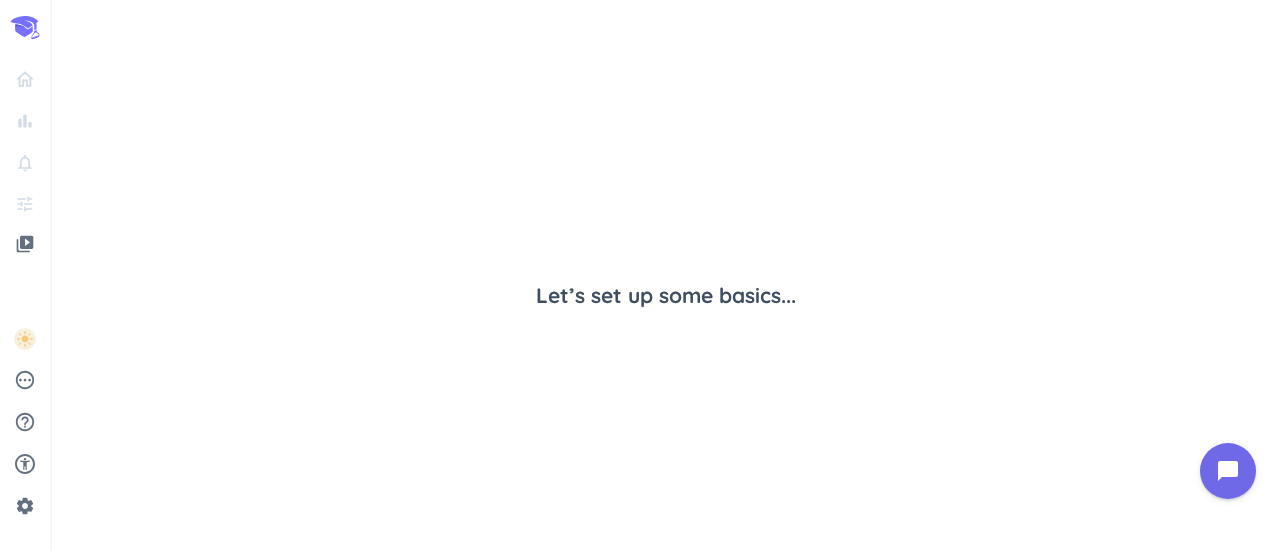 scroll, scrollTop: 0, scrollLeft: 0, axis: both 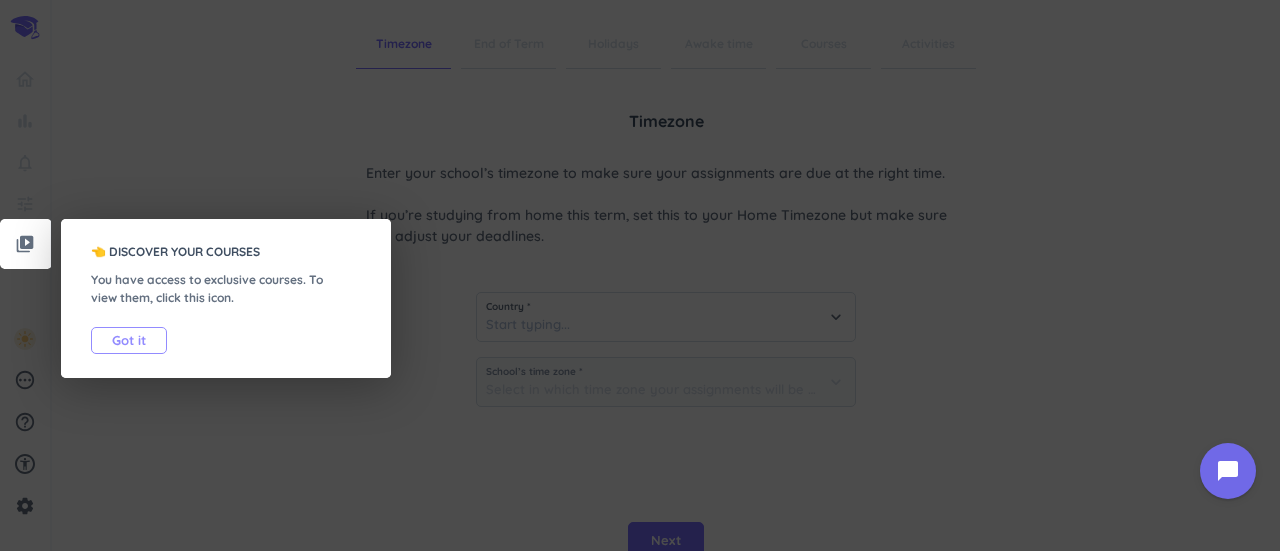 click on "Got it" at bounding box center [129, 340] 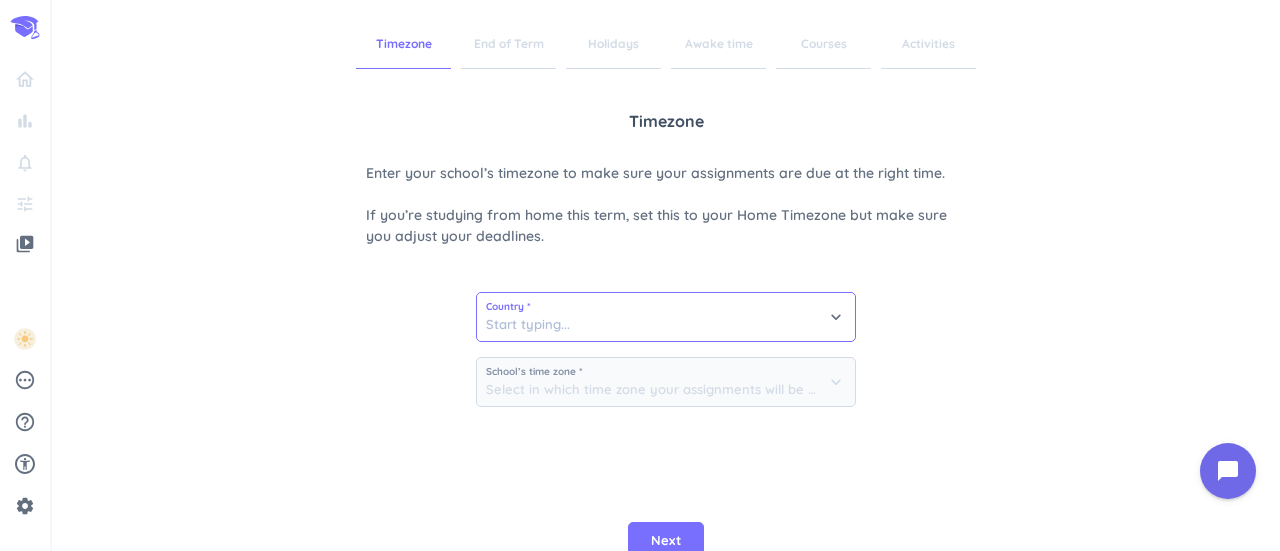click at bounding box center (666, 317) 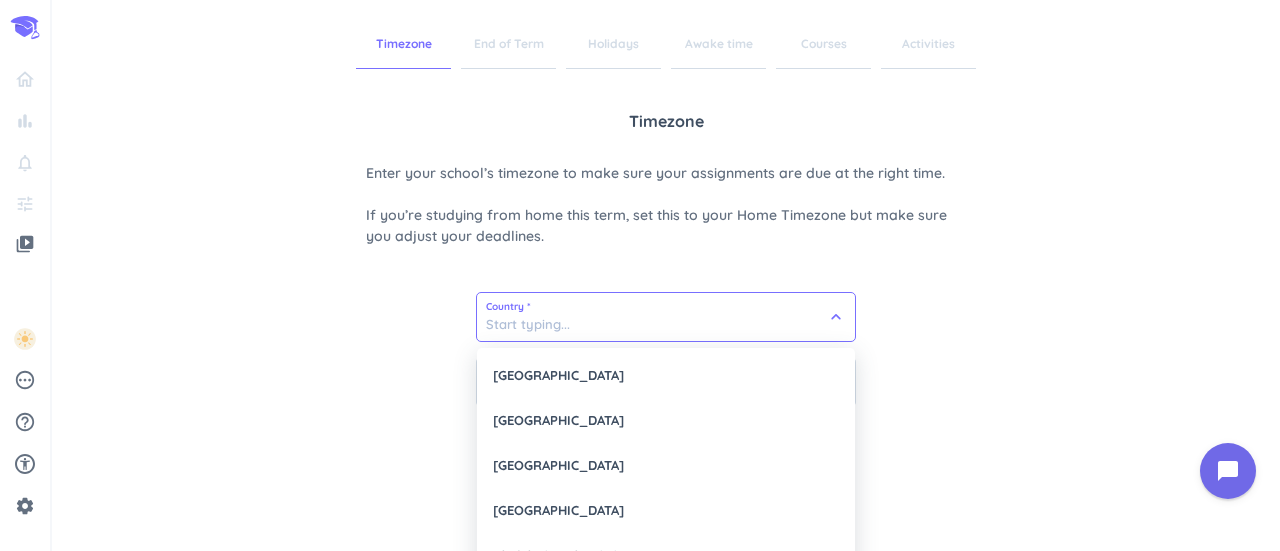 type on "u" 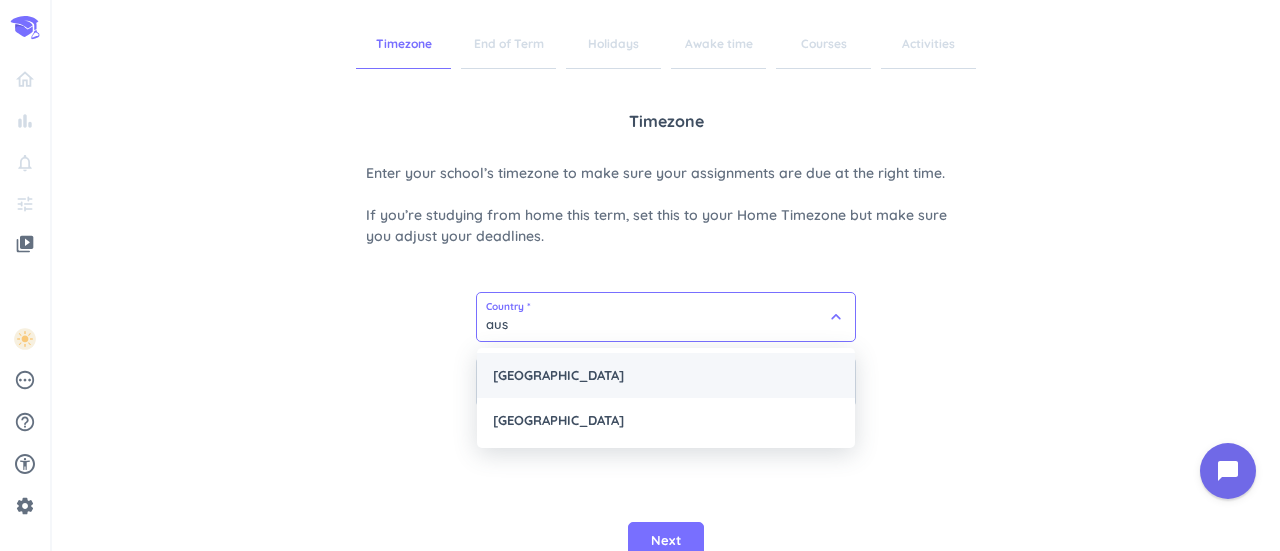 click on "[GEOGRAPHIC_DATA]" at bounding box center (666, 375) 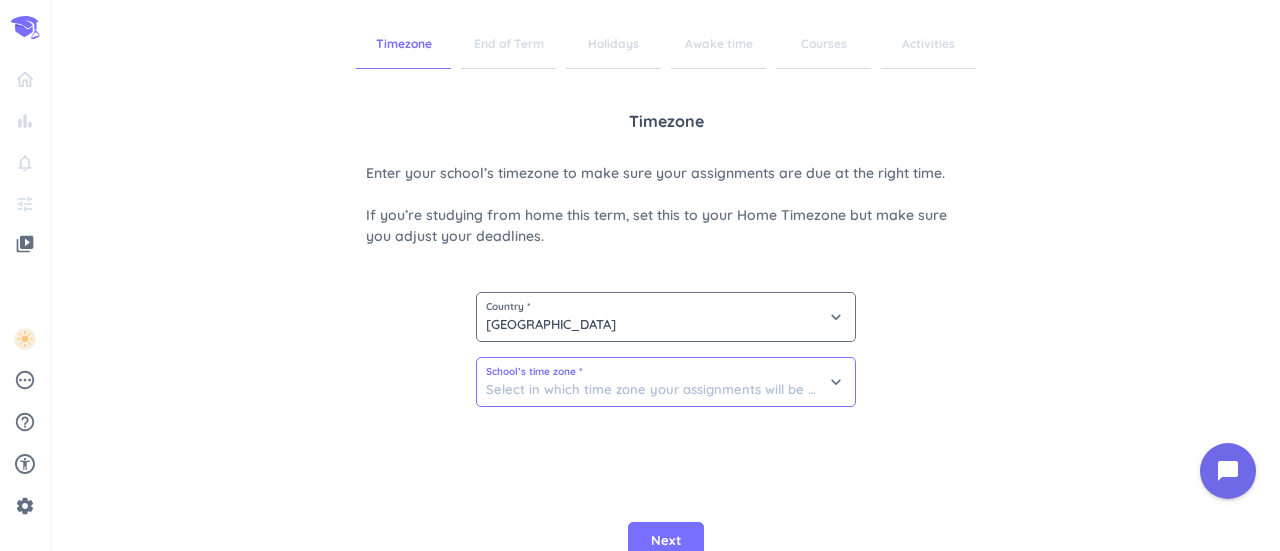 click at bounding box center (666, 382) 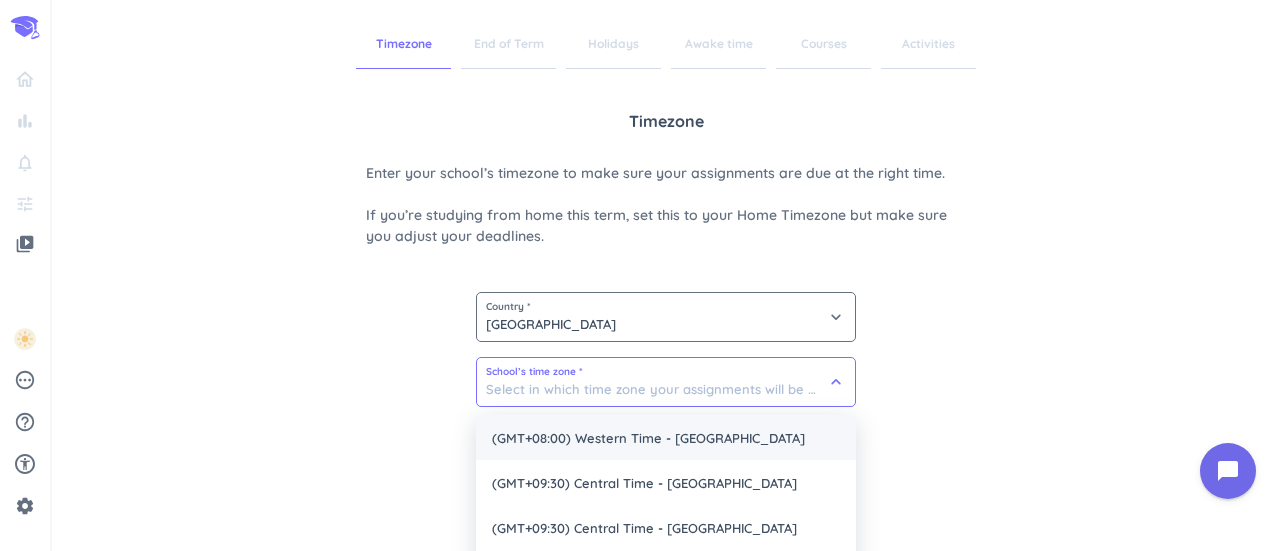 scroll, scrollTop: 70, scrollLeft: 0, axis: vertical 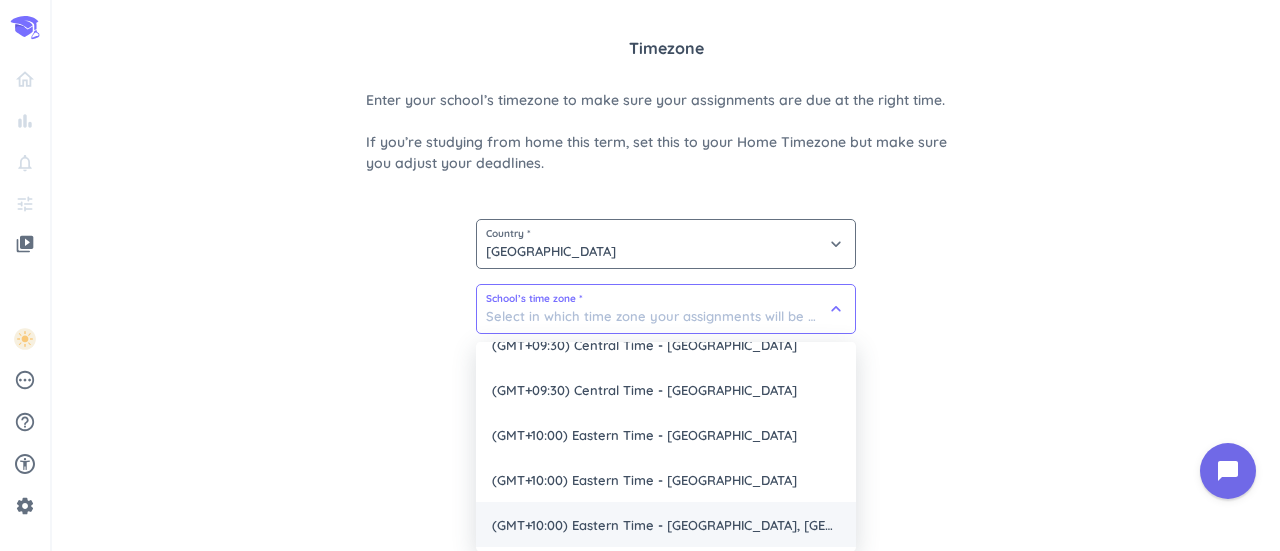 click on "(GMT+10:00) Eastern Time - [GEOGRAPHIC_DATA], [GEOGRAPHIC_DATA]" at bounding box center (666, 524) 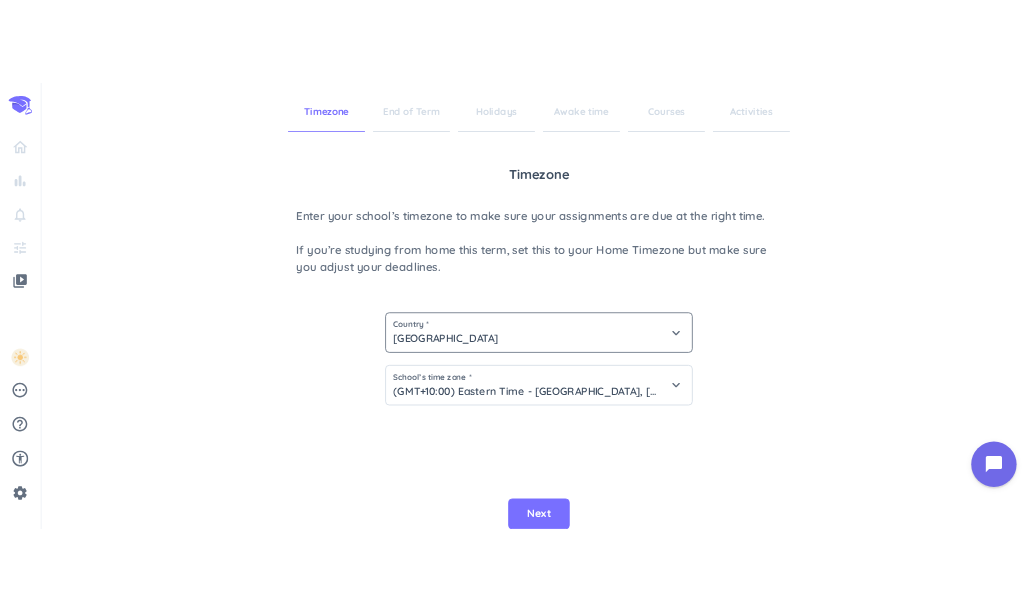 scroll, scrollTop: 8, scrollLeft: 0, axis: vertical 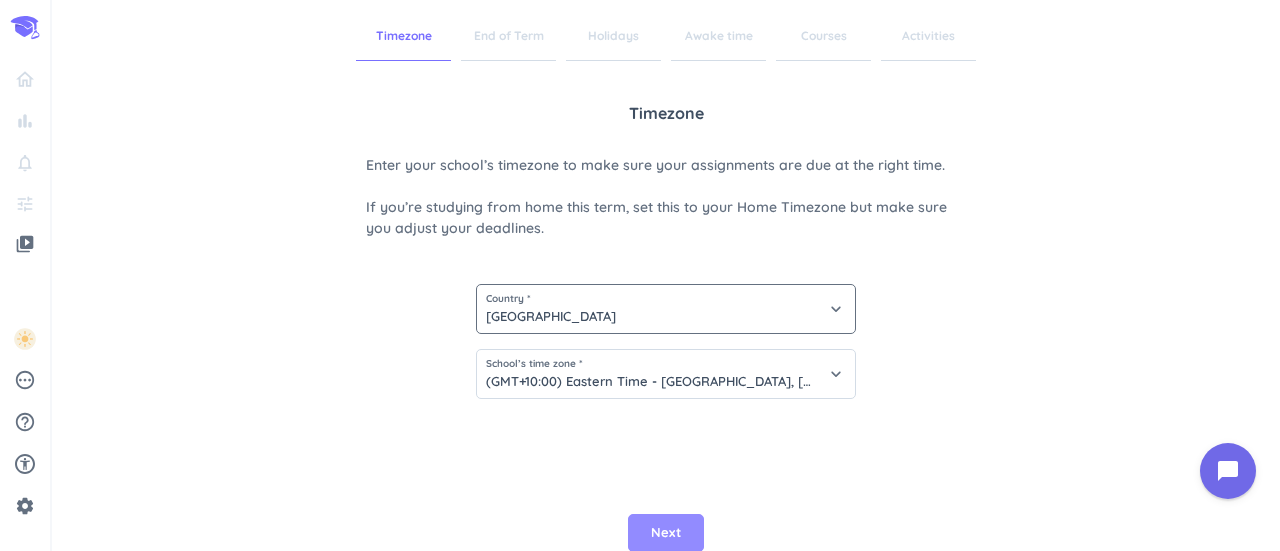 click on "Next" at bounding box center [666, 533] 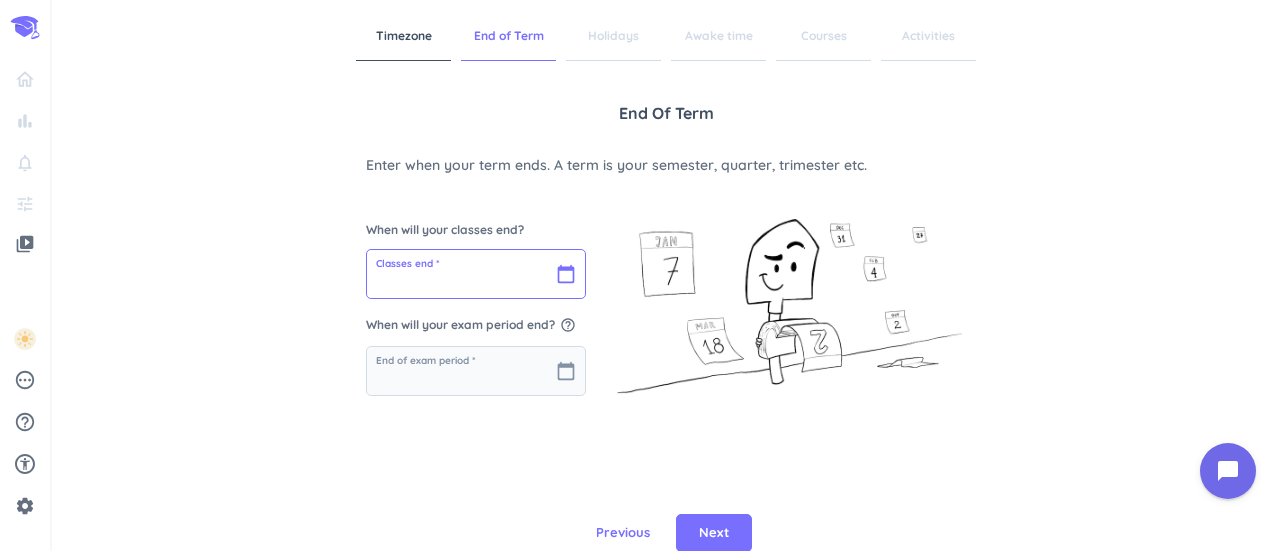 click at bounding box center [476, 274] 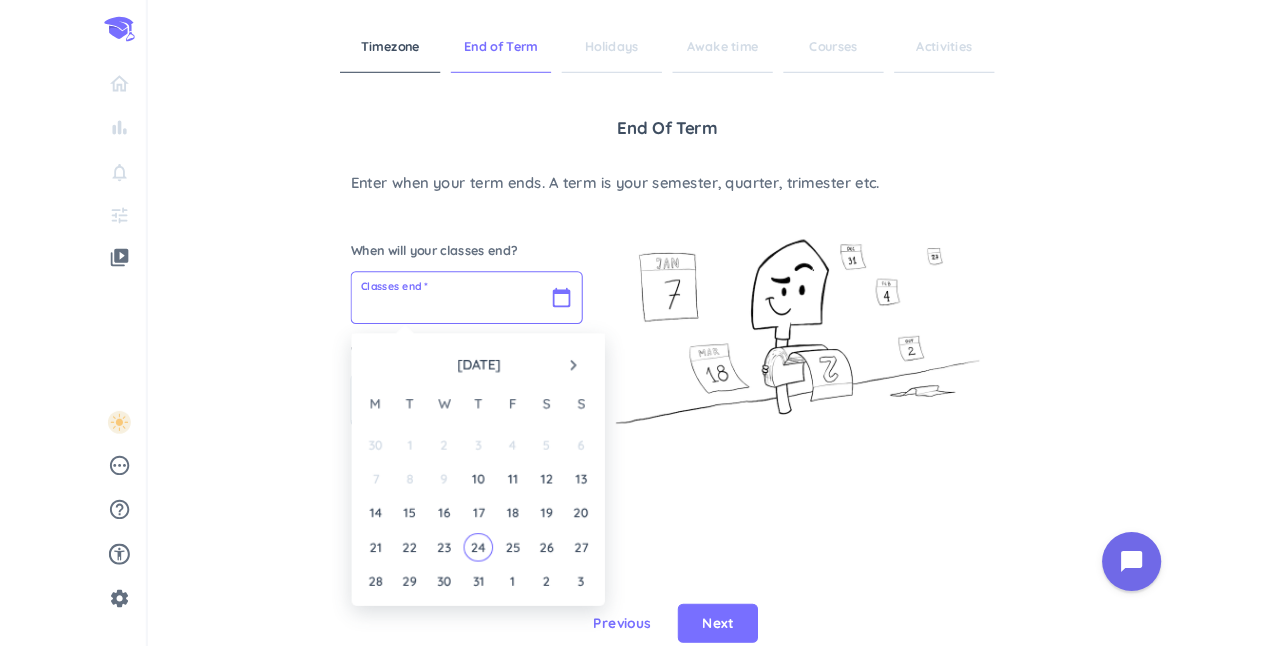 scroll, scrollTop: 0, scrollLeft: 0, axis: both 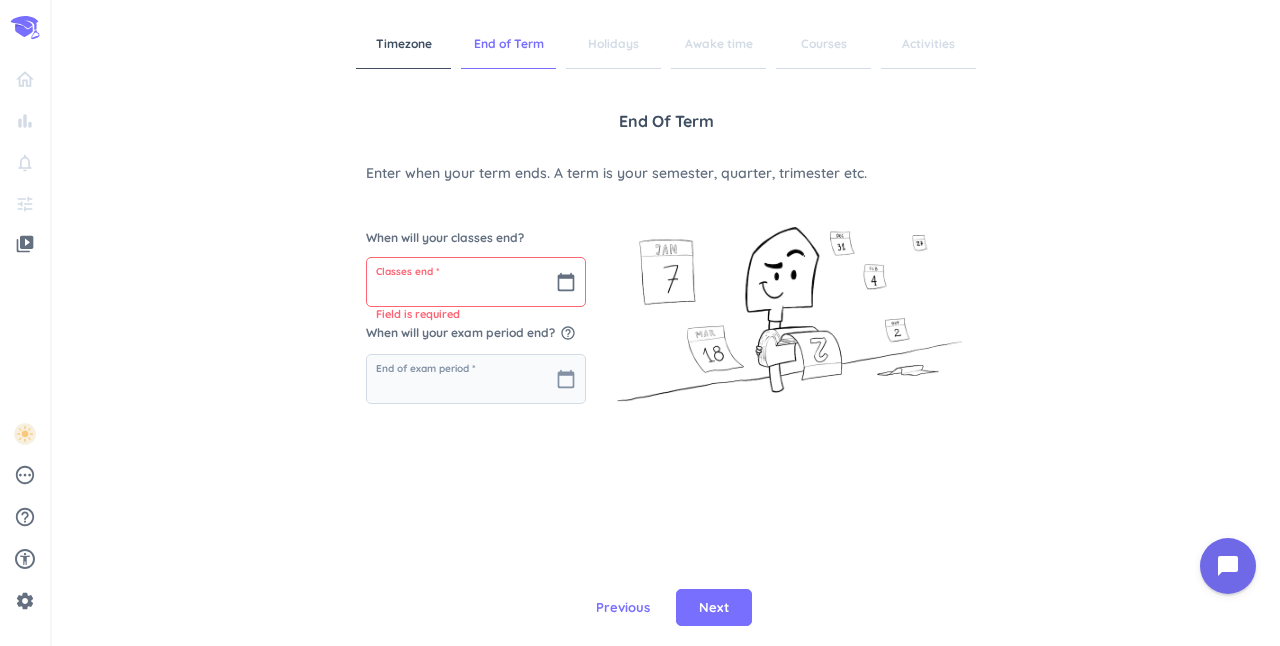 click on "When will your classes end? Classes end * calendar_today Field is required When will your exam period end? help_outline End of exam period * calendar_today" at bounding box center [476, 309] 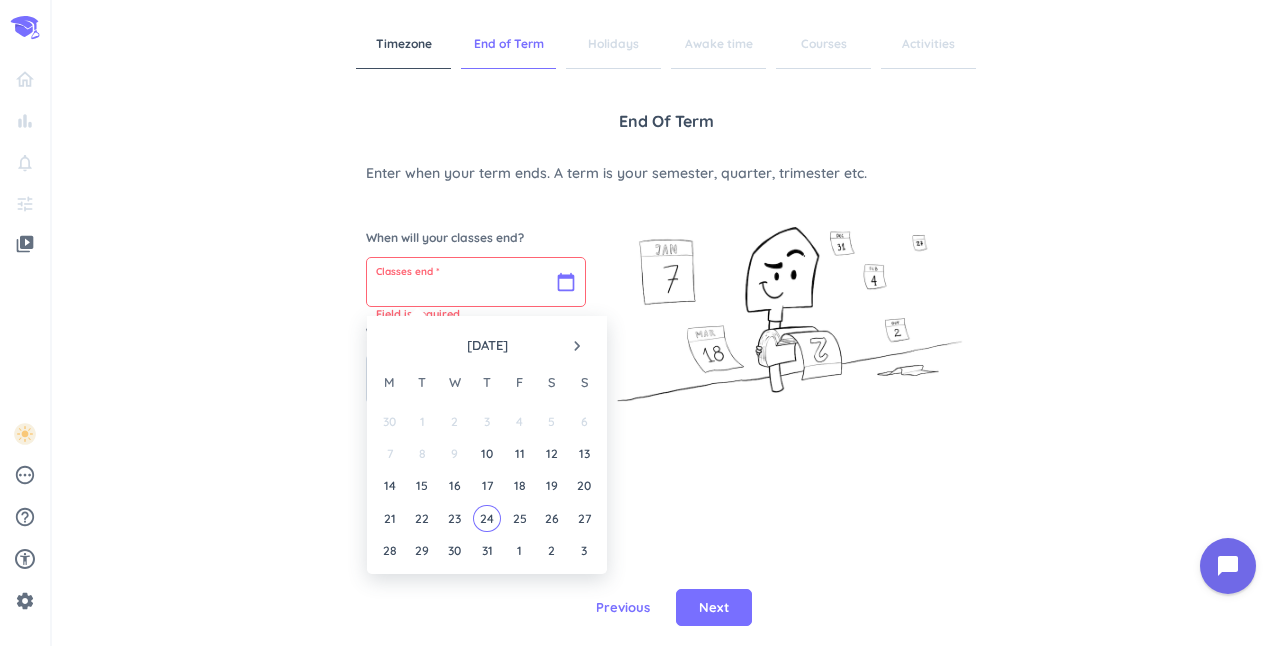 click at bounding box center (476, 282) 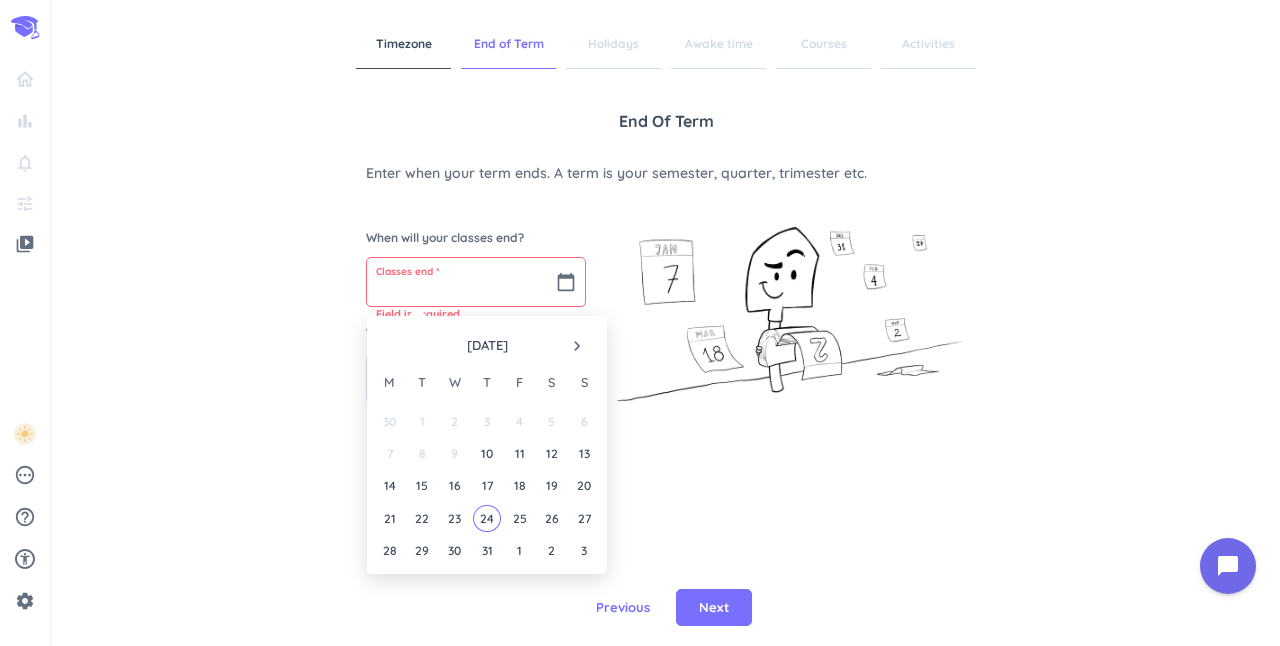 click on "navigate_next" at bounding box center [577, 346] 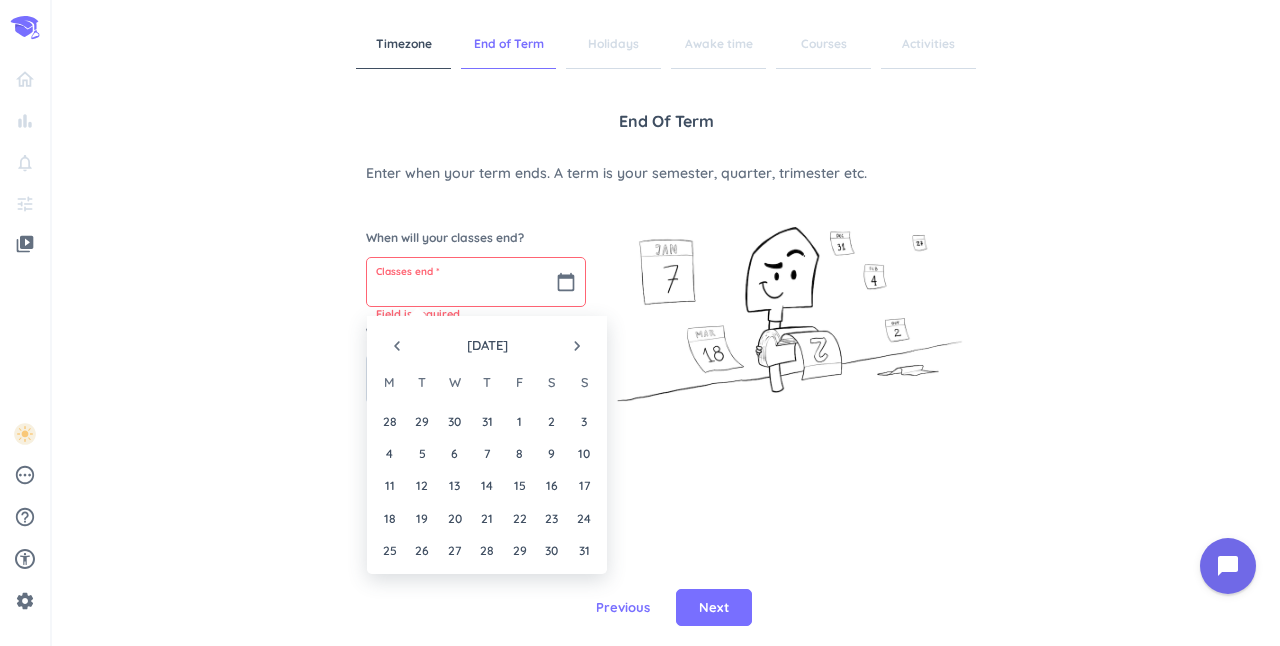 click on "navigate_next" at bounding box center (577, 346) 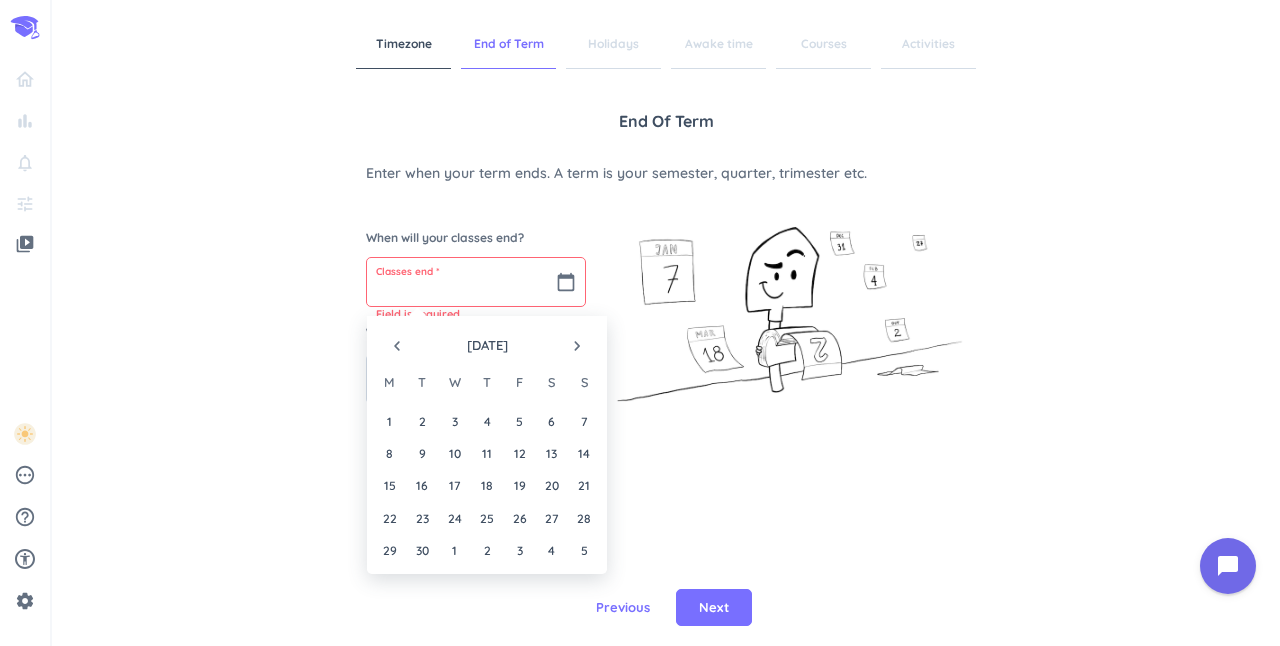 click on "navigate_next" at bounding box center (577, 346) 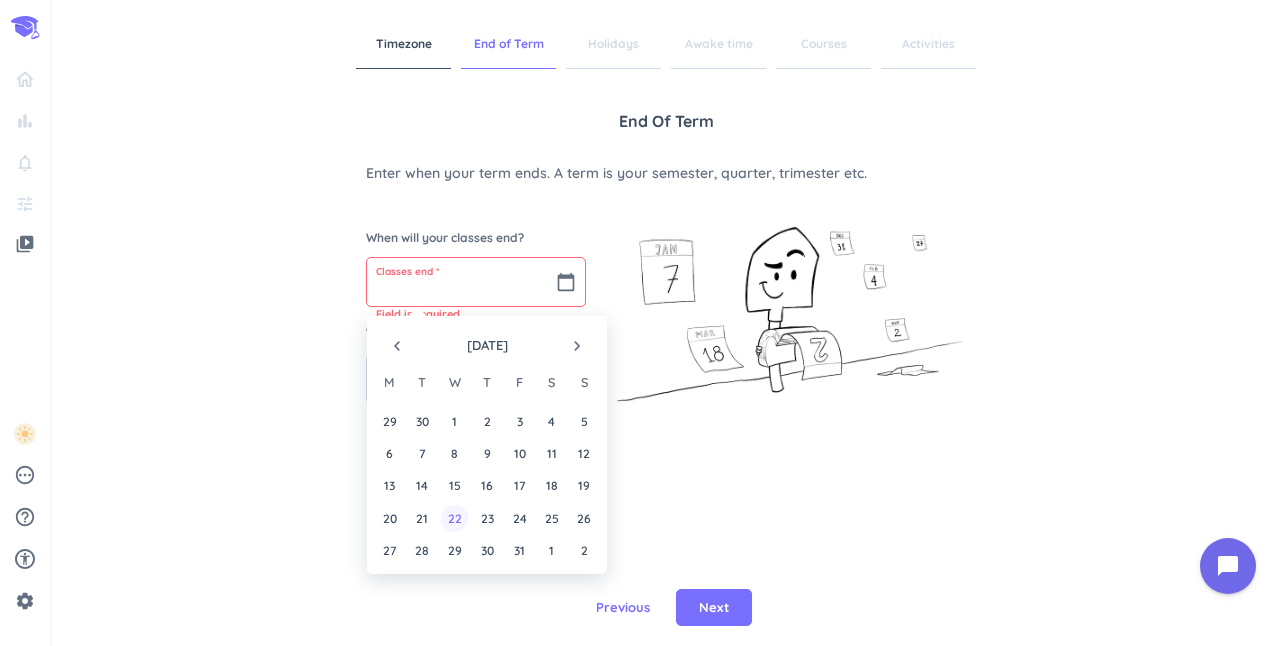 click on "22" at bounding box center (454, 518) 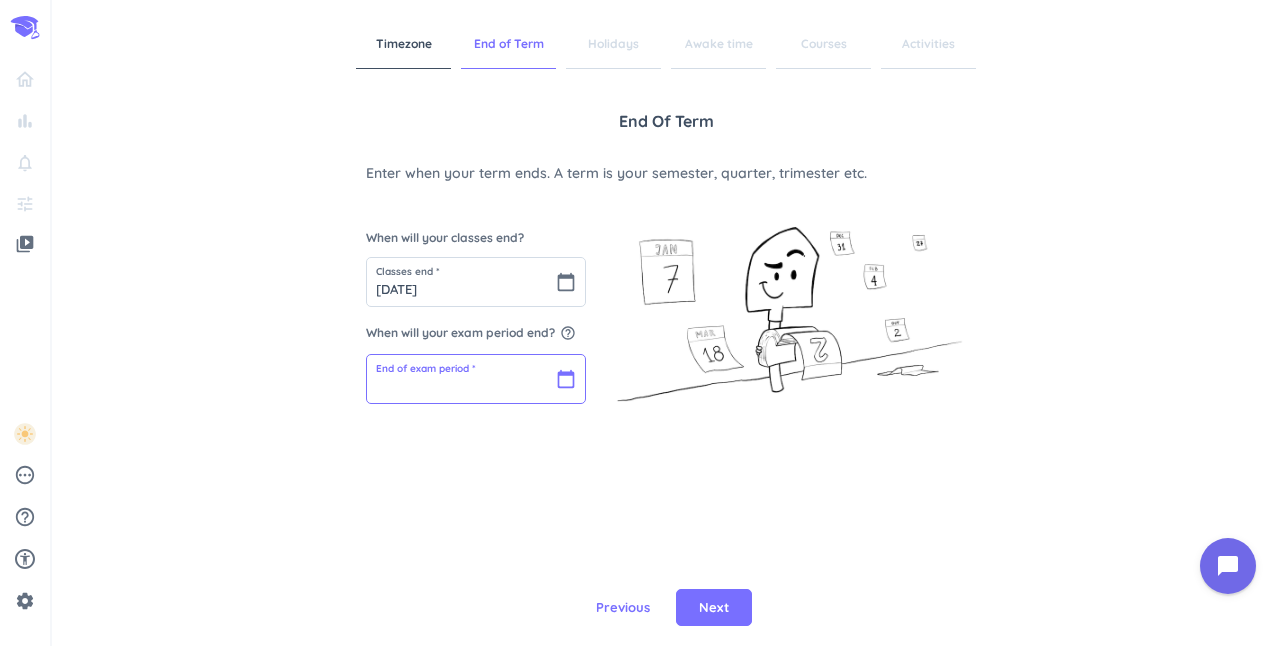 click at bounding box center [476, 379] 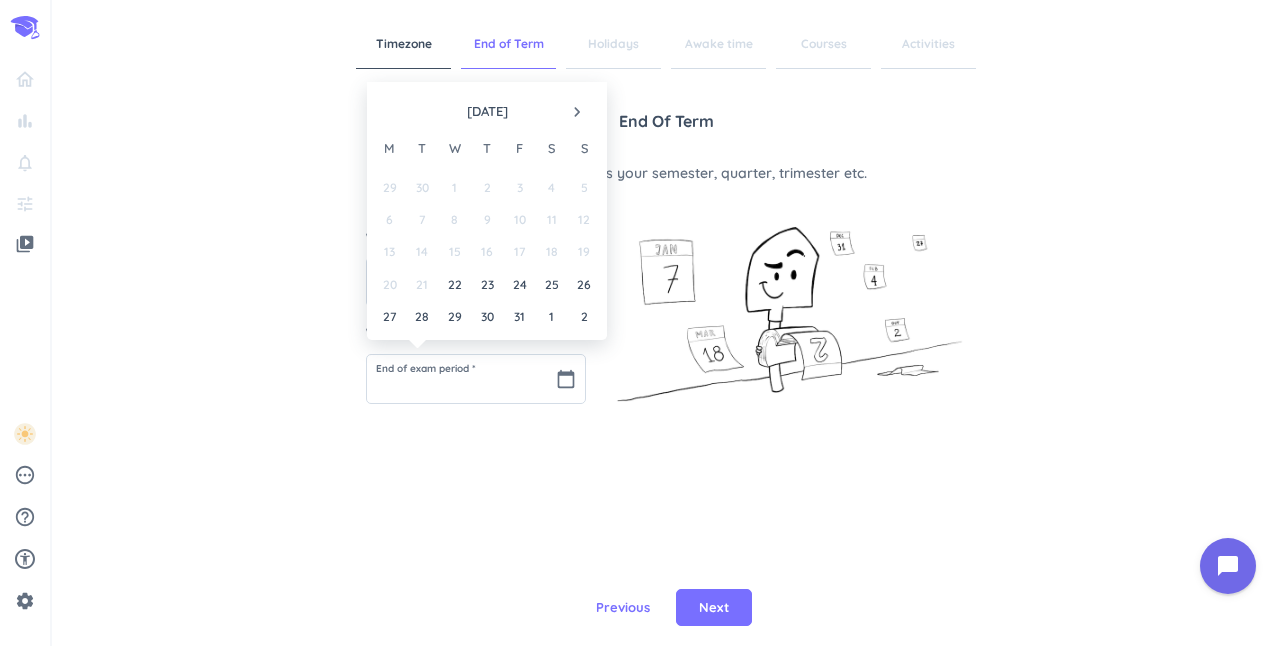 click on "navigate_next" at bounding box center (577, 112) 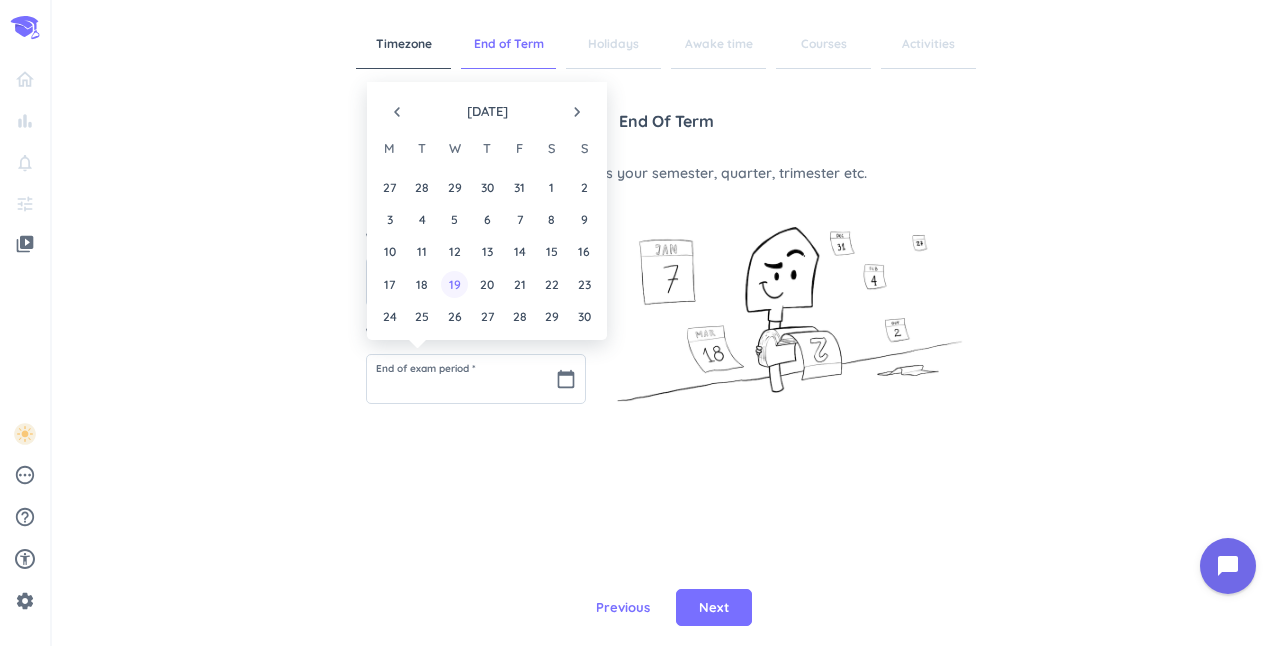 click on "19" at bounding box center (454, 284) 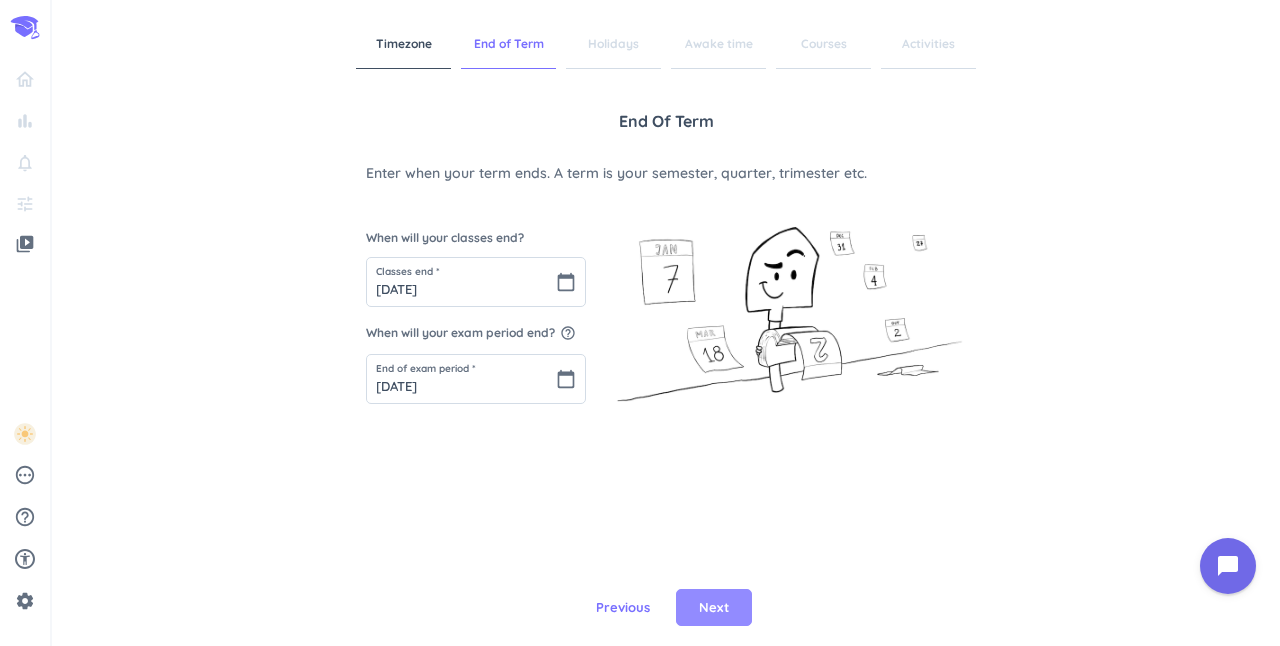 click on "Next" at bounding box center [714, 608] 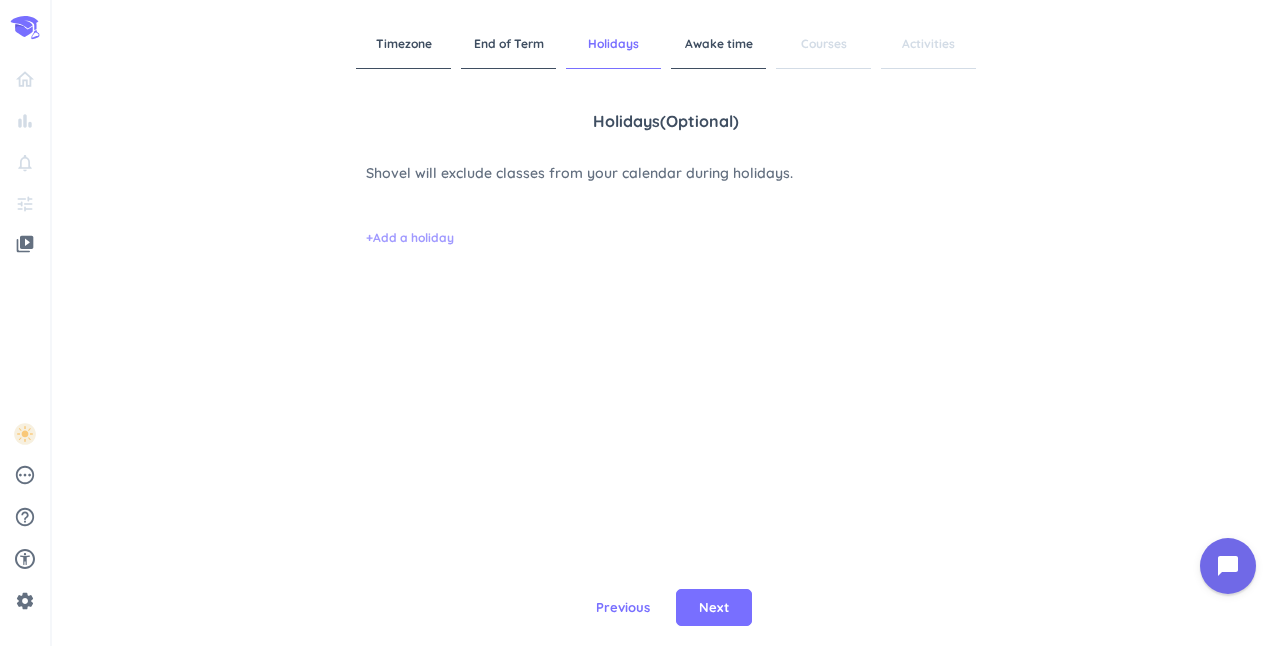 click on "+  Add a holiday" at bounding box center [410, 238] 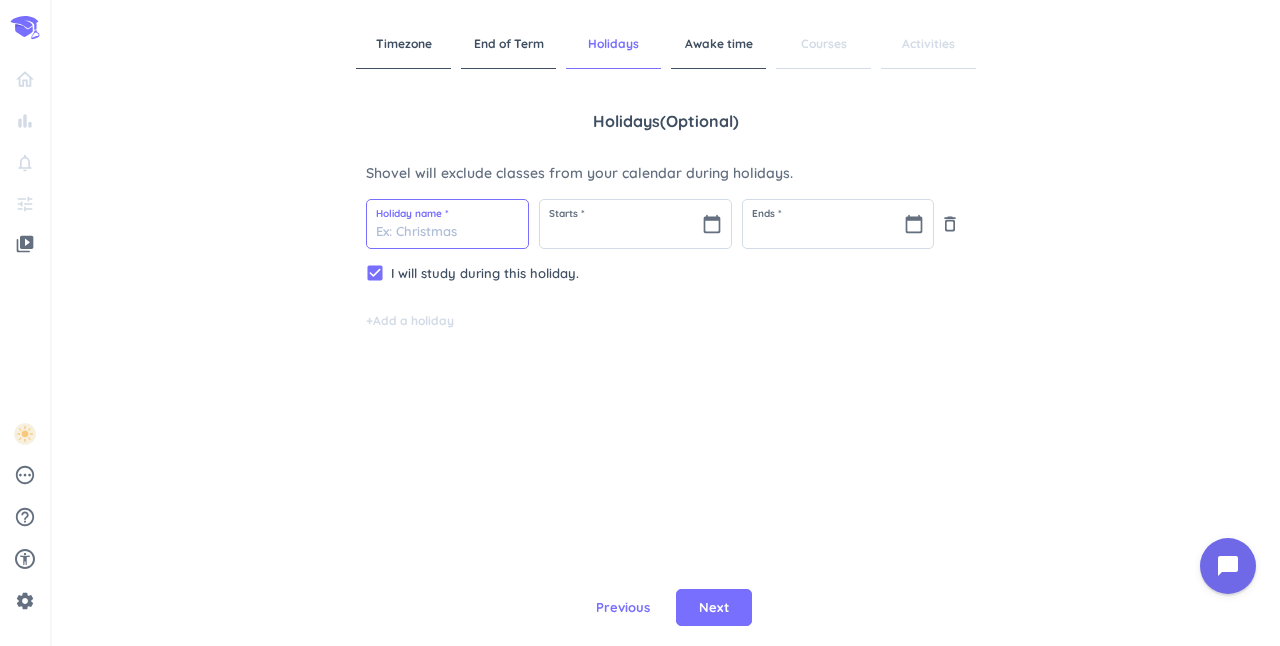 click at bounding box center (447, 224) 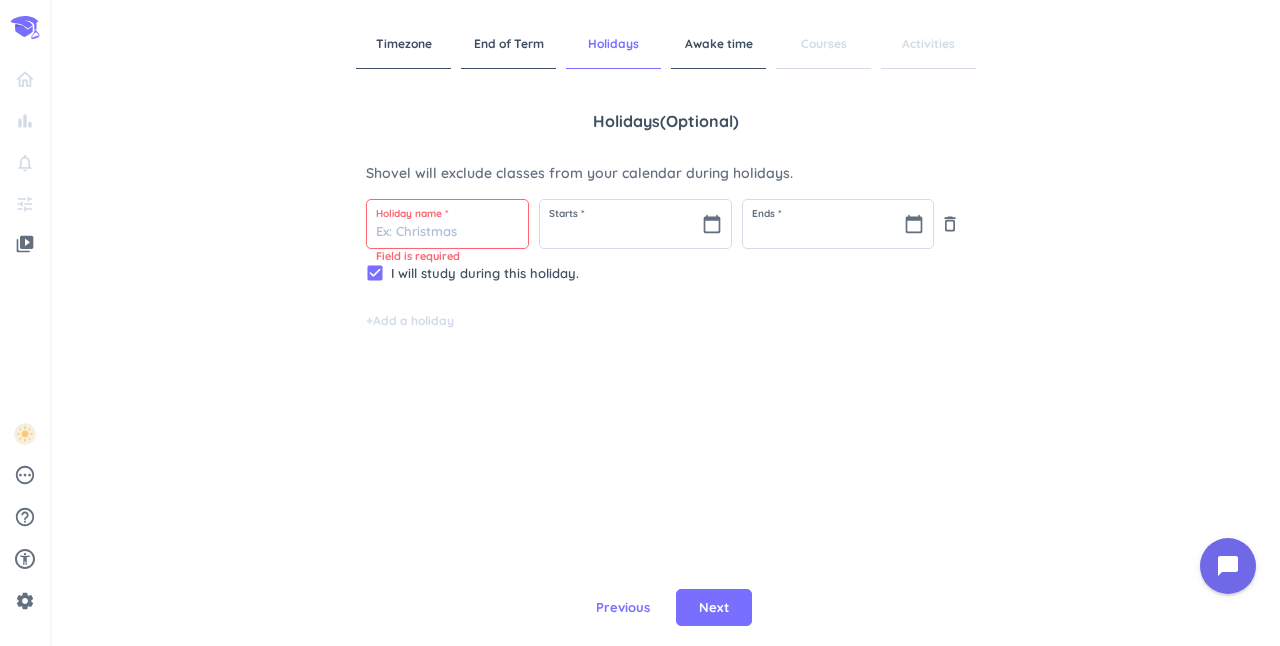 click at bounding box center [447, 224] 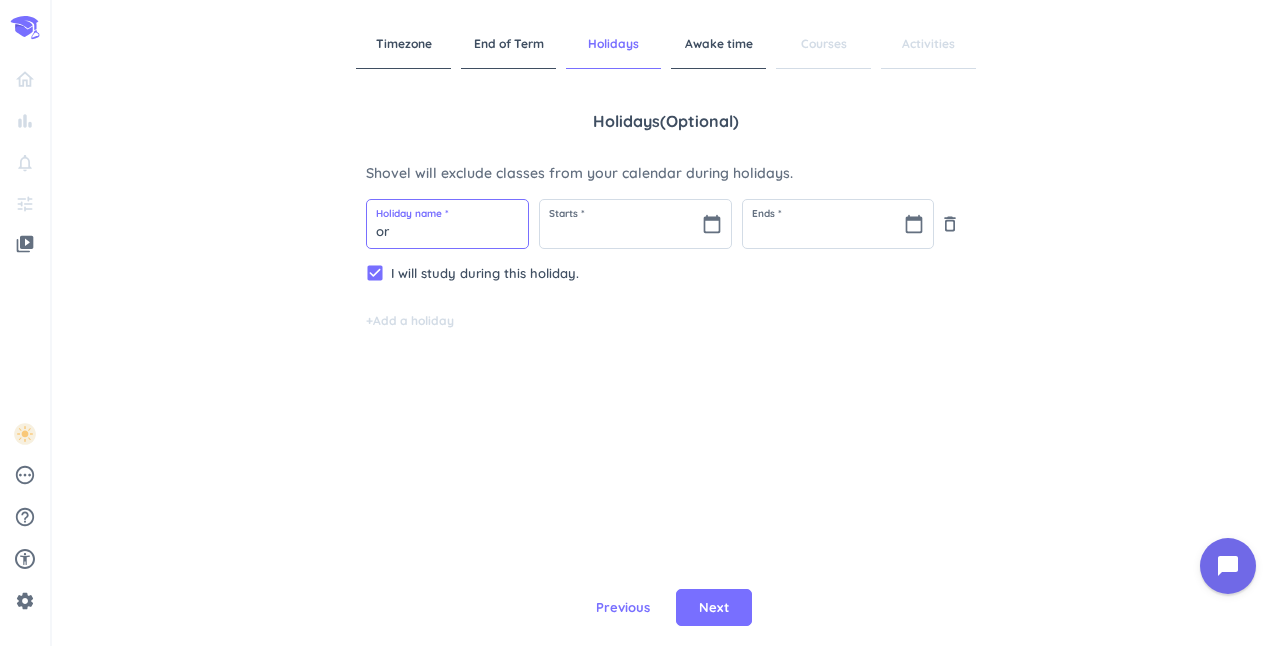type on "o" 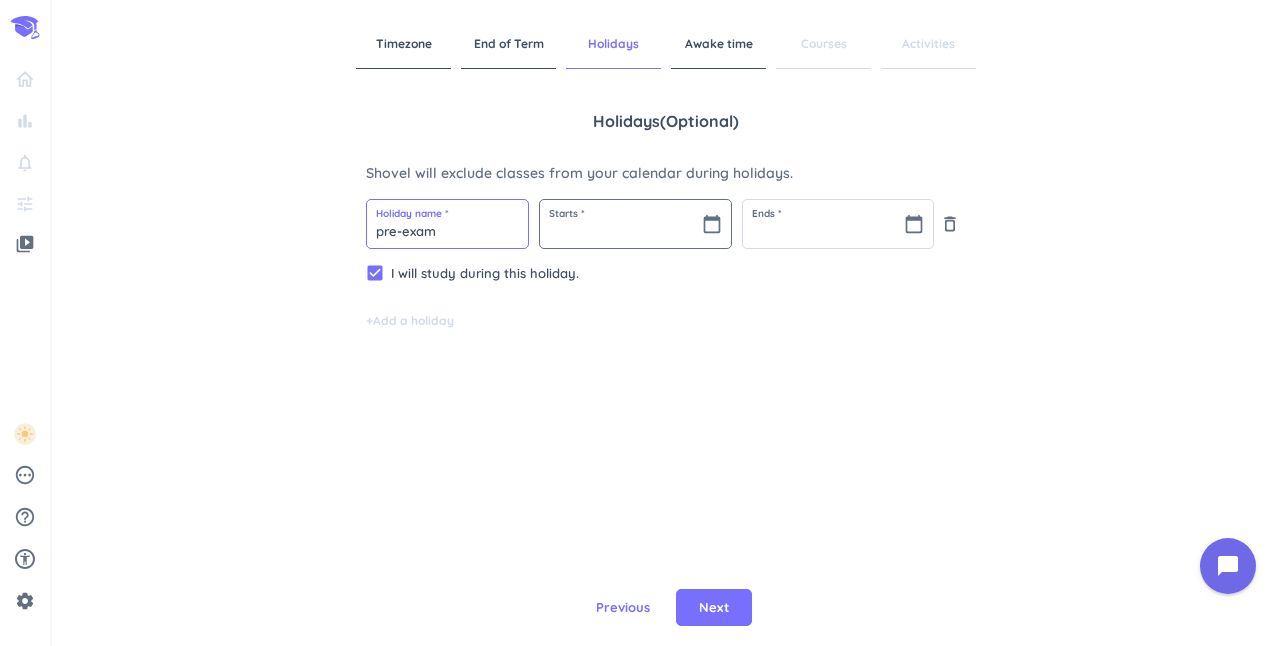 type on "pre-exam" 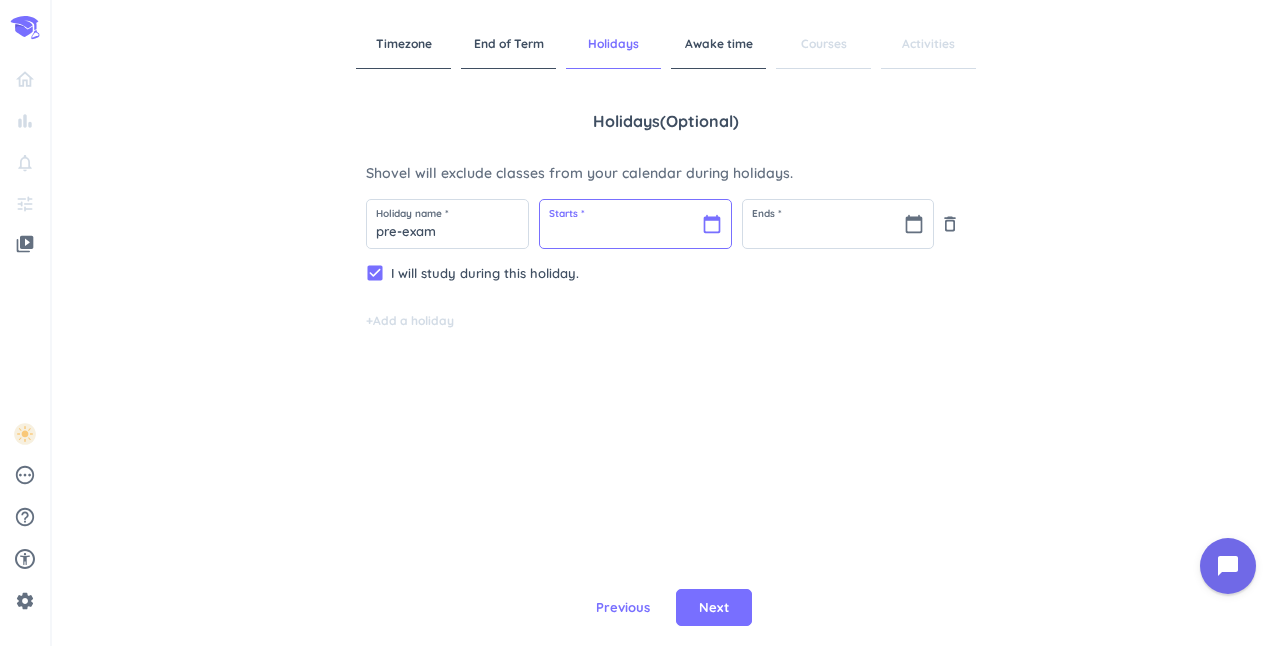 click at bounding box center [635, 224] 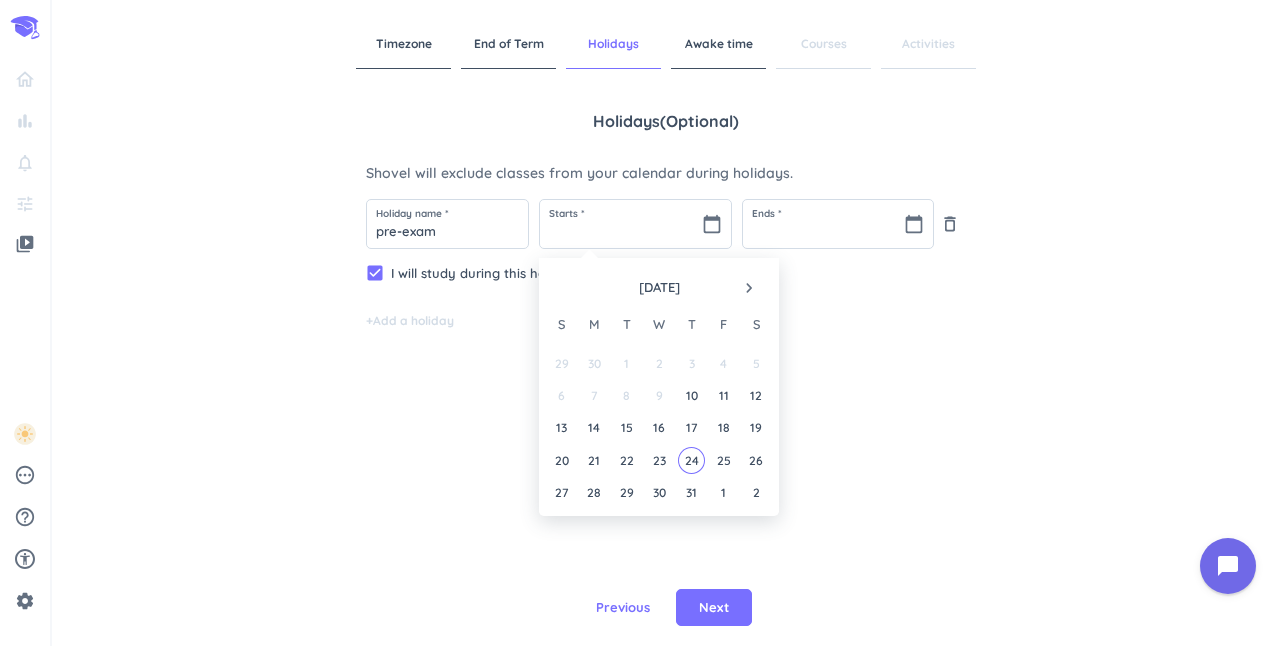click on "navigate_next" at bounding box center [749, 288] 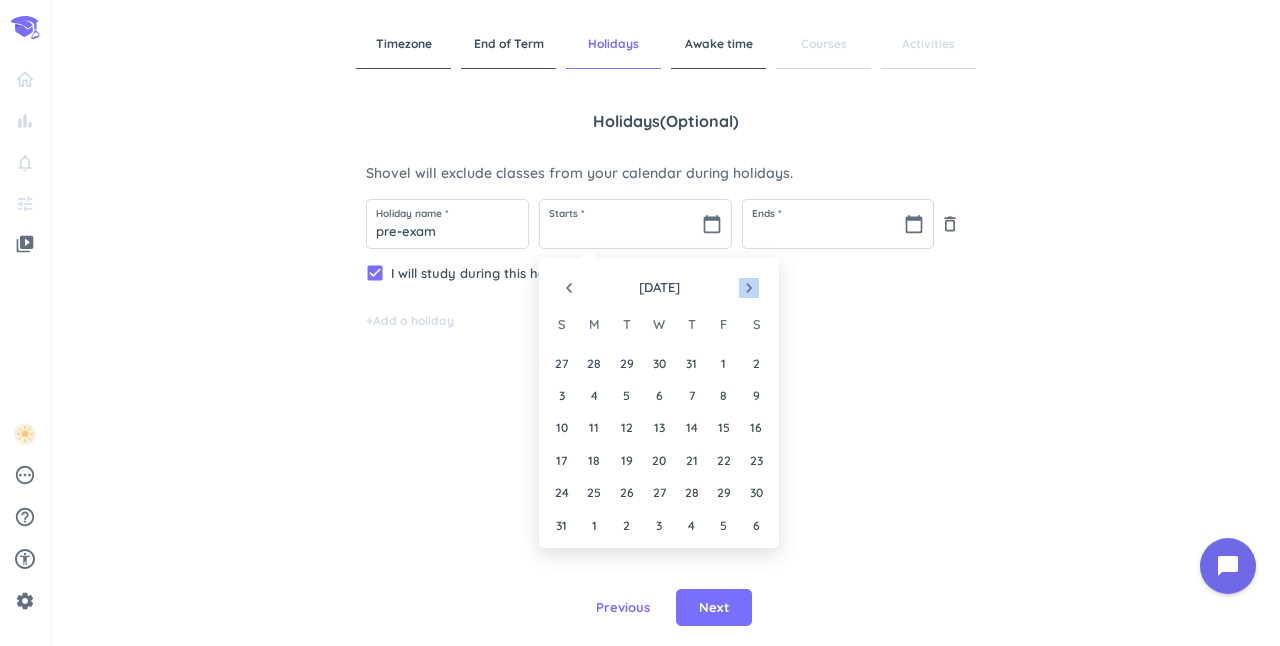 click on "navigate_next" at bounding box center (749, 288) 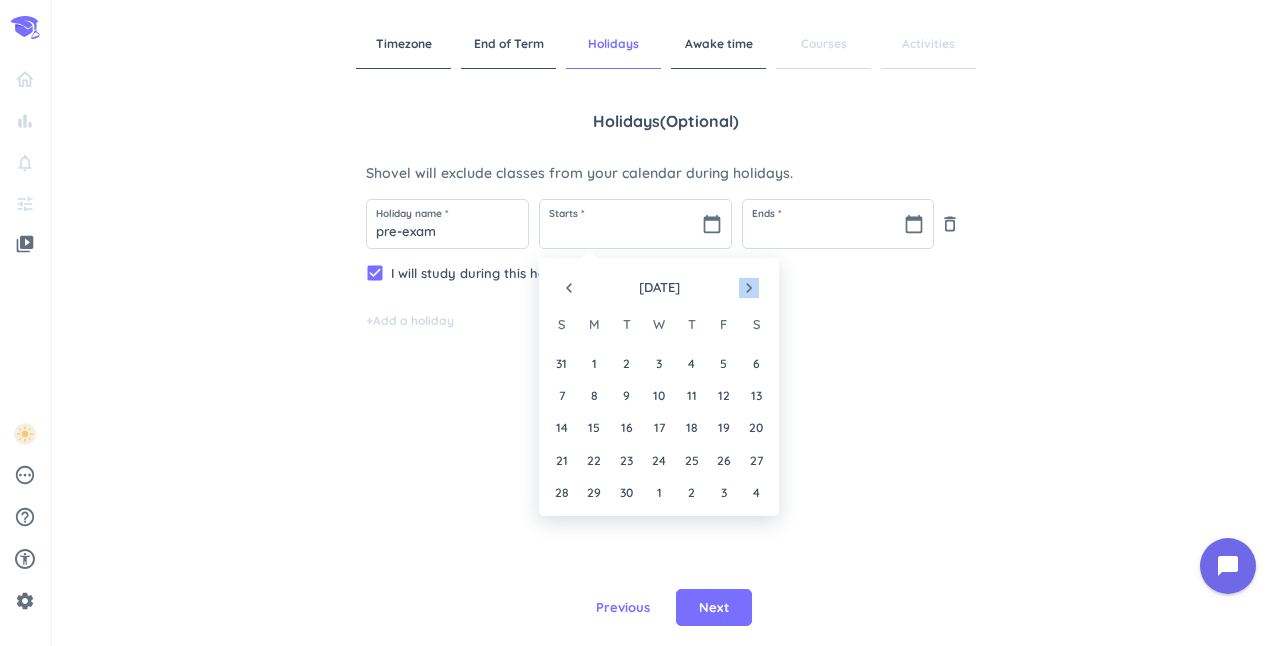click on "navigate_next" at bounding box center (749, 288) 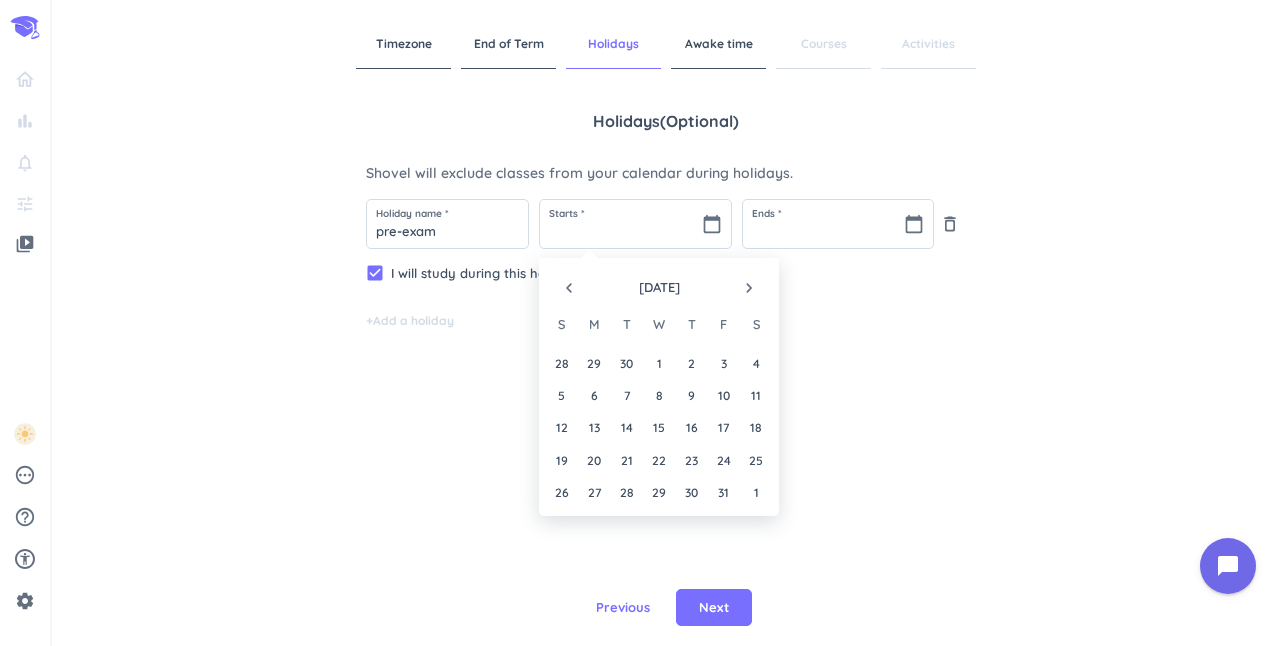 click on "[DATE]" at bounding box center (659, 288) 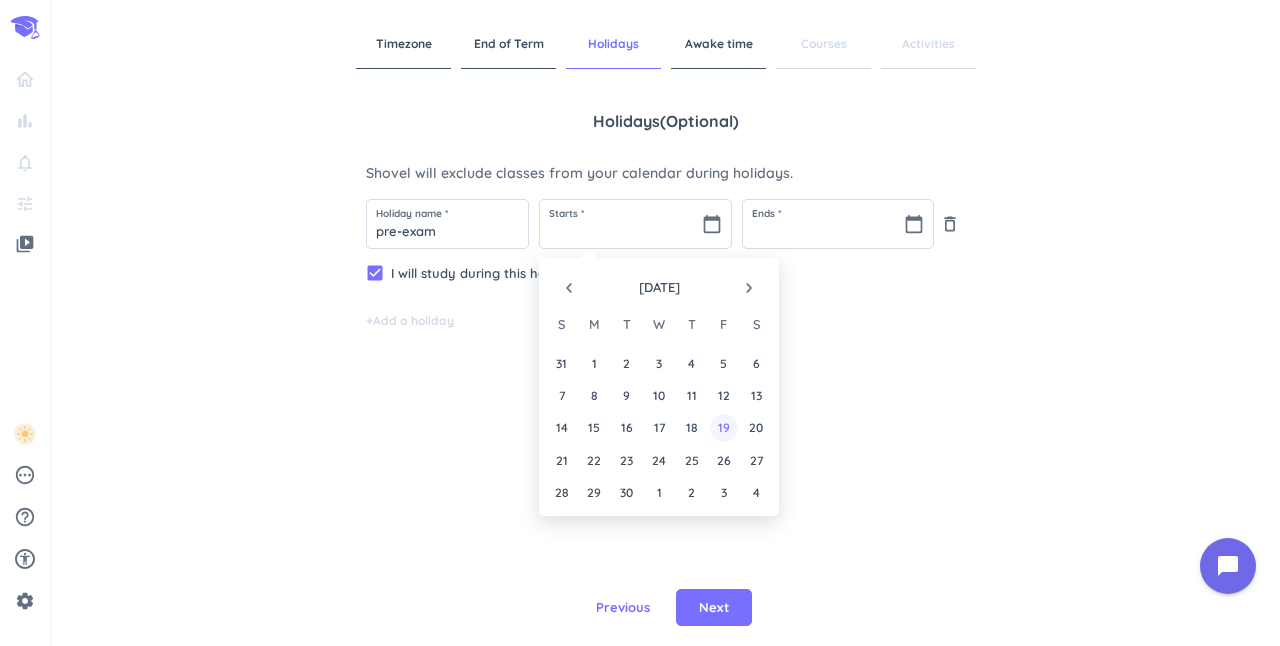click on "19" at bounding box center (723, 427) 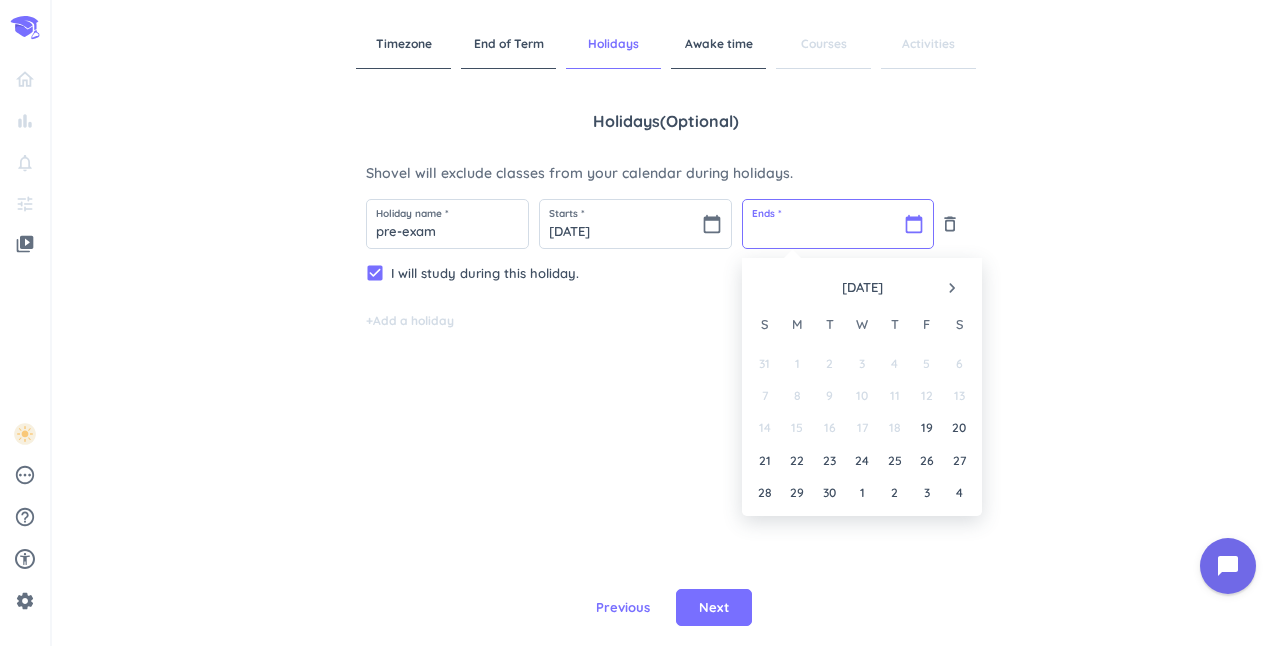 click at bounding box center (838, 224) 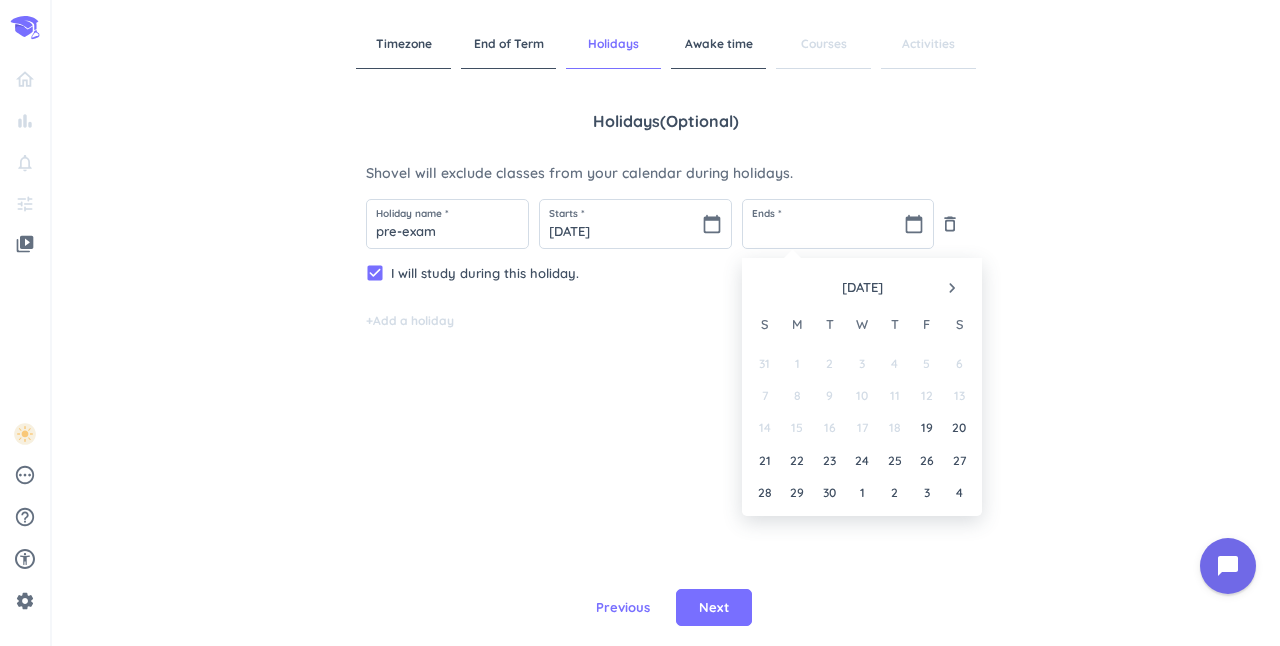 click on "navigate_next" at bounding box center [952, 288] 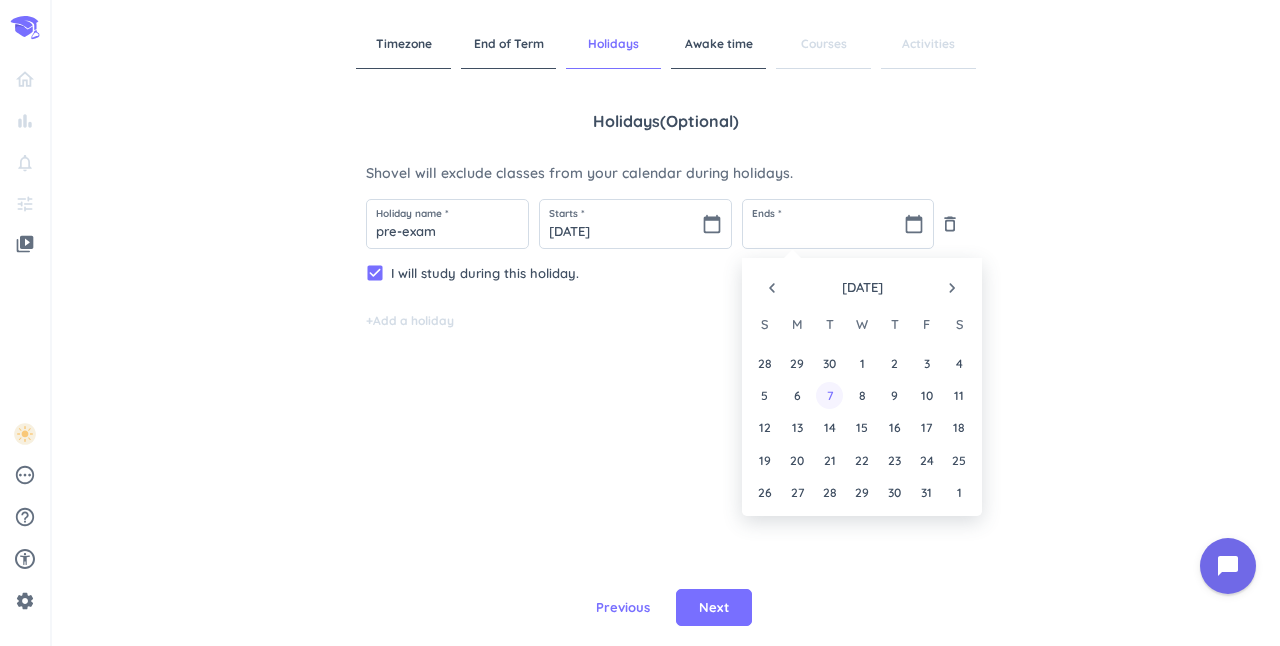 click on "7" at bounding box center [829, 395] 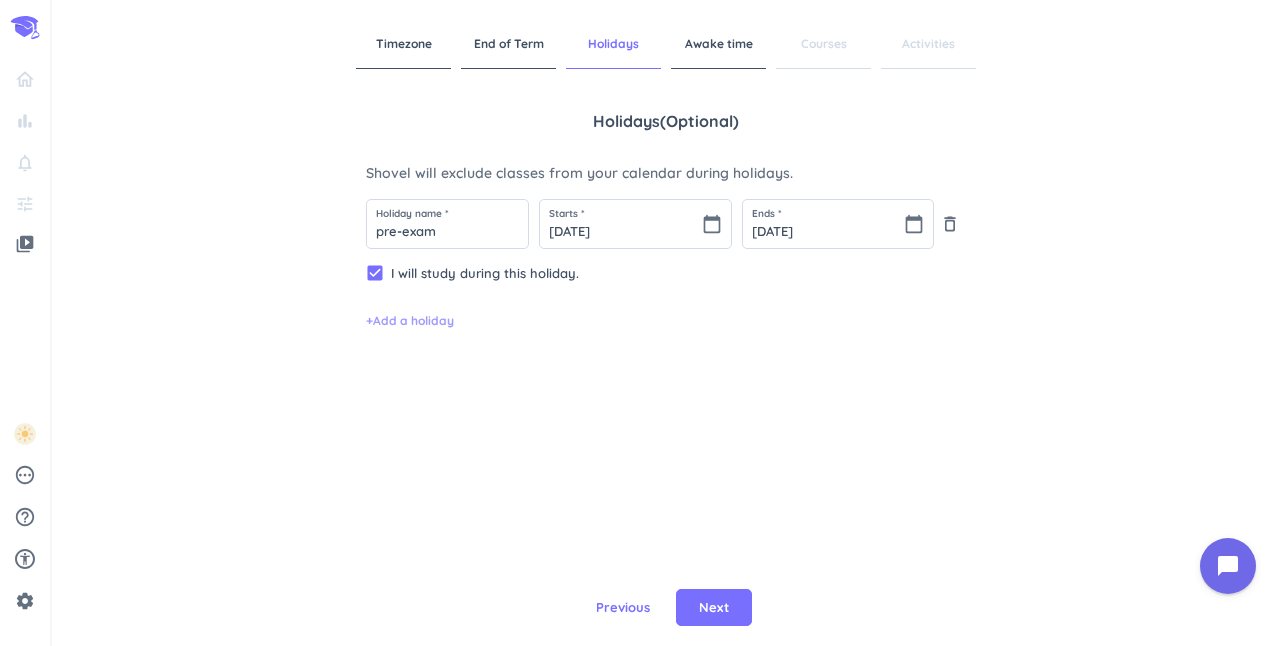 click on "+  Add a holiday" at bounding box center [410, 321] 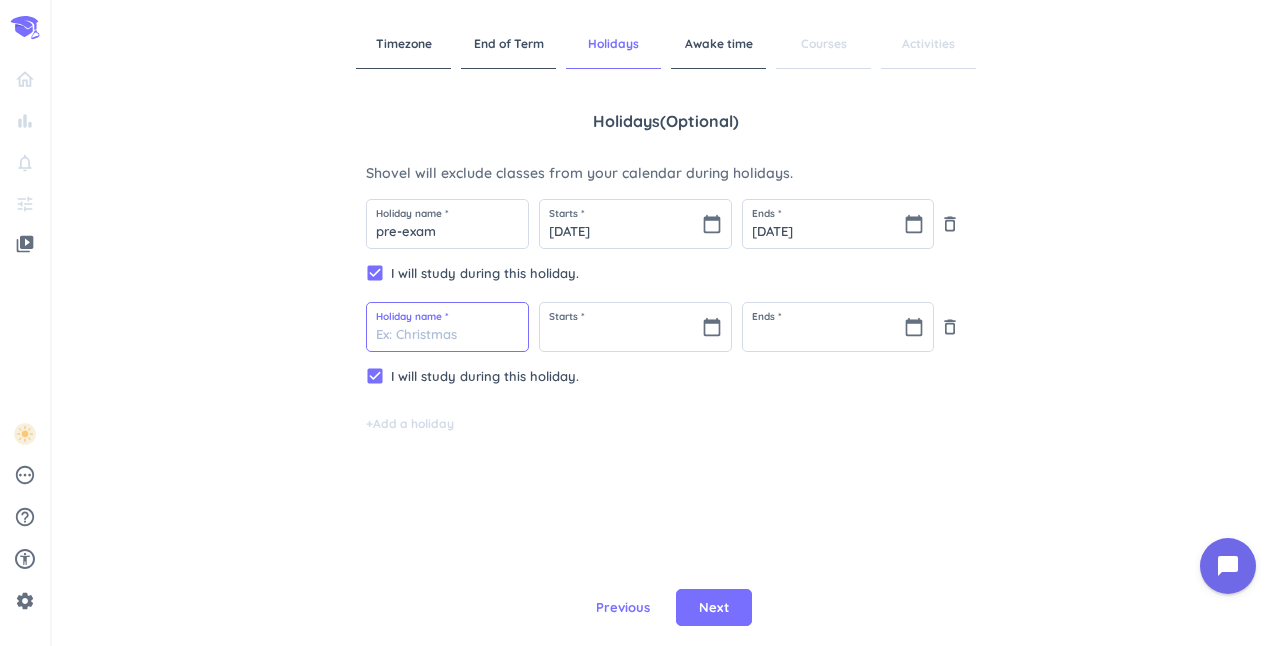 click at bounding box center [447, 327] 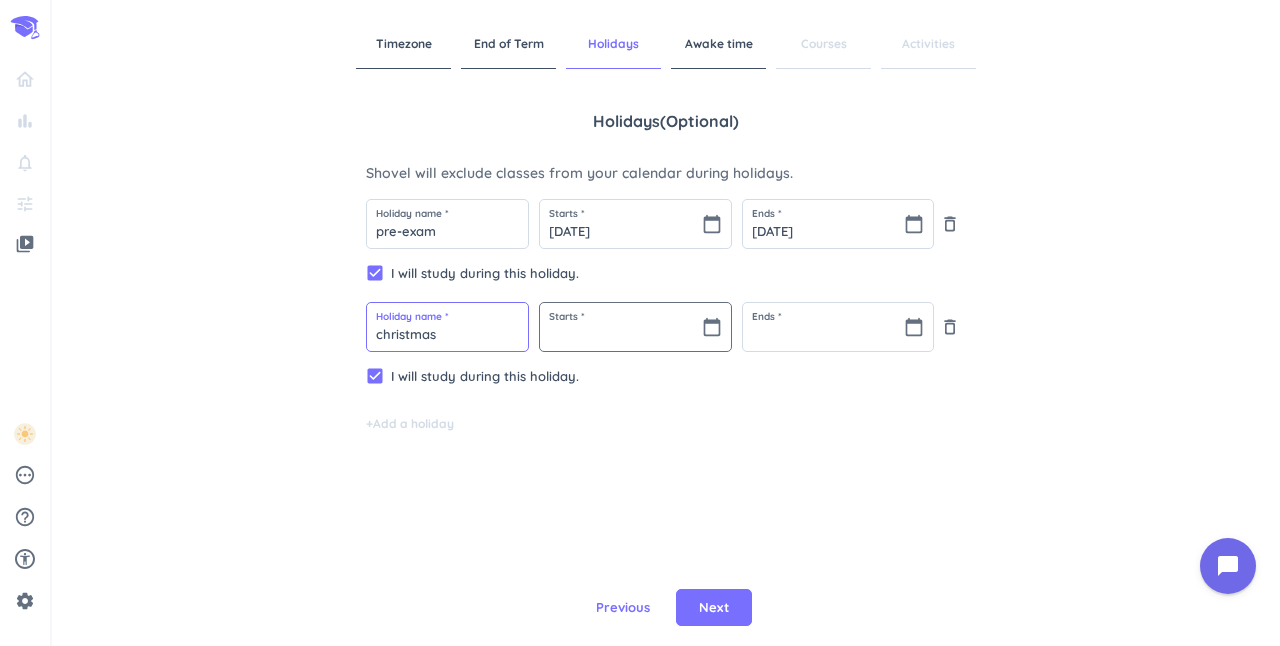 type on "christmas" 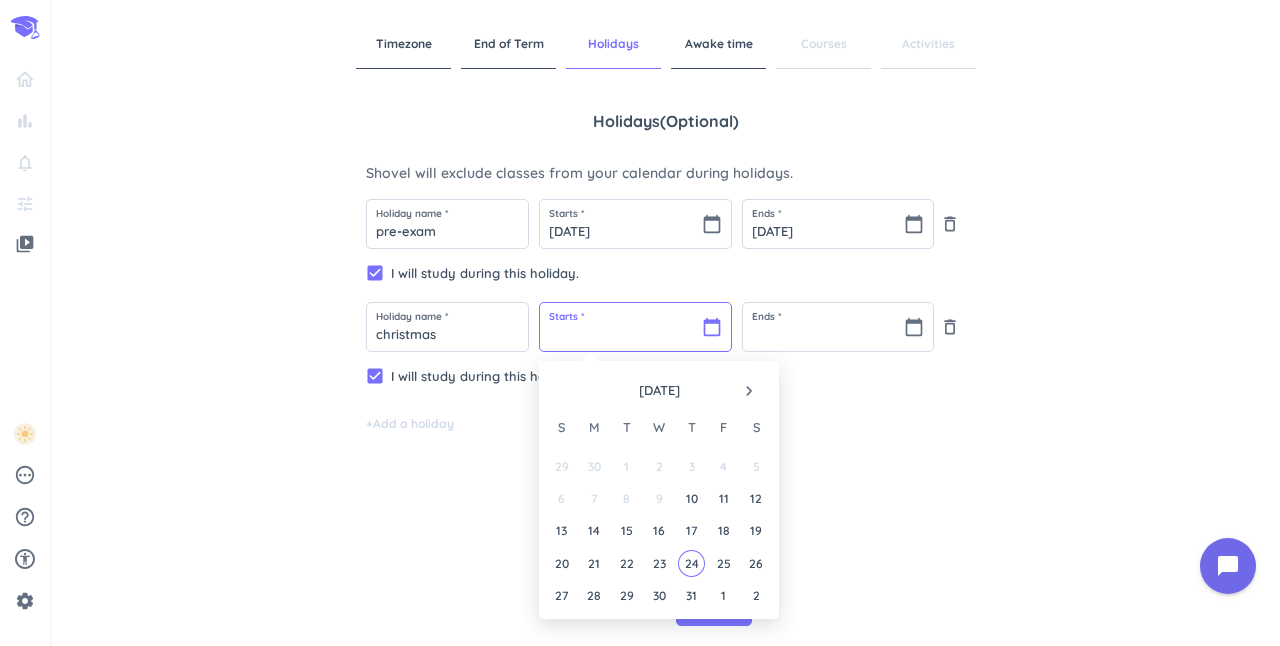 click at bounding box center [635, 327] 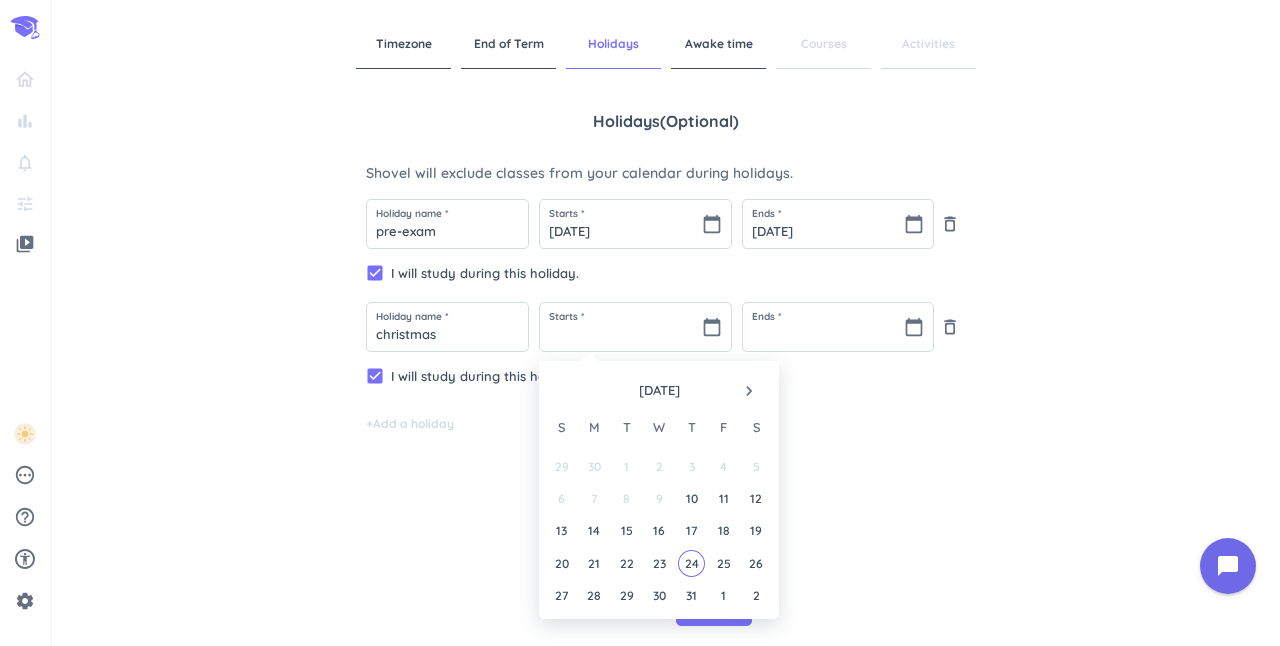 click on "navigate_next" at bounding box center (749, 391) 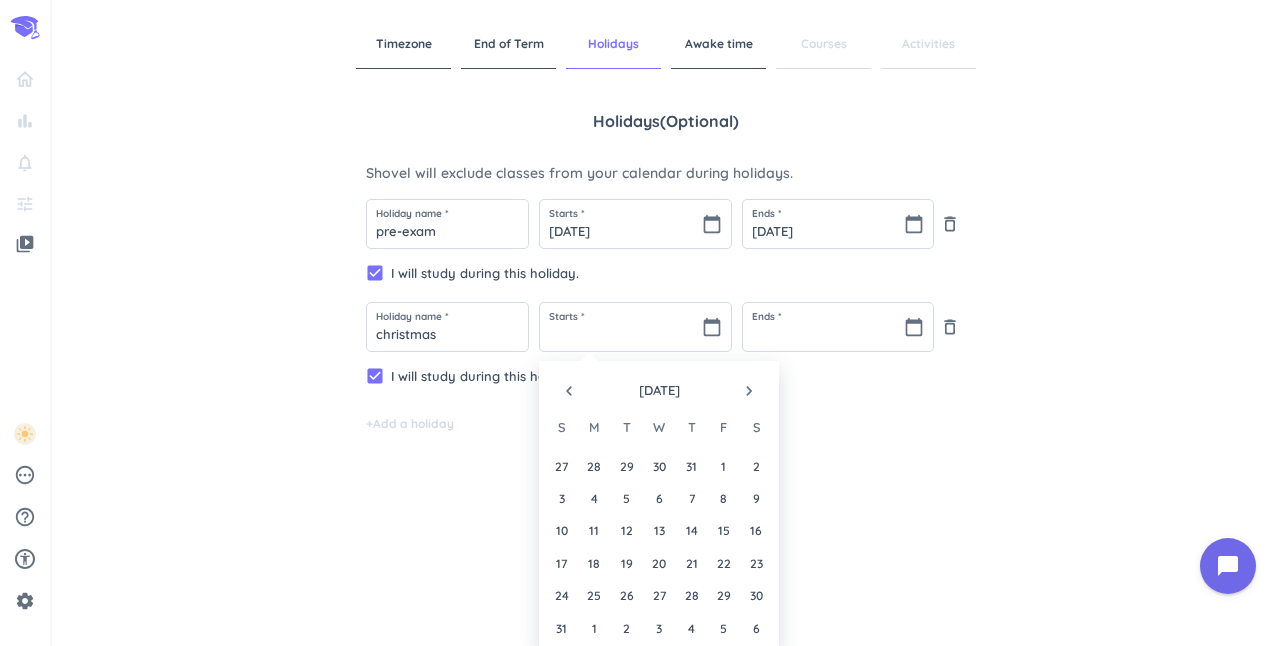 click on "navigate_next" at bounding box center (749, 391) 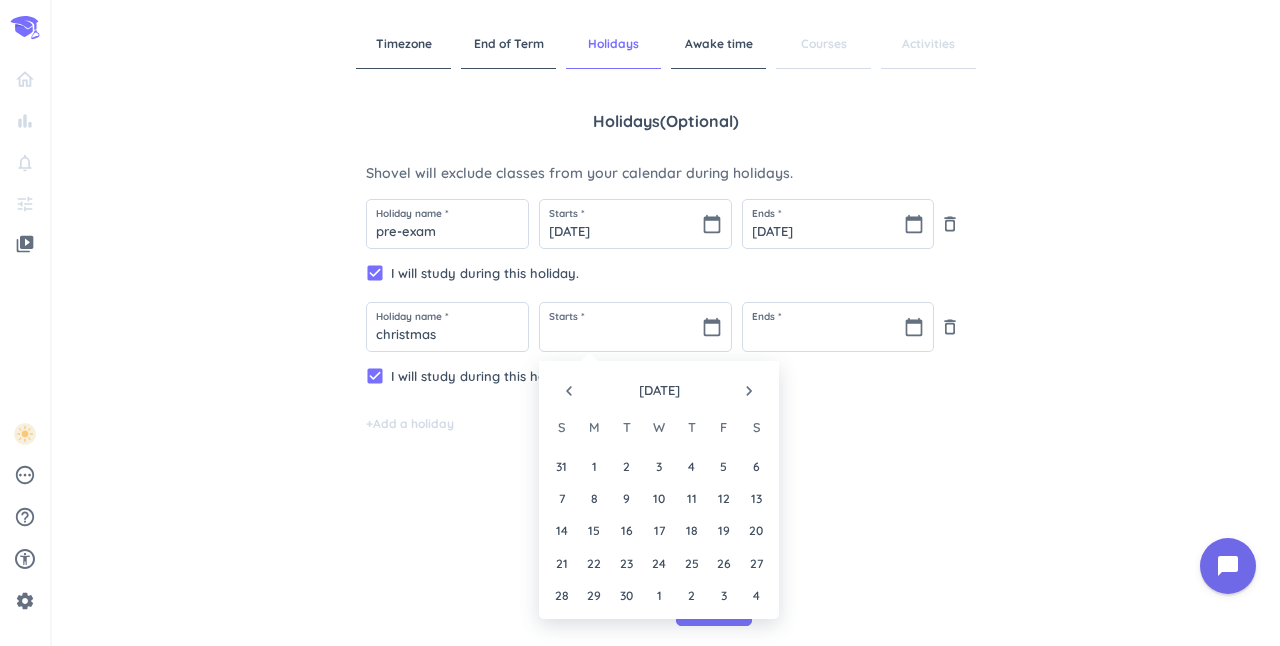 click on "navigate_next" at bounding box center (749, 391) 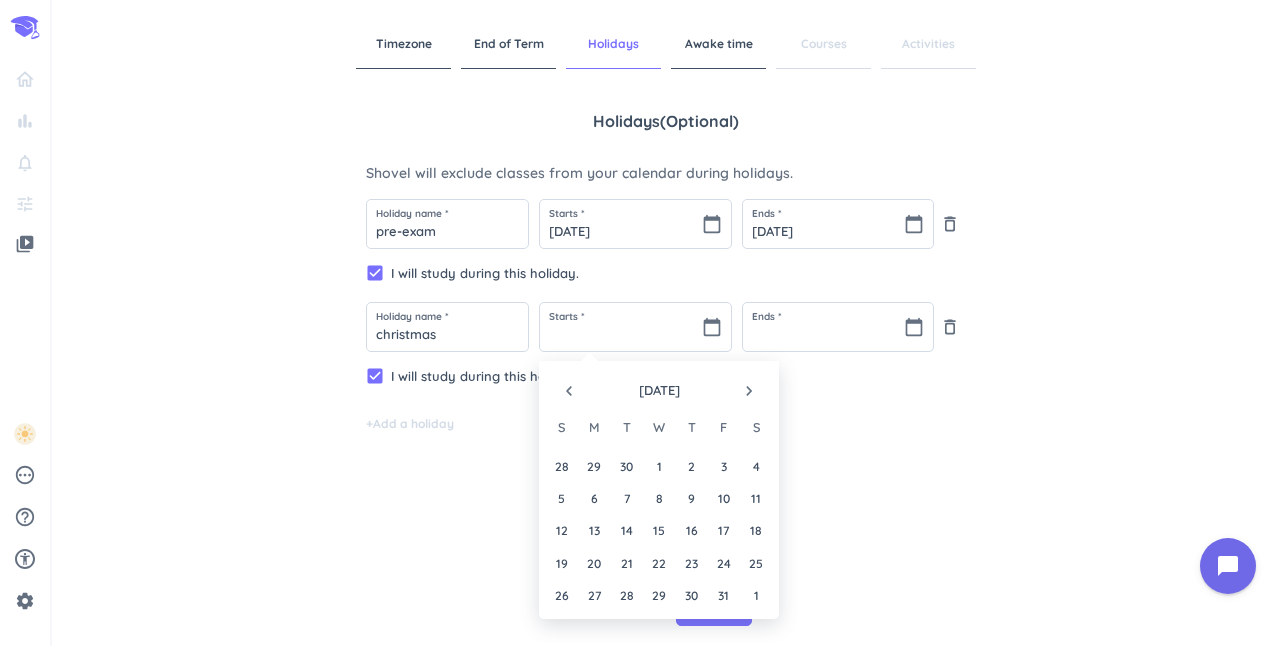 click on "navigate_next" at bounding box center [749, 391] 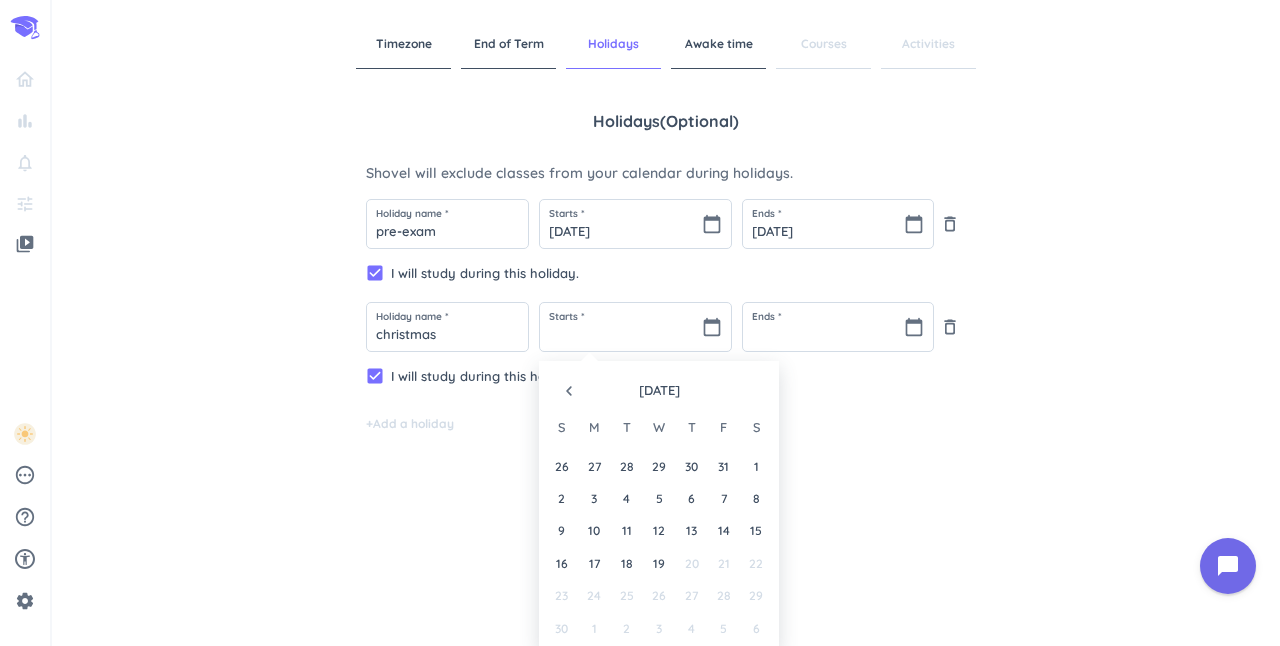 click at bounding box center (749, 391) 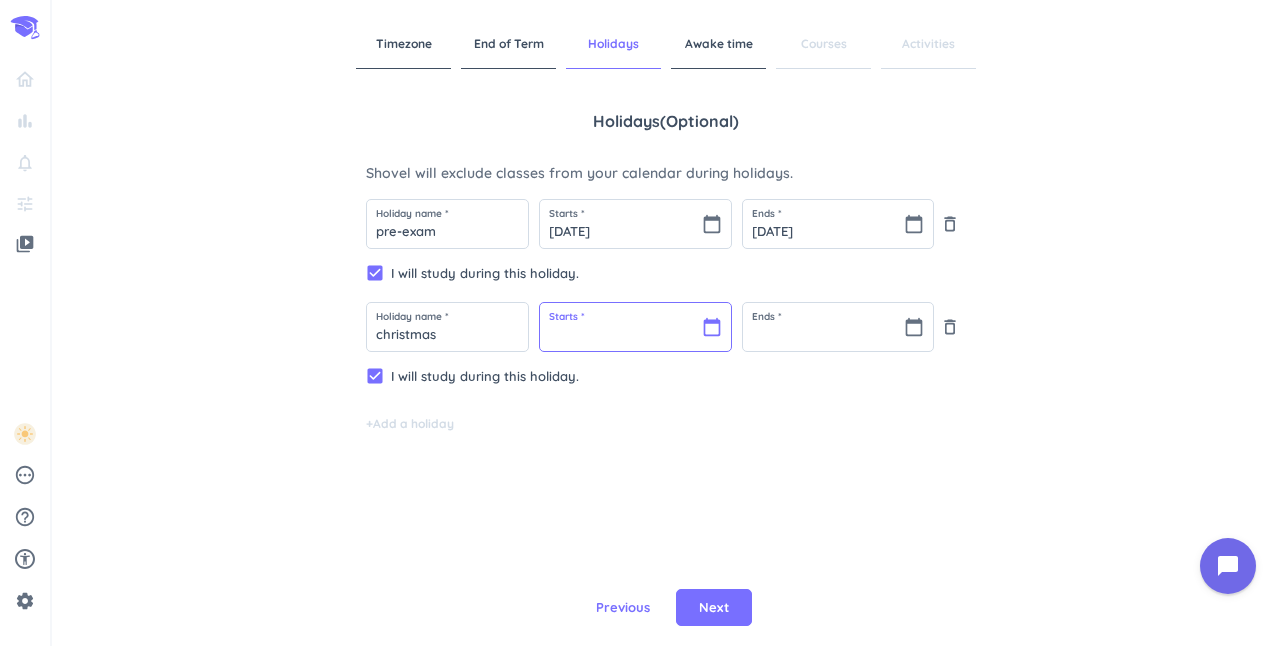 click at bounding box center (635, 327) 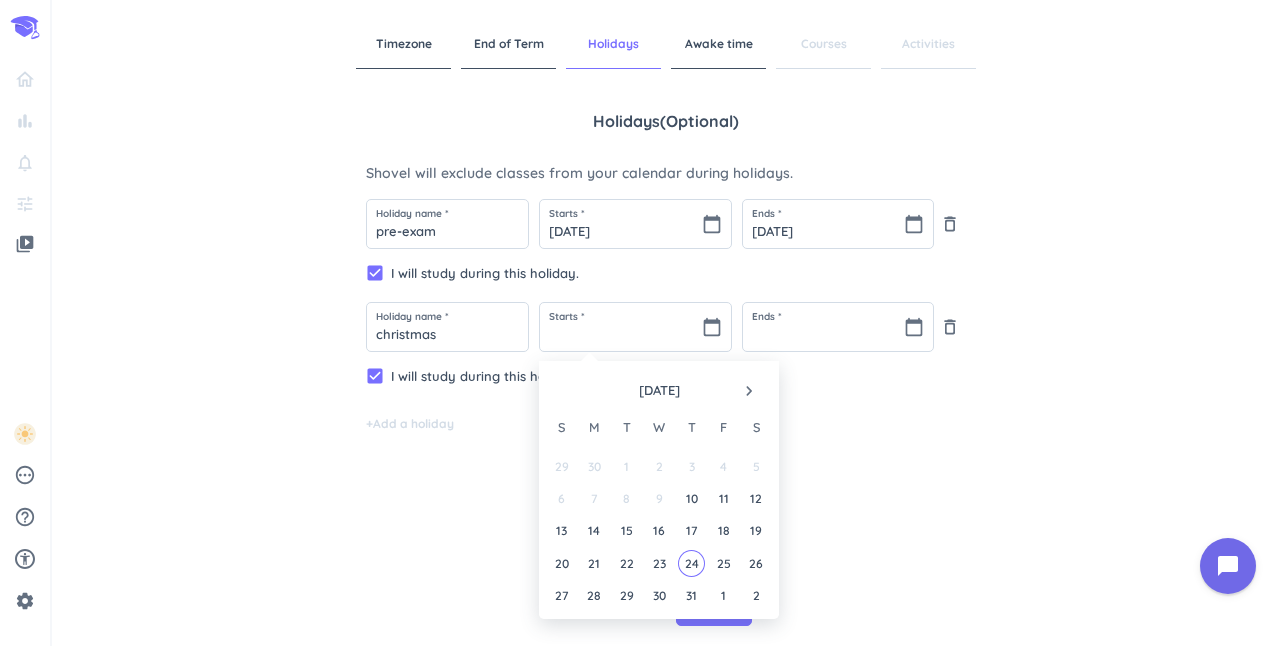 click on "navigate_next" at bounding box center (749, 391) 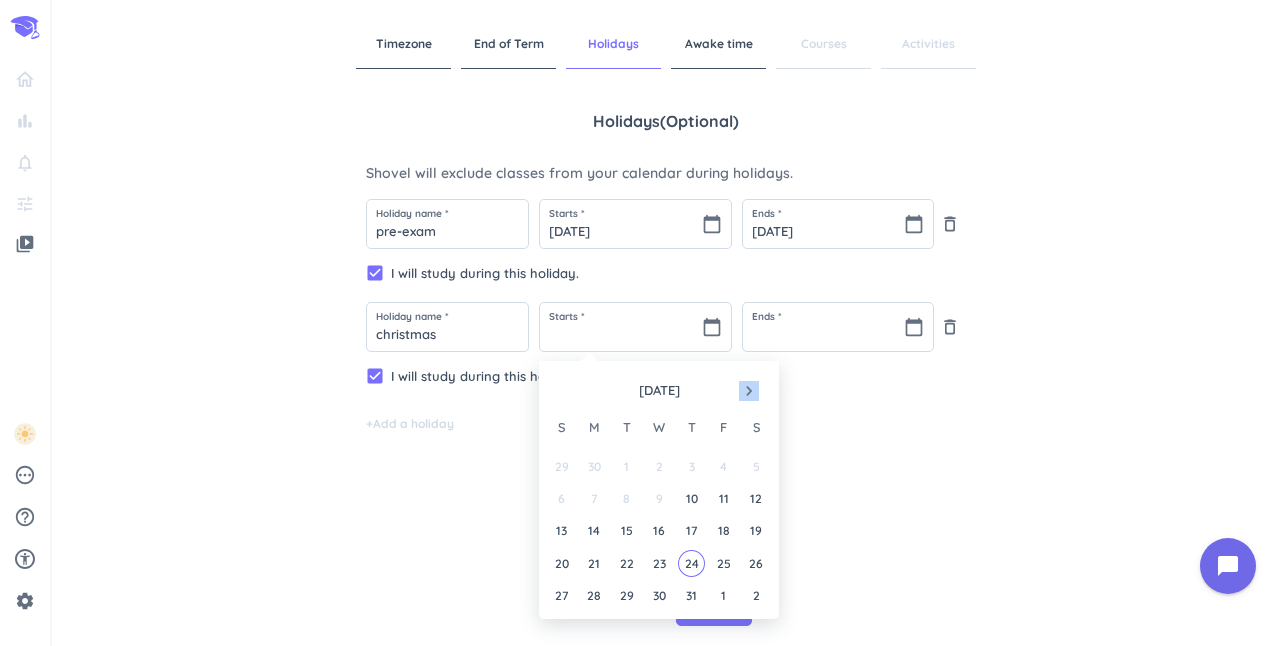 click on "navigate_next" at bounding box center [749, 391] 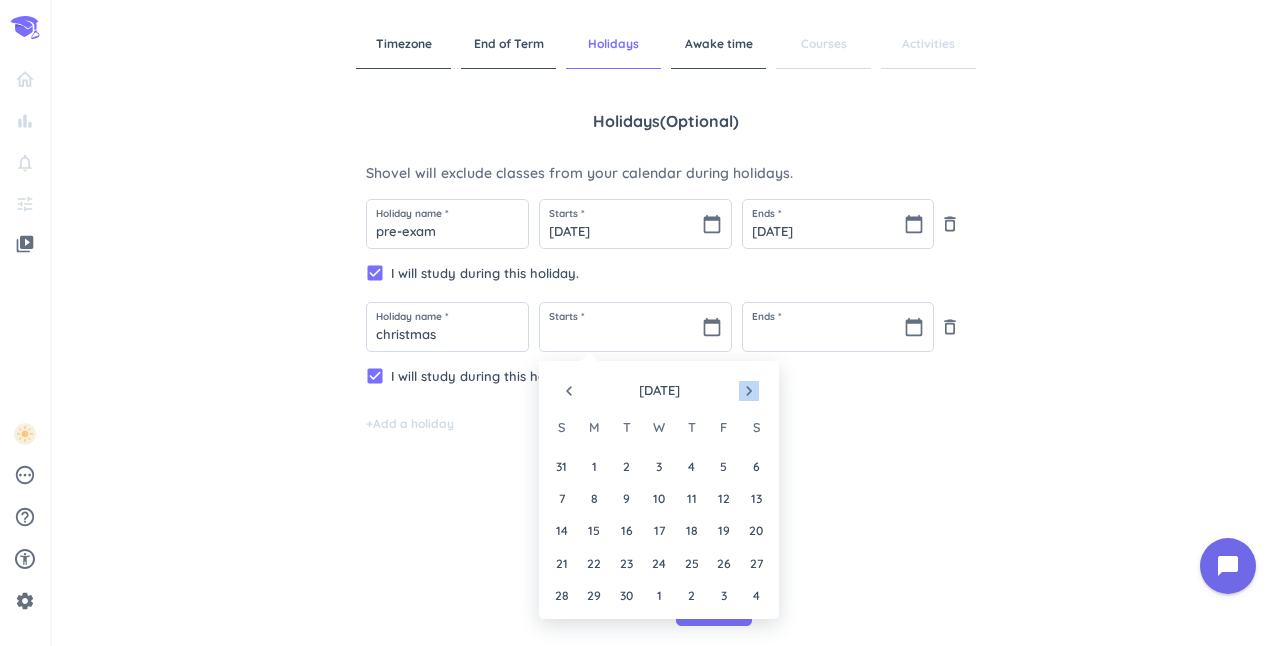click on "navigate_next" at bounding box center [749, 391] 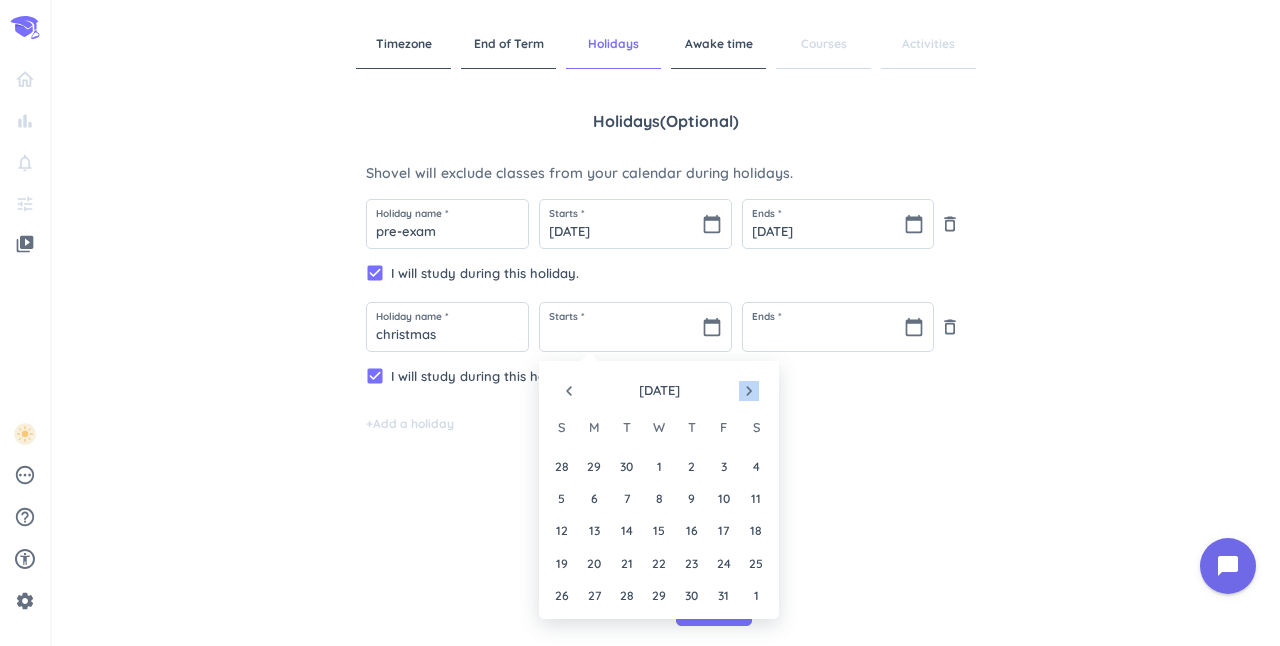 click on "navigate_next" at bounding box center (749, 391) 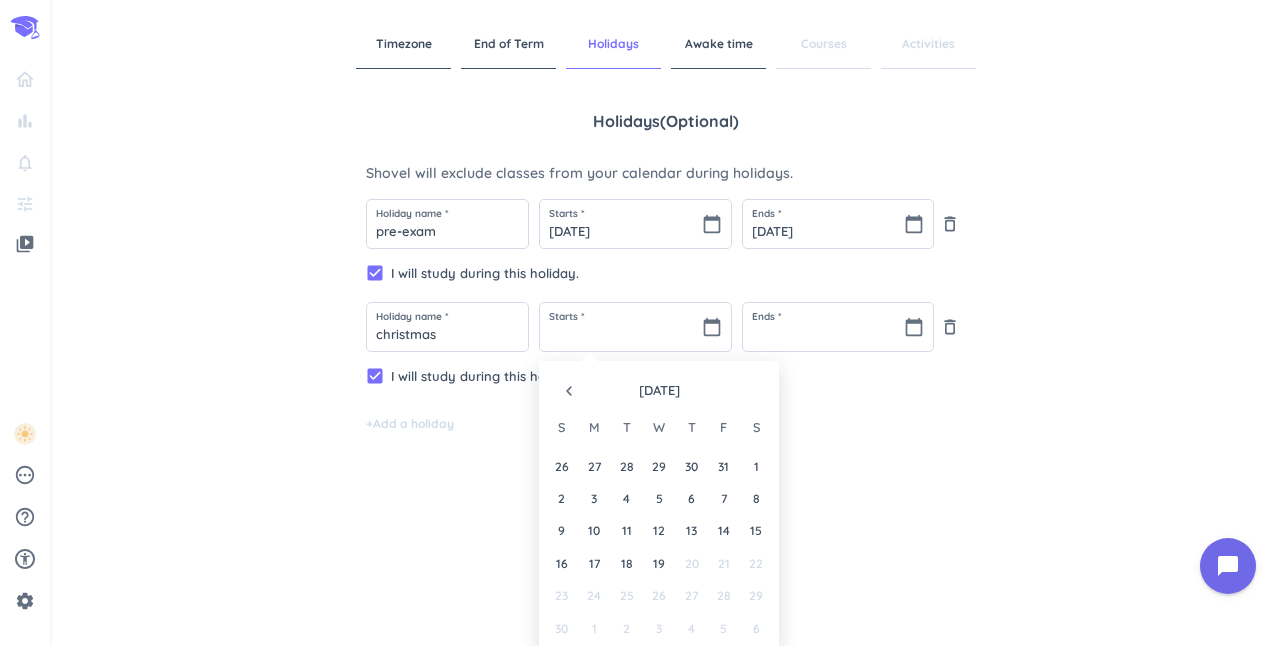 click at bounding box center [749, 391] 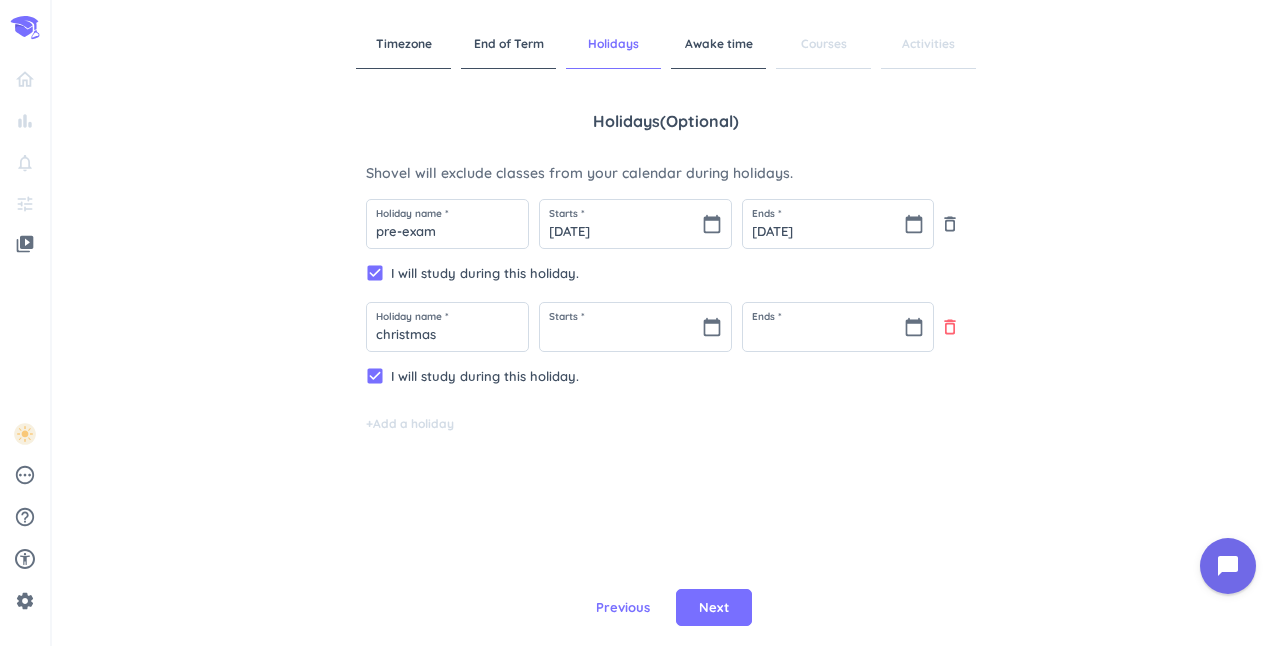click on "delete_outline" at bounding box center [950, 327] 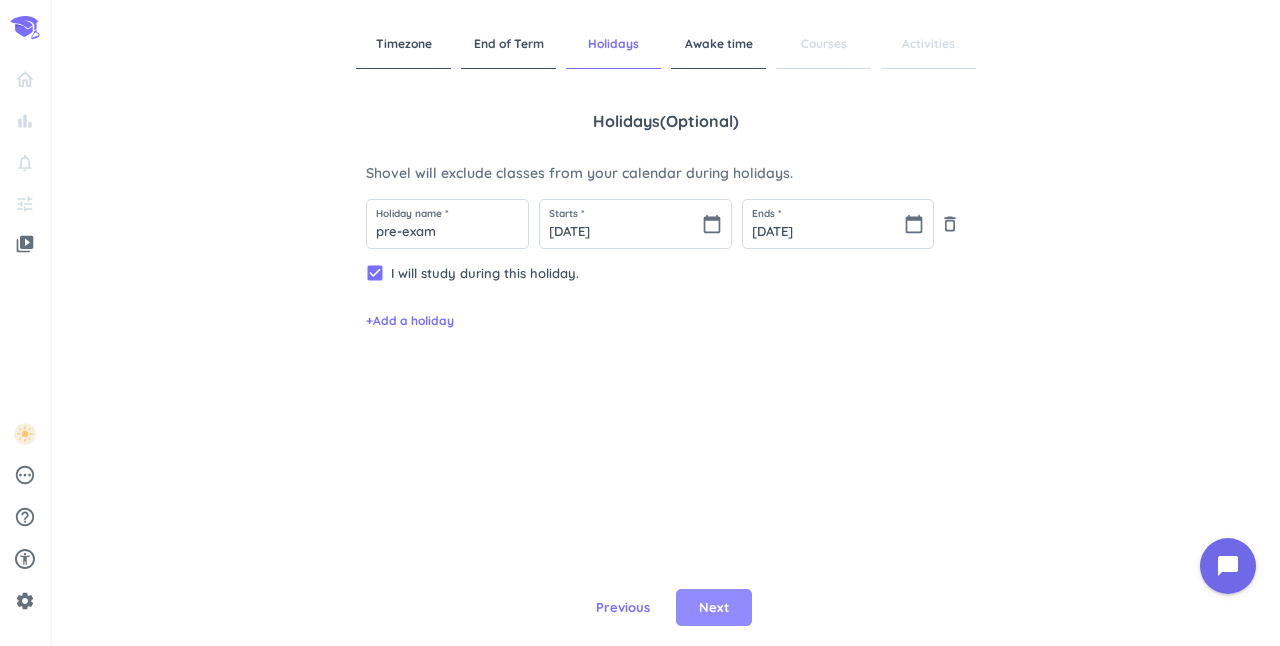 click on "Next" at bounding box center (714, 608) 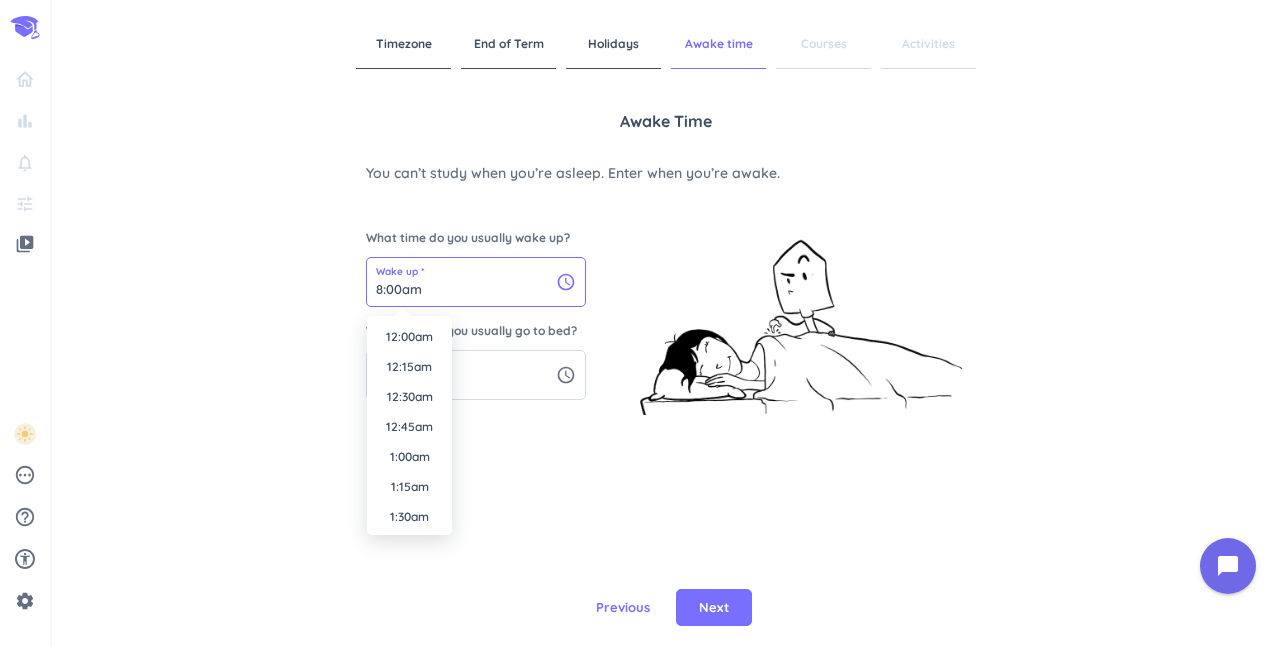 click on "8:00am" at bounding box center (476, 282) 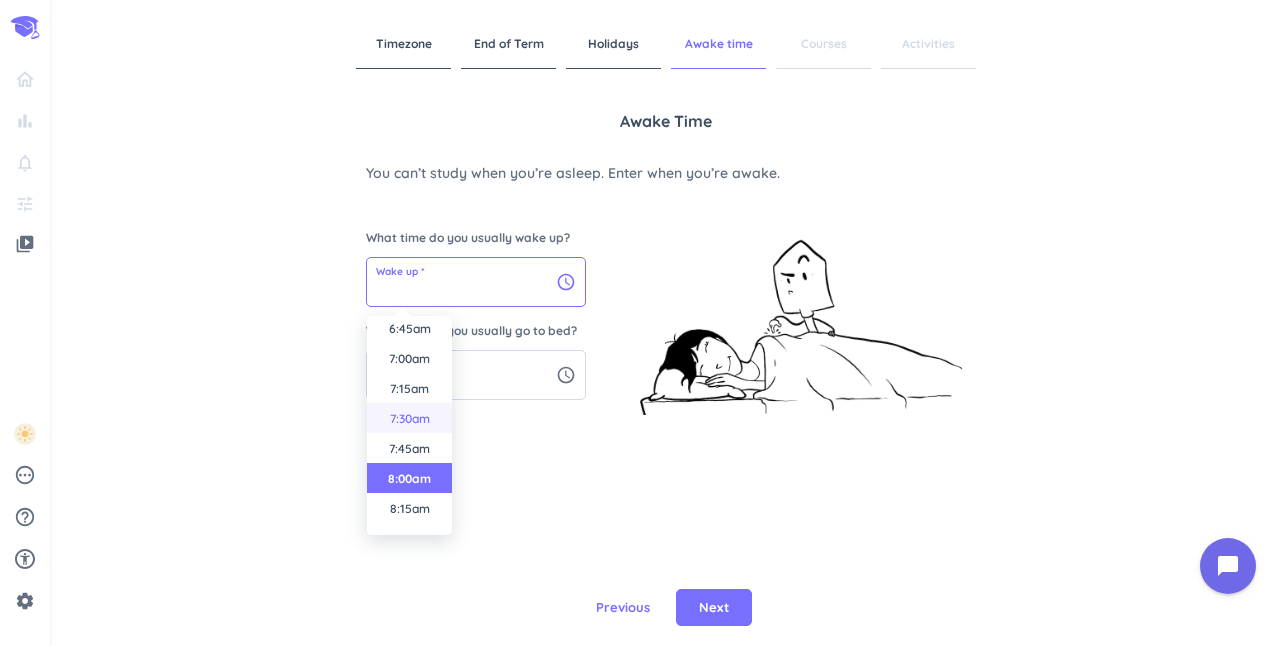 scroll, scrollTop: 820, scrollLeft: 0, axis: vertical 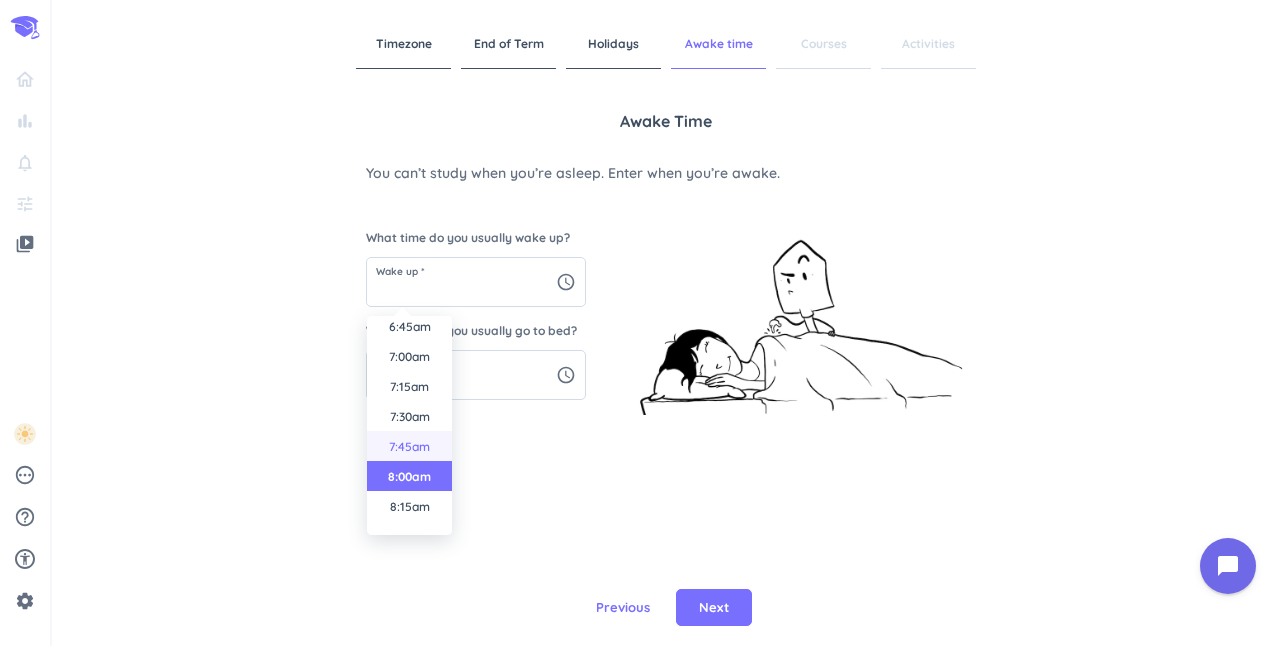 click on "7:45am" at bounding box center (409, 446) 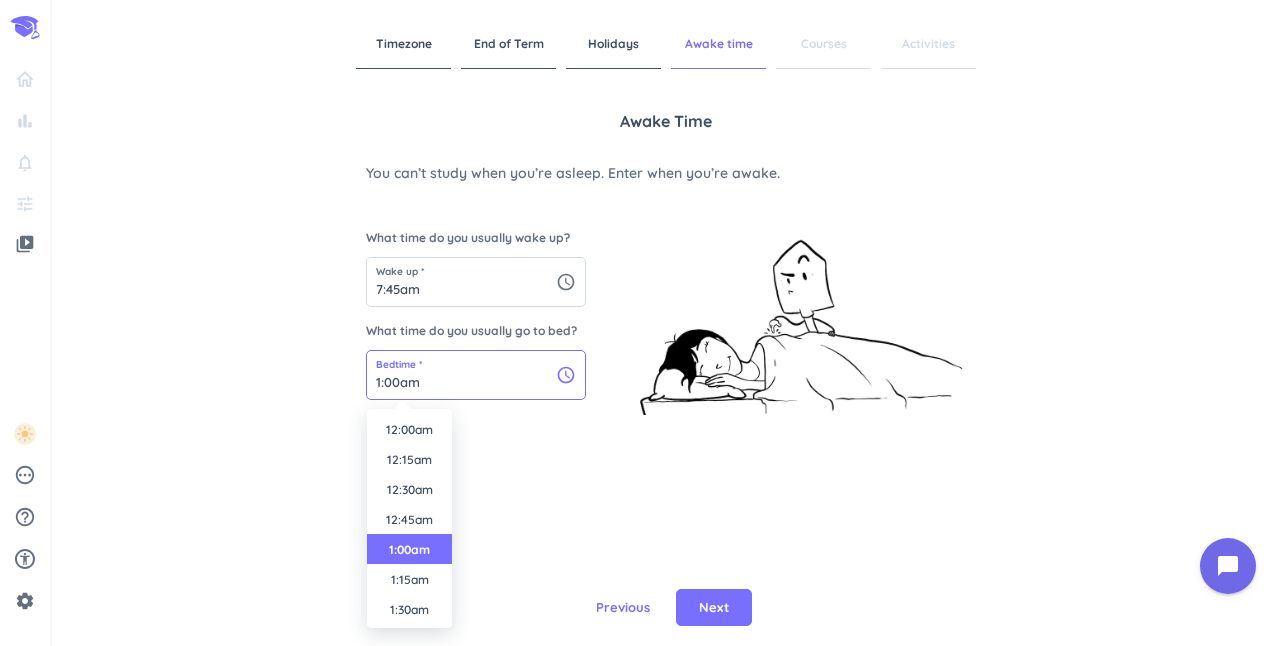 click on "1:00am" at bounding box center [476, 375] 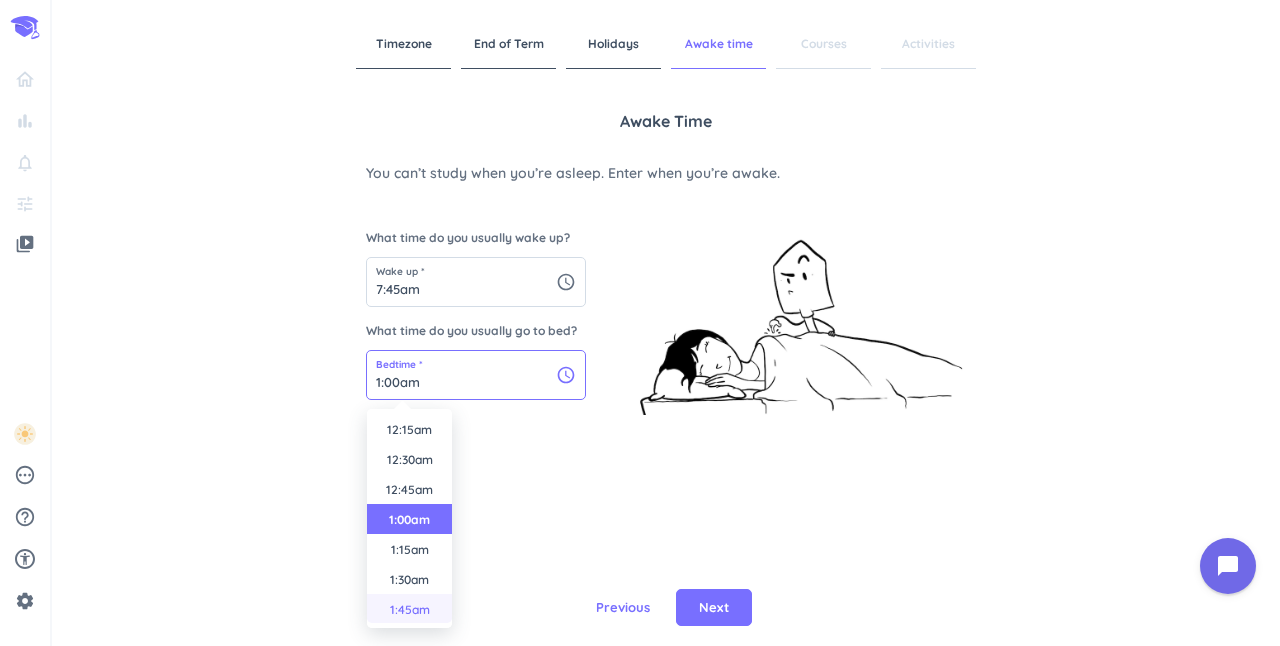 scroll, scrollTop: 0, scrollLeft: 0, axis: both 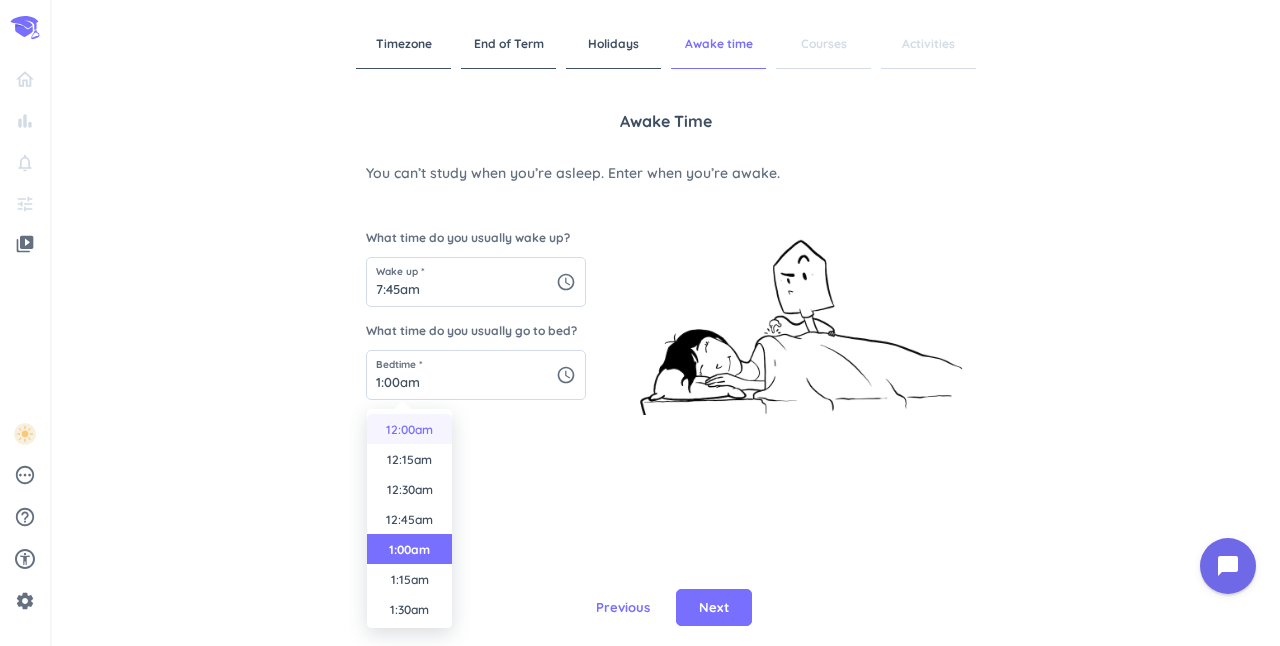 click on "12:00am" at bounding box center (409, 429) 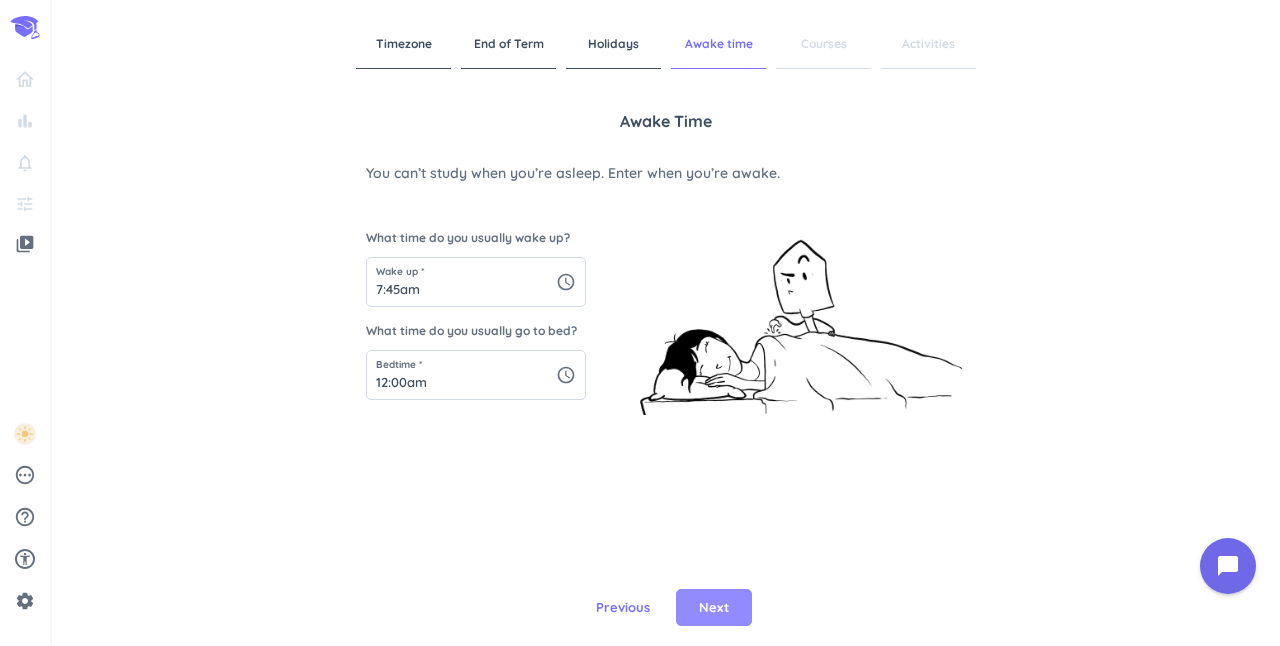 click on "Next" at bounding box center [714, 608] 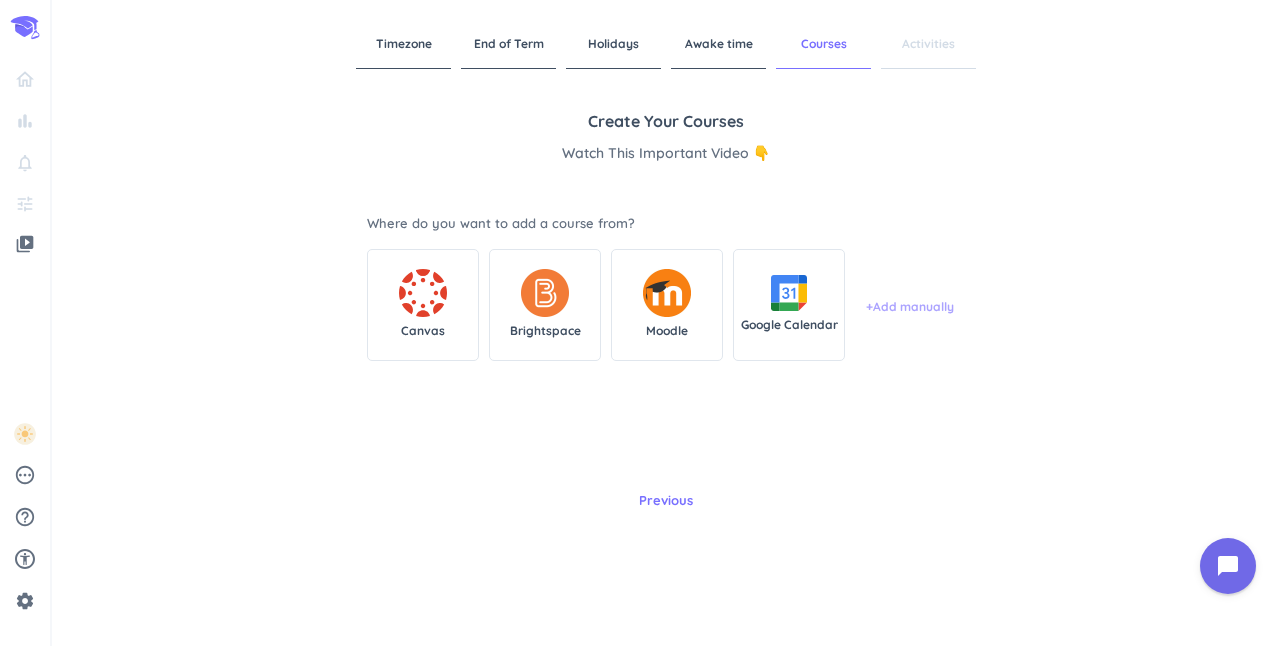 click on "+  Add manually" at bounding box center (910, 307) 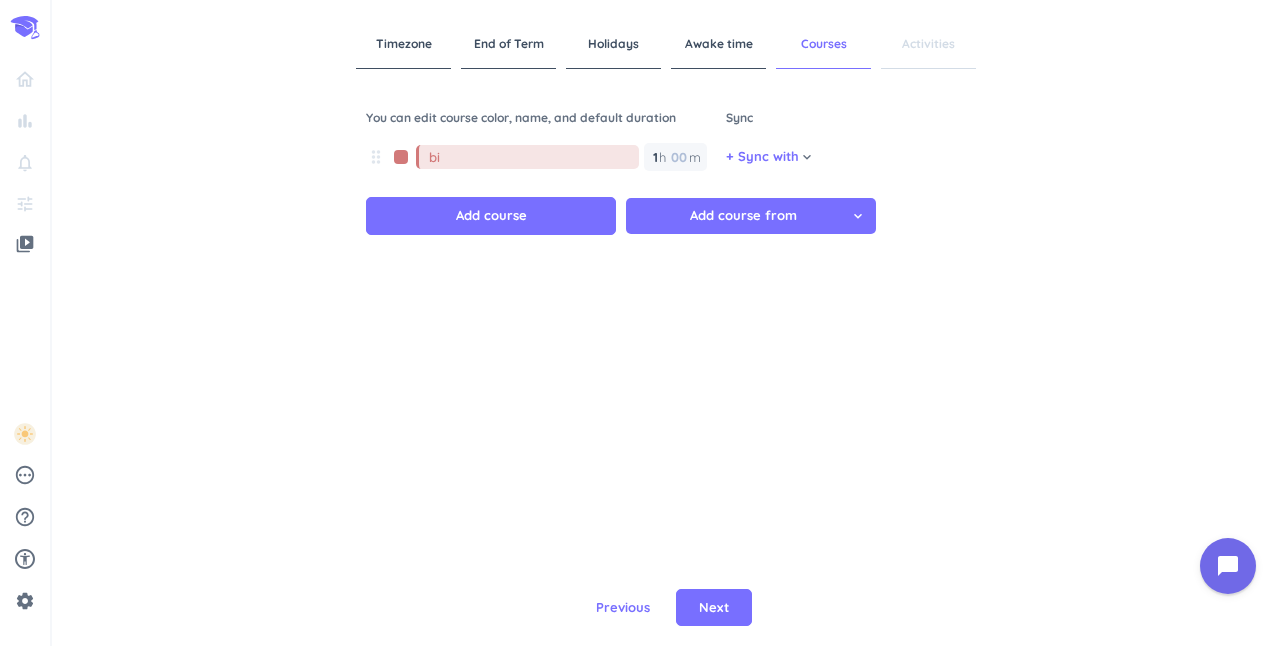 type on "b" 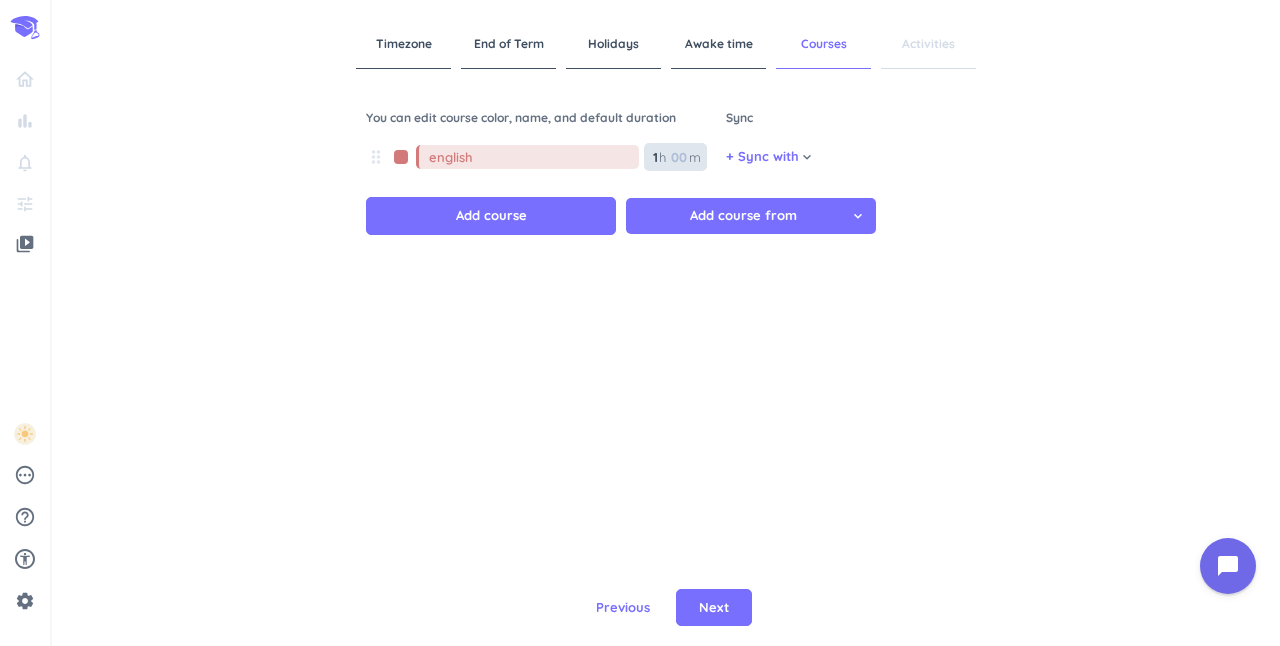 type on "english" 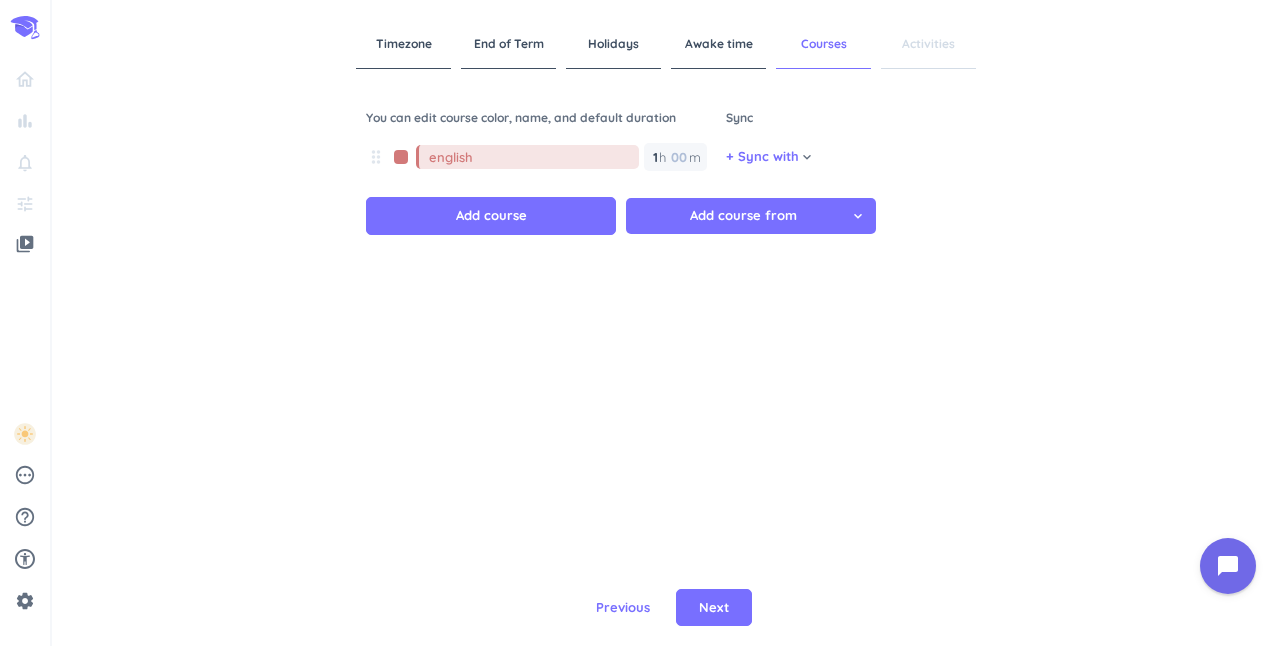 click on "Add course from" at bounding box center [743, 216] 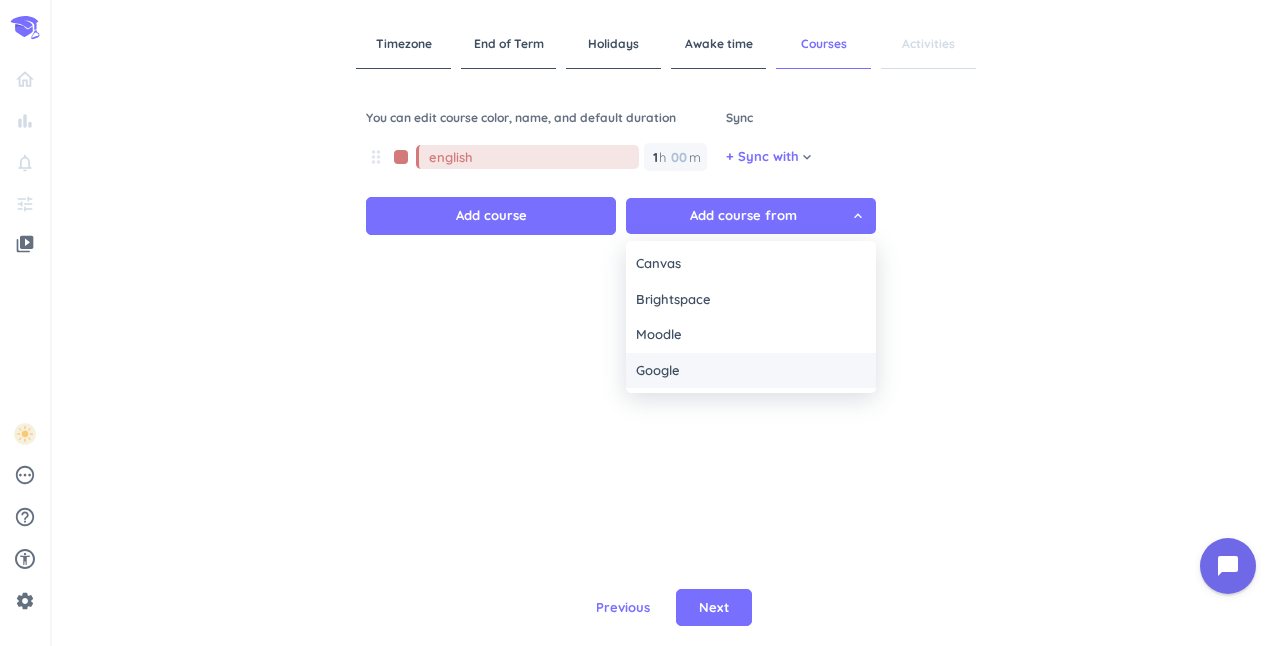 click on "Google" at bounding box center (751, 371) 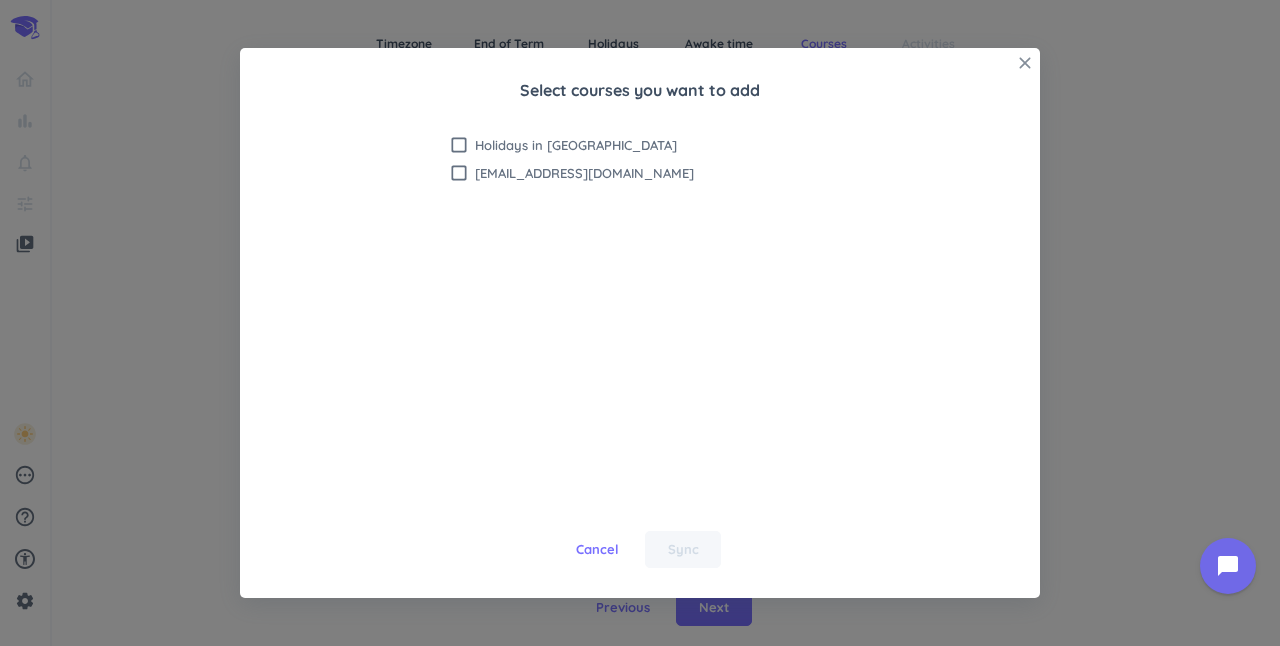 click on "close" at bounding box center [1025, 63] 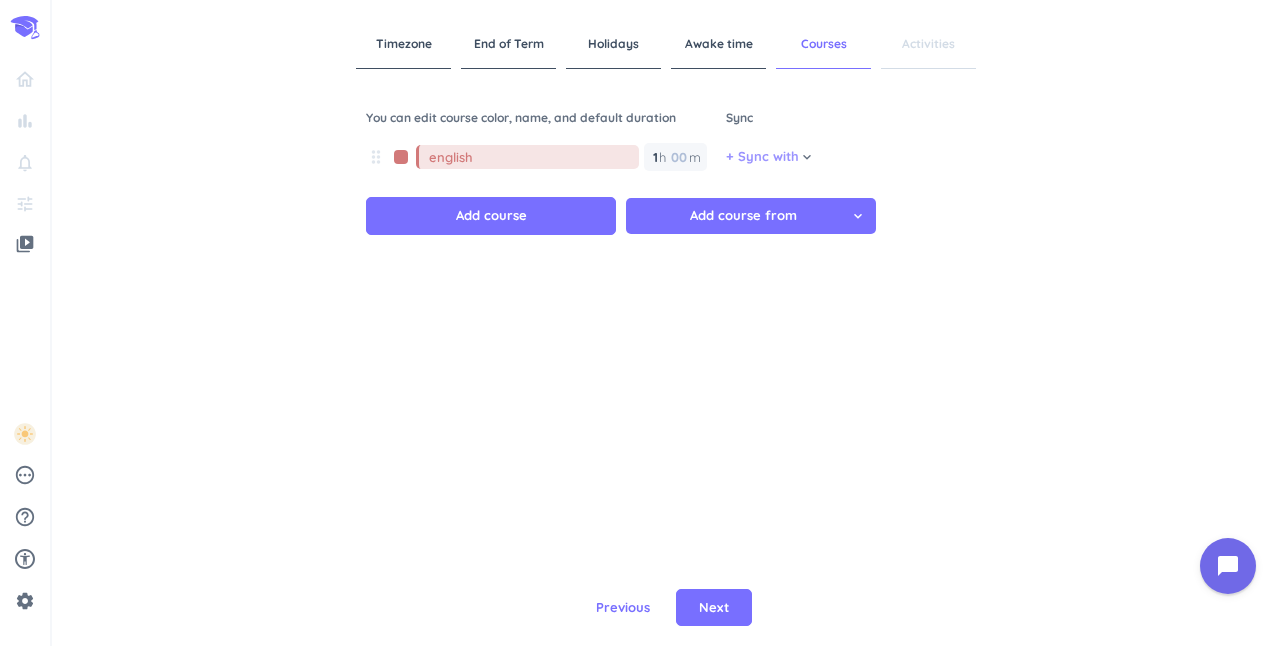 click on "+ Sync with" at bounding box center [762, 157] 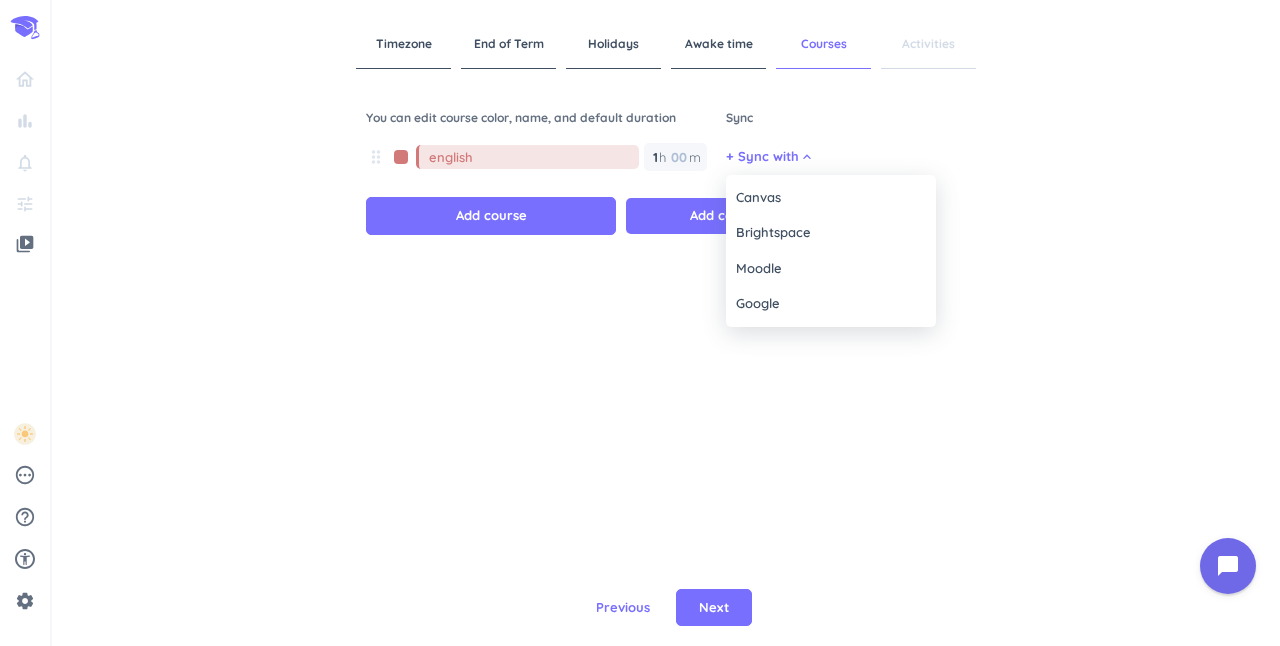 click at bounding box center (640, 323) 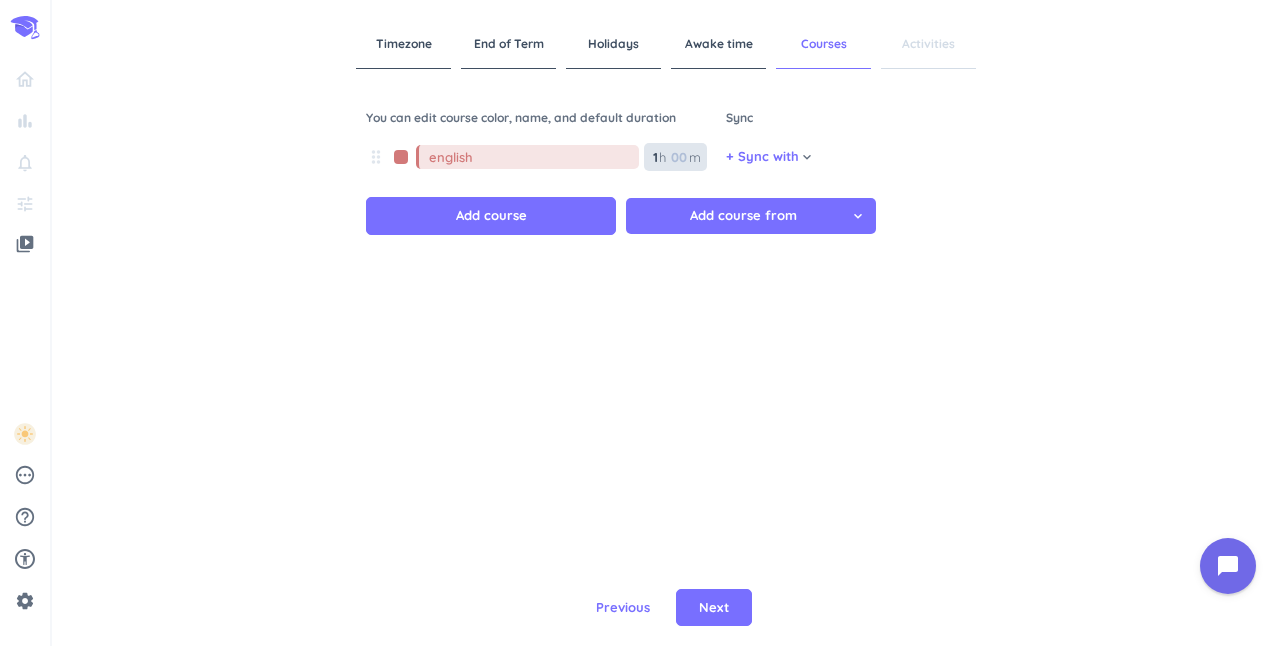 click at bounding box center [678, 157] 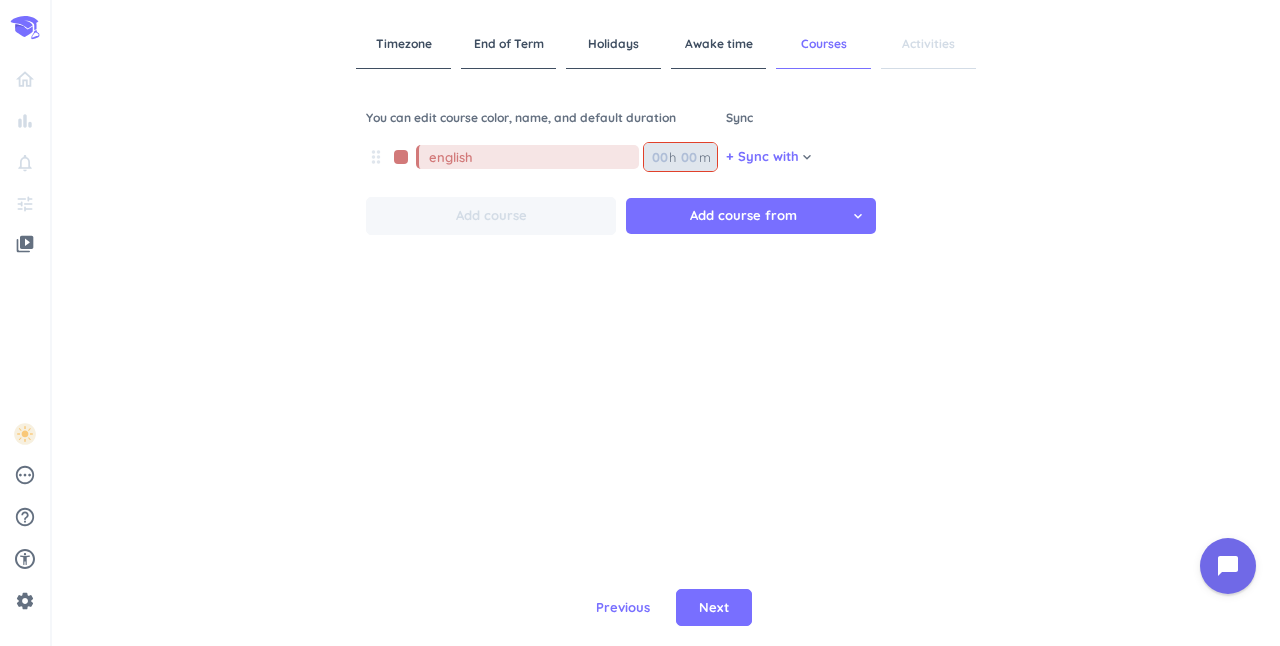 type on "1" 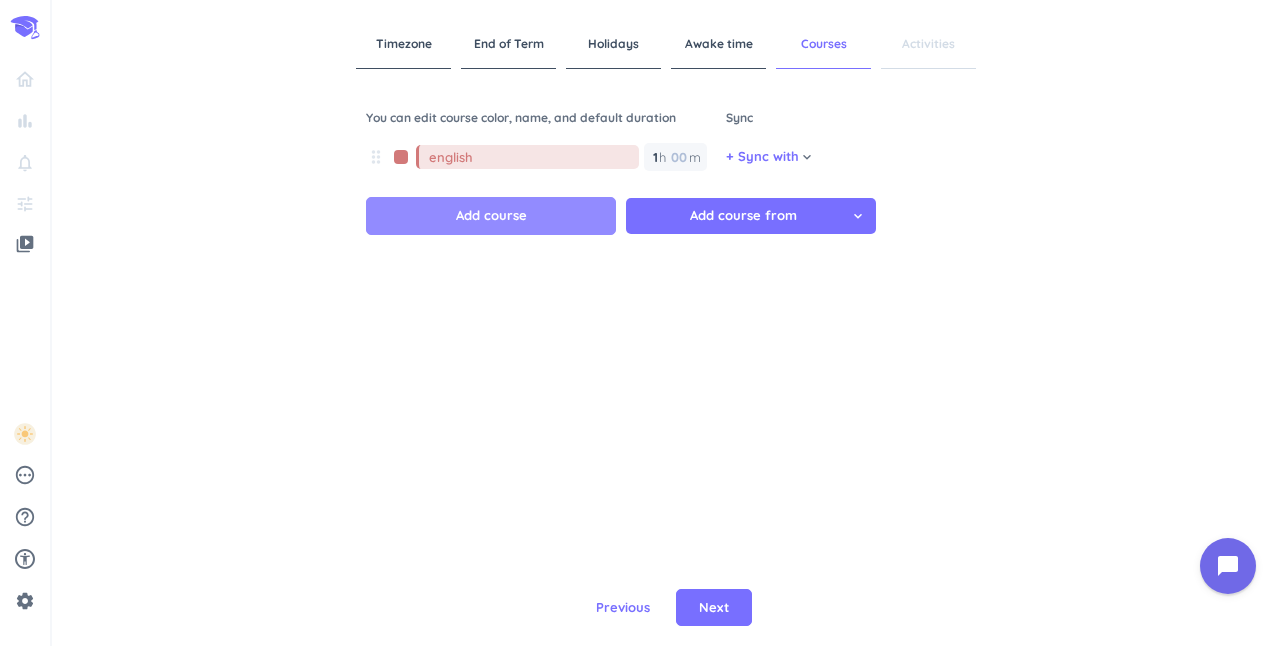 click on "Add course" at bounding box center [491, 216] 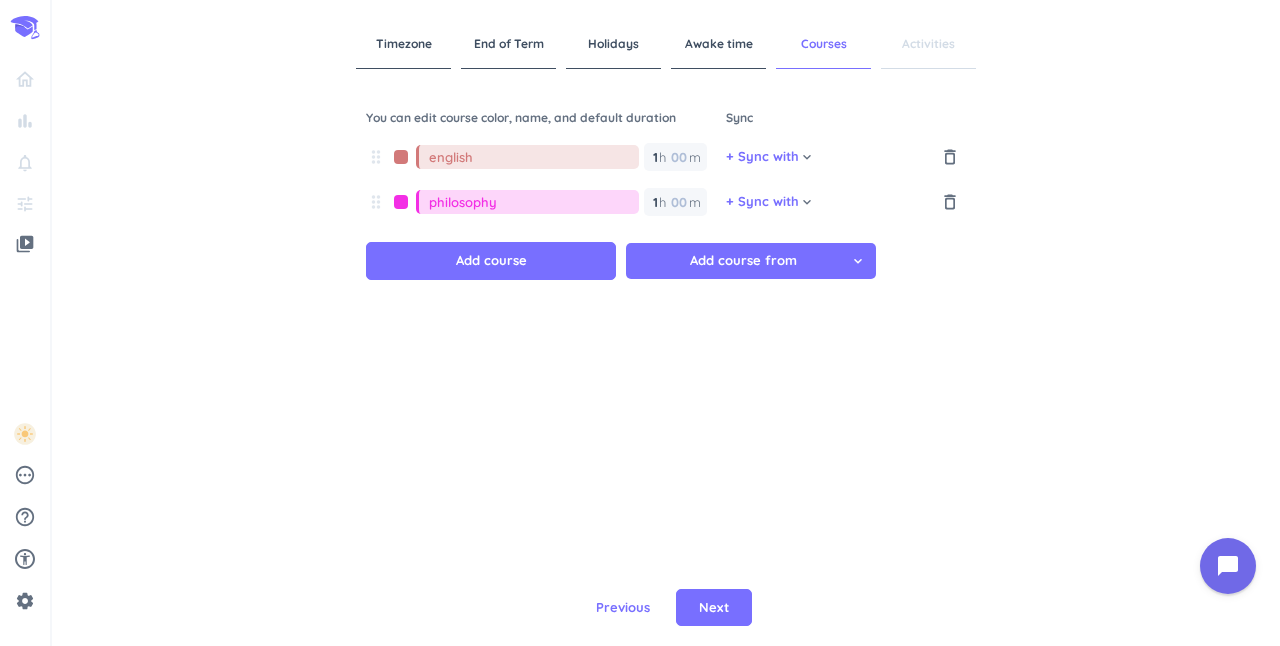 type on "philosophy" 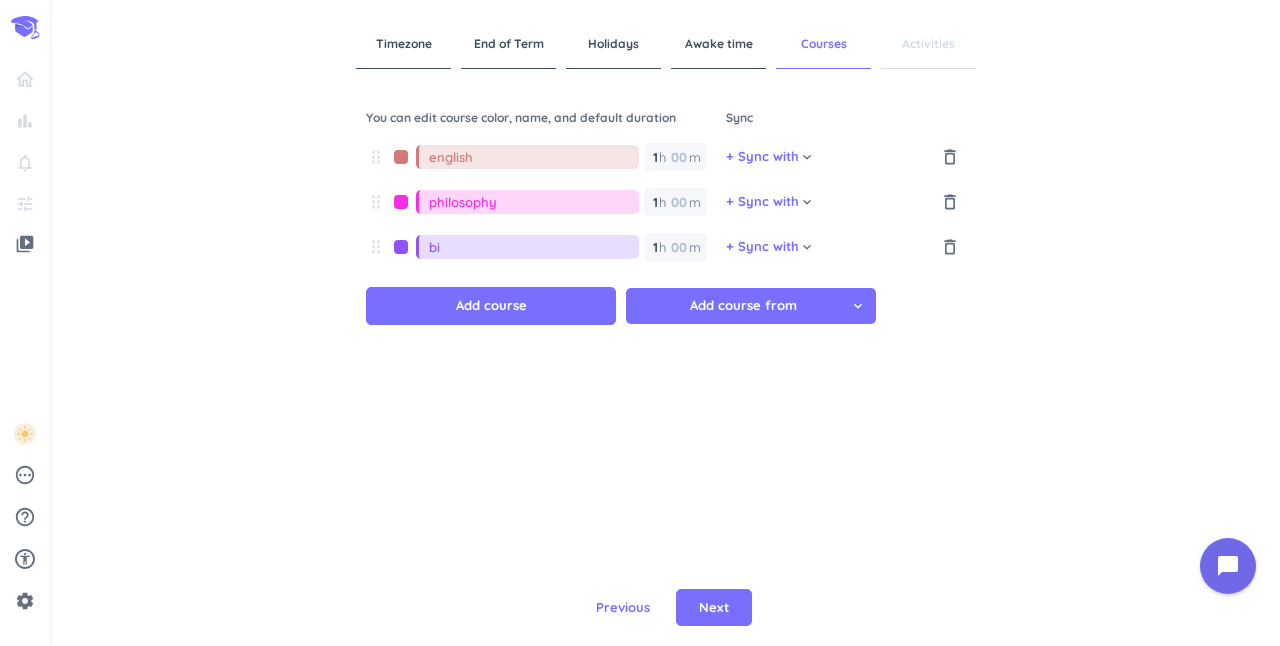 type on "b" 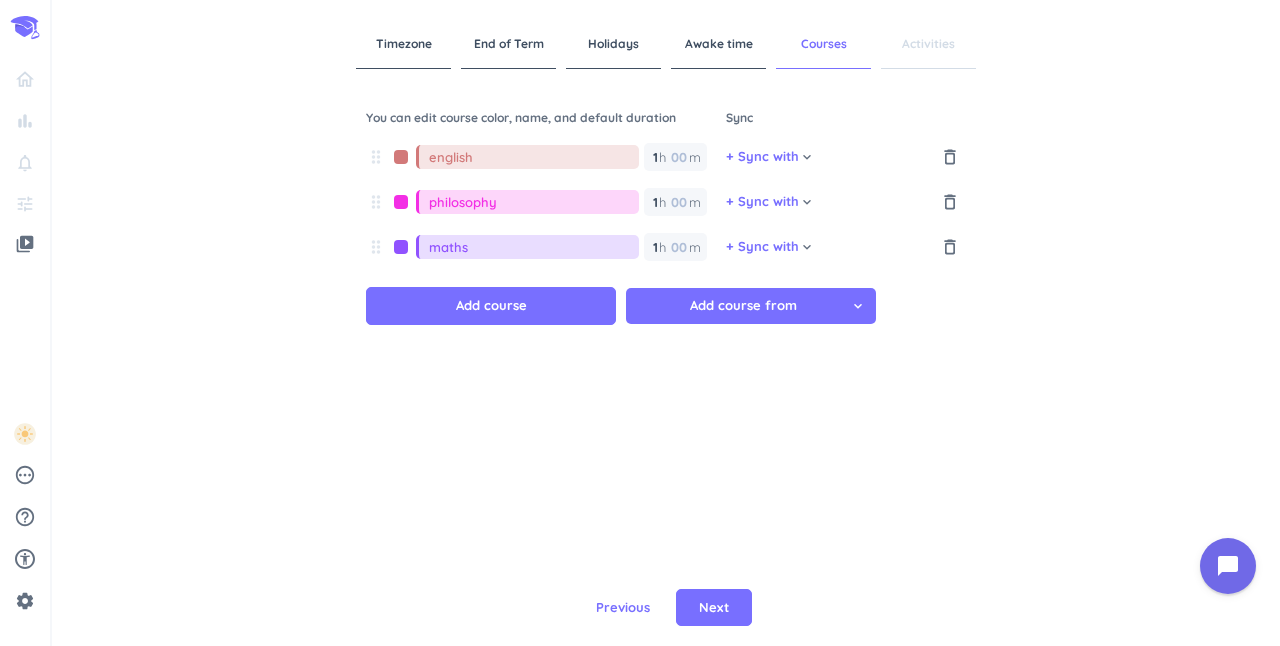 type on "maths" 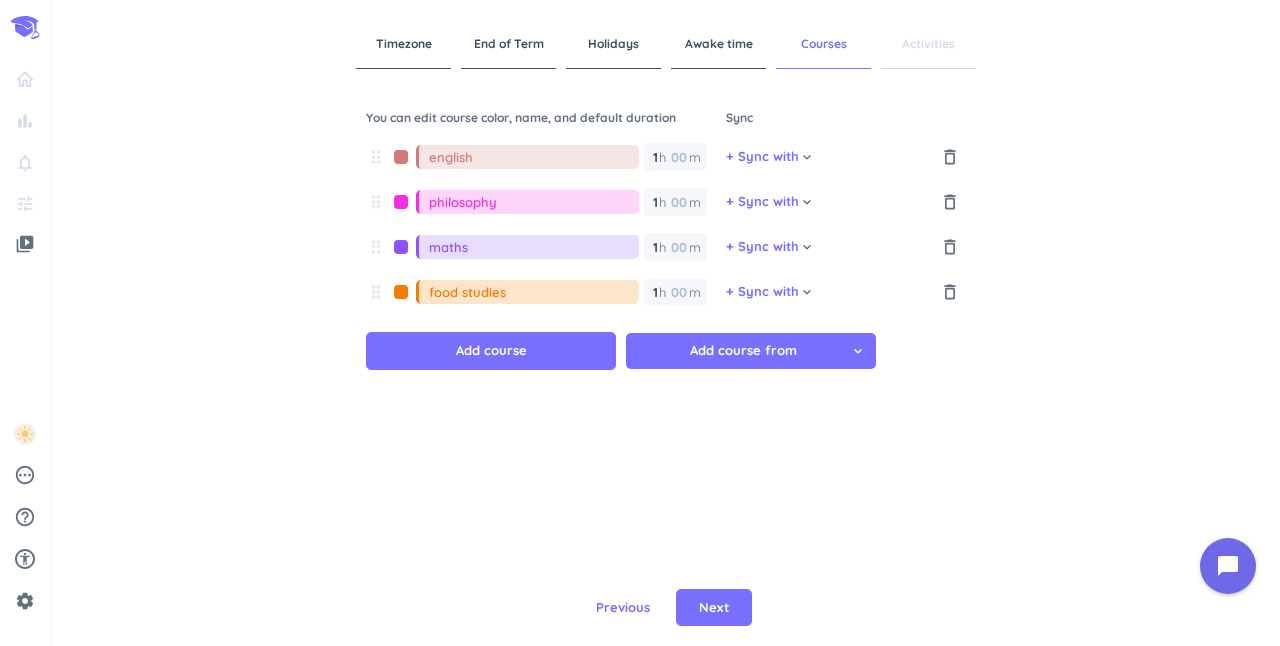 type on "food studies" 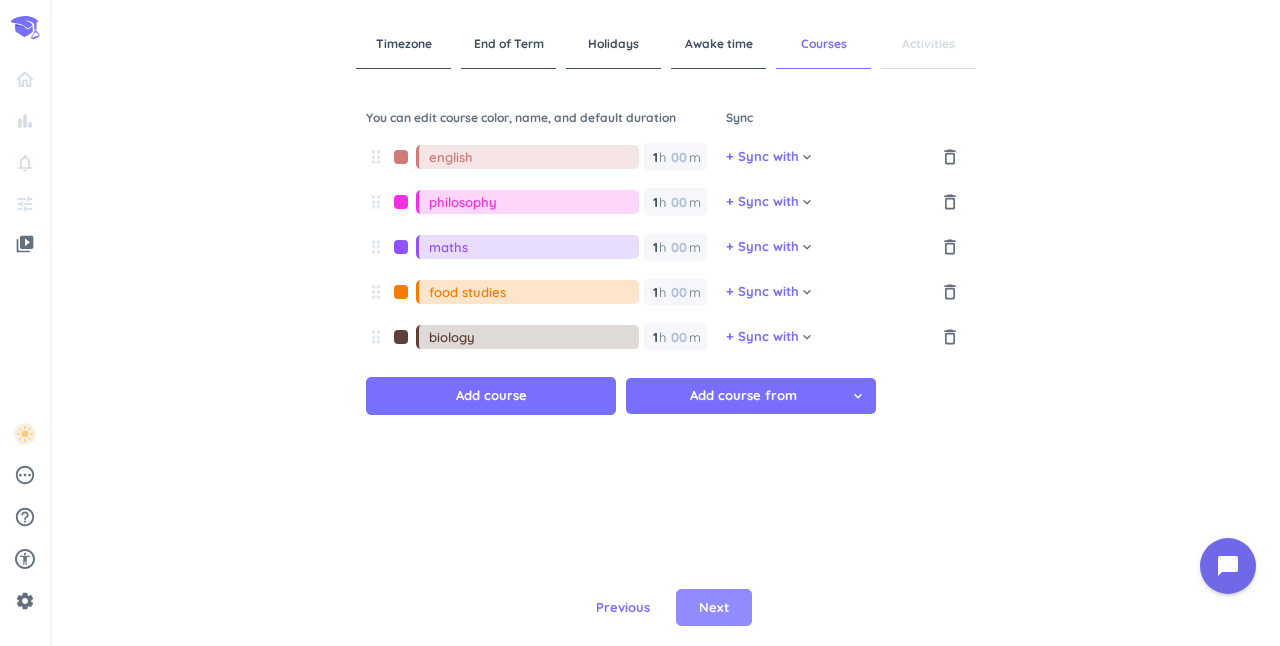 type on "biology" 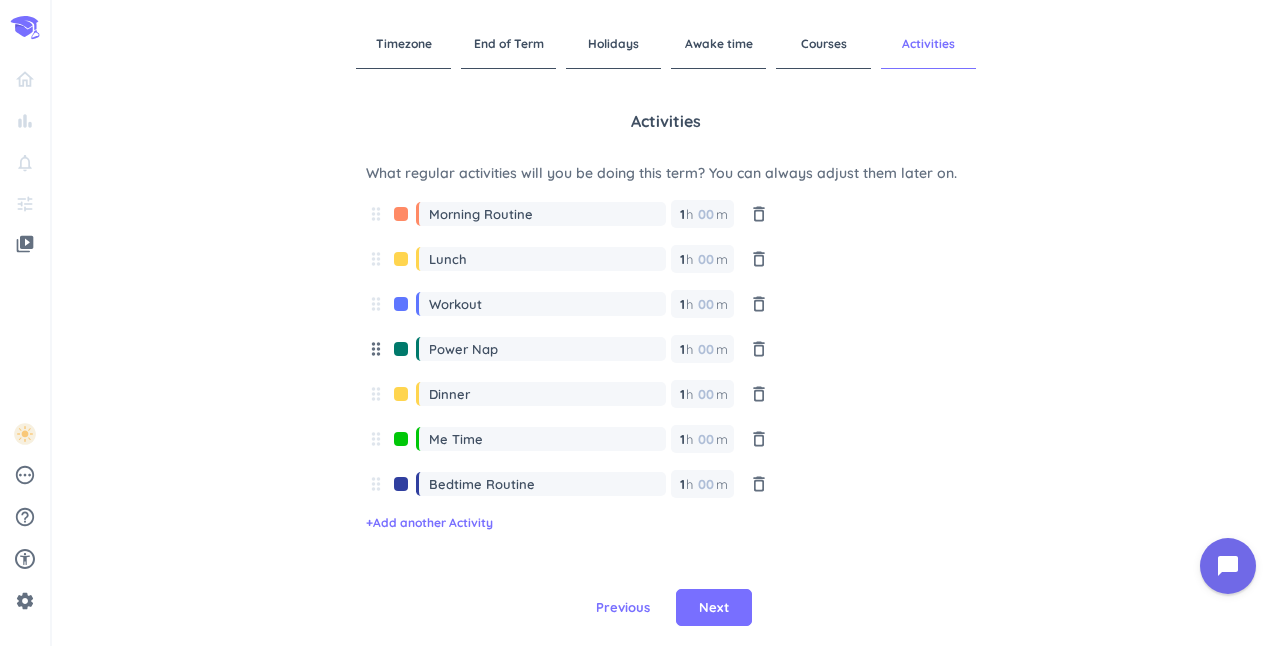 drag, startPoint x: 436, startPoint y: 348, endPoint x: 369, endPoint y: 344, distance: 67.11929 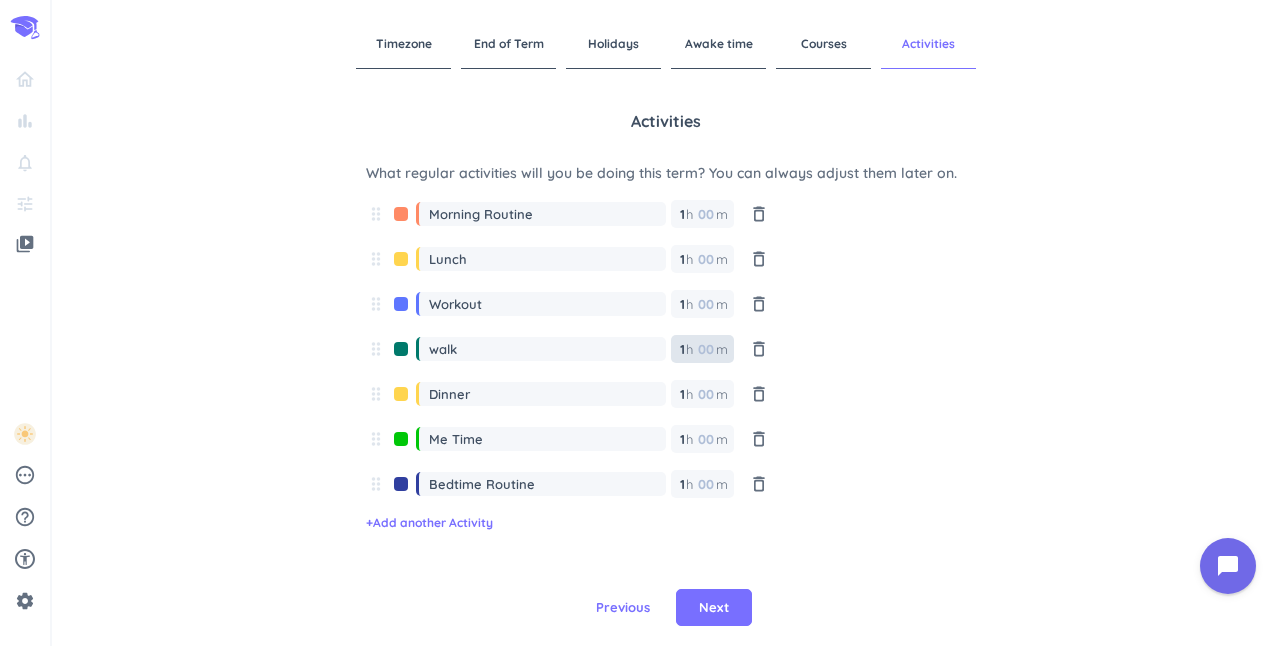 type on "walk" 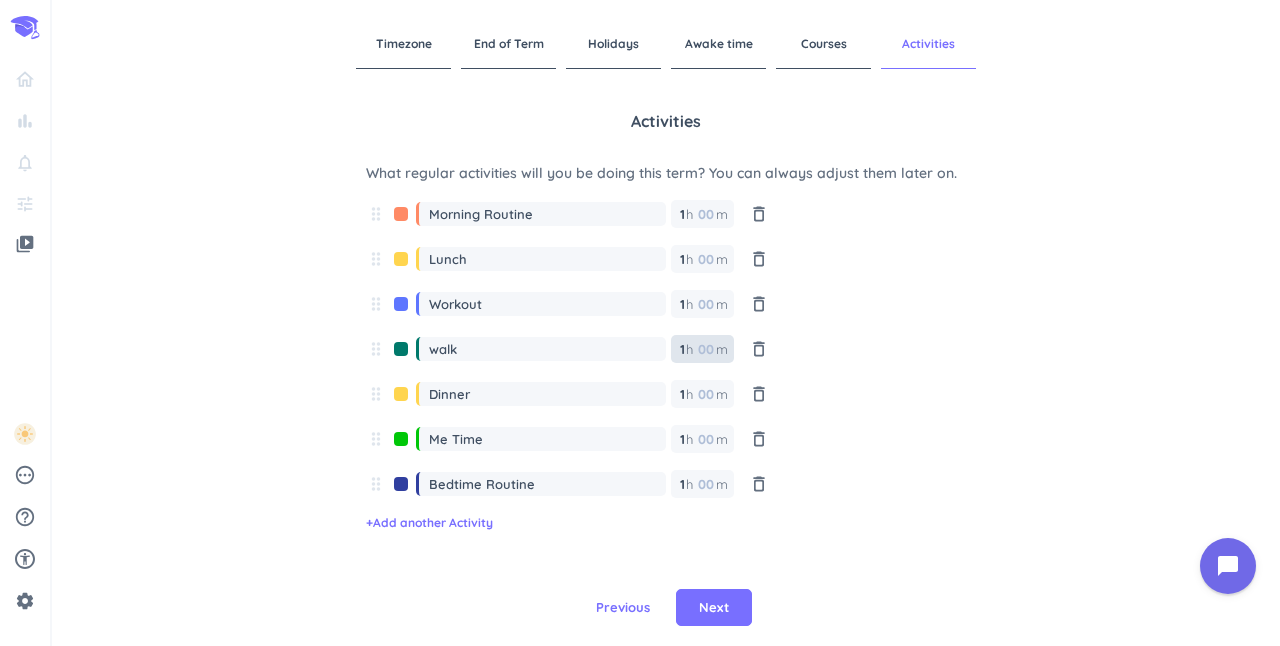 click at bounding box center (705, 349) 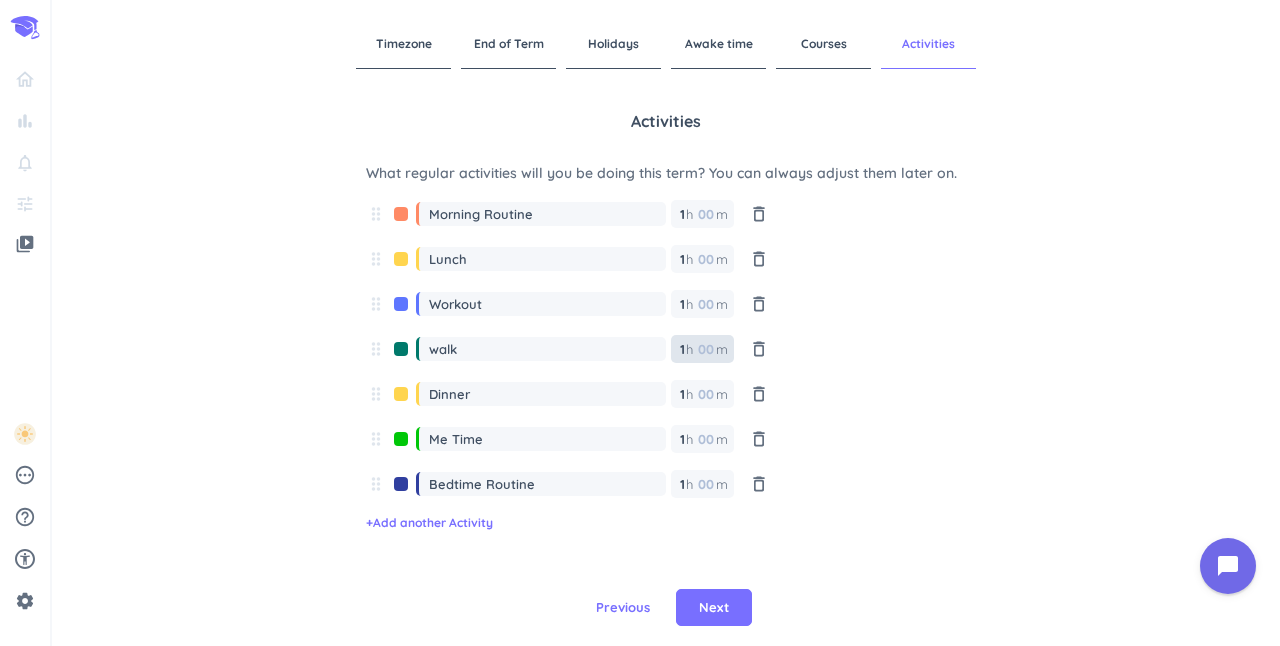 click on "1 1 00" at bounding box center (686, 349) 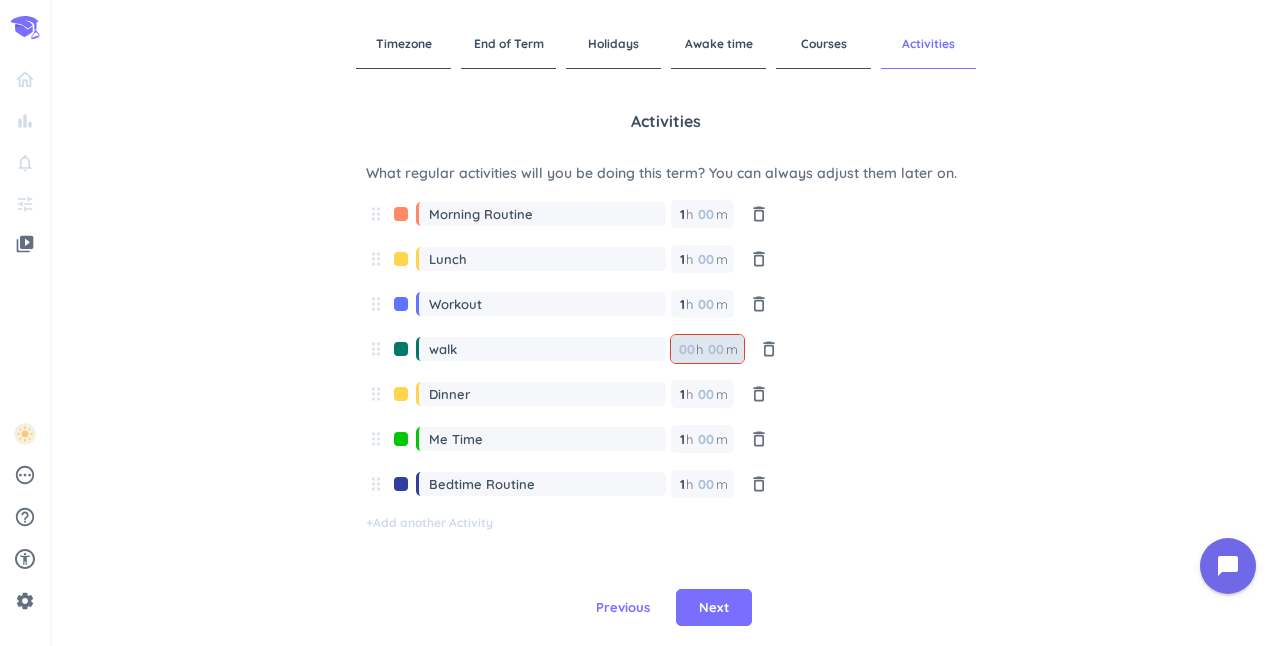 type 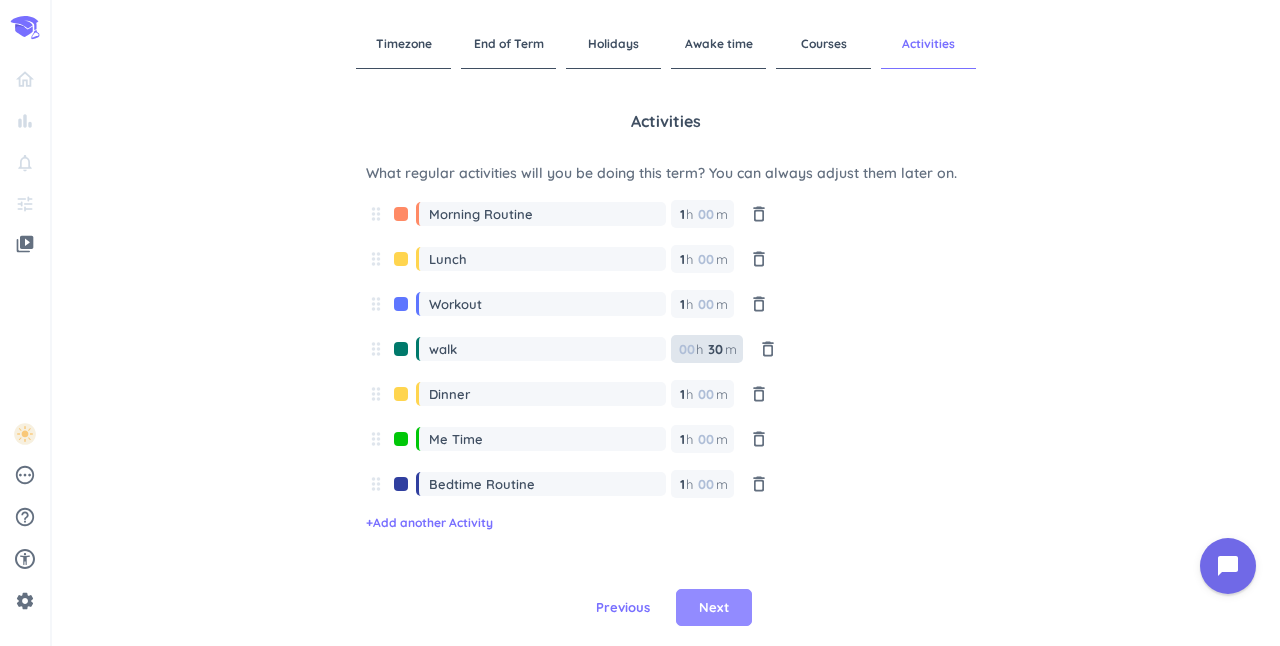 type on "30" 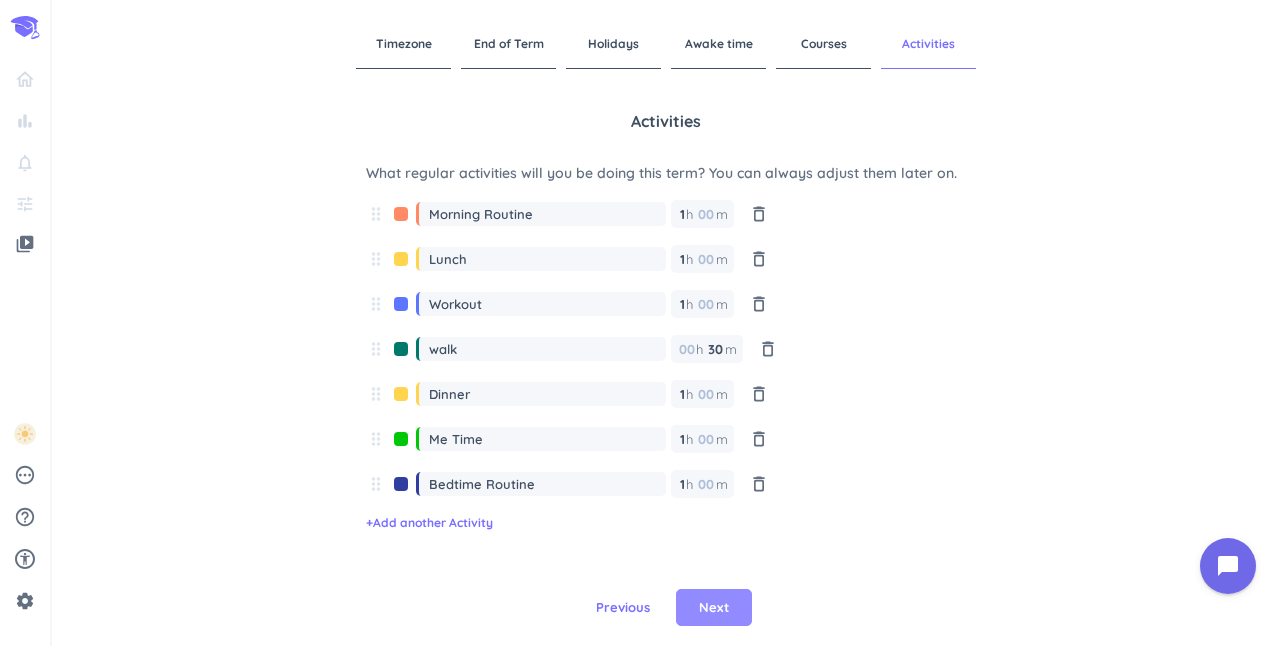 click on "Next" at bounding box center [714, 608] 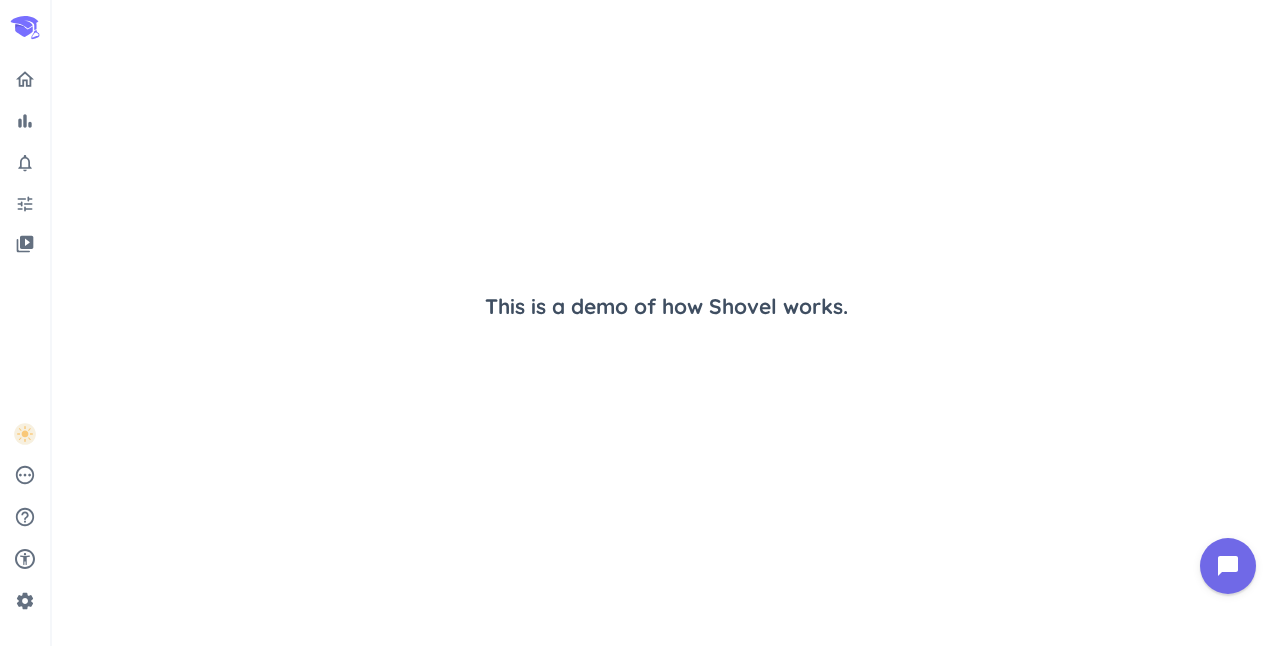 click on "This is a demo of how Shovel works." at bounding box center (666, 323) 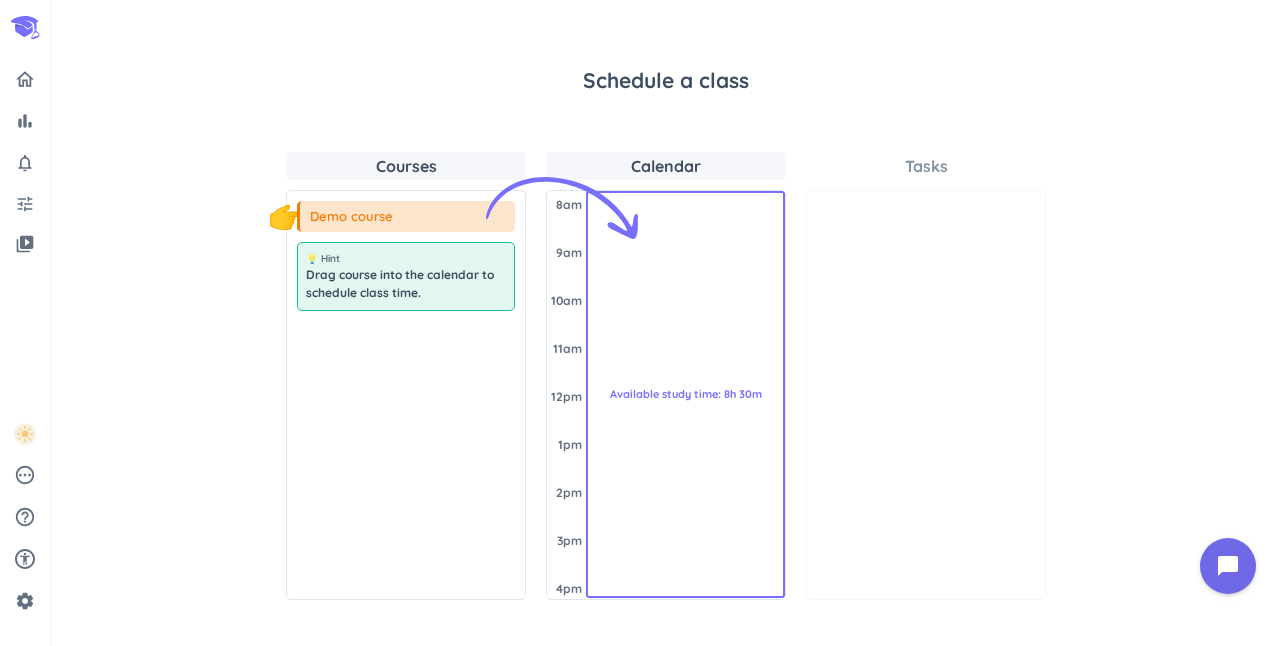 click on "👇 Demo course 💡 Hint Drag course into the calendar to schedule class time." at bounding box center (406, 395) 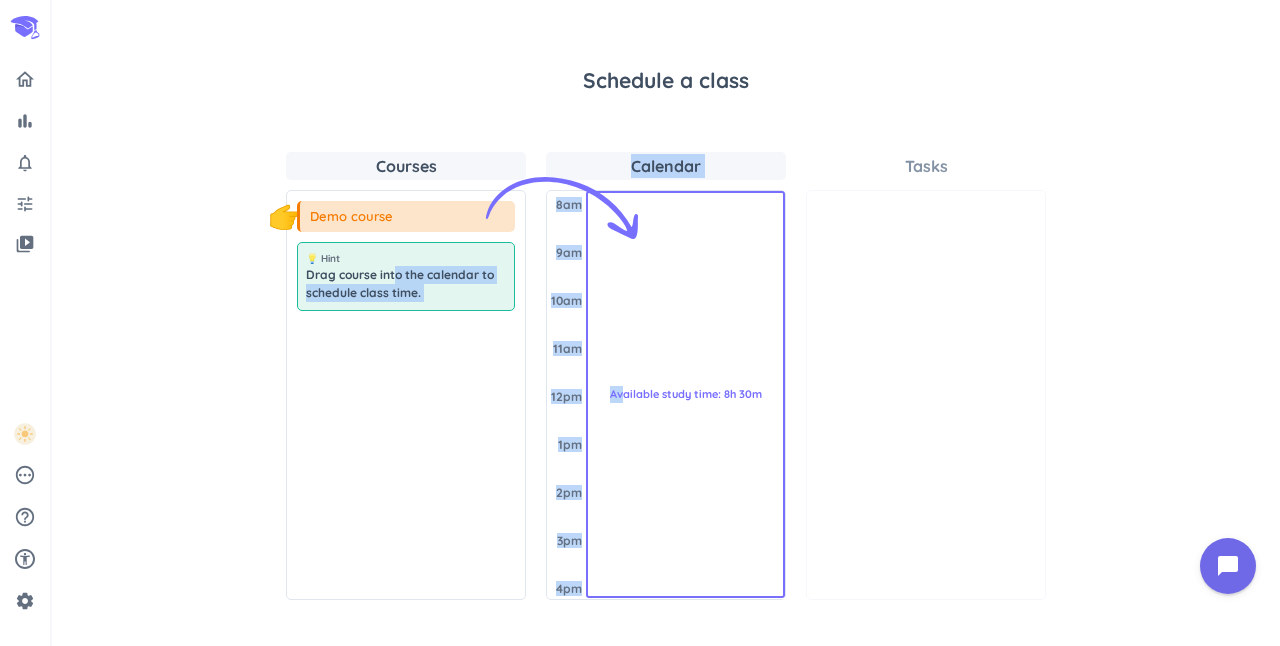 drag, startPoint x: 390, startPoint y: 278, endPoint x: 618, endPoint y: 240, distance: 231.14497 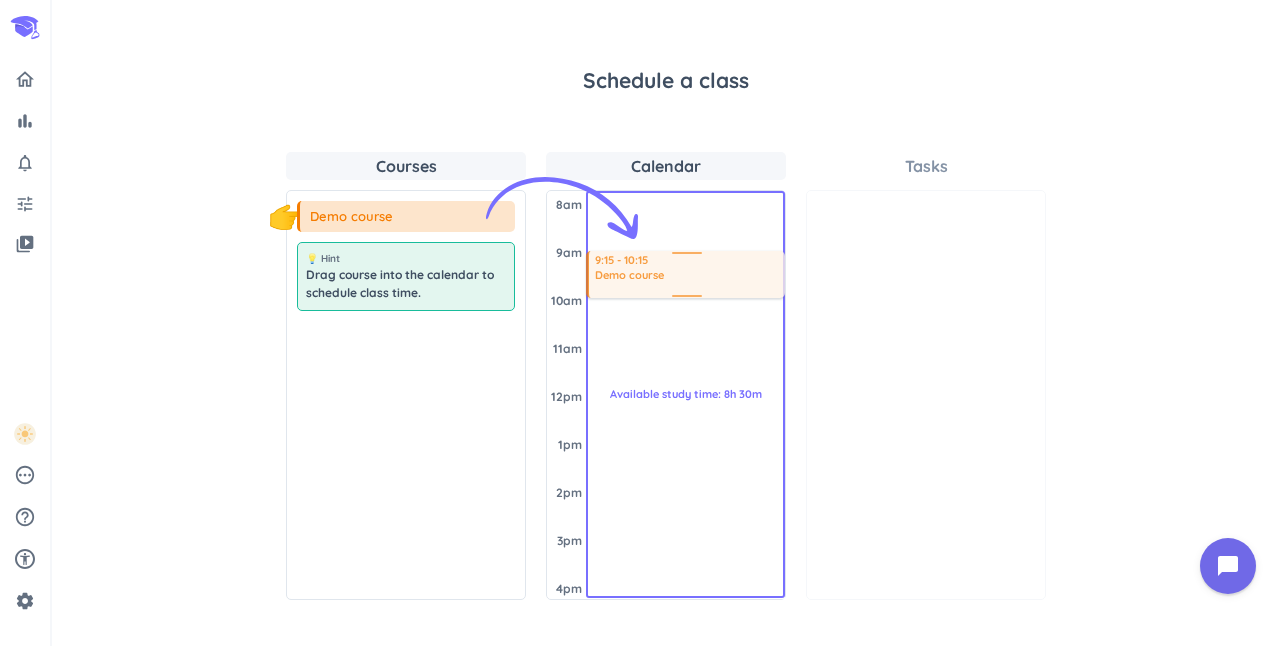 click on "Courses 👇 Demo course 💡 Hint Drag course into the calendar to schedule class time. Calendar [DATE] 8am 9am 10am 11am 12pm 1pm 2pm 3pm 4pm Available study time: 8h 30m 9:15 - 10:15 Demo course Tasks" at bounding box center (666, 376) 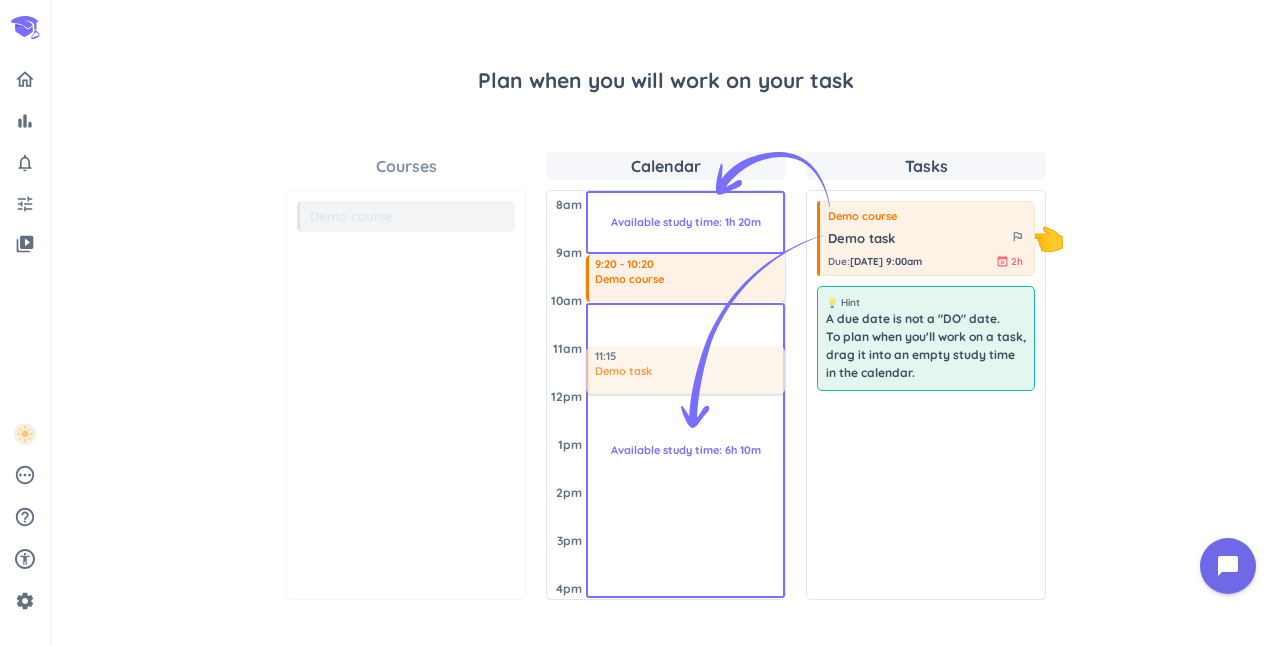 drag, startPoint x: 950, startPoint y: 266, endPoint x: 719, endPoint y: 343, distance: 243.49538 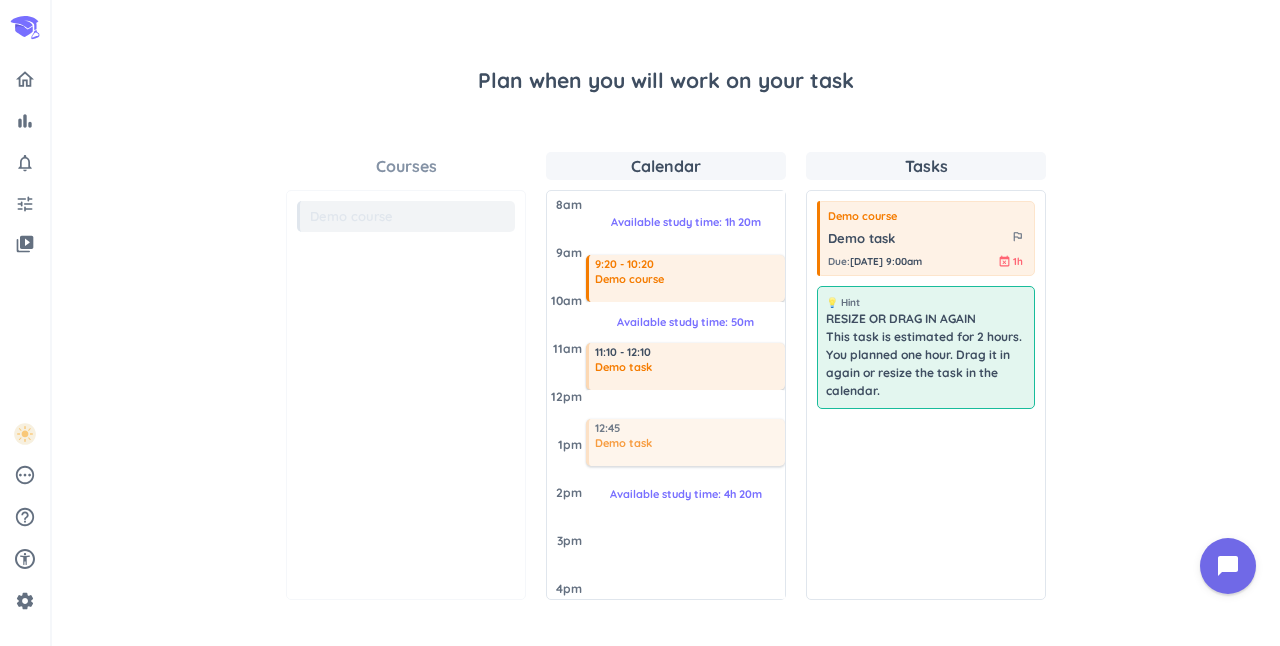 drag, startPoint x: 911, startPoint y: 230, endPoint x: 680, endPoint y: 400, distance: 286.8118 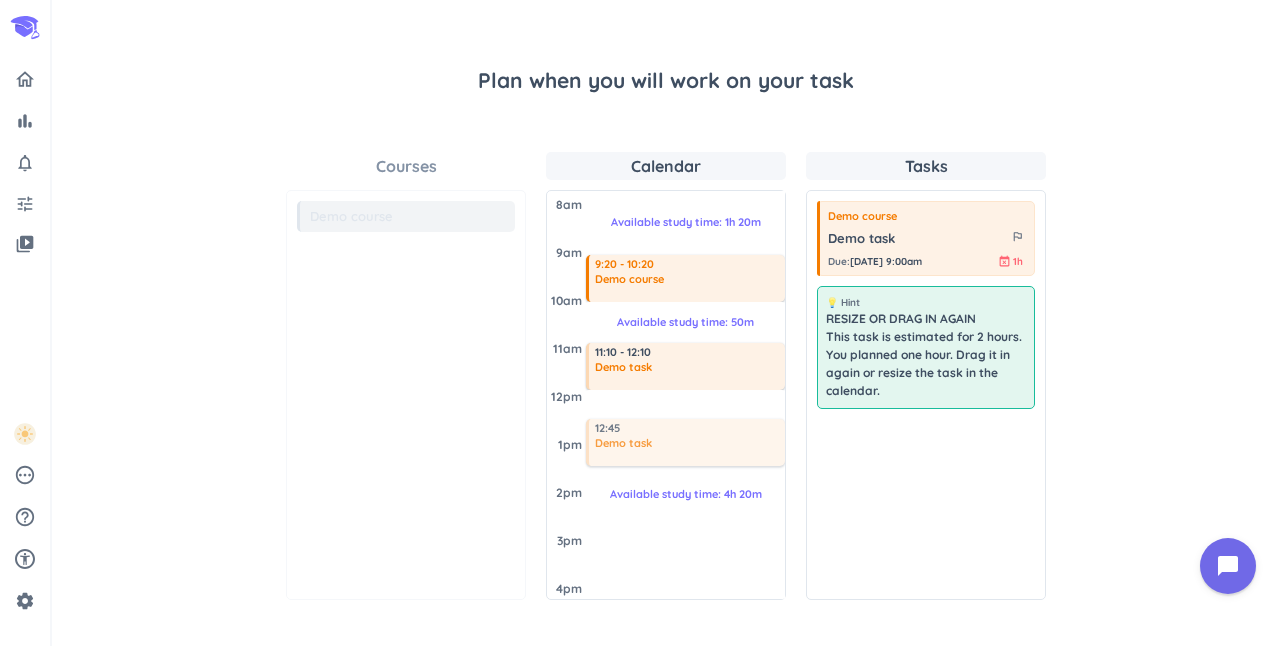 click on "Courses Demo course 💡 Hint RESIZE OR DRAG IN AGAIN
This task is estimated for 2 hours. You planned one hour. Drag it in again or resize the task in the calendar. Calendar [DATE] 8am 9am 10am 11am 12pm 1pm 2pm 3pm 4pm Available study time: 1h 20m 9:20 - 10:20 Demo course Available study time: 50m 11:10 - 12:10 Demo task Available study time: 4h 20m 12:45  Demo task Tasks Demo course Demo task outlined_flag Due :  [DATE] 9:00am event_busy 1h   💡 Hint RESIZE OR DRAG IN AGAIN
This task is estimated for 2 hours. You planned one hour. Drag it in again or resize the task in the calendar." at bounding box center [666, 376] 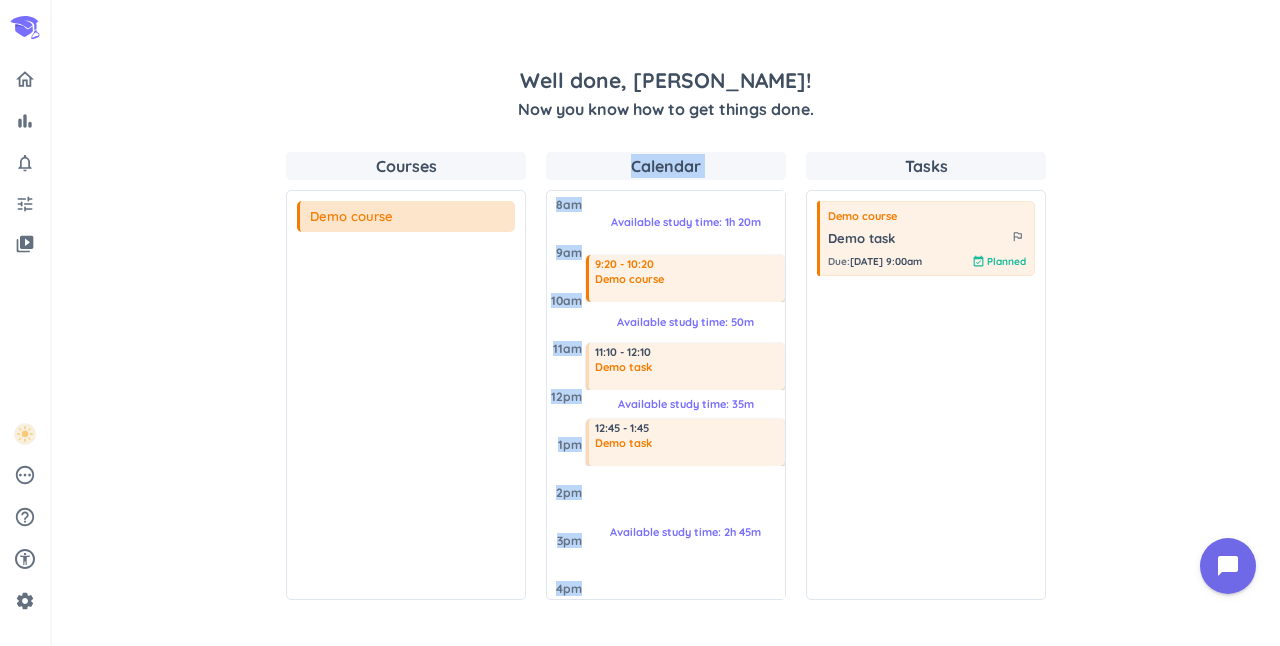 scroll, scrollTop: 56, scrollLeft: 0, axis: vertical 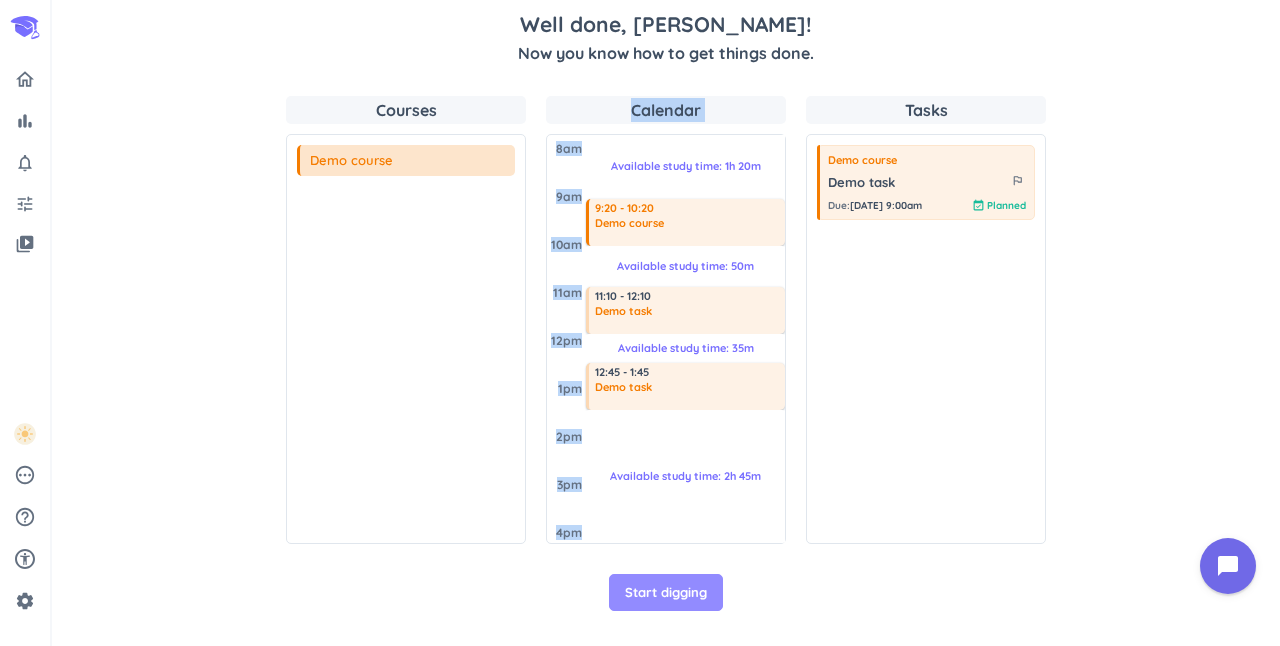 click on "Start digging" at bounding box center (666, 593) 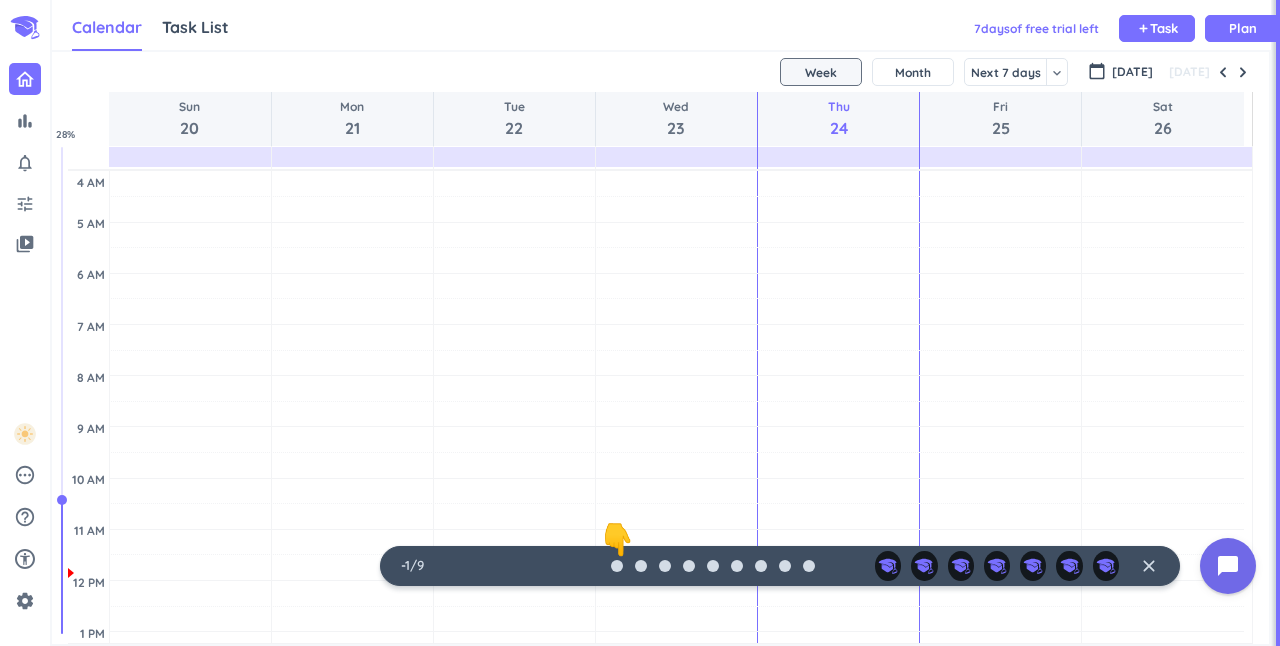 scroll, scrollTop: 42, scrollLeft: 968, axis: both 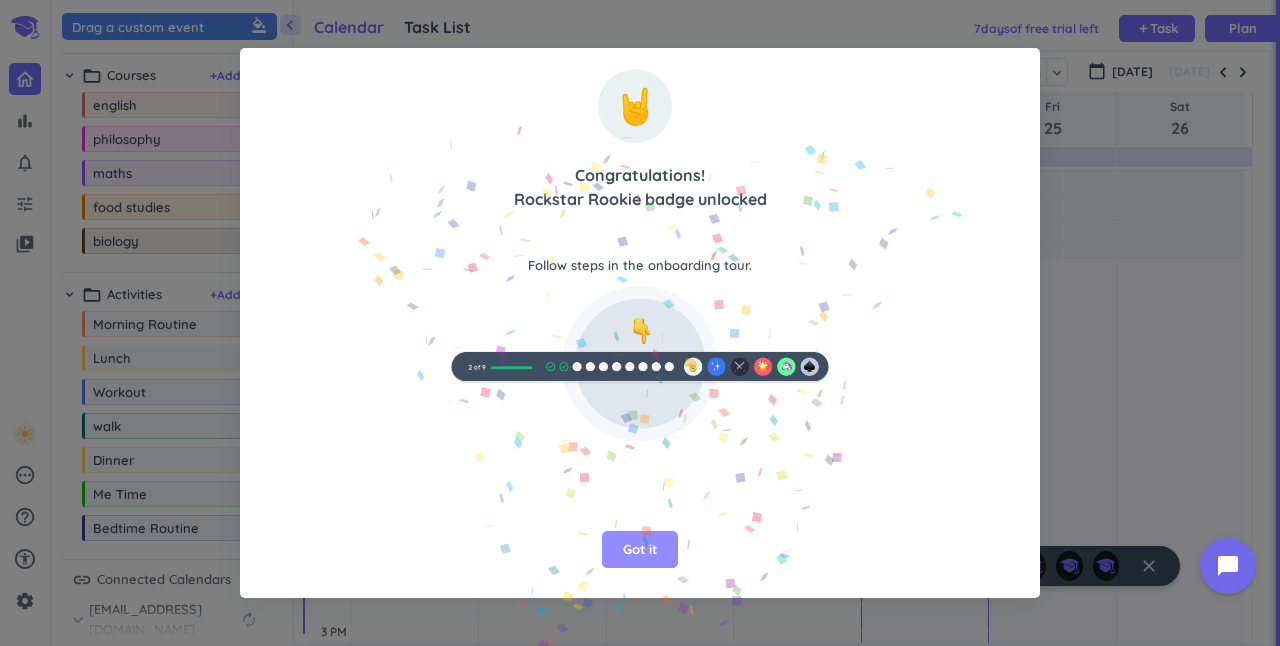 click on "Got it" at bounding box center [640, 550] 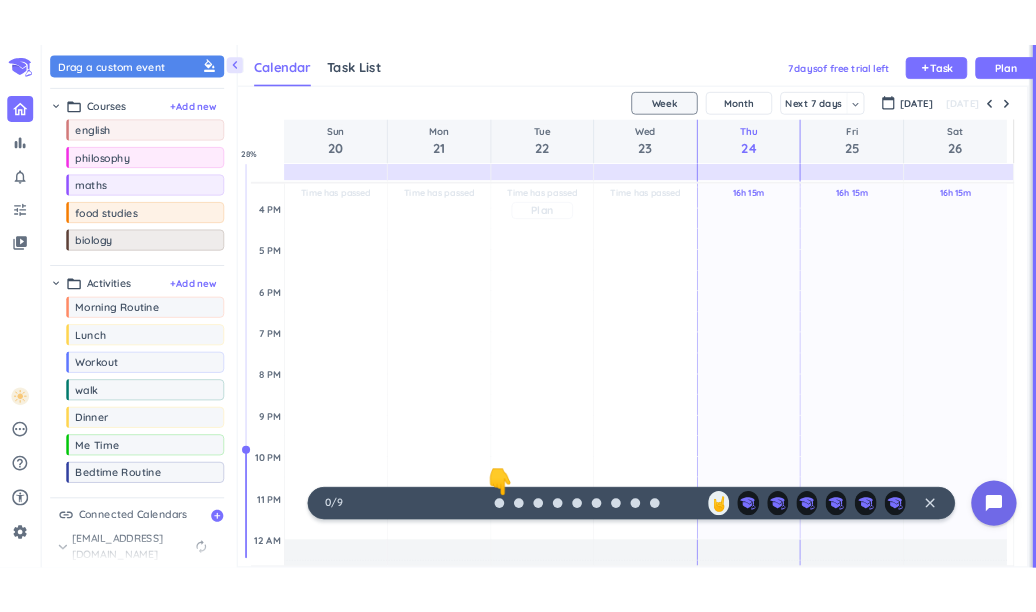 scroll, scrollTop: 618, scrollLeft: 0, axis: vertical 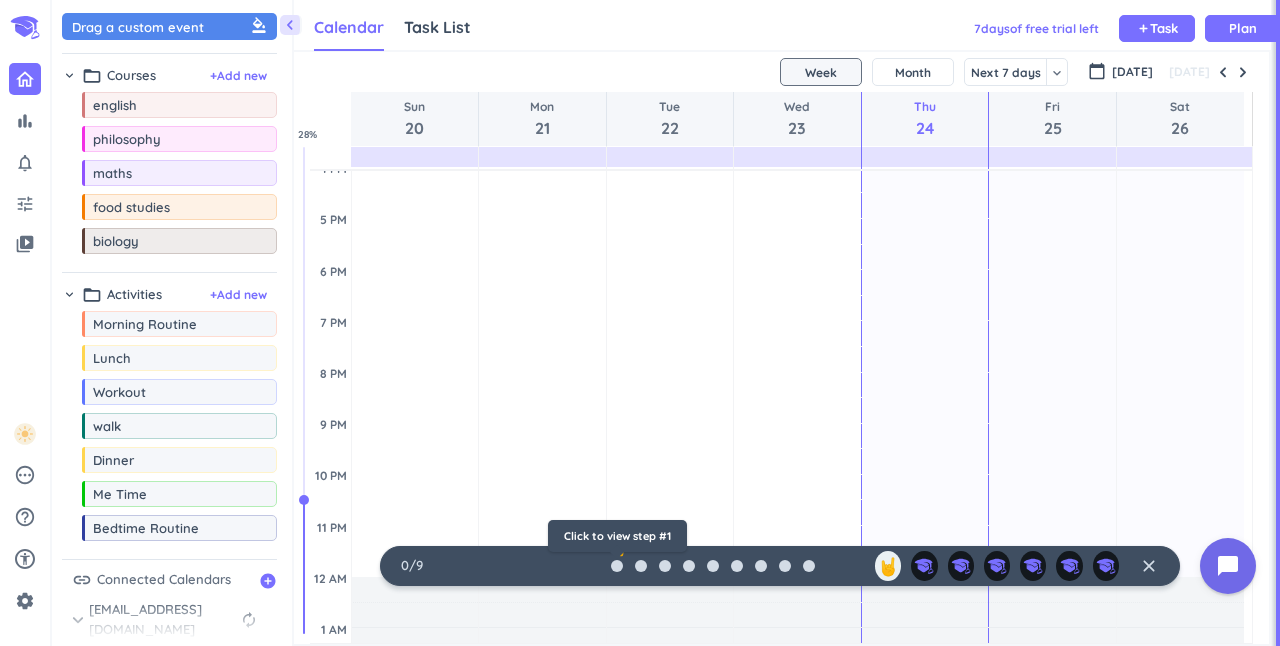 click on "👇" at bounding box center (617, 541) 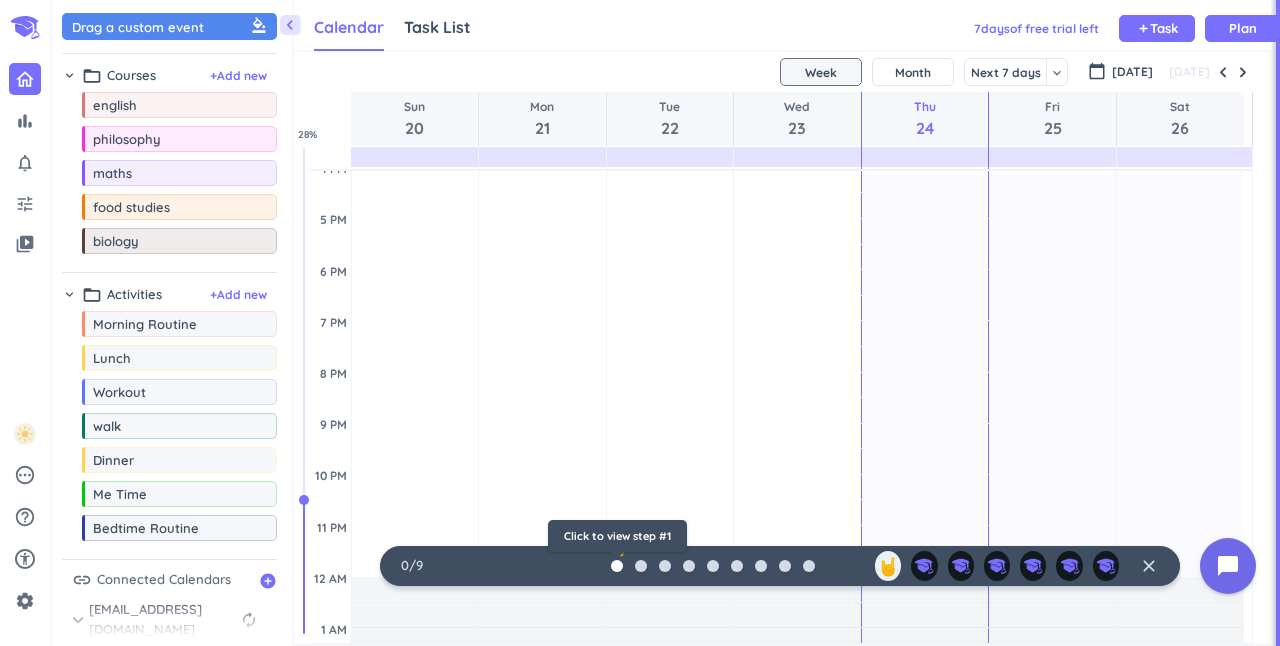 click at bounding box center [617, 566] 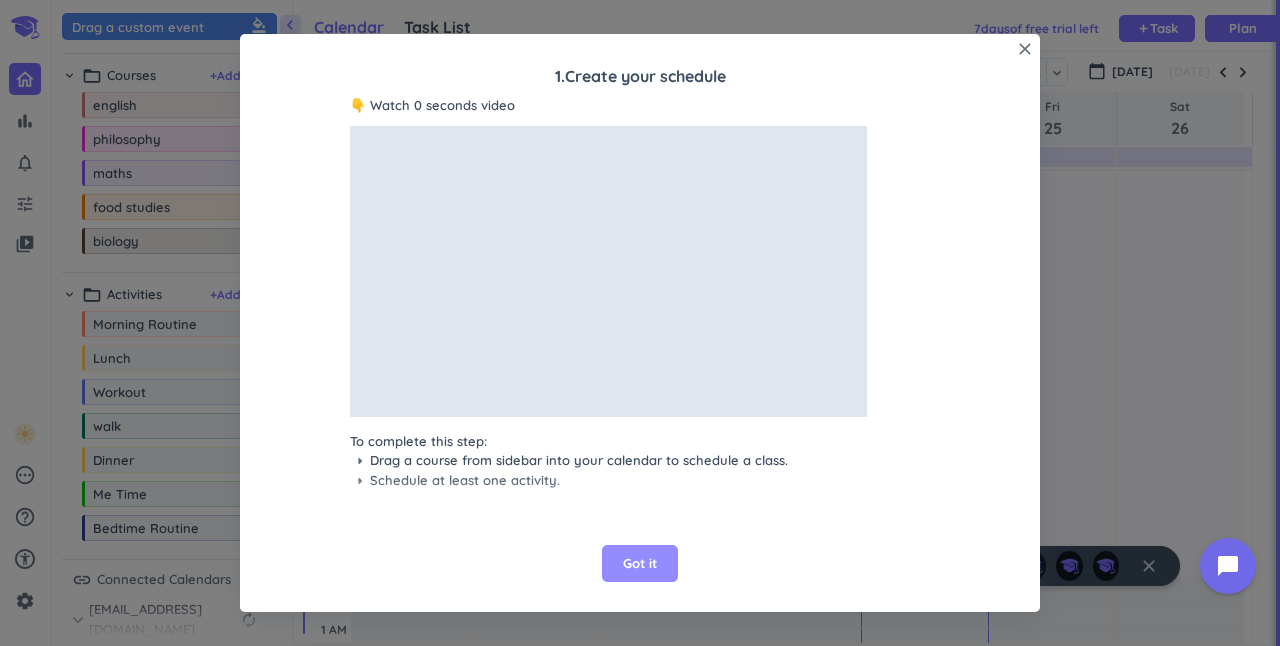 click on "Got it" at bounding box center (640, 564) 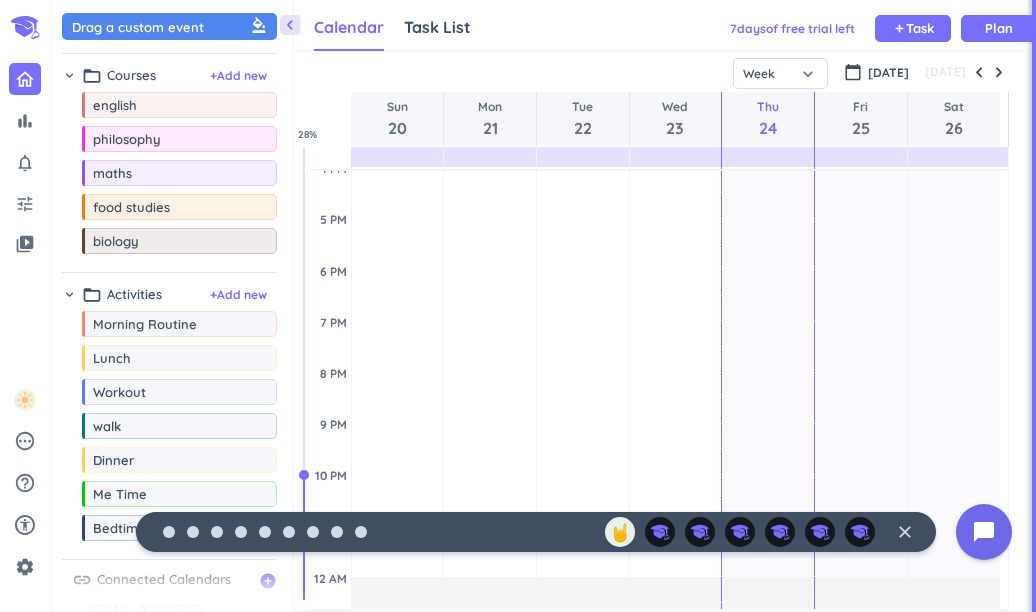 scroll, scrollTop: 42, scrollLeft: 724, axis: both 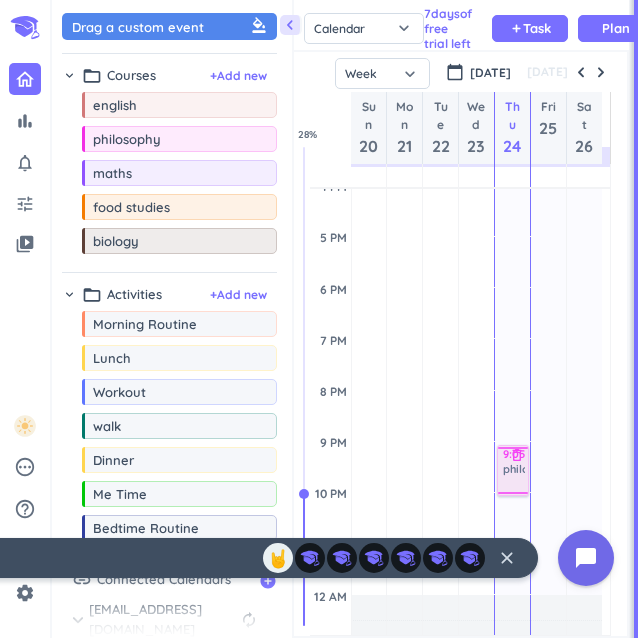 click on "chevron_left Drag a custom event format_color_fill chevron_right folder_open Courses   +  Add new drag_indicator english  more_horiz drag_indicator philosophy more_horiz drag_indicator maths more_horiz drag_indicator food studies more_horiz drag_indicator biology  more_horiz chevron_right folder_open Activities   +  Add new drag_indicator Morning Routine more_horiz drag_indicator Lunch more_horiz drag_indicator Workout more_horiz drag_indicator walk more_horiz drag_indicator Dinner more_horiz drag_indicator Me Time more_horiz drag_indicator Bedtime Routine more_horiz link Connected Calendars add_circle chevron_right [EMAIL_ADDRESS][DOMAIN_NAME] autorenew delete_outline check_box_outline_blank Holidays in [GEOGRAPHIC_DATA] check_box_outline_blank [EMAIL_ADDRESS][DOMAIN_NAME] Calendar Task List Calendar keyboard_arrow_down 7  day s  of free trial left add Task Plan SHOVEL [DATE] - [DATE] Week Month Next 7 days keyboard_arrow_down Week keyboard_arrow_down calendar_today [DATE] [DATE] Sun 20 Mon 21 Tue 22 Wed 23" at bounding box center (345, 319) 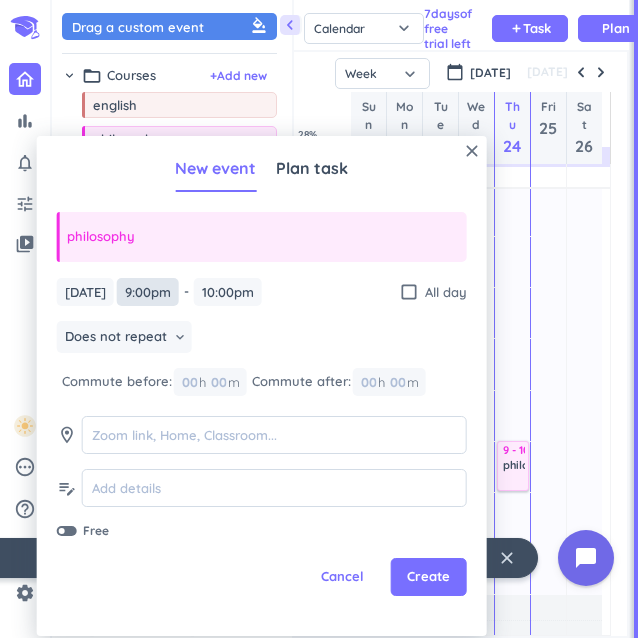 click on "9:00pm" at bounding box center (148, 292) 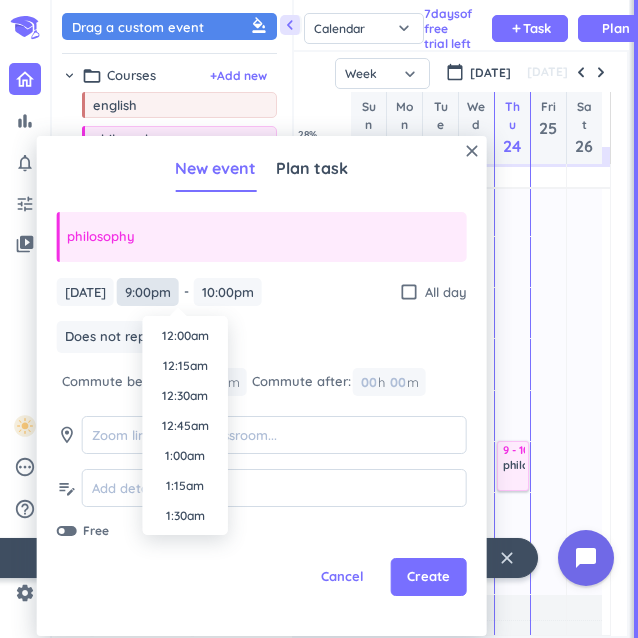 scroll, scrollTop: 2430, scrollLeft: 0, axis: vertical 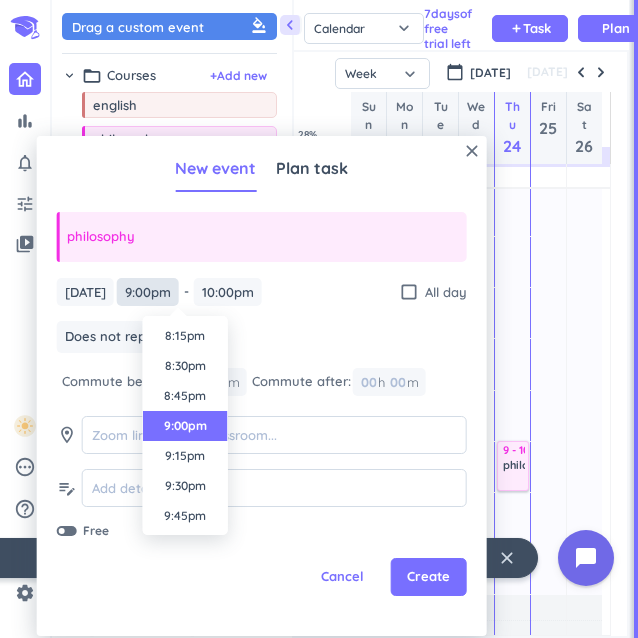 click on "9:00pm" at bounding box center [148, 292] 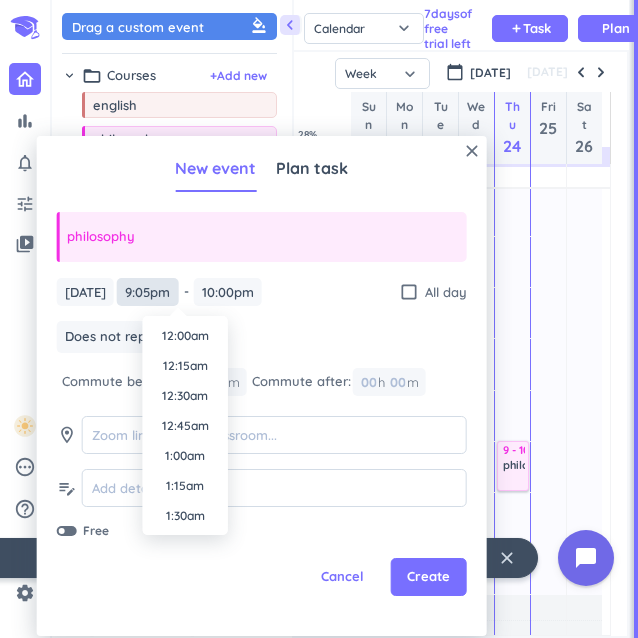 scroll, scrollTop: 2430, scrollLeft: 0, axis: vertical 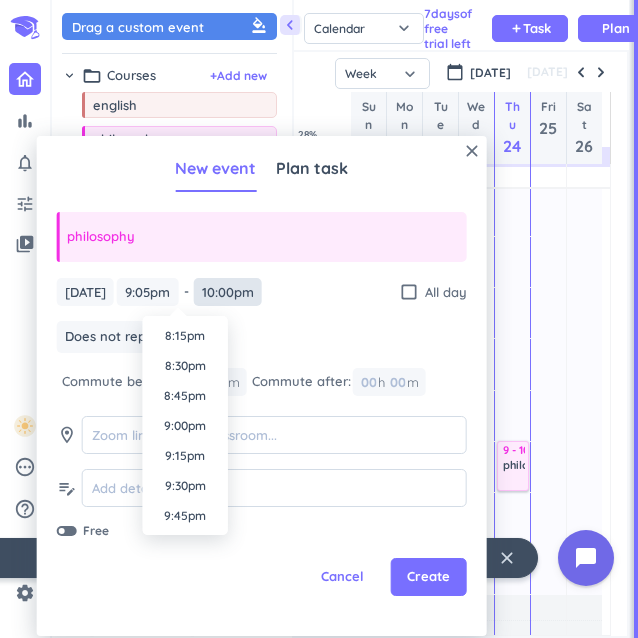 click on "bar_chart notifications_none tune video_library pending help_outline settings 0 / 9 🤘 close 👋 chevron_left Drag a custom event format_color_fill chevron_right folder_open Courses   +  Add new drag_indicator english  more_horiz drag_indicator philosophy more_horiz drag_indicator maths more_horiz drag_indicator food studies more_horiz drag_indicator biology  more_horiz chevron_right folder_open Activities   +  Add new drag_indicator Morning Routine more_horiz drag_indicator Lunch more_horiz drag_indicator Workout more_horiz drag_indicator walk more_horiz drag_indicator Dinner more_horiz drag_indicator Me Time more_horiz drag_indicator Bedtime Routine more_horiz link Connected Calendars add_circle chevron_right [EMAIL_ADDRESS][DOMAIN_NAME] autorenew delete_outline check_box_outline_blank Holidays in [GEOGRAPHIC_DATA] check_box_outline_blank [EMAIL_ADDRESS][DOMAIN_NAME] Calendar Task List Calendar keyboard_arrow_down 7  day s  of free trial left add Task Plan SHOVEL [DATE] - [DATE] Week Month Next 7 days Sun" at bounding box center [319, 319] 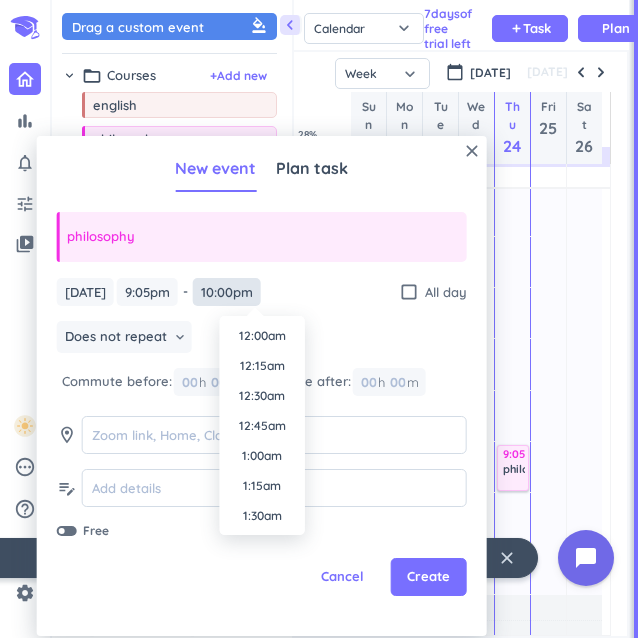 scroll, scrollTop: 2550, scrollLeft: 0, axis: vertical 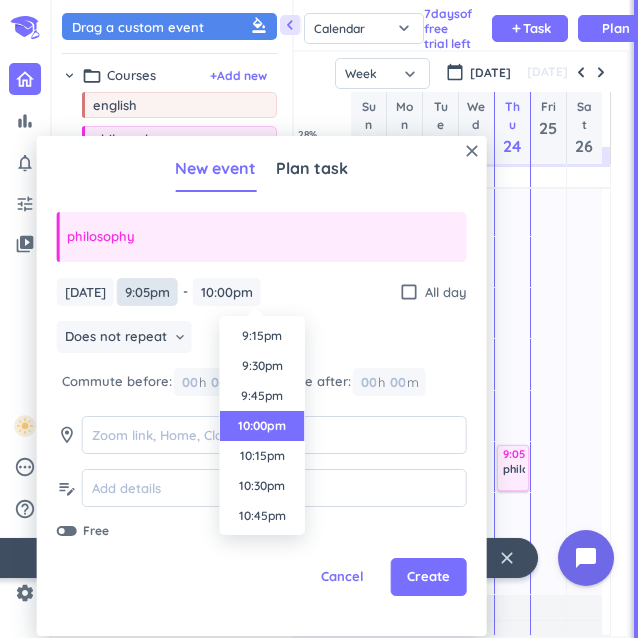 click on "9:05pm" at bounding box center (147, 292) 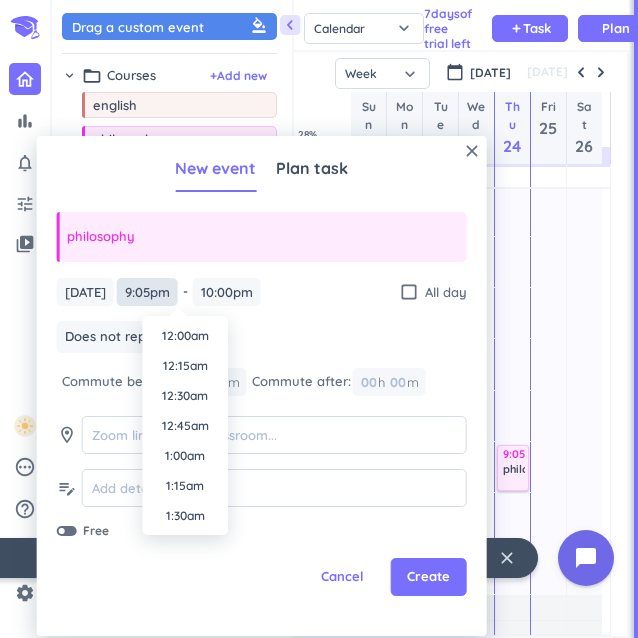 scroll, scrollTop: 2430, scrollLeft: 0, axis: vertical 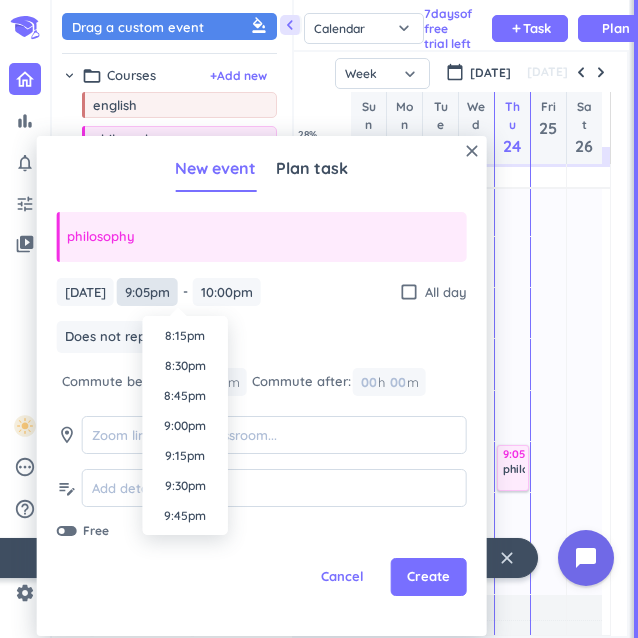 click on "9:05pm" at bounding box center (147, 292) 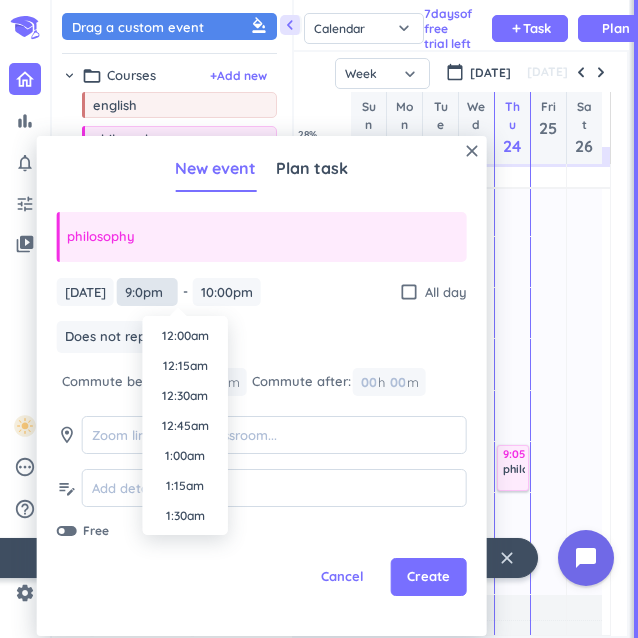 scroll, scrollTop: 2430, scrollLeft: 0, axis: vertical 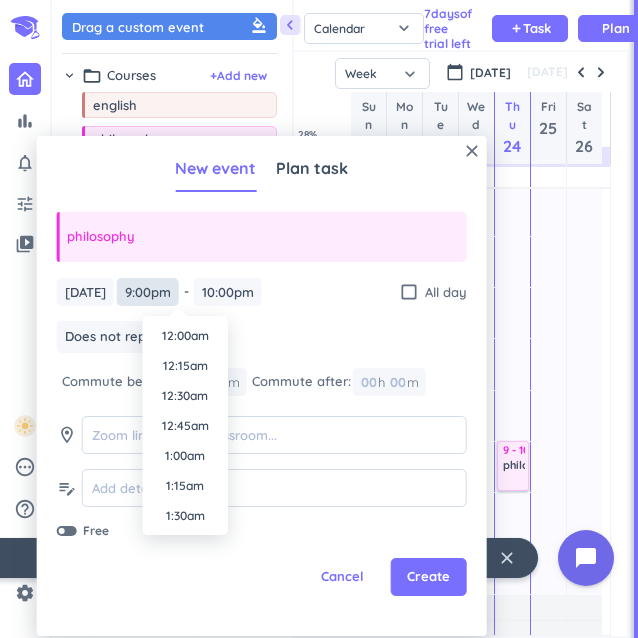 click on "9:00pm" at bounding box center (148, 292) 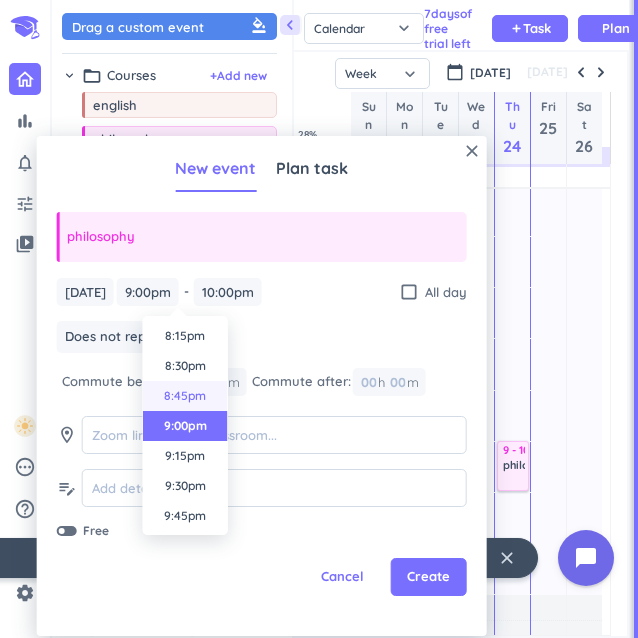 click on "8:45pm" at bounding box center (185, 396) 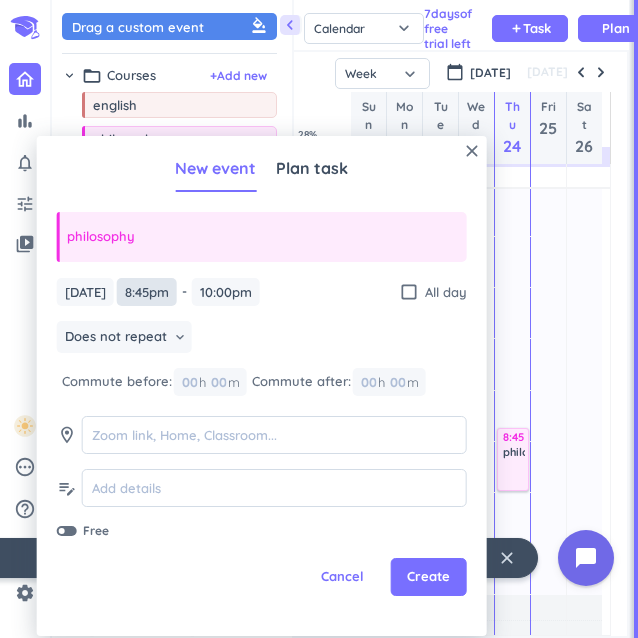 click on "8:45pm" at bounding box center [147, 292] 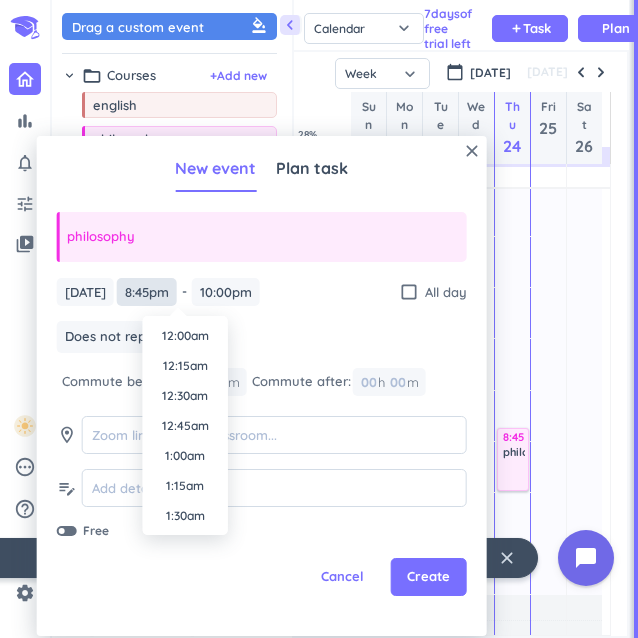 scroll, scrollTop: 2400, scrollLeft: 0, axis: vertical 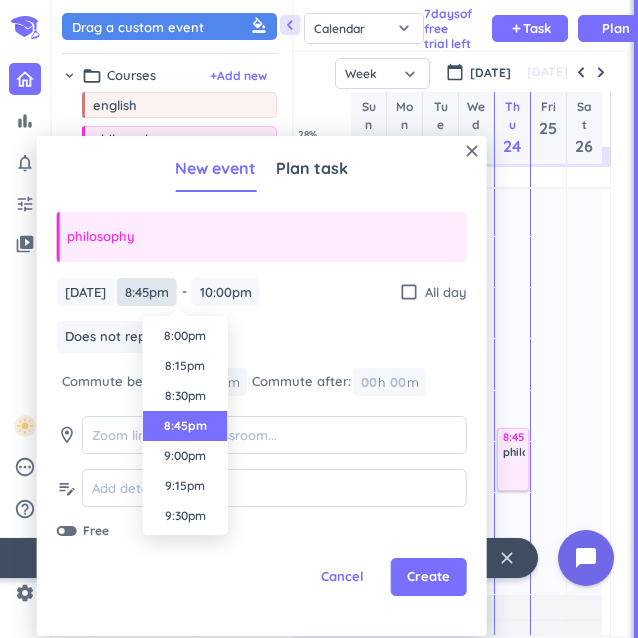 click on "8:45pm" at bounding box center [147, 292] 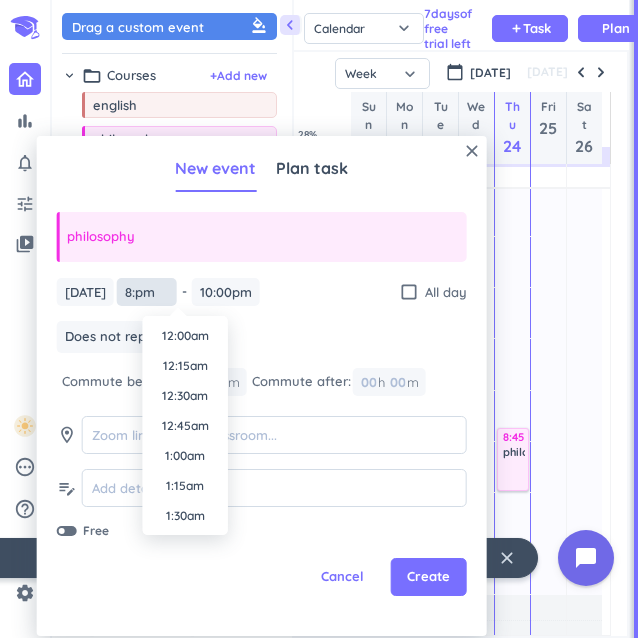 scroll, scrollTop: 2310, scrollLeft: 0, axis: vertical 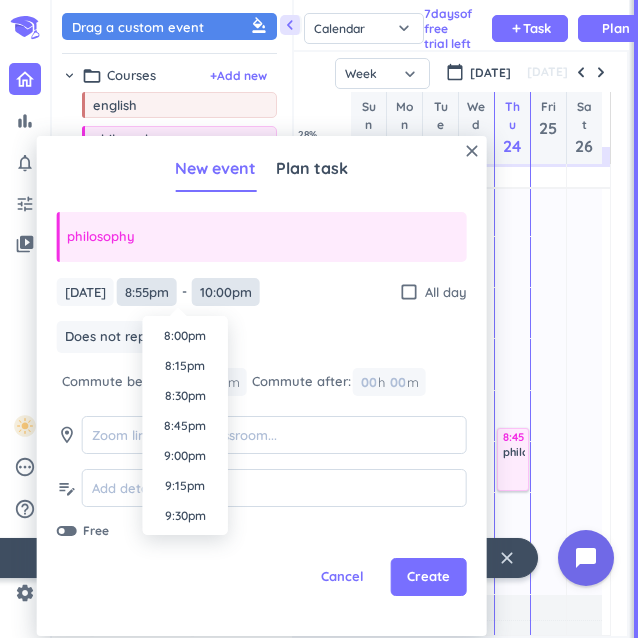 type on "8:55pm" 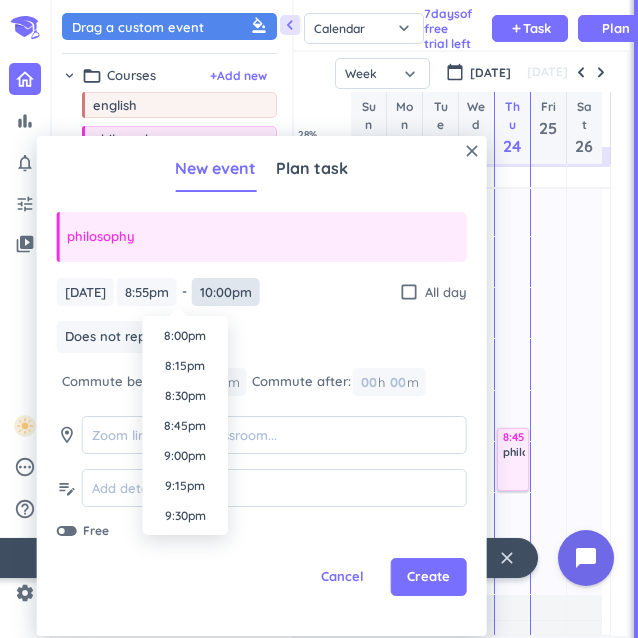 click on "bar_chart notifications_none tune video_library pending help_outline settings 0 / 9 🤘 close 👋 chevron_left Drag a custom event format_color_fill chevron_right folder_open Courses   +  Add new drag_indicator english  more_horiz drag_indicator philosophy more_horiz drag_indicator maths more_horiz drag_indicator food studies more_horiz drag_indicator biology  more_horiz chevron_right folder_open Activities   +  Add new drag_indicator Morning Routine more_horiz drag_indicator Lunch more_horiz drag_indicator Workout more_horiz drag_indicator walk more_horiz drag_indicator Dinner more_horiz drag_indicator Me Time more_horiz drag_indicator Bedtime Routine more_horiz link Connected Calendars add_circle chevron_right [EMAIL_ADDRESS][DOMAIN_NAME] autorenew delete_outline check_box_outline_blank Holidays in [GEOGRAPHIC_DATA] check_box_outline_blank [EMAIL_ADDRESS][DOMAIN_NAME] Calendar Task List Calendar keyboard_arrow_down 7  day s  of free trial left add Task Plan SHOVEL [DATE] - [DATE] Week Month Next 7 days Sun" at bounding box center (319, 319) 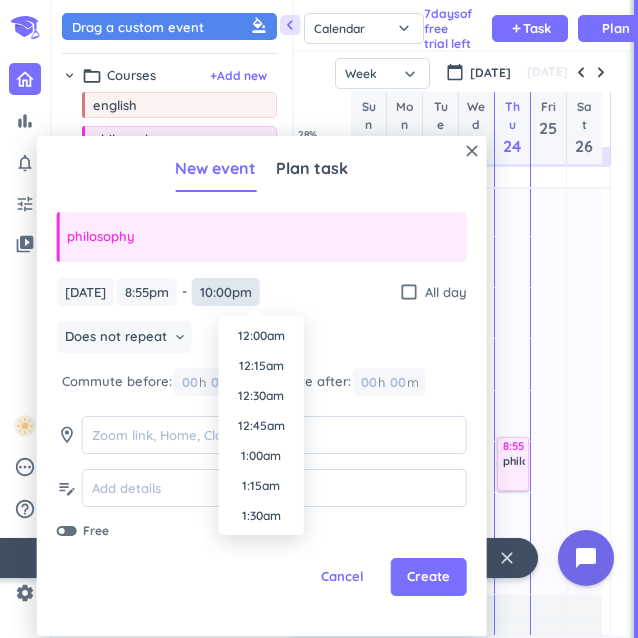 scroll, scrollTop: 2550, scrollLeft: 0, axis: vertical 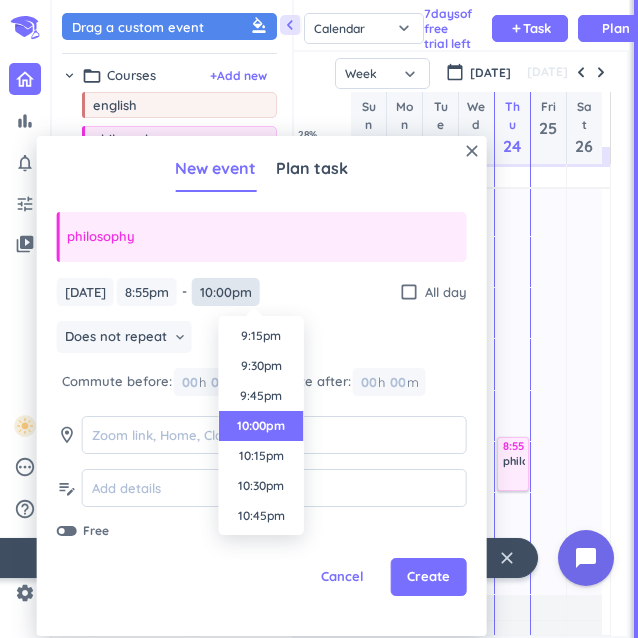 click on "10:00pm" at bounding box center [226, 292] 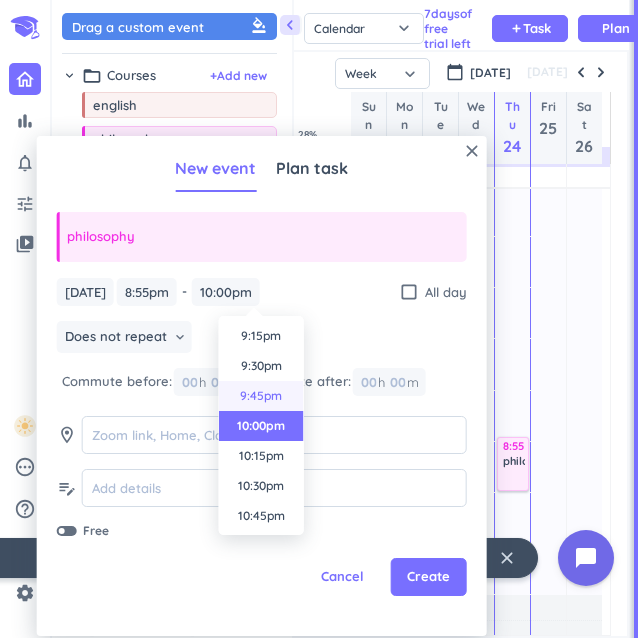 click on "9:45pm" at bounding box center [261, 396] 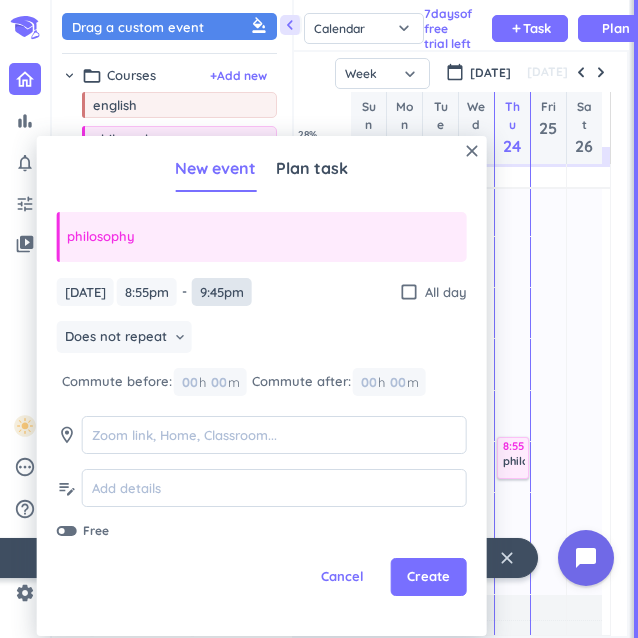 click on "9:45pm" at bounding box center [222, 292] 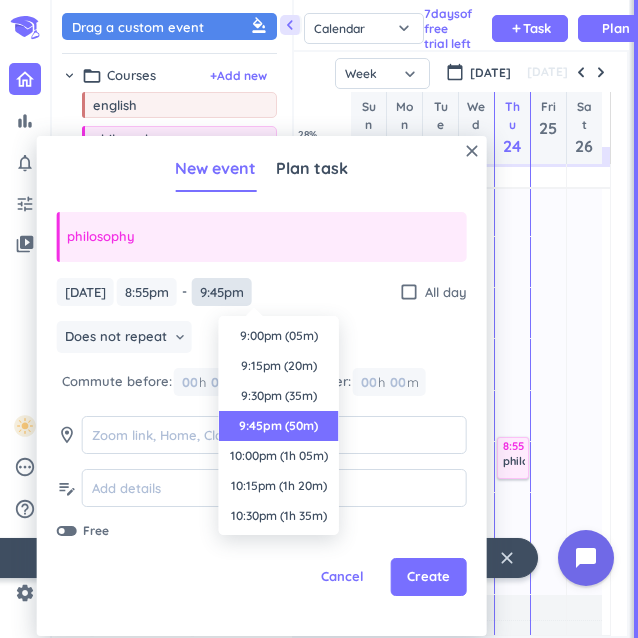 scroll, scrollTop: 90, scrollLeft: 0, axis: vertical 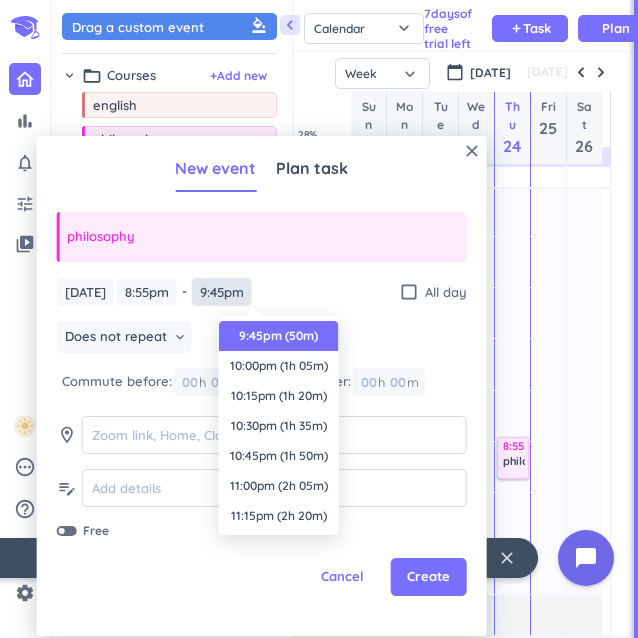click on "9:45pm" at bounding box center (222, 292) 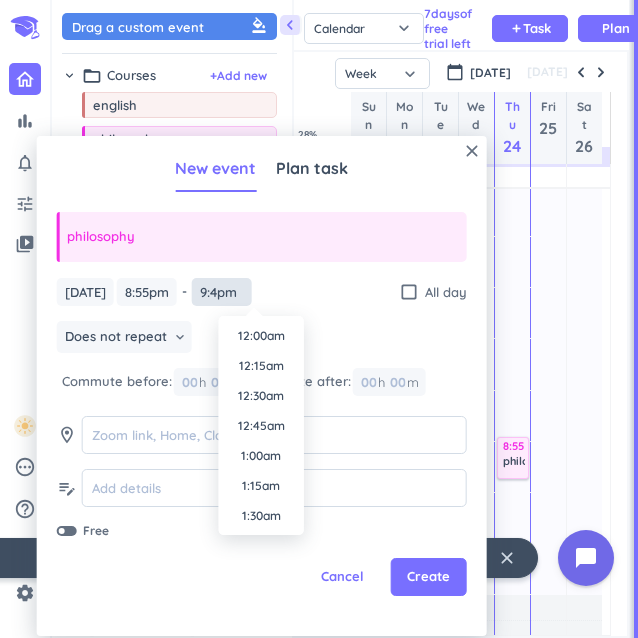 scroll, scrollTop: 2430, scrollLeft: 0, axis: vertical 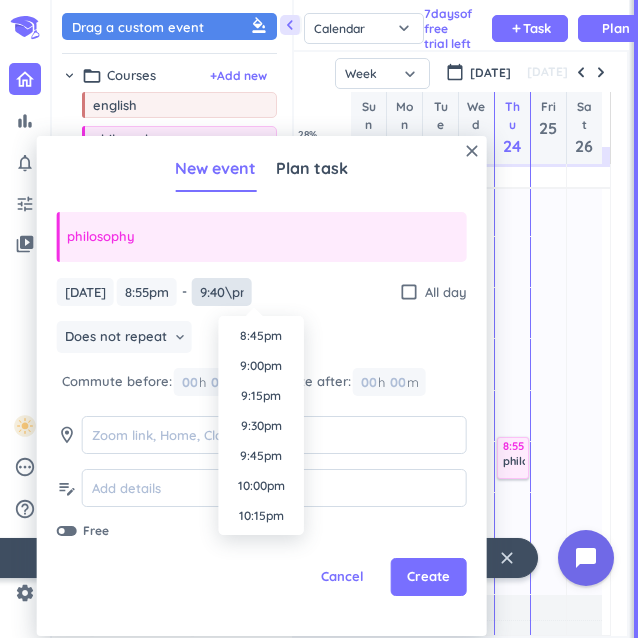 type on "9:40pm" 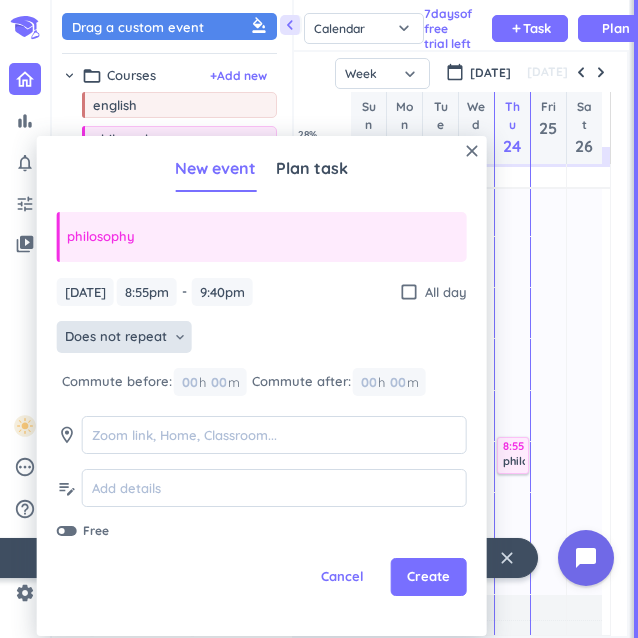 click on "keyboard_arrow_down" at bounding box center [180, 337] 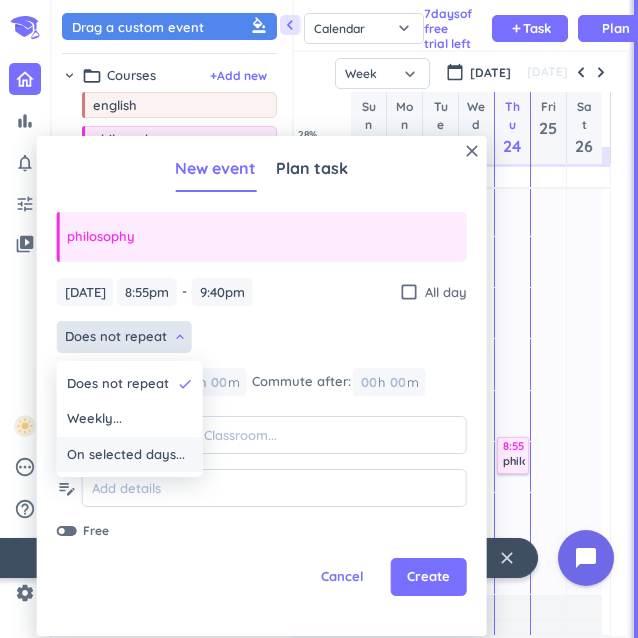 click on "On selected days..." at bounding box center [126, 455] 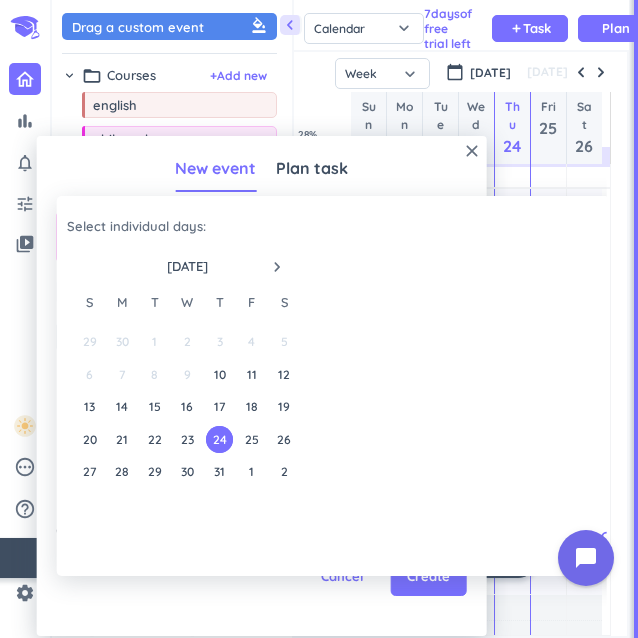 click on "Select individual days : [DATE] navigate_next S M T W T F S 29 30 1 2 3 4 5 6 7 8 9 10 11 12 13 14 15 16 17 18 19 20 21 22 23 24 25 26 27 28 29 30 31 1 2 1   day selected   Clear all [DATE] [DATE] close Cancel Ok" at bounding box center [322, 386] 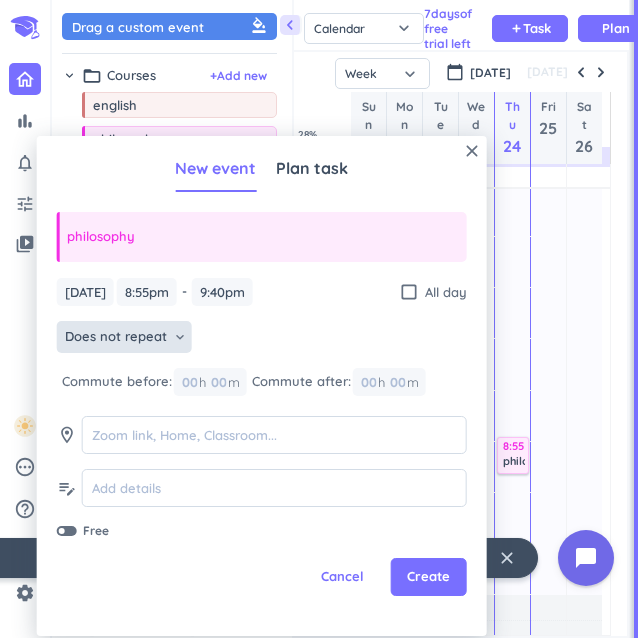 click on "Does not repeat" at bounding box center (116, 337) 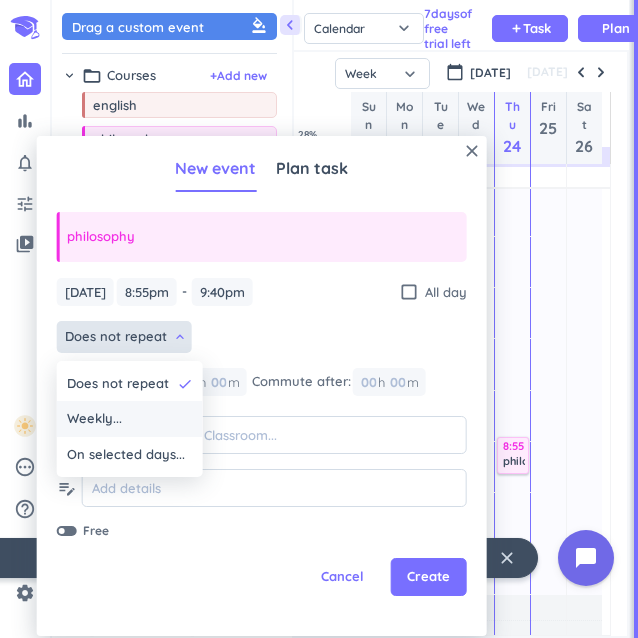 click on "Weekly..." at bounding box center (130, 419) 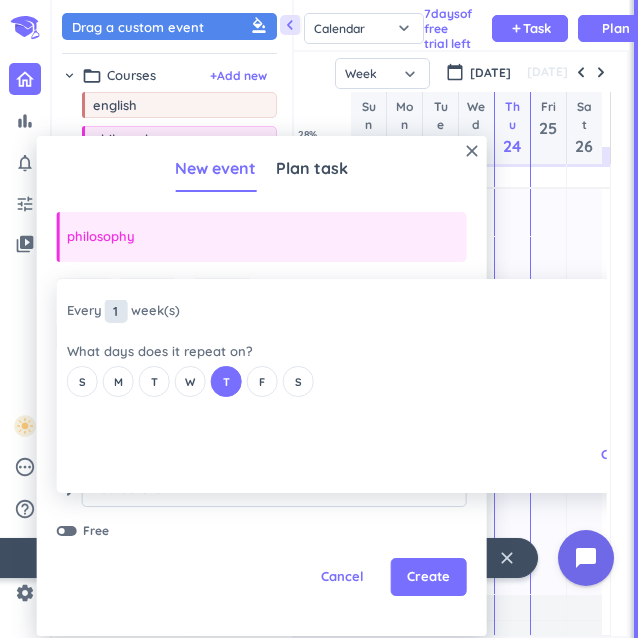 click on "1" at bounding box center (116, 311) 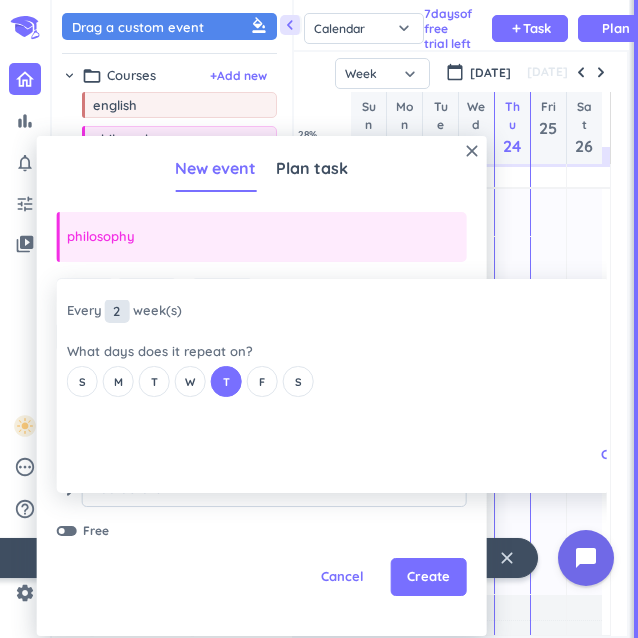 type on "2" 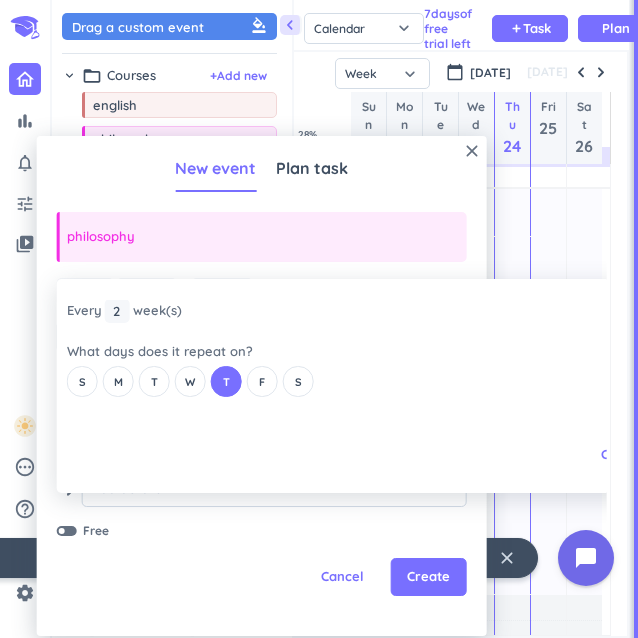 click on "close Every 2 2 1 week (s) What days does it repeat on? S M T W T F S Cancel Ok" at bounding box center [322, 386] 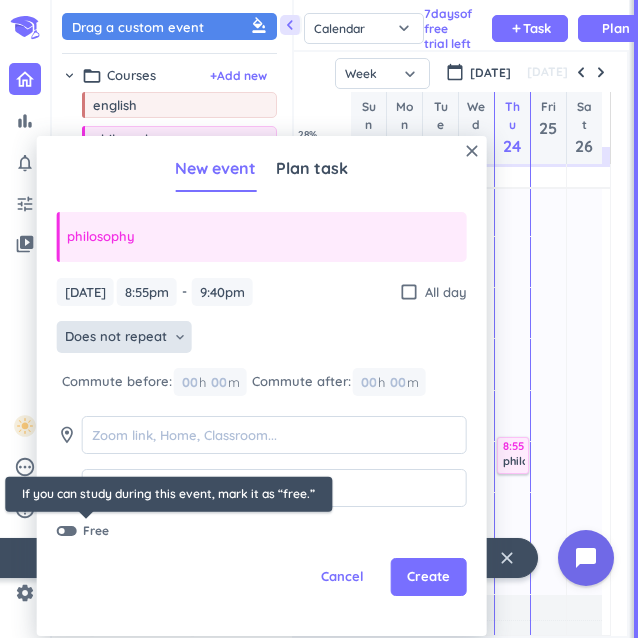 click at bounding box center (67, 531) 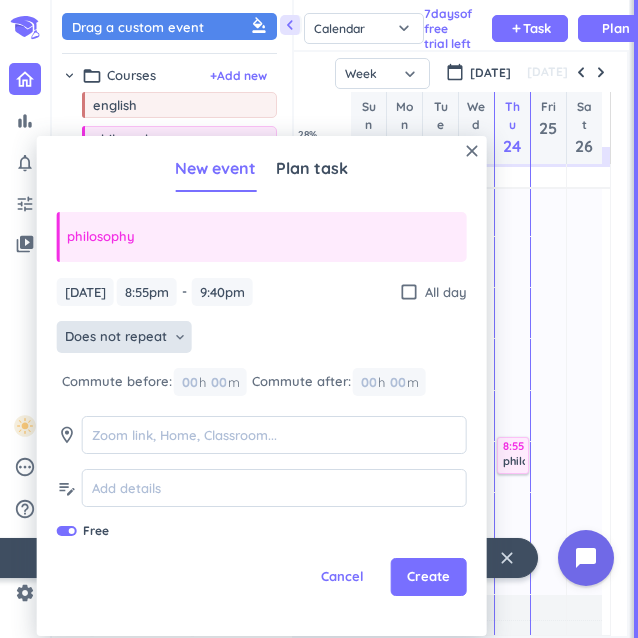 click at bounding box center [72, 531] 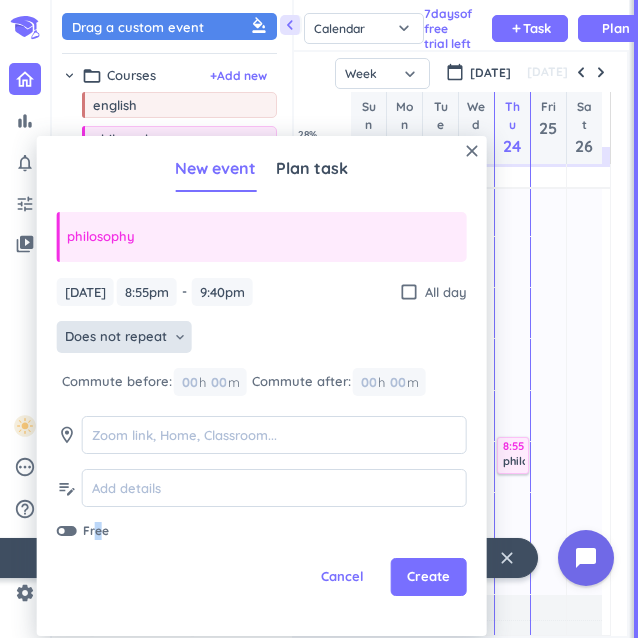 drag, startPoint x: 62, startPoint y: 525, endPoint x: 98, endPoint y: 533, distance: 36.878178 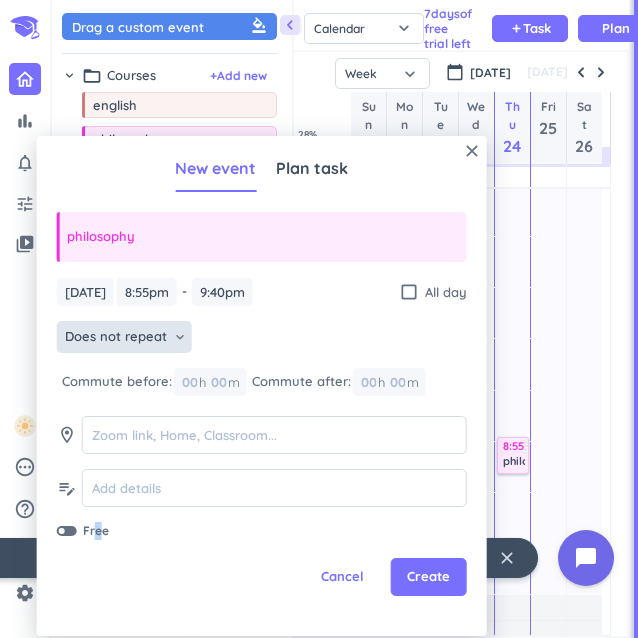 click on "Free" at bounding box center (96, 531) 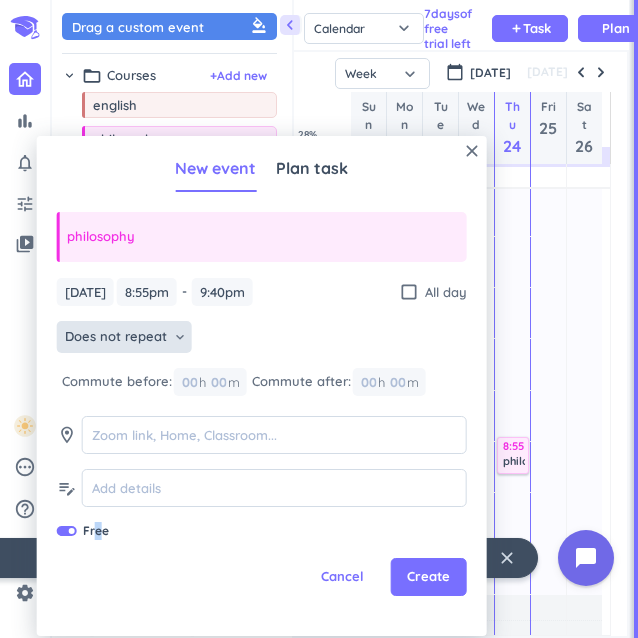 click on "Free" at bounding box center (96, 531) 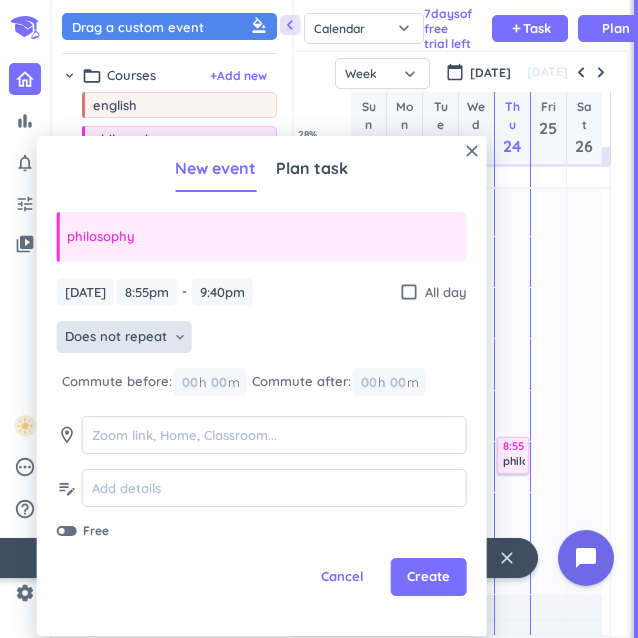 drag, startPoint x: 60, startPoint y: 523, endPoint x: 147, endPoint y: 549, distance: 90.80198 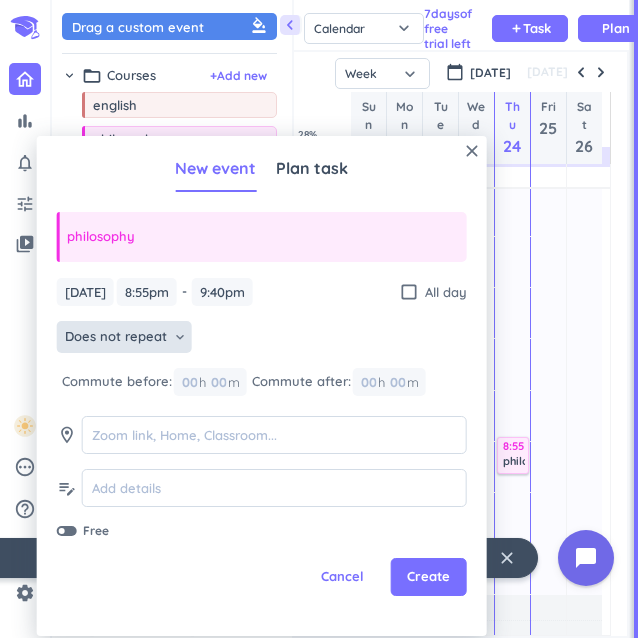 click on "close New event Plan task philosophy [DATE] [DATE]   8:55pm 8:55pm - 9:40pm 9:40pm check_box_outline_blank All day Does not repeat keyboard_arrow_down Commute before: 00 h 00 m Commute after: 00 h 00 m room edit_note Free Cancel Create" at bounding box center (262, 386) 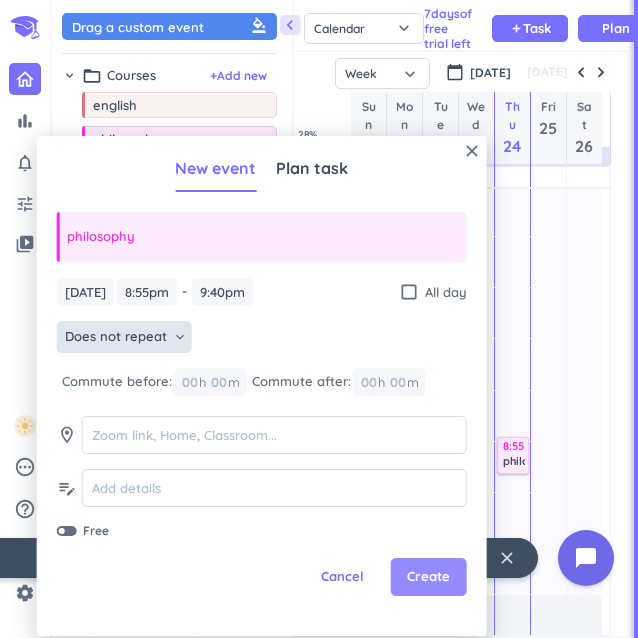 click on "Create" at bounding box center [428, 577] 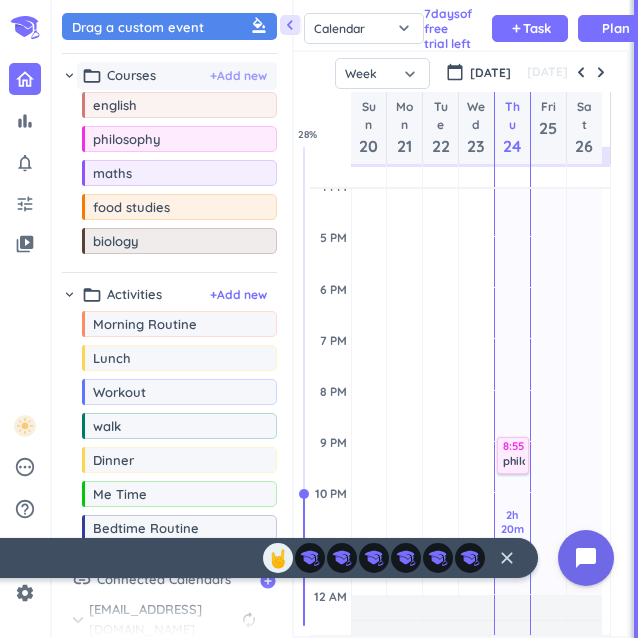 click on "+  Add new" at bounding box center [238, 76] 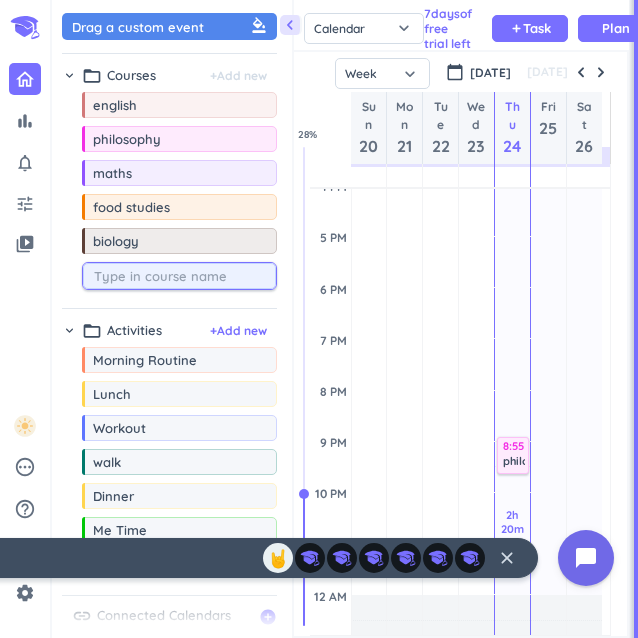 click at bounding box center [184, 276] 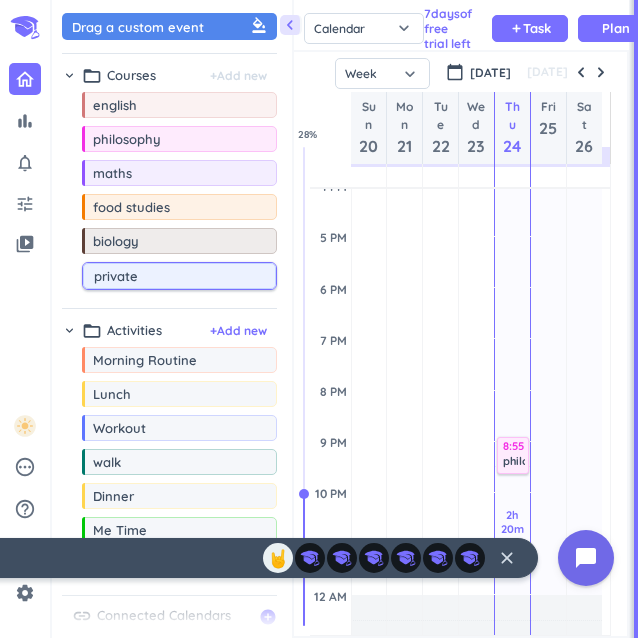 type on "private" 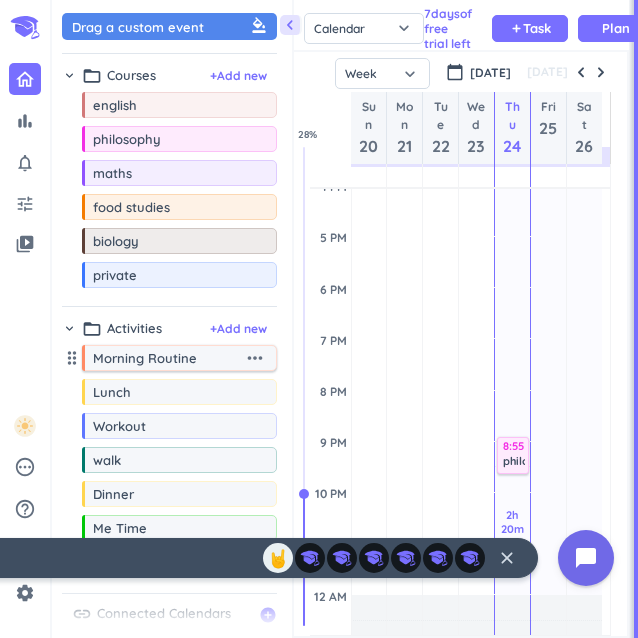 drag, startPoint x: 146, startPoint y: 288, endPoint x: 194, endPoint y: 349, distance: 77.62087 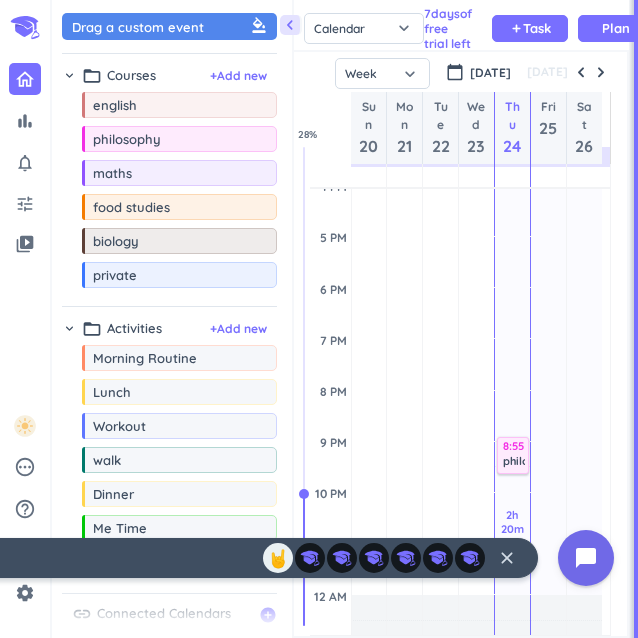 click on "chevron_right folder_open Courses   +  Add new drag_indicator english  more_horiz drag_indicator philosophy more_horiz drag_indicator maths more_horiz drag_indicator food studies more_horiz drag_indicator biology  more_horiz drag_indicator private  more_horiz" at bounding box center [169, 180] 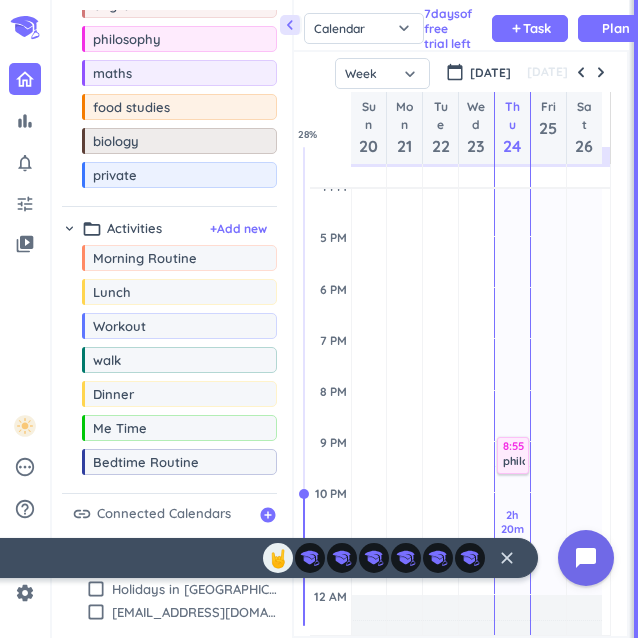 scroll, scrollTop: 0, scrollLeft: 0, axis: both 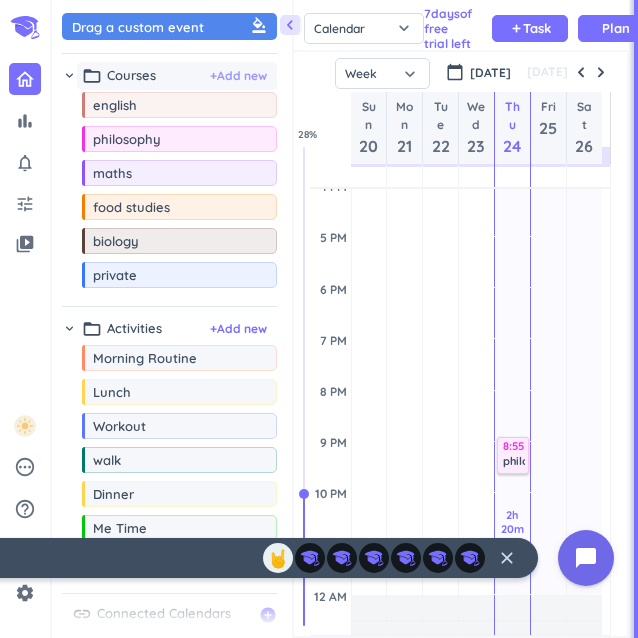 click on "+  Add new" at bounding box center [238, 76] 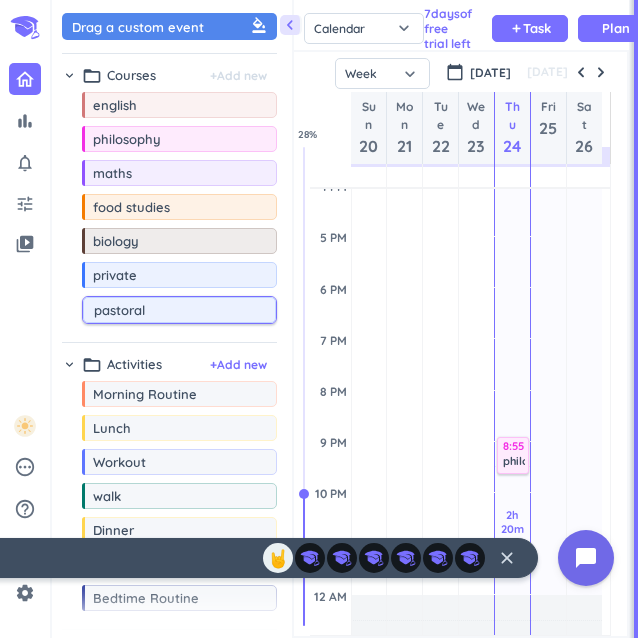 type on "pastoral" 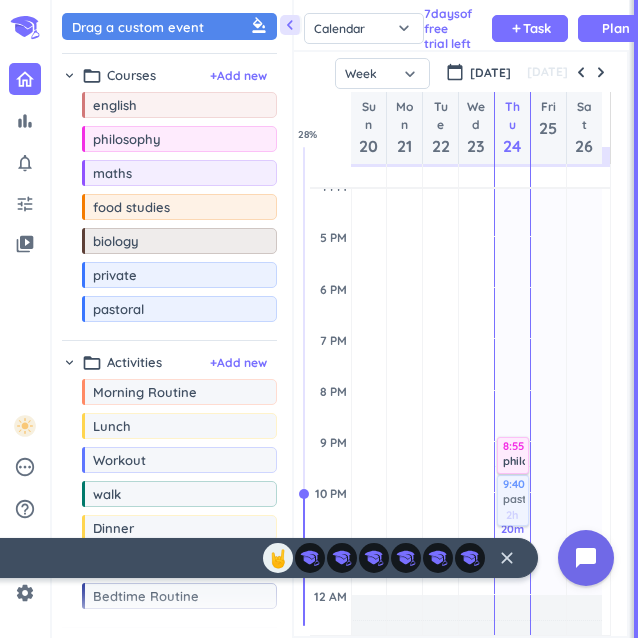 drag, startPoint x: 160, startPoint y: 317, endPoint x: 510, endPoint y: 487, distance: 389.10153 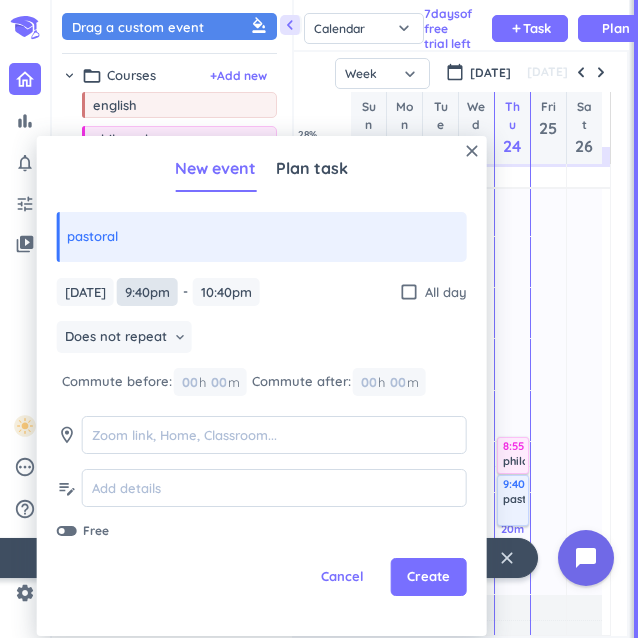 click on "9:40pm" at bounding box center [147, 292] 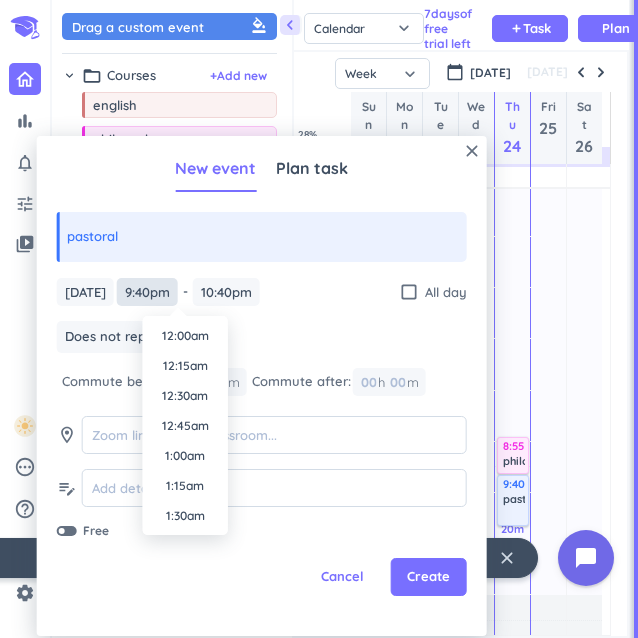 scroll, scrollTop: 2490, scrollLeft: 0, axis: vertical 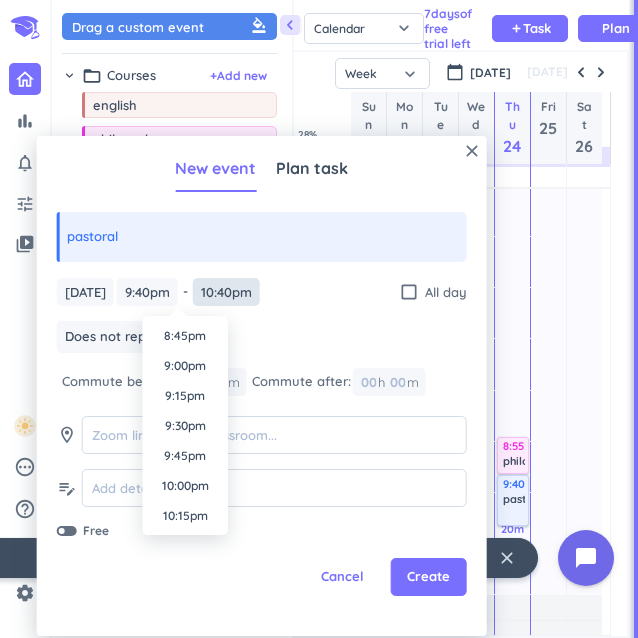 click on "10:40pm" at bounding box center (226, 292) 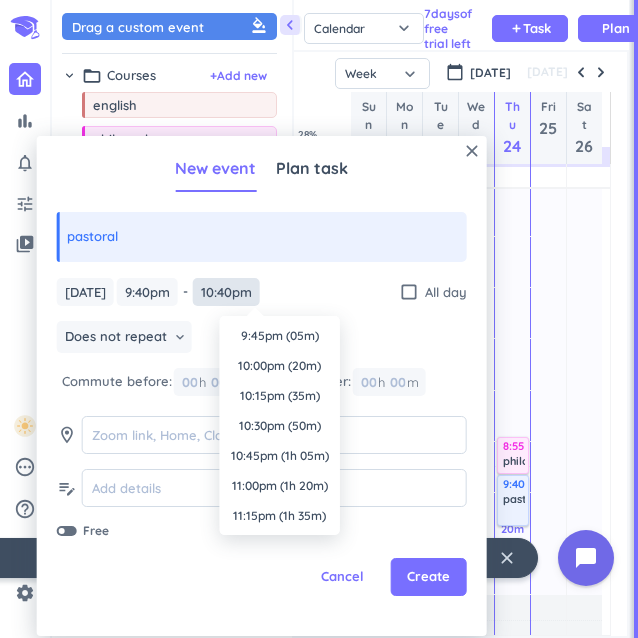 scroll, scrollTop: 2610, scrollLeft: 0, axis: vertical 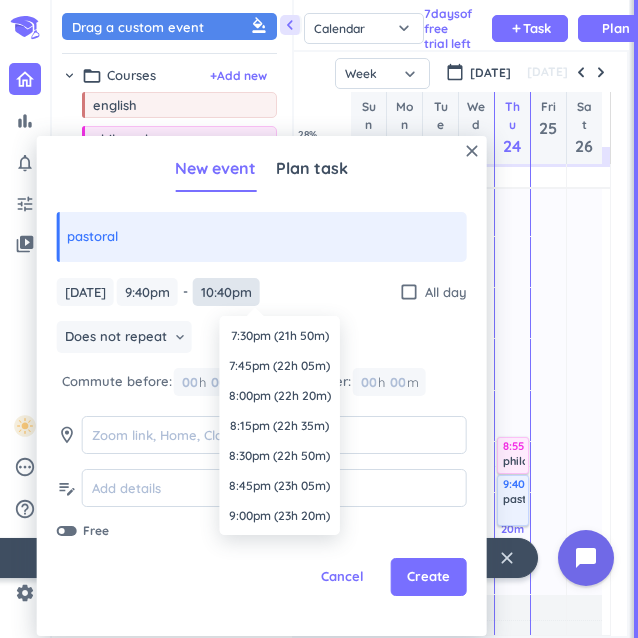click on "10:40pm" at bounding box center [226, 292] 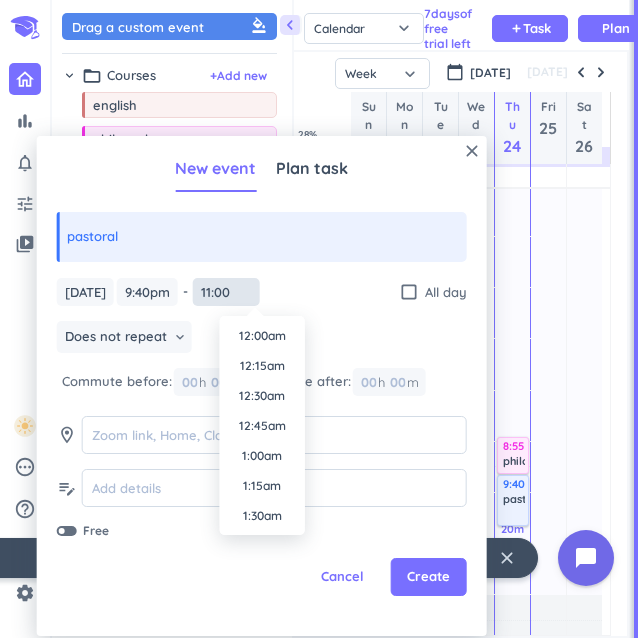 scroll, scrollTop: 1230, scrollLeft: 0, axis: vertical 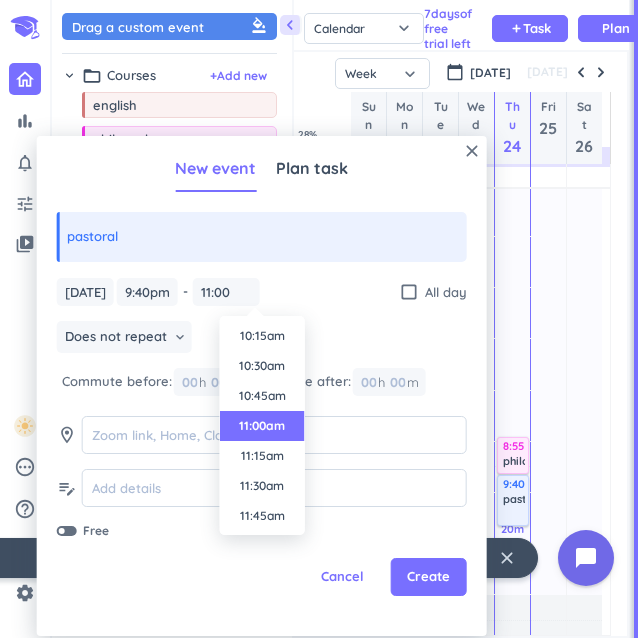 click on "11:00am" at bounding box center (262, 426) 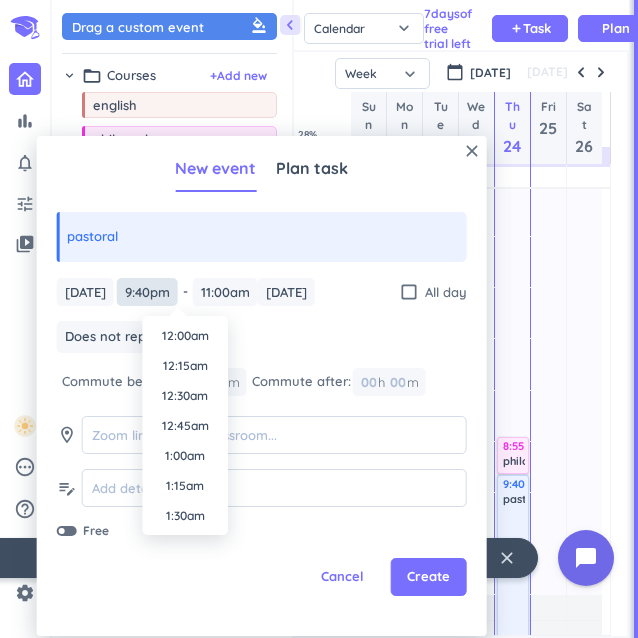 click on "9:40pm" at bounding box center [147, 292] 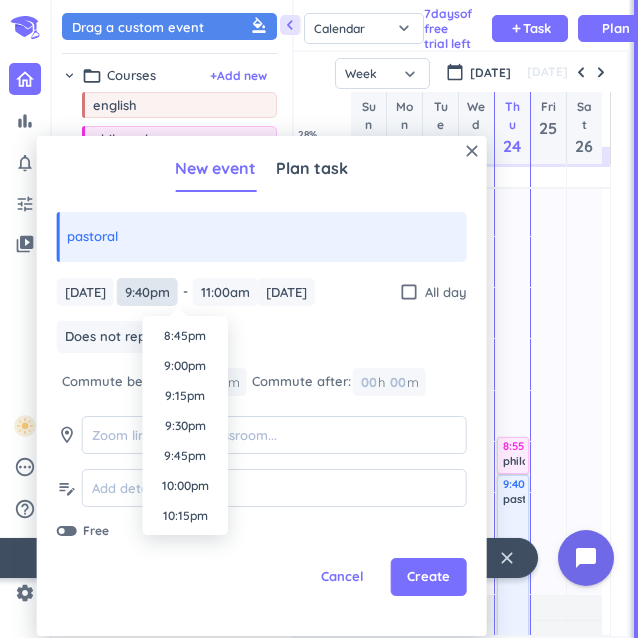 click on "9:40pm" at bounding box center (147, 292) 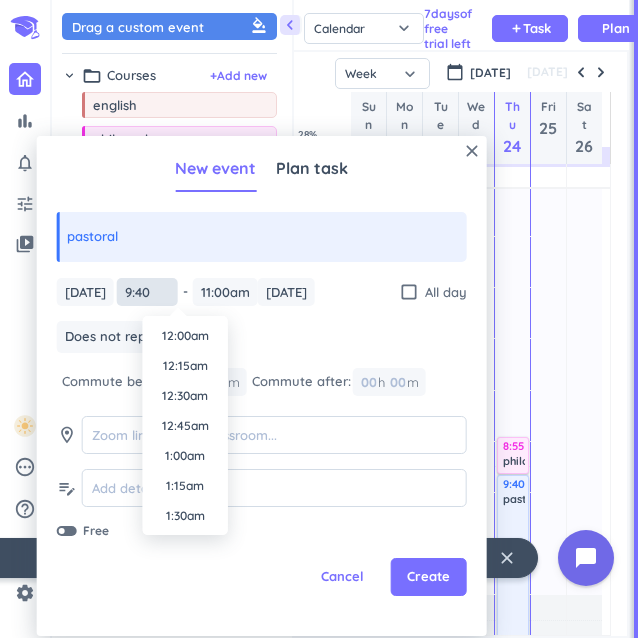 scroll, scrollTop: 1050, scrollLeft: 0, axis: vertical 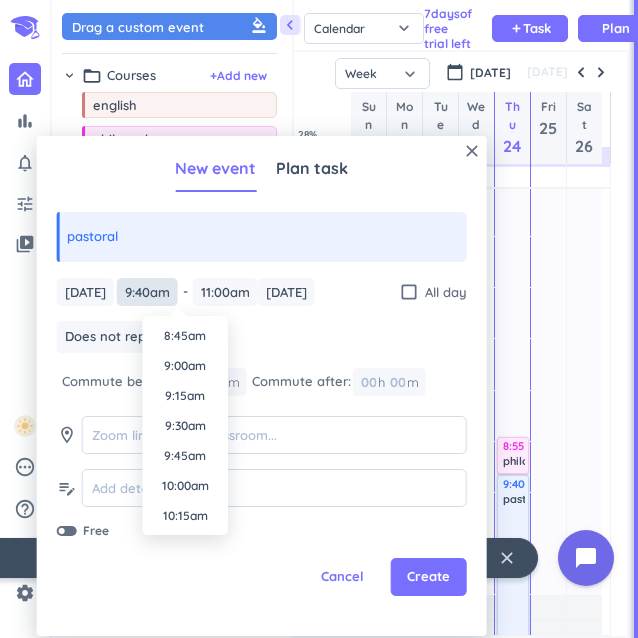 type on "9:40am" 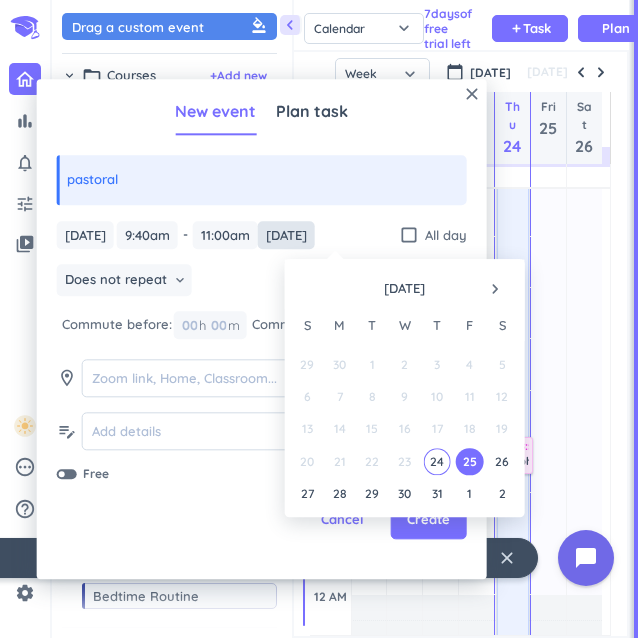 click on "[DATE]" at bounding box center (286, 235) 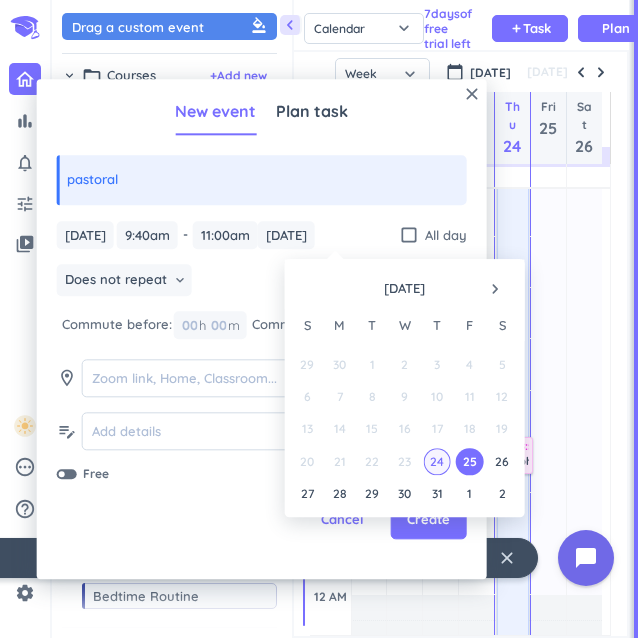 click on "24" at bounding box center [437, 461] 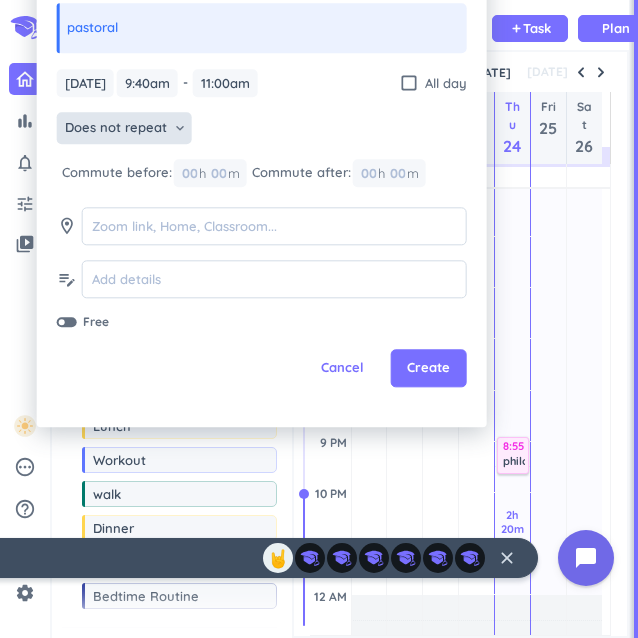 click on "Does not repeat" at bounding box center (116, 129) 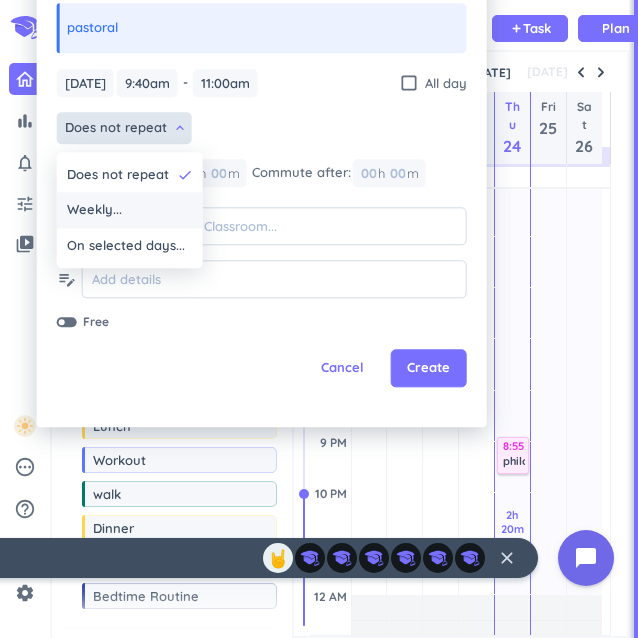 click on "Weekly..." at bounding box center [130, 211] 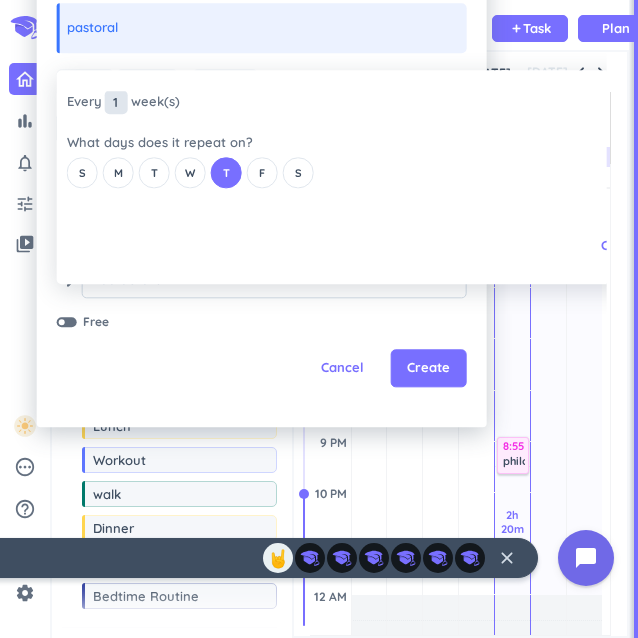 click on "1" at bounding box center [116, 102] 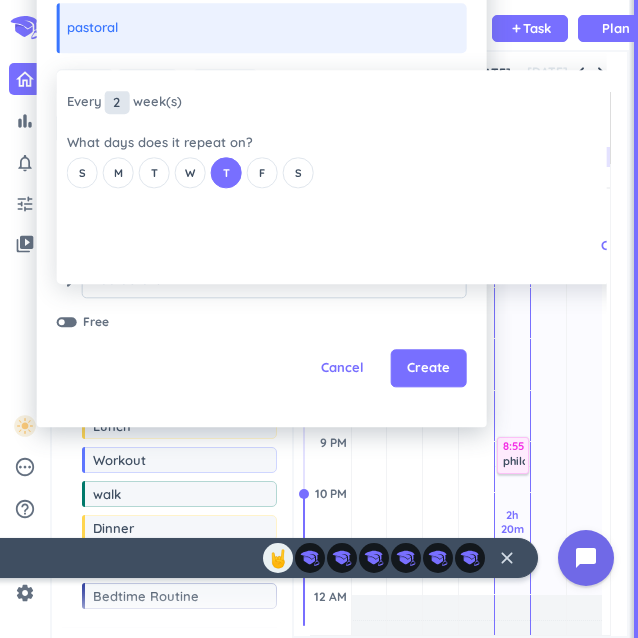type on "2" 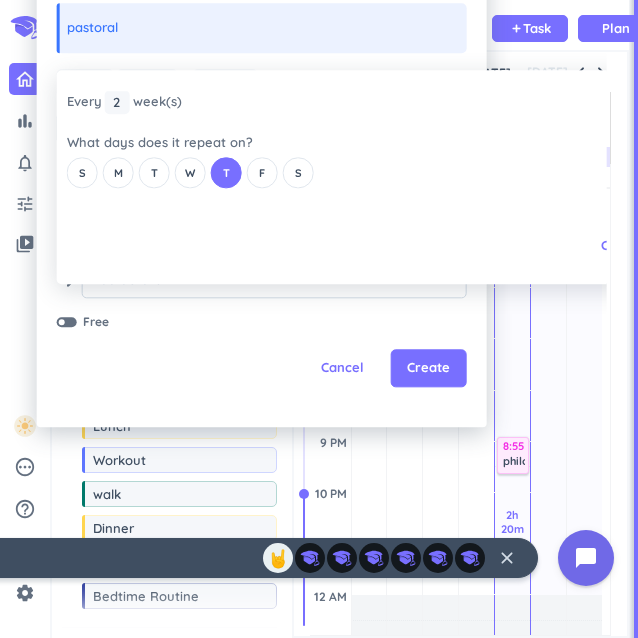 click on "close Every 2 2 1 week (s) What days does it repeat on? S M T W T F S Cancel Ok" at bounding box center (322, 177) 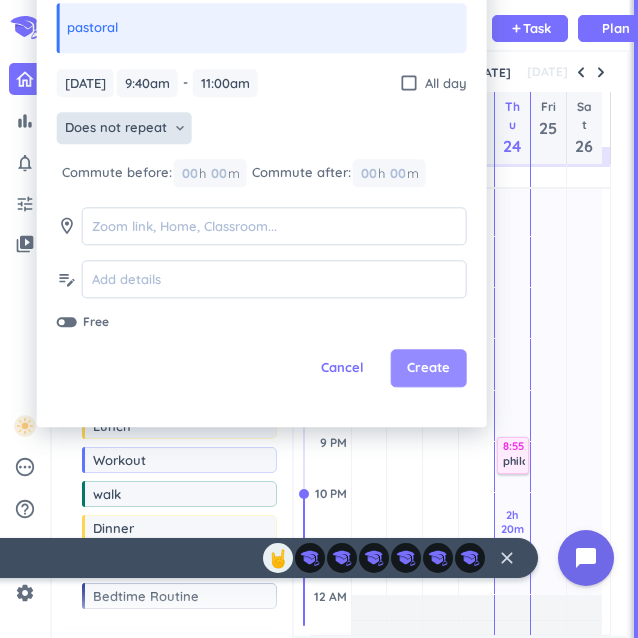 click on "Create" at bounding box center (428, 369) 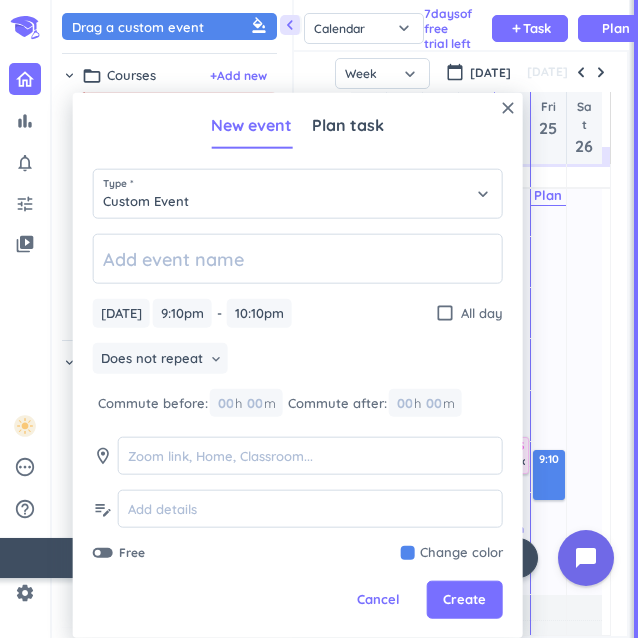 click on "16h 15m Past due Plan" at bounding box center [548, 179] 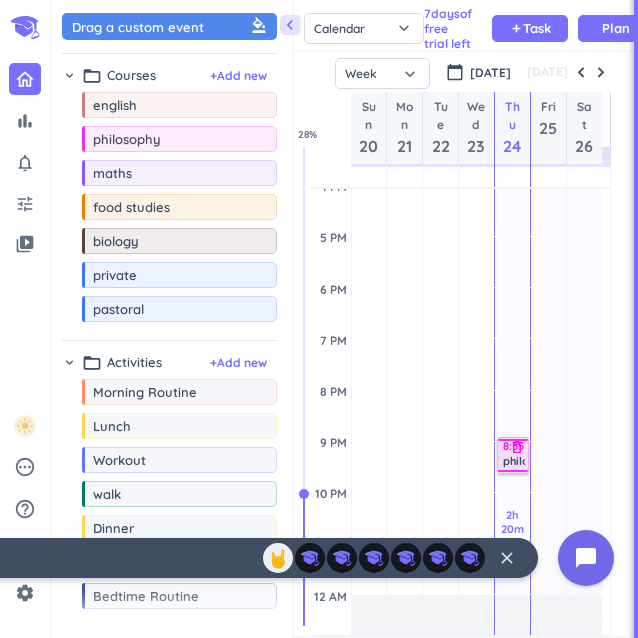 click on "philosophy" at bounding box center [531, 461] 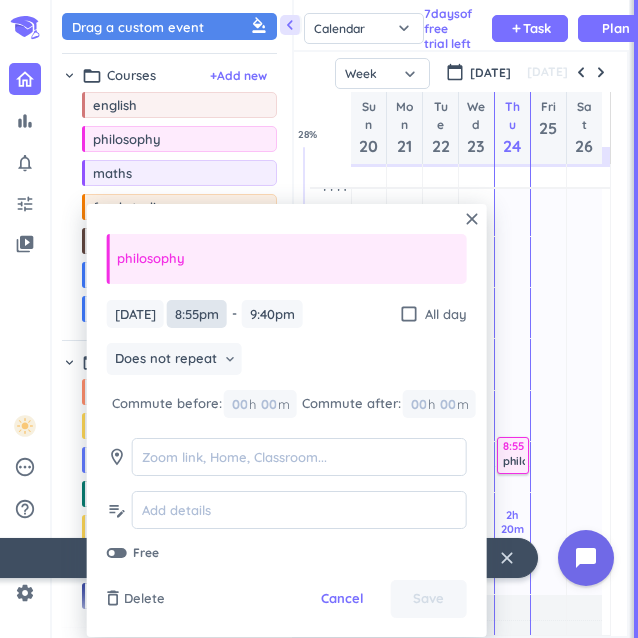 click on "8:55pm" at bounding box center (197, 314) 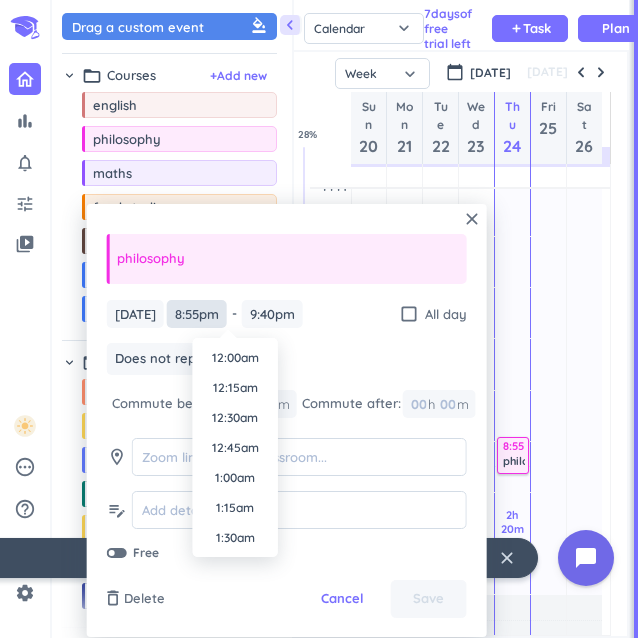 scroll, scrollTop: 2400, scrollLeft: 0, axis: vertical 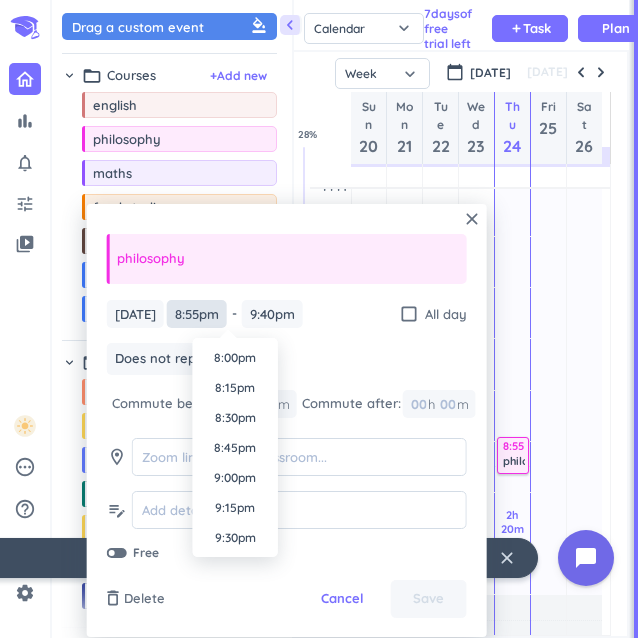click on "8:55pm" at bounding box center (197, 314) 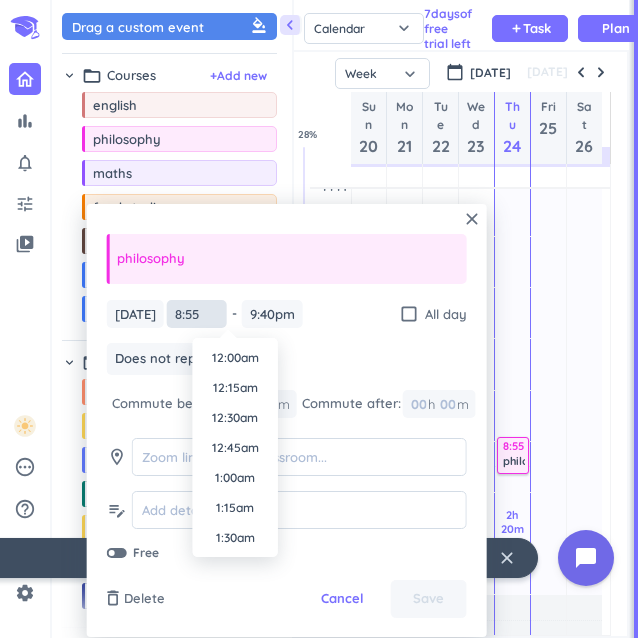scroll, scrollTop: 960, scrollLeft: 0, axis: vertical 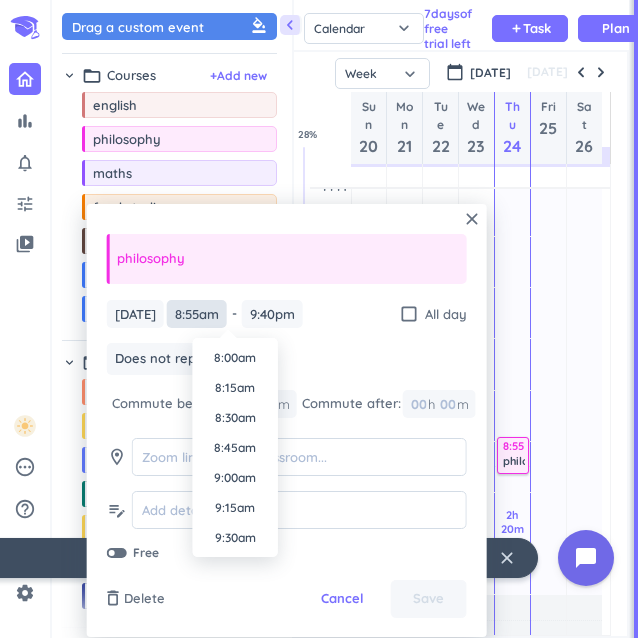 type on "8:55am" 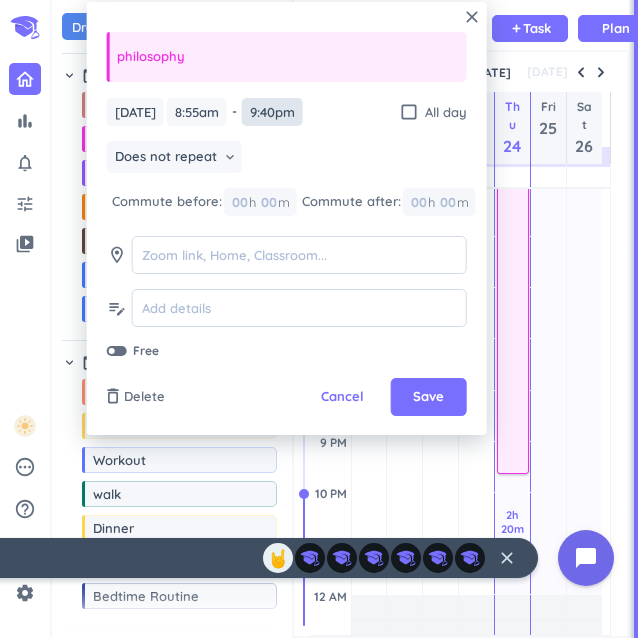 click on "9:40pm" at bounding box center [272, 112] 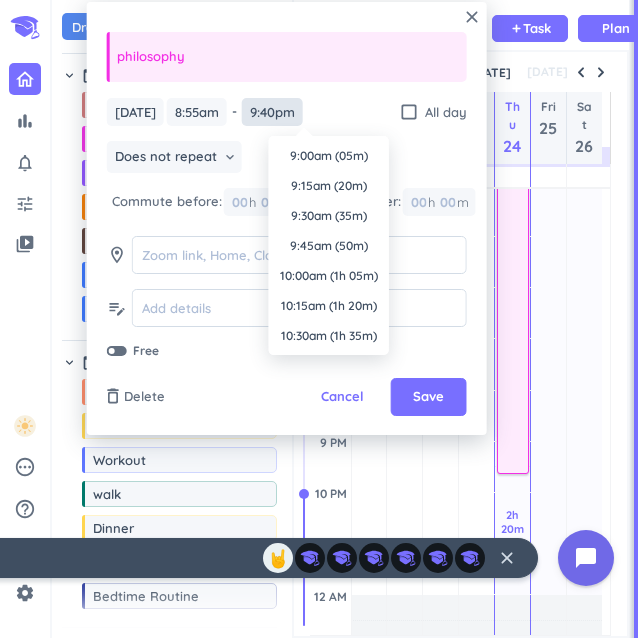 scroll, scrollTop: 2490, scrollLeft: 0, axis: vertical 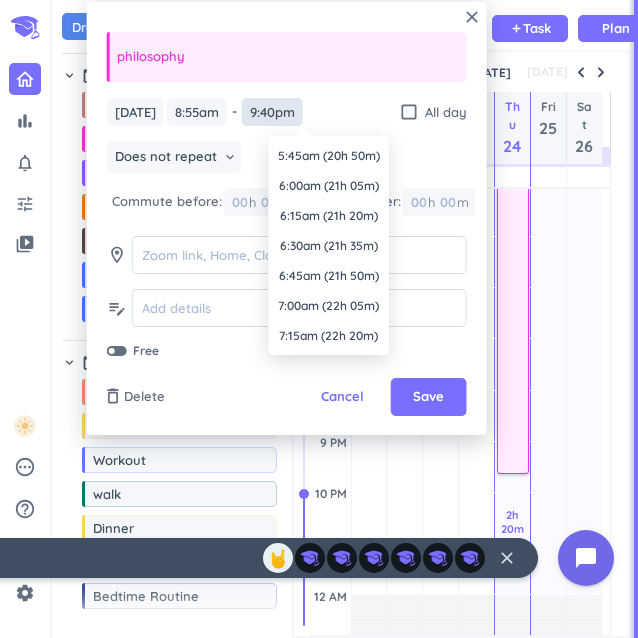 click on "9:40pm" at bounding box center (272, 112) 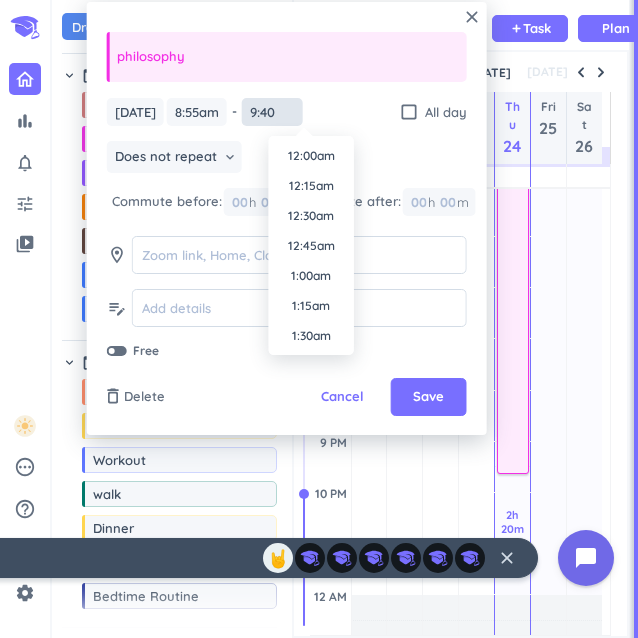 scroll, scrollTop: 1050, scrollLeft: 0, axis: vertical 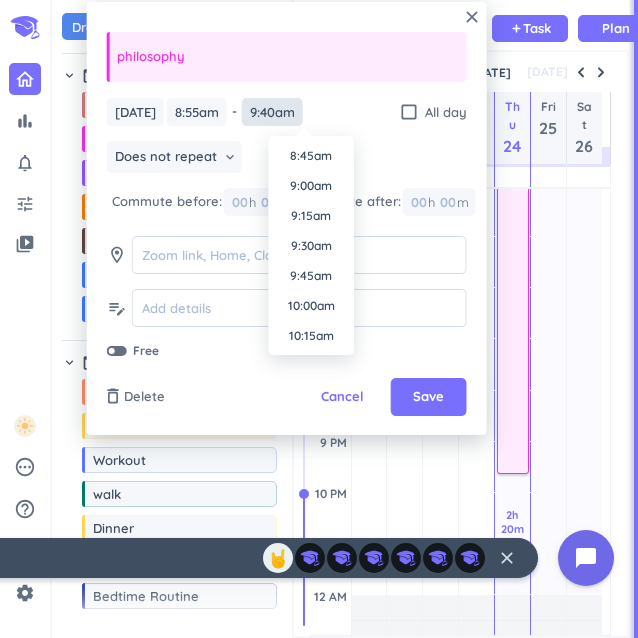 type on "9:40am" 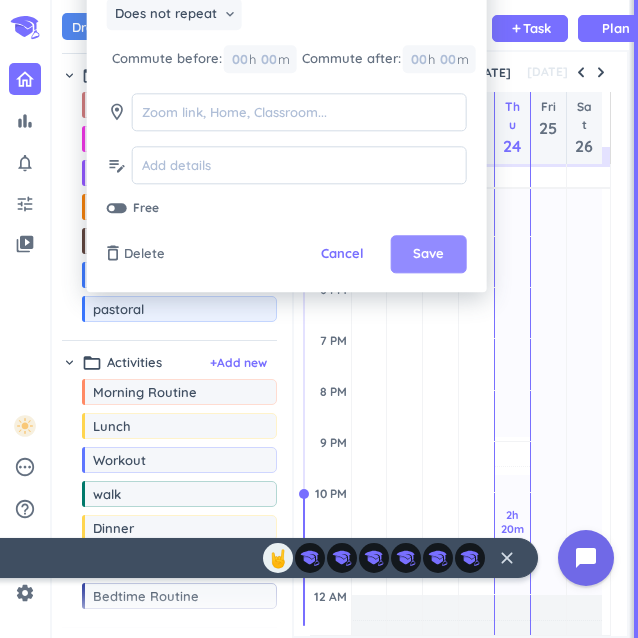 click on "Save" at bounding box center [428, 255] 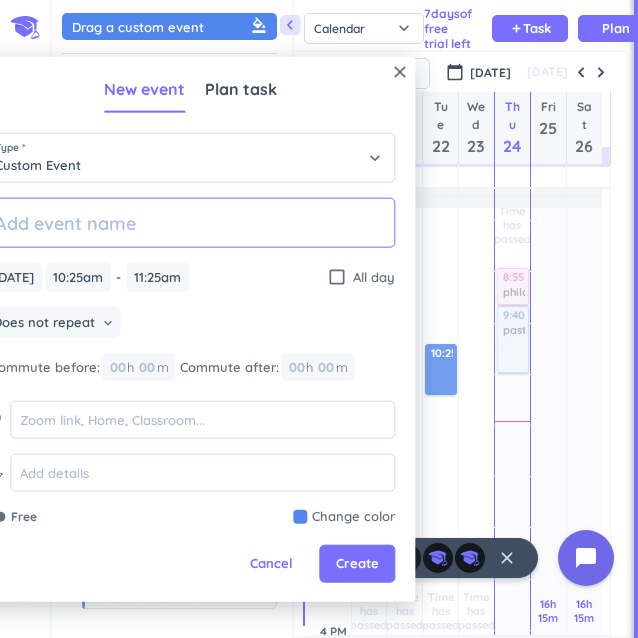 scroll, scrollTop: 214, scrollLeft: 0, axis: vertical 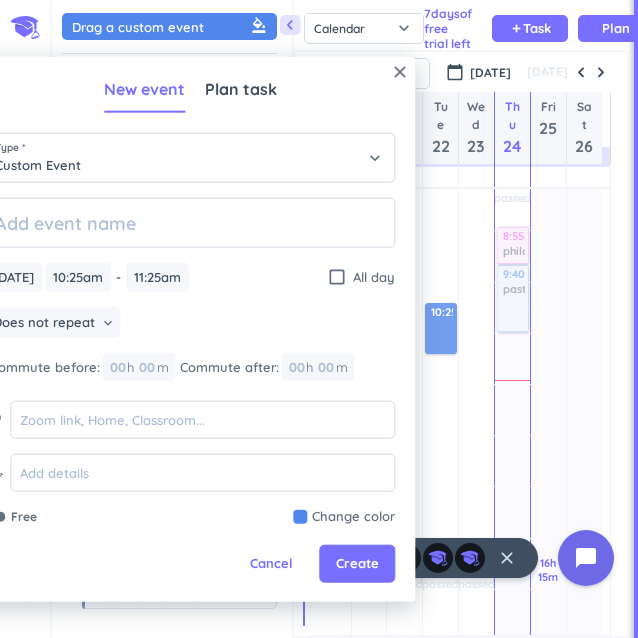 click on "13h  Past due Plan" at bounding box center (512, 666) 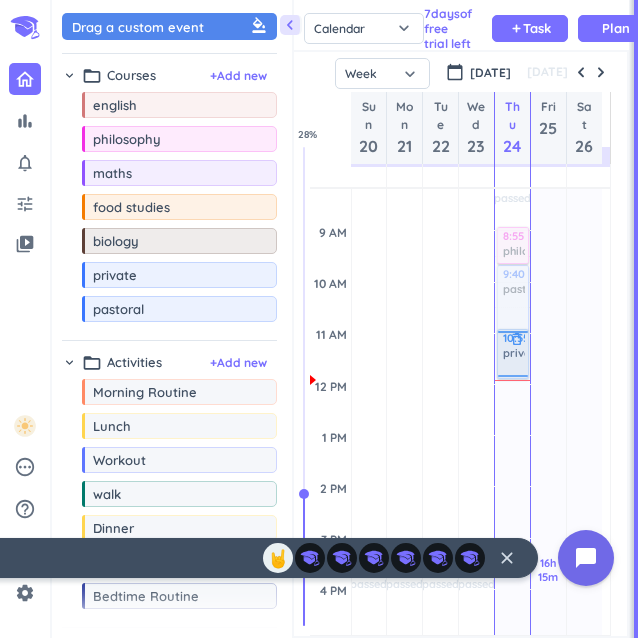 drag, startPoint x: 161, startPoint y: 282, endPoint x: 506, endPoint y: 332, distance: 348.60437 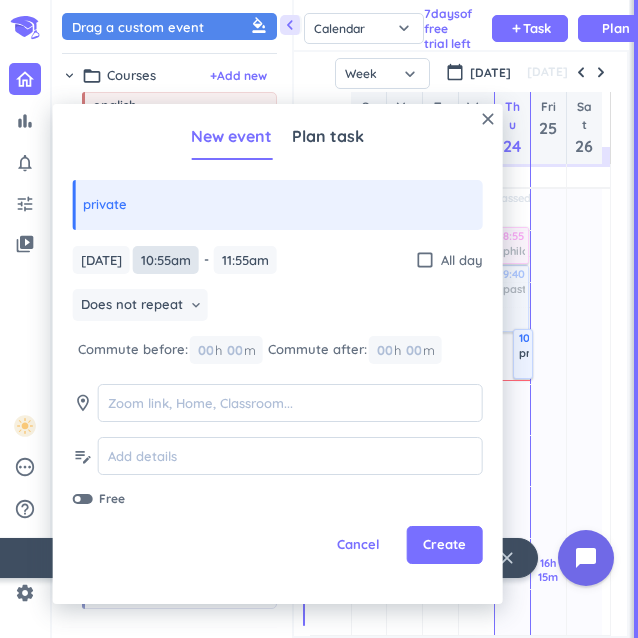 click on "10:55am" at bounding box center [166, 260] 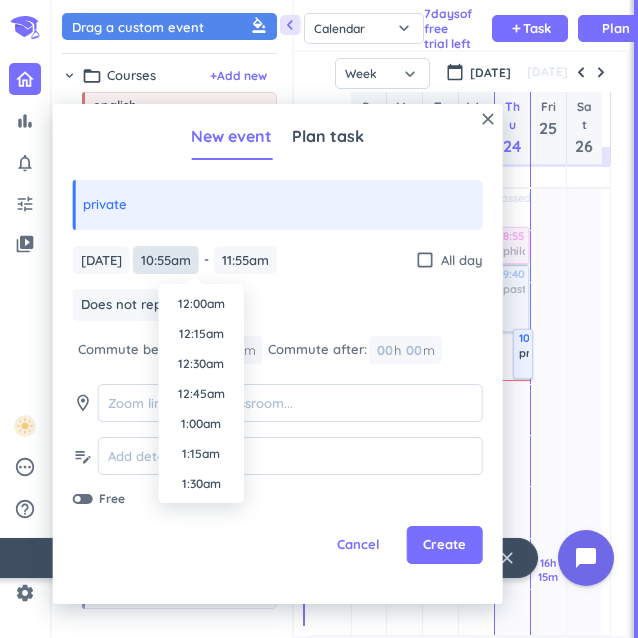 scroll, scrollTop: 1200, scrollLeft: 0, axis: vertical 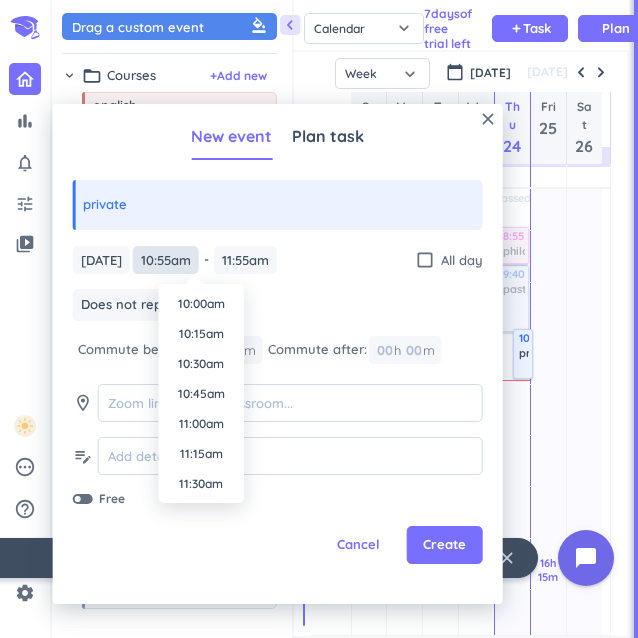 click on "10:55am" at bounding box center (166, 260) 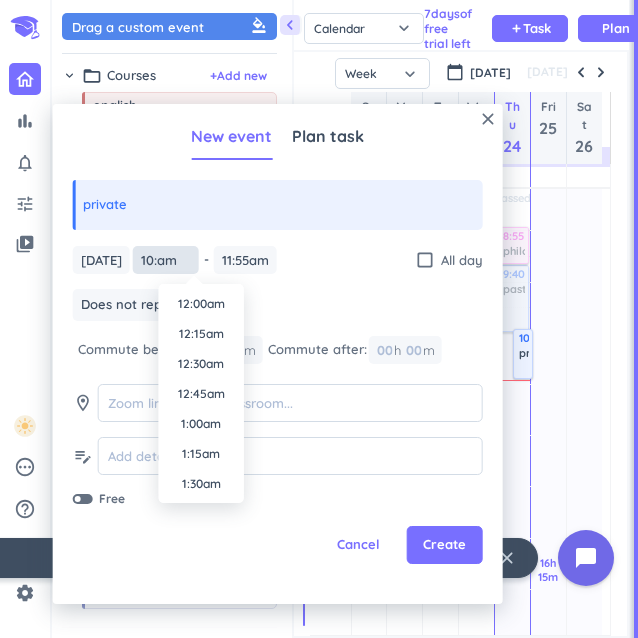 scroll, scrollTop: 1110, scrollLeft: 0, axis: vertical 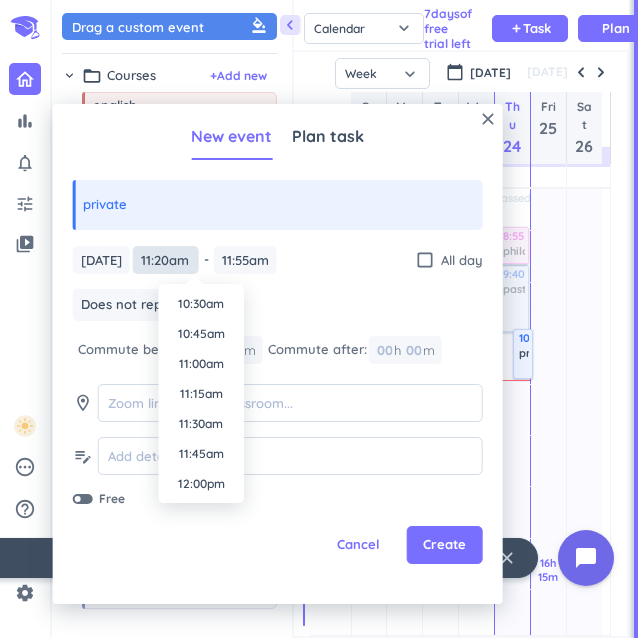 type on "11:20am" 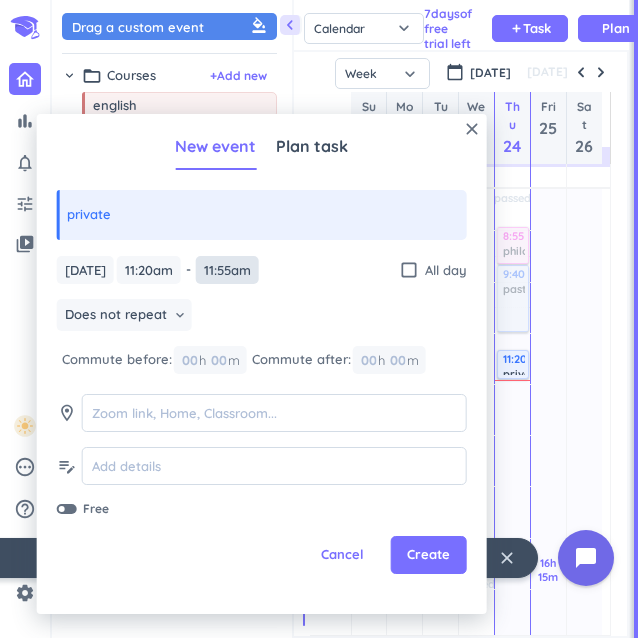 click on "11:55am" at bounding box center (227, 270) 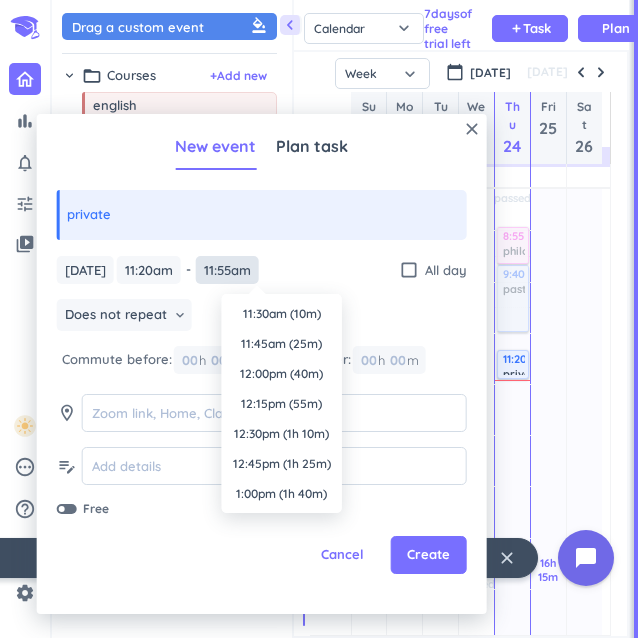 scroll, scrollTop: 1320, scrollLeft: 0, axis: vertical 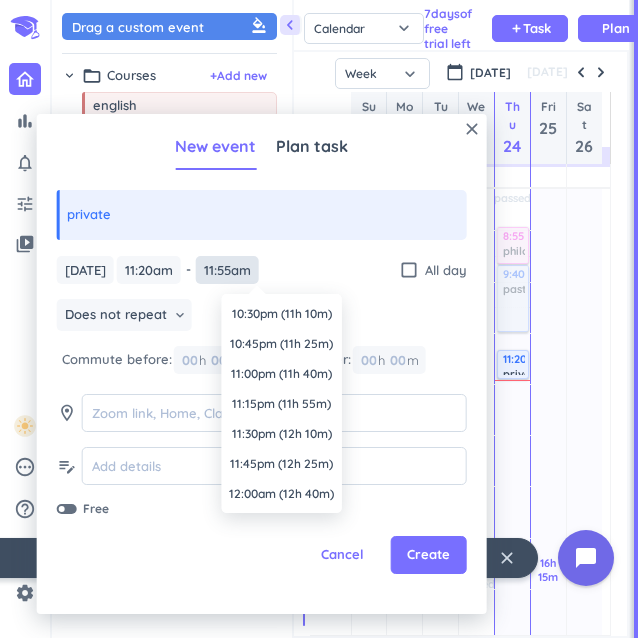 click on "11:55am" at bounding box center (227, 270) 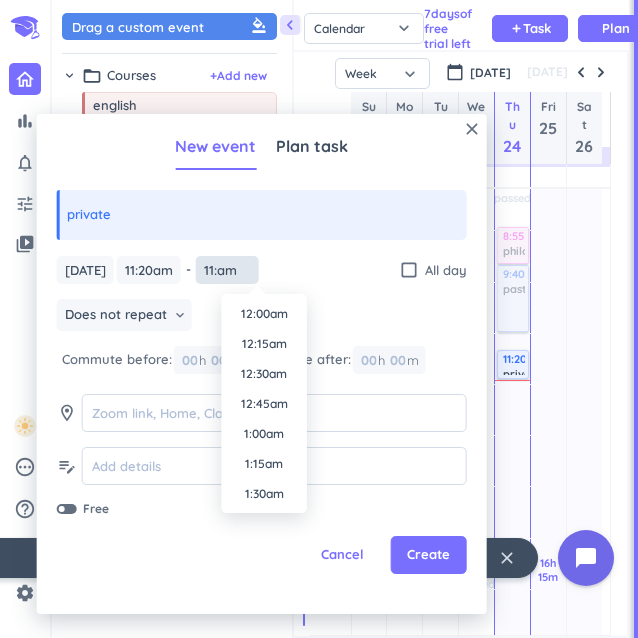 scroll, scrollTop: 1230, scrollLeft: 0, axis: vertical 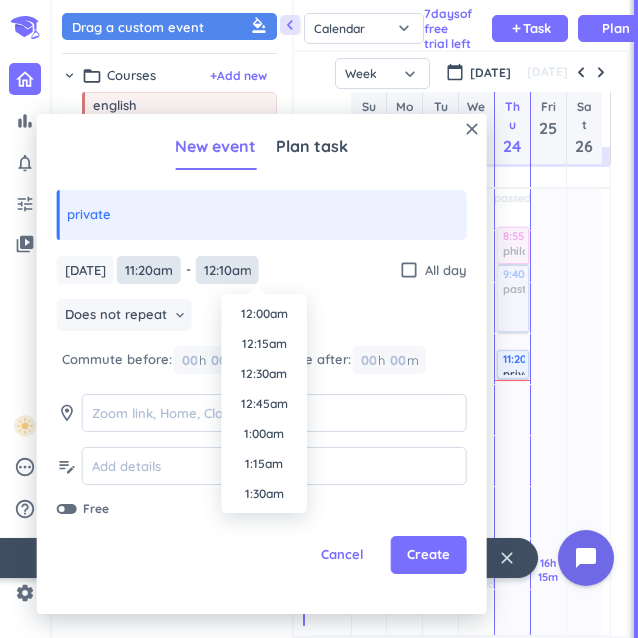 type on "12:10am" 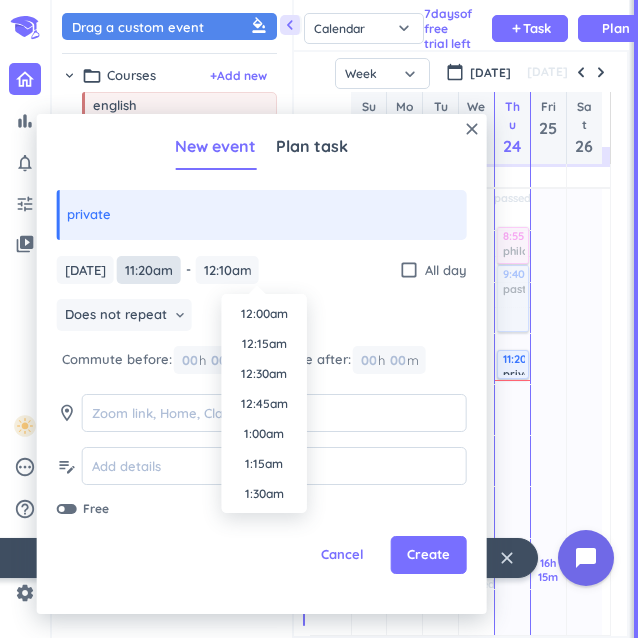 click on "11:20am" at bounding box center [149, 270] 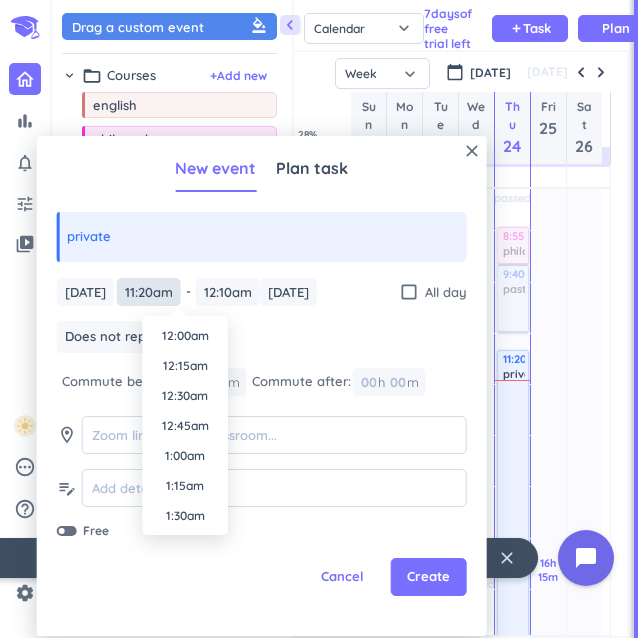 scroll, scrollTop: 1260, scrollLeft: 0, axis: vertical 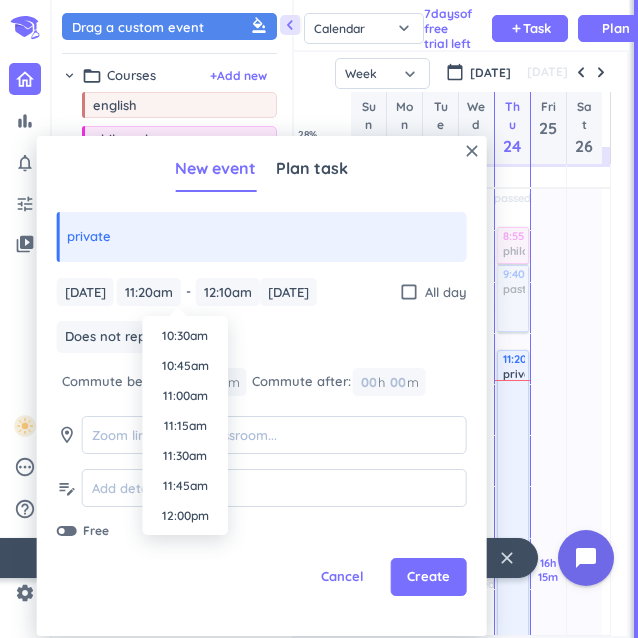 click on "close New event Plan task private  [DATE] [DATE]   11:20am 11:20am - 12:10am 12:10am [DATE] [DATE] check_box_outline_blank All day Does not repeat keyboard_arrow_down Commute before: 00 h 00 m Commute after: 00 h 00 m room edit_note Free Cancel Create Time 12:00am 12:15am 12:30am 12:45am 1:00am 1:15am 1:30am 1:45am 2:00am 2:15am 2:30am 2:45am 3:00am 3:15am 3:30am 3:45am 4:00am 4:15am 4:30am 4:45am 5:00am 5:15am 5:30am 5:45am 6:00am 6:15am 6:30am 6:45am 7:00am 7:15am 7:30am 7:45am 8:00am 8:15am 8:30am 8:45am 9:00am 9:15am 9:30am 9:45am 10:00am 10:15am 10:30am 10:45am 11:00am 11:15am 11:30am 11:45am 12:00pm 12:15pm 12:30pm 12:45pm 1:00pm 1:15pm 1:30pm 1:45pm 2:00pm 2:15pm 2:30pm 2:45pm 3:00pm 3:15pm 3:30pm 3:45pm 4:00pm 4:15pm 4:30pm 4:45pm 5:00pm 5:15pm 5:30pm 5:45pm 6:00pm 6:15pm 6:30pm 6:45pm 7:00pm 7:15pm 7:30pm 7:45pm 8:00pm 8:15pm 8:30pm 8:45pm 9:00pm 9:15pm 9:30pm 9:45pm 10:00pm 10:15pm 10:30pm 10:45pm 11:00pm 11:15pm 11:30pm 11:45pm" at bounding box center [262, 386] 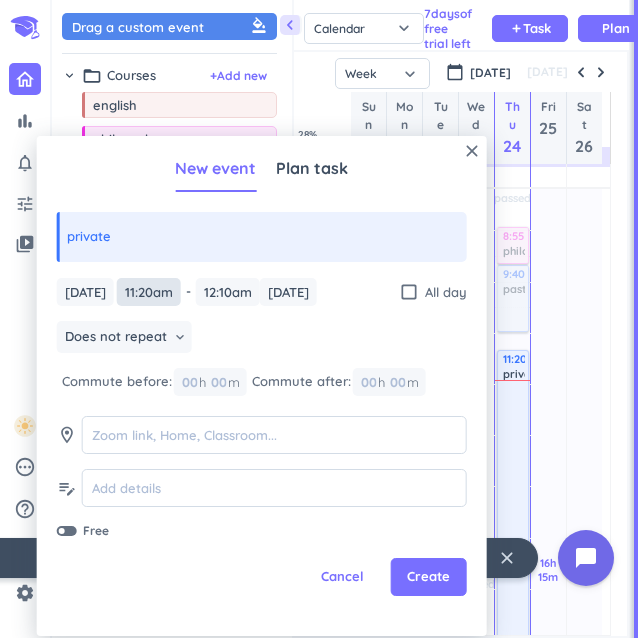 click on "11:20am" at bounding box center (149, 292) 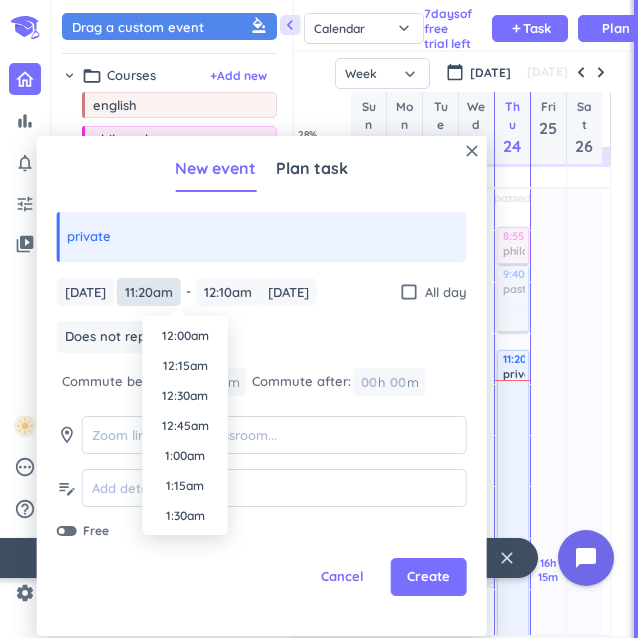scroll, scrollTop: 1260, scrollLeft: 0, axis: vertical 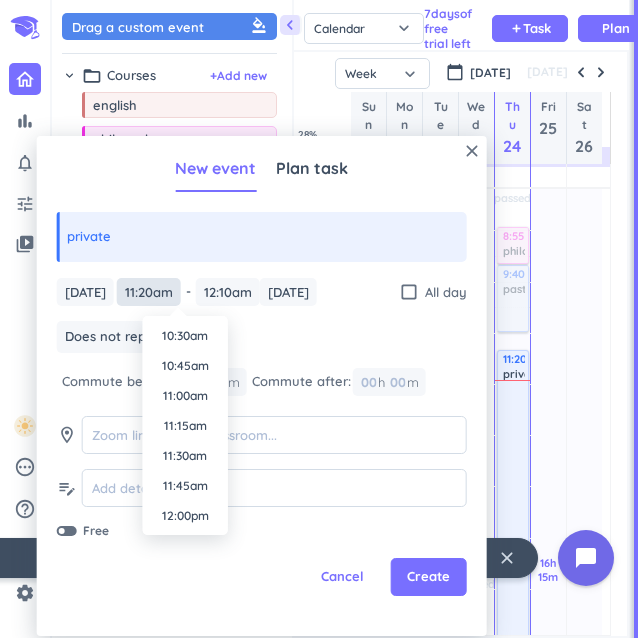 click on "11:20am" at bounding box center (149, 292) 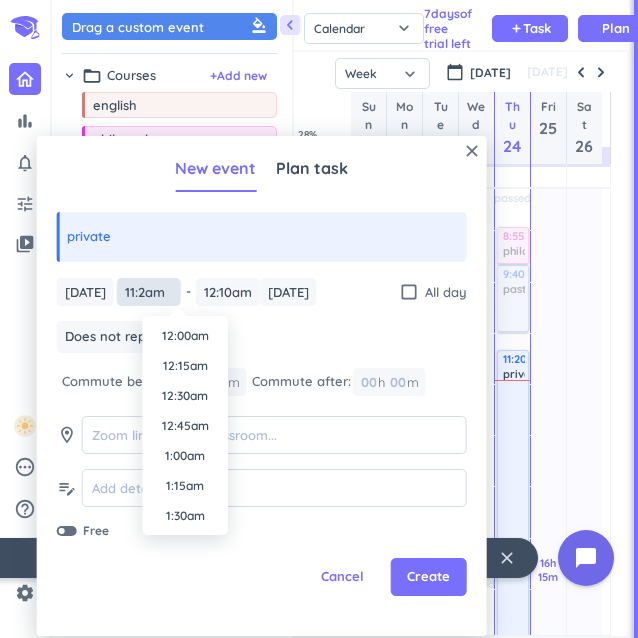 scroll, scrollTop: 1230, scrollLeft: 0, axis: vertical 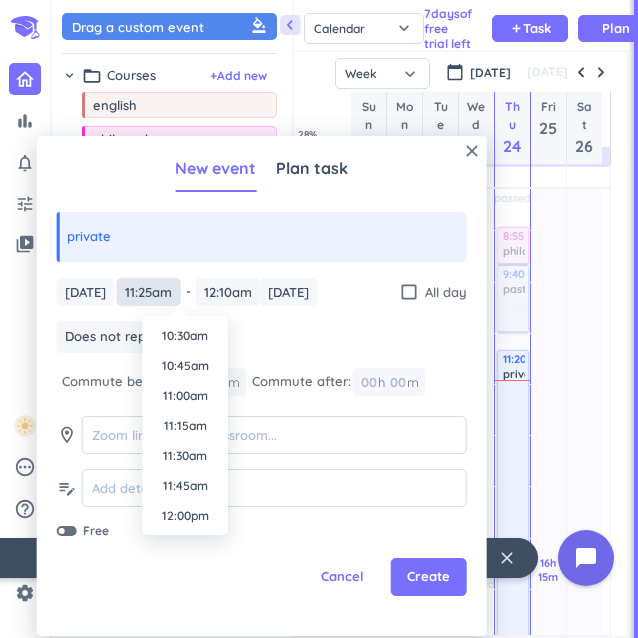 type on "11:25am" 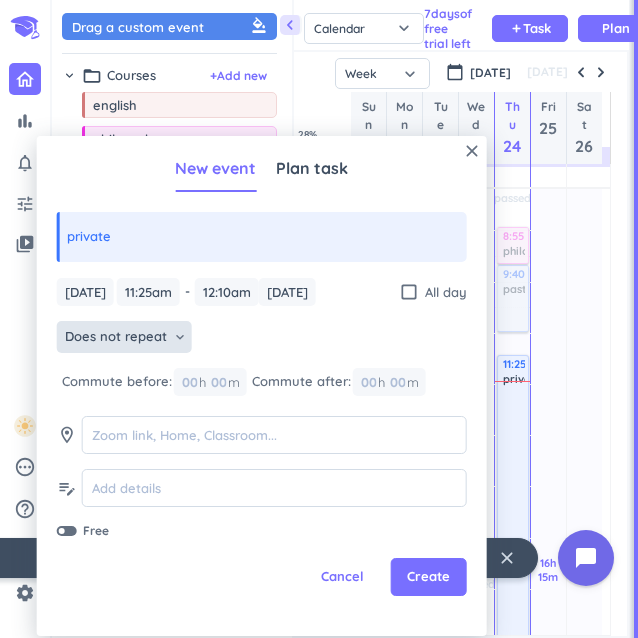 click on "Does not repeat" at bounding box center (116, 337) 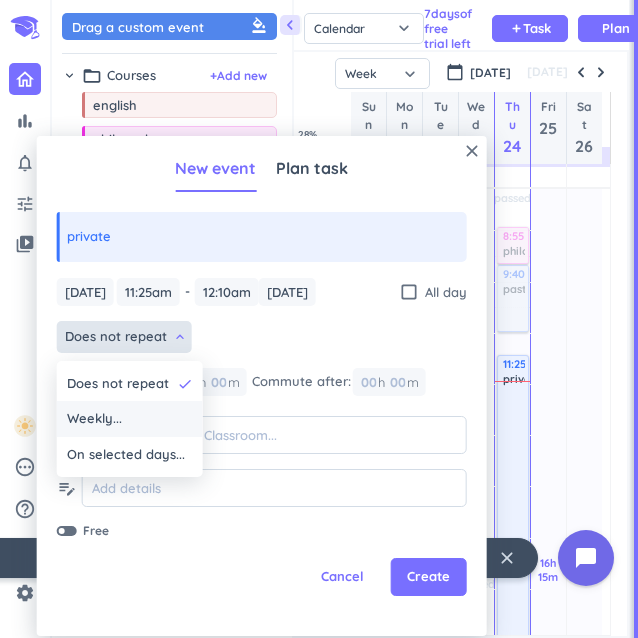 click on "Weekly..." at bounding box center (130, 419) 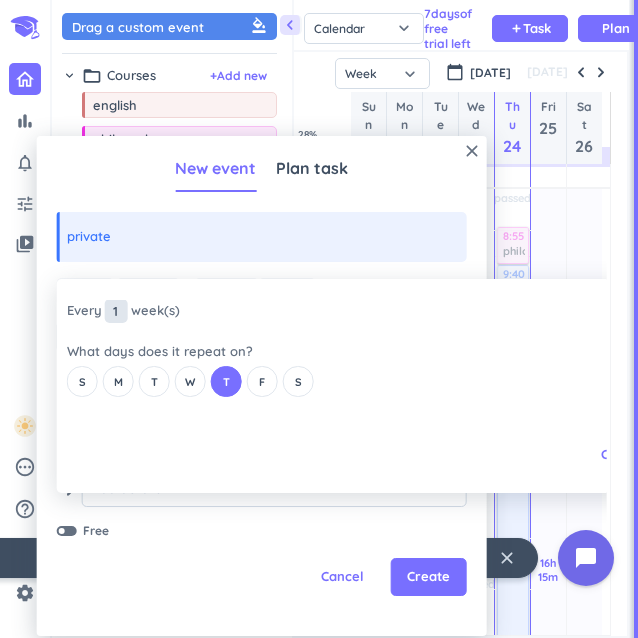click on "1" at bounding box center (116, 311) 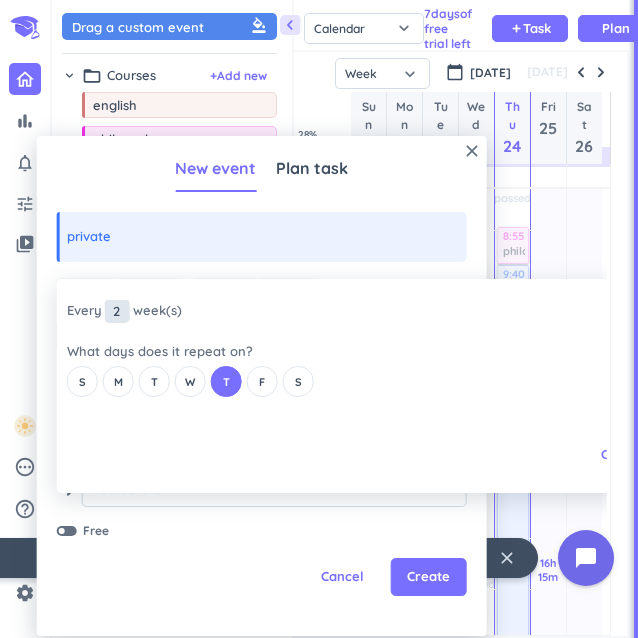 type on "2" 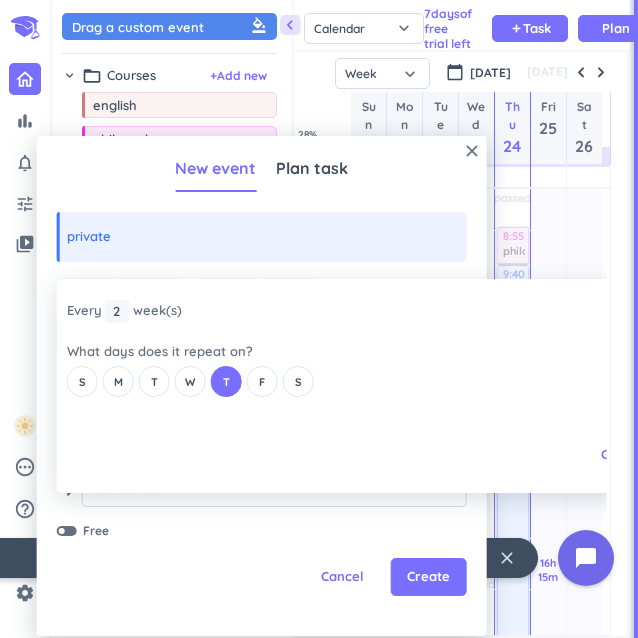 click on "close Every 2 2 1 week (s) What days does it repeat on? S M T W T F S Cancel Ok" at bounding box center (322, 386) 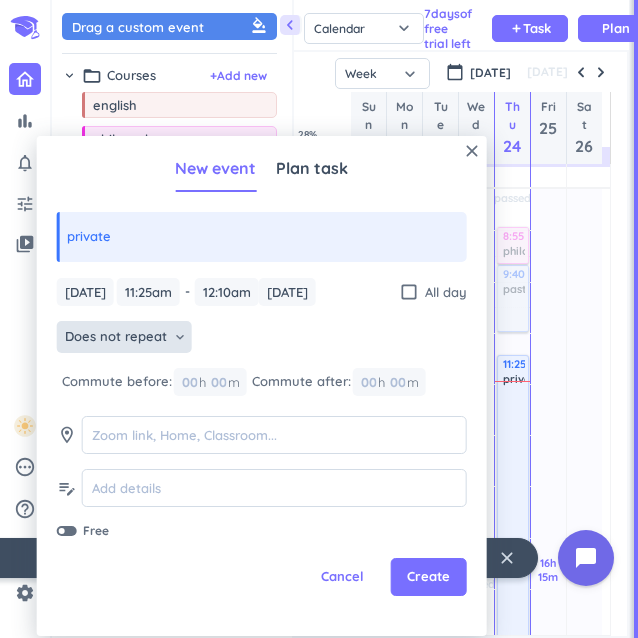 click on "Does not repeat" at bounding box center (116, 337) 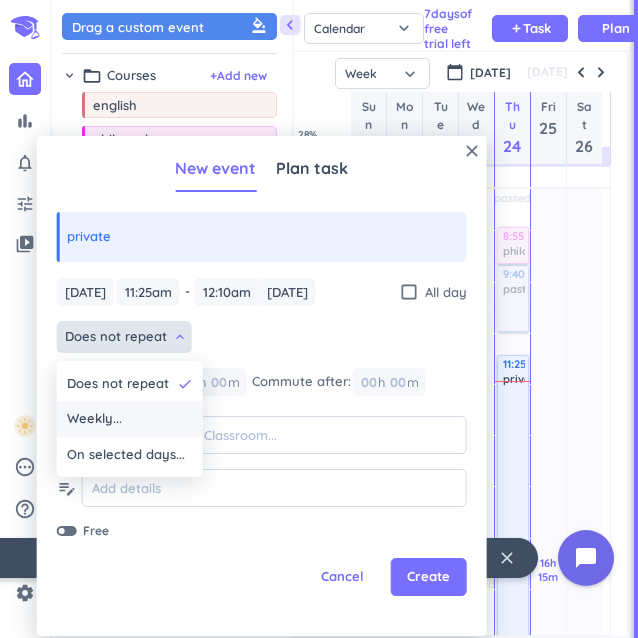 click on "Weekly..." at bounding box center [130, 419] 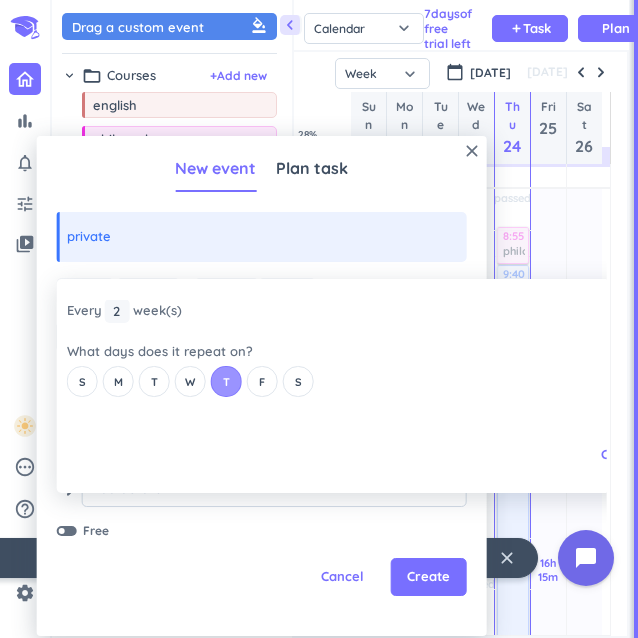 click on "T" at bounding box center [226, 381] 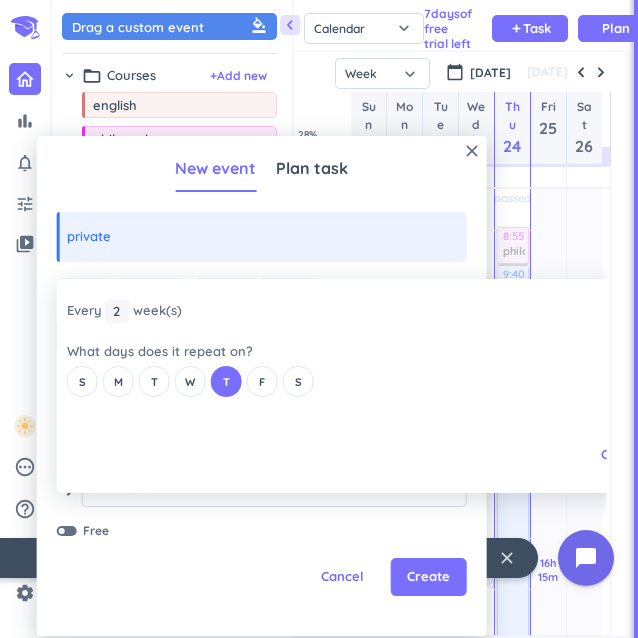 click on "close Every 2 2 1 week (s) What days does it repeat on? S M T W T F S Cancel Ok" at bounding box center [322, 386] 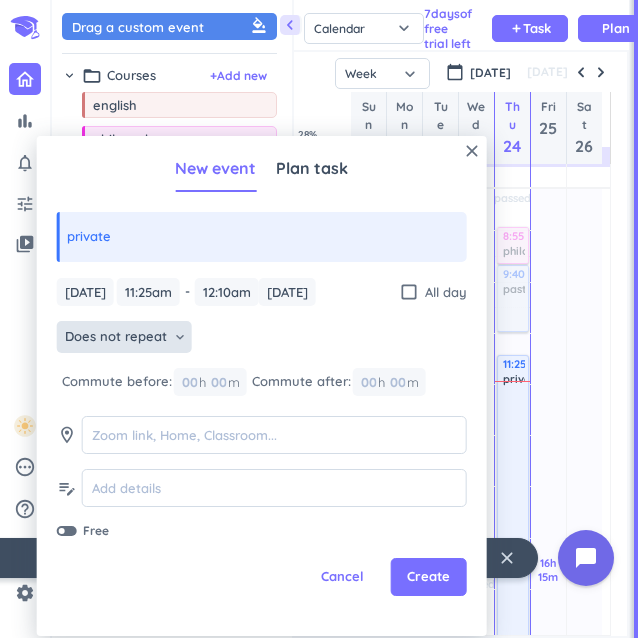 click on "close New event Plan task private  [DATE] [DATE]   11:25am 11:25am - 12:10am 12:10am [DATE] [DATE] check_box_outline_blank All day Does not repeat keyboard_arrow_down Commute before: 00 h 00 m Commute after: 00 h 00 m room edit_note Free Cancel Create" at bounding box center (262, 386) 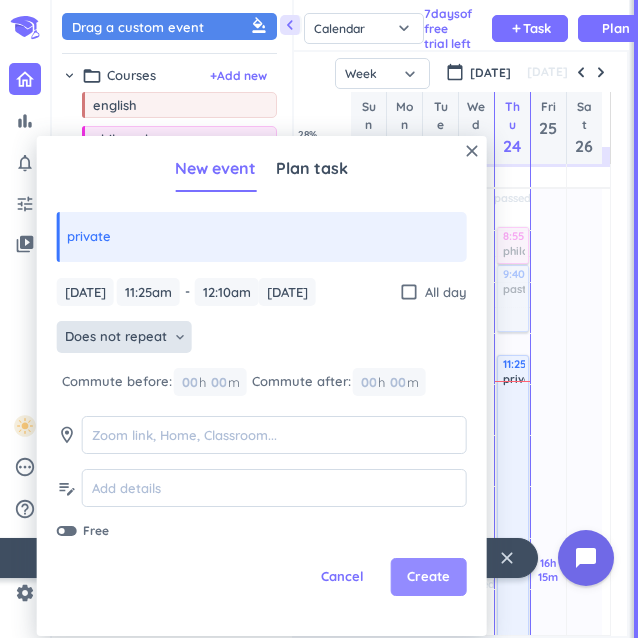 click on "Create" at bounding box center [428, 577] 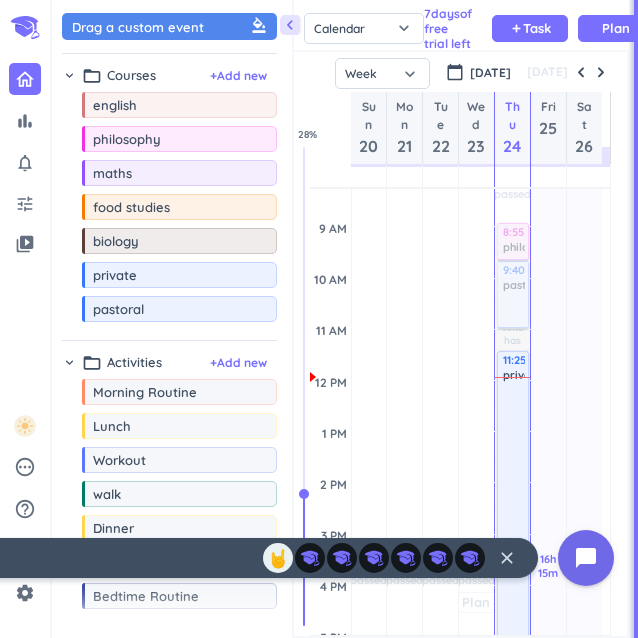 scroll, scrollTop: 216, scrollLeft: 0, axis: vertical 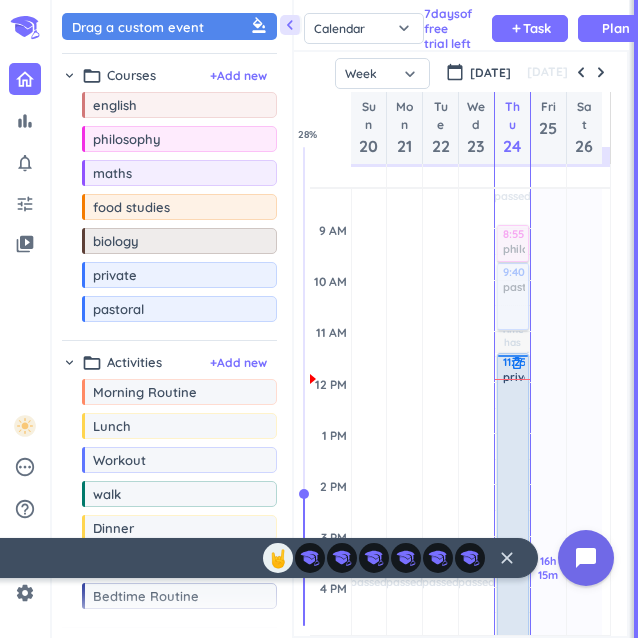click on "11:25 - 12:10am private  delete_outline priority_high" at bounding box center (513, 678) 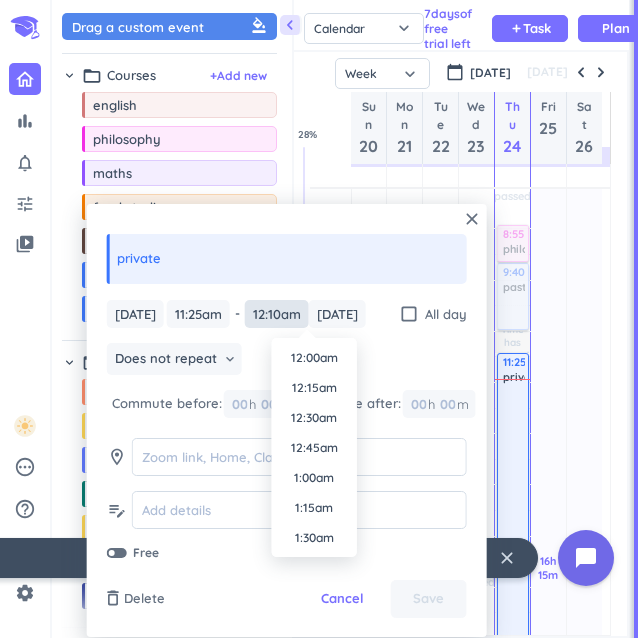 click on "12:10am" at bounding box center (277, 314) 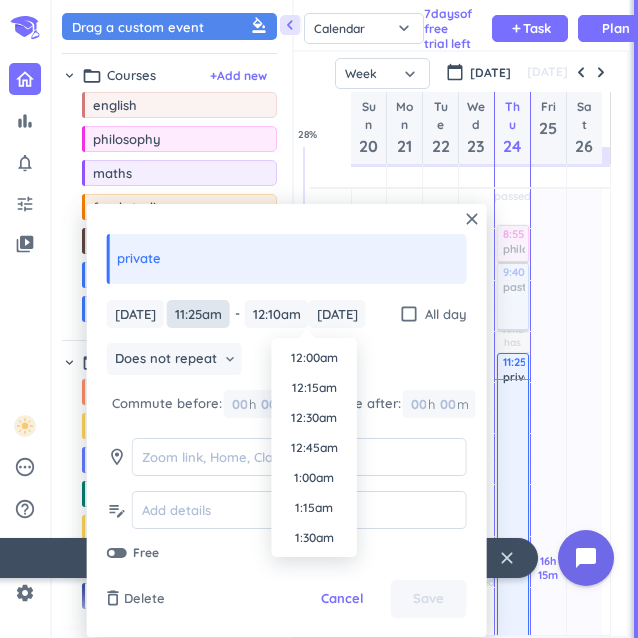click on "11:25am" at bounding box center [198, 314] 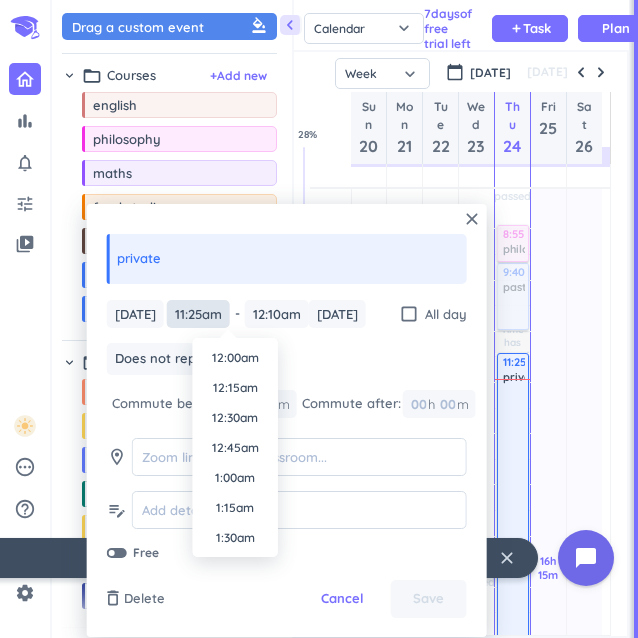 scroll, scrollTop: 1260, scrollLeft: 0, axis: vertical 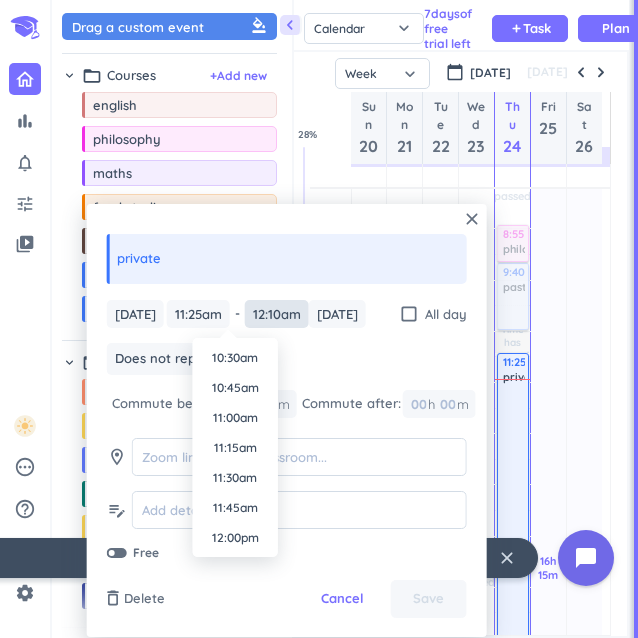 click on "12:10am" at bounding box center (277, 314) 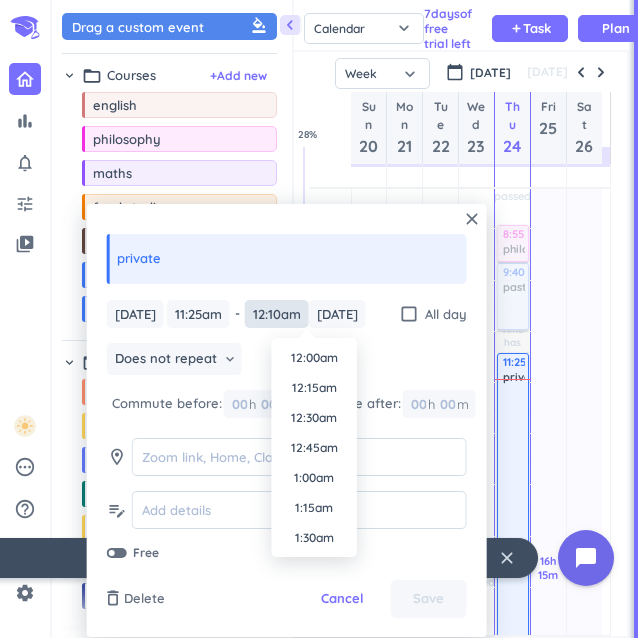 click on "12:10am" at bounding box center (277, 314) 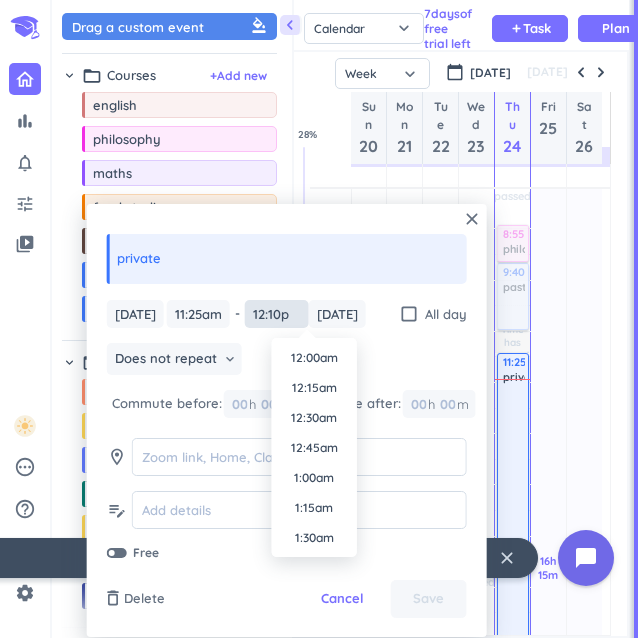 scroll, scrollTop: 1350, scrollLeft: 0, axis: vertical 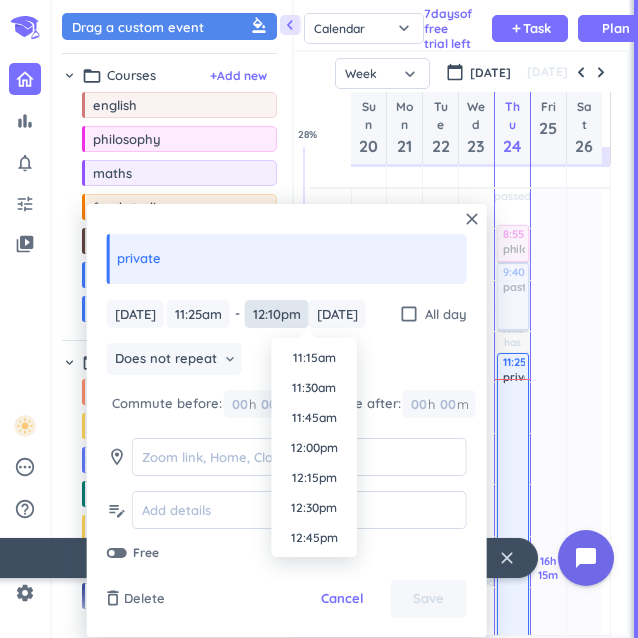 type on "12:10pm" 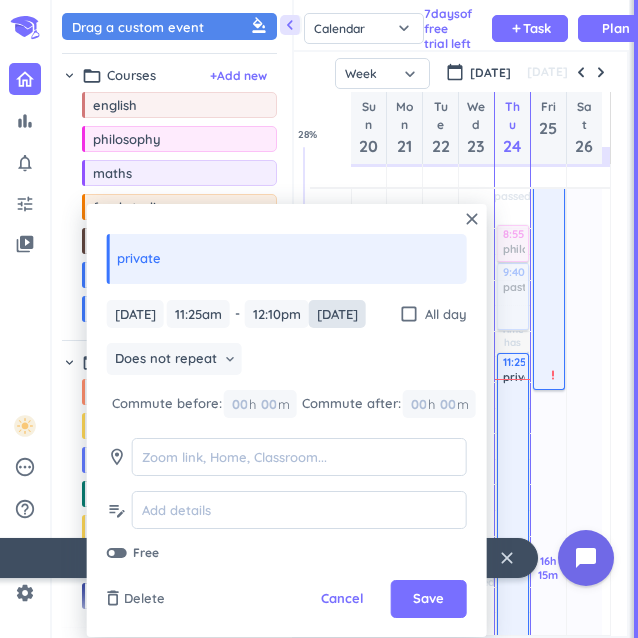 click on "[DATE]" at bounding box center (337, 314) 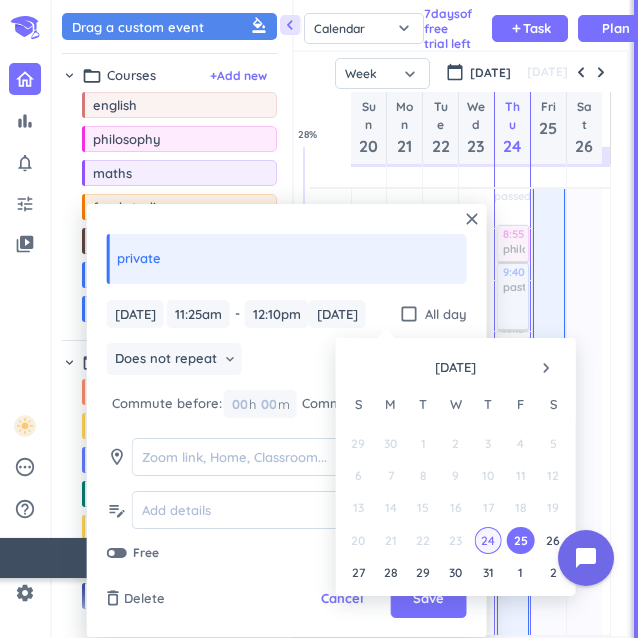 click on "24" at bounding box center [488, 540] 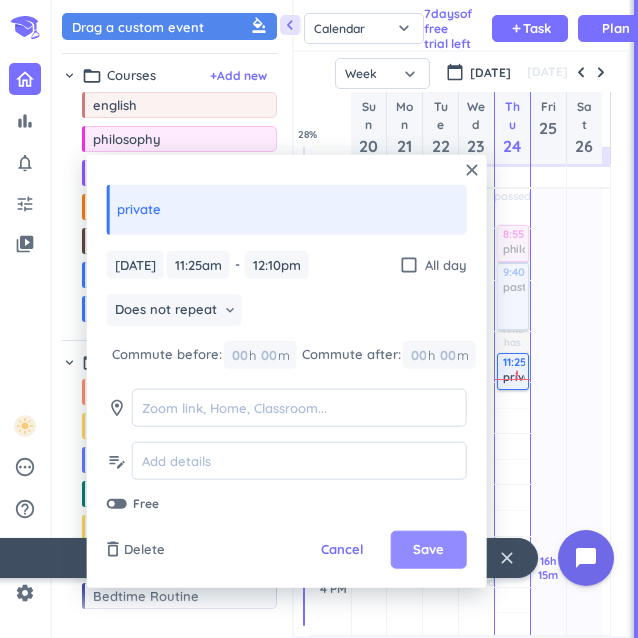 click on "Save" at bounding box center [428, 550] 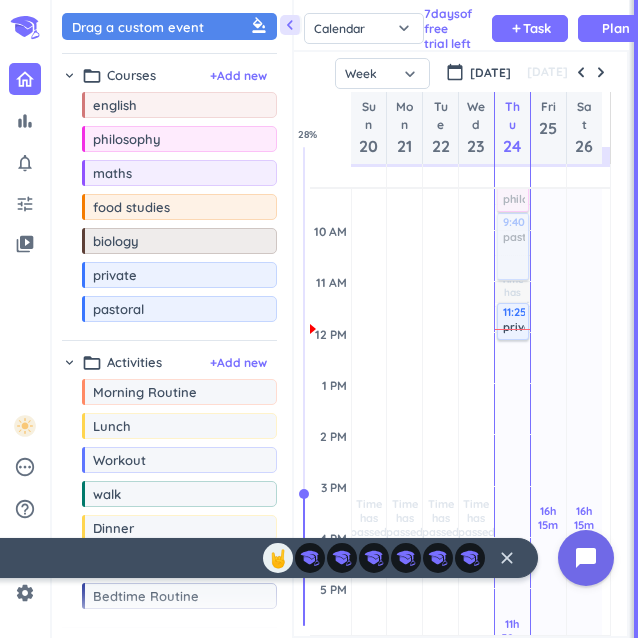 scroll, scrollTop: 256, scrollLeft: 0, axis: vertical 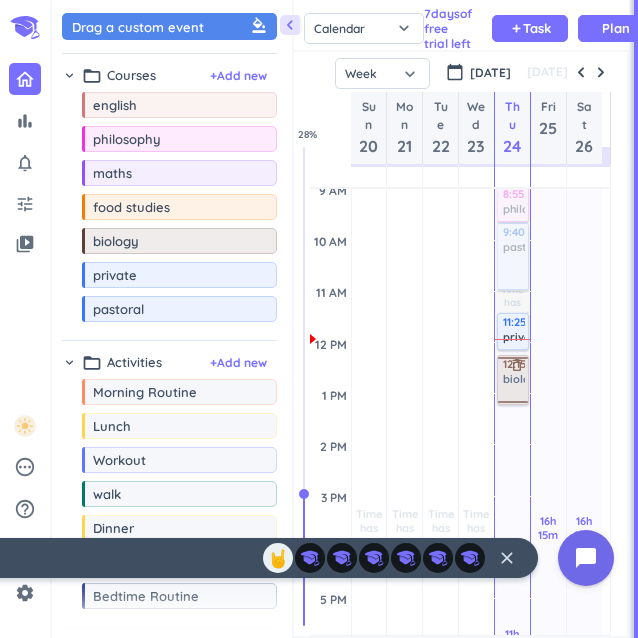drag, startPoint x: 154, startPoint y: 247, endPoint x: 513, endPoint y: 355, distance: 374.8933 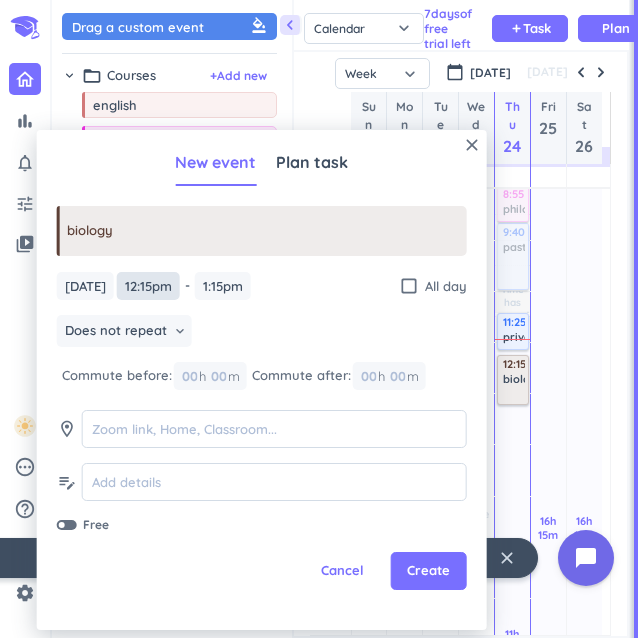 click on "12:15pm" at bounding box center (148, 286) 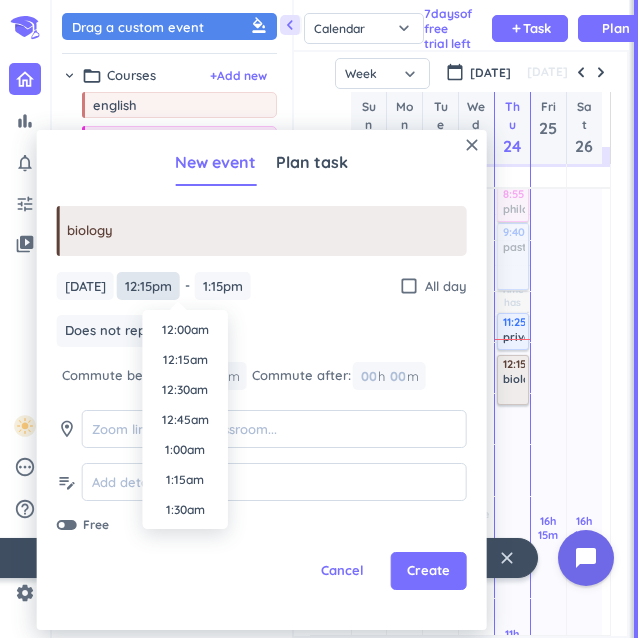 scroll, scrollTop: 1380, scrollLeft: 0, axis: vertical 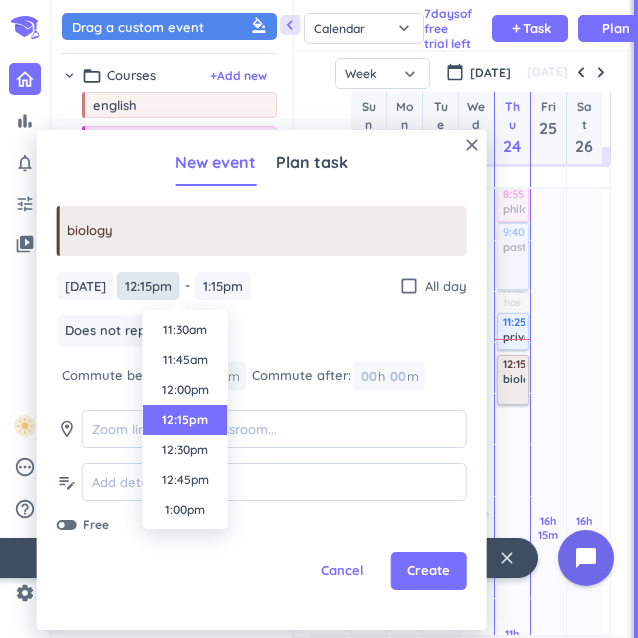 click on "12:15pm" at bounding box center [148, 286] 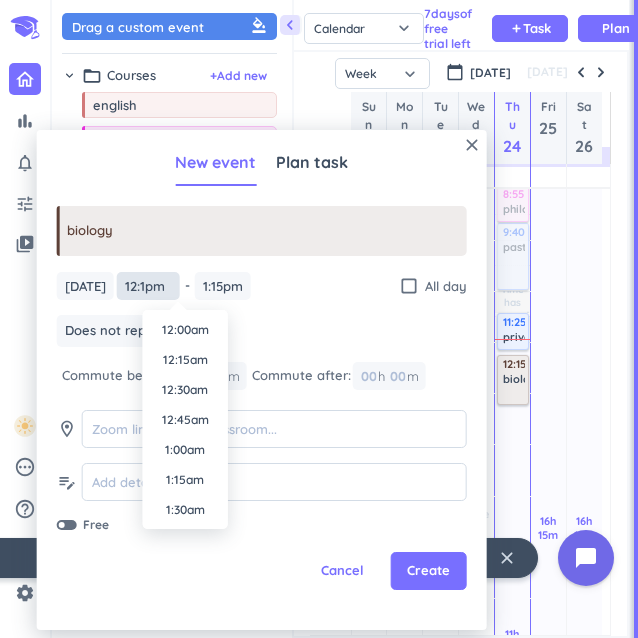 scroll, scrollTop: 1350, scrollLeft: 0, axis: vertical 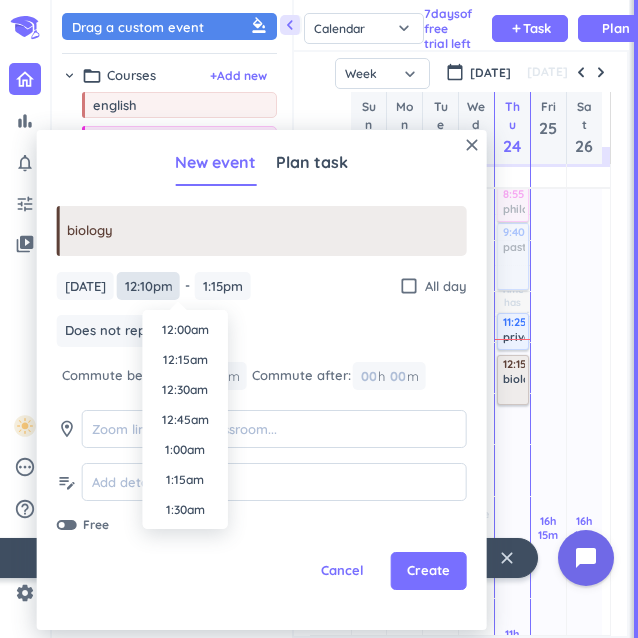 type on "12:10pm" 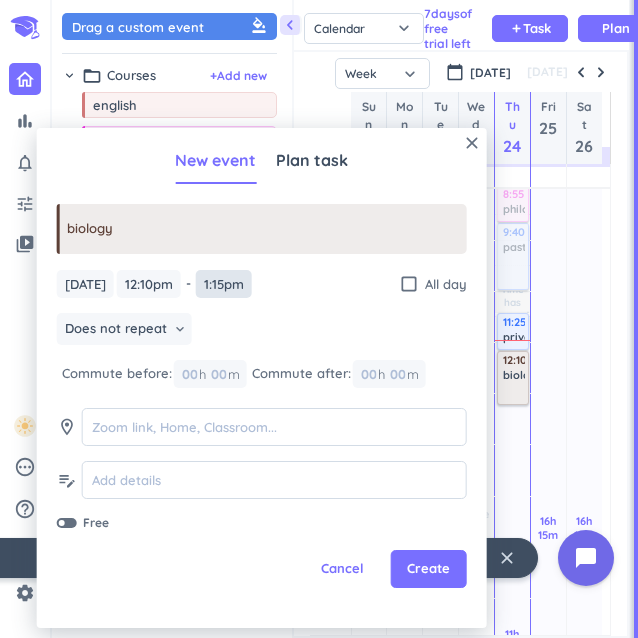 click on "1:15pm" at bounding box center (224, 284) 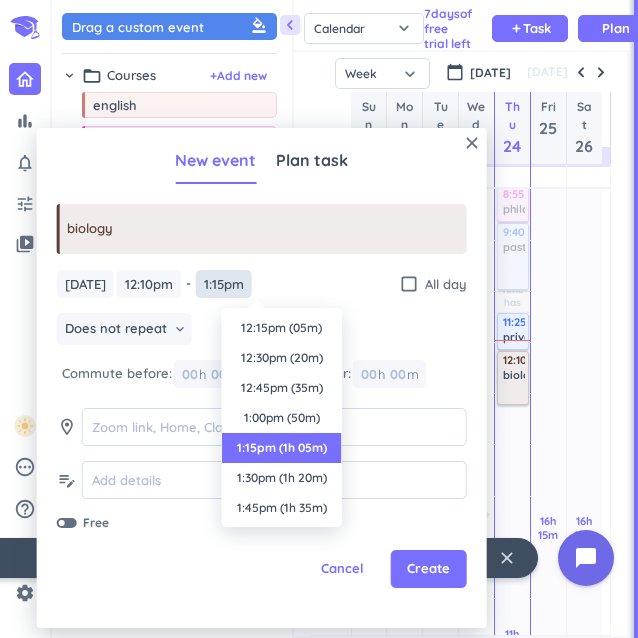 scroll, scrollTop: 120, scrollLeft: 0, axis: vertical 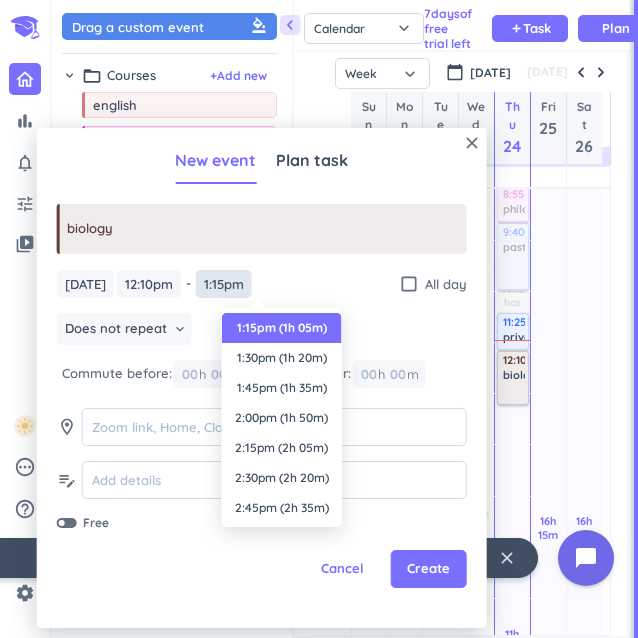 click on "1:15pm" at bounding box center (224, 284) 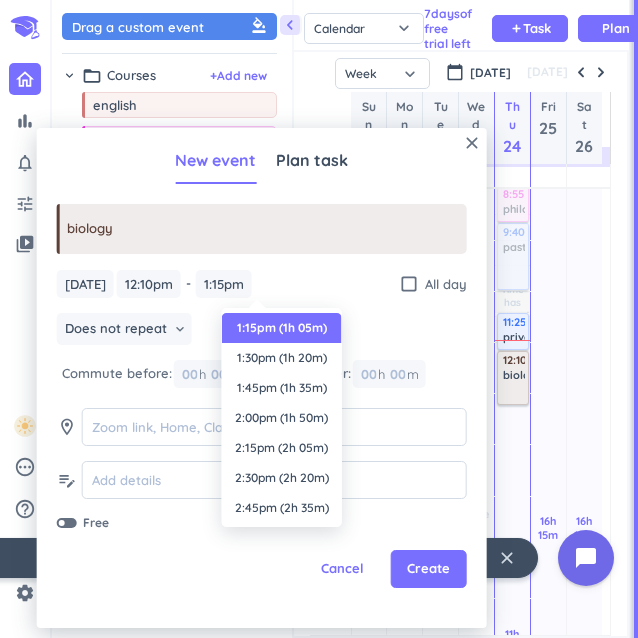click on "Does not repeat keyboard_arrow_down" at bounding box center (262, 331) 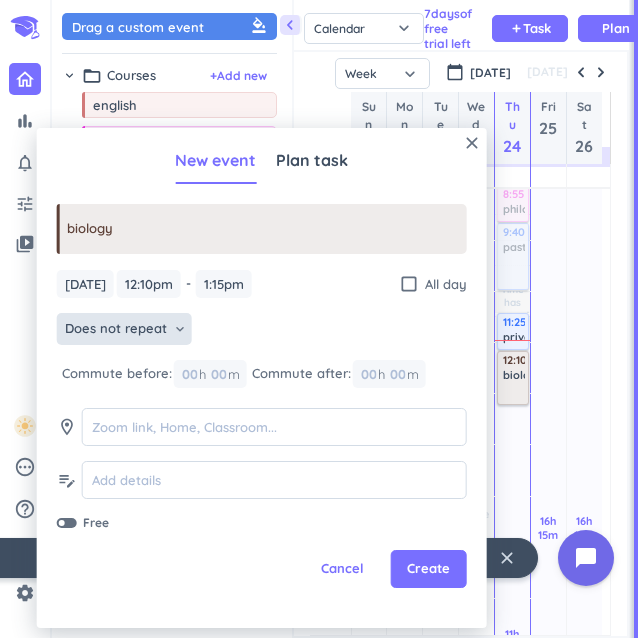 click on "Does not repeat" at bounding box center (116, 329) 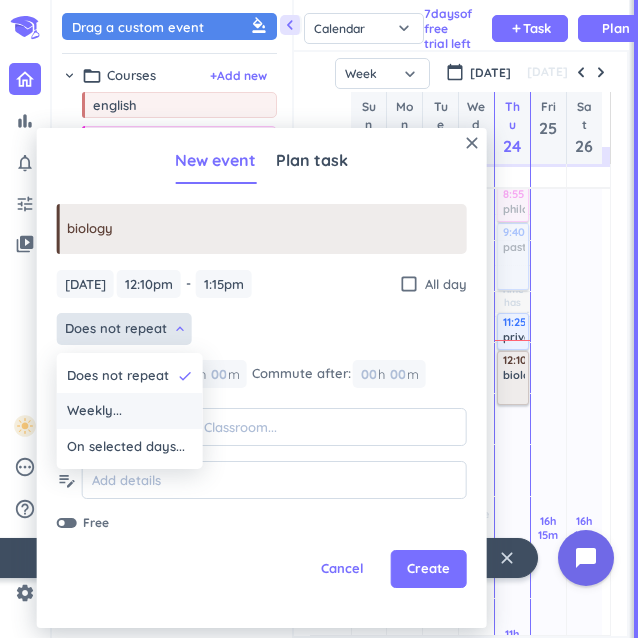 click on "Weekly..." at bounding box center [130, 411] 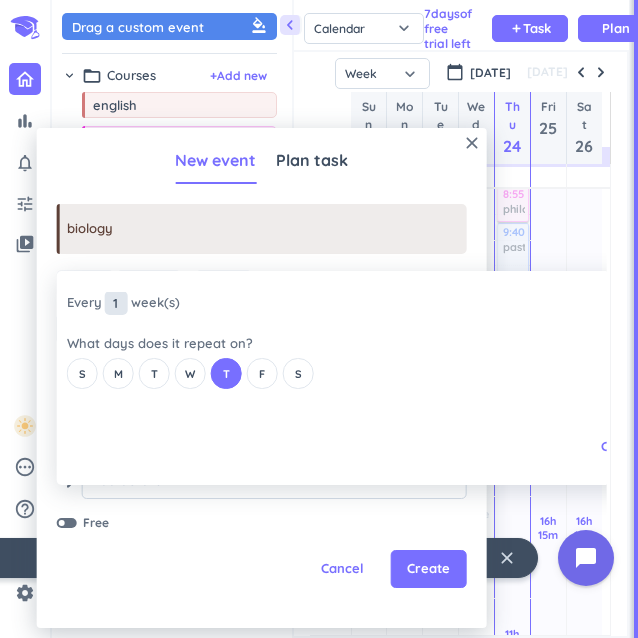 click on "1" at bounding box center [116, 303] 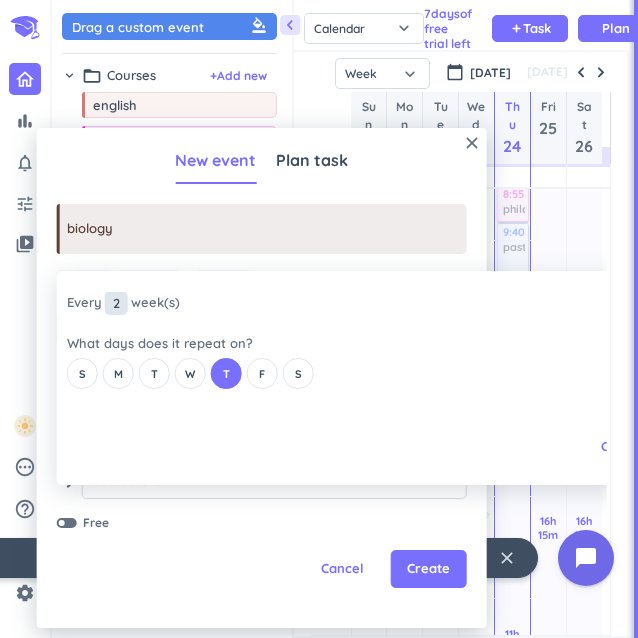 type on "2" 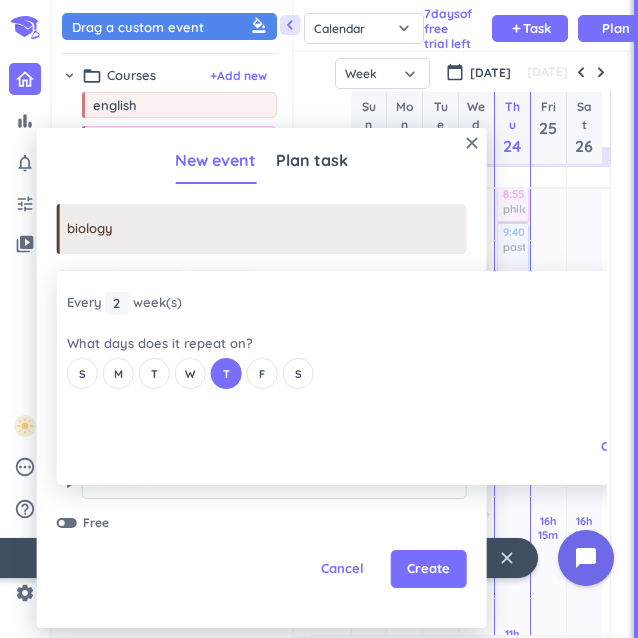 click on "close Every 2 2 1 week (s) What days does it repeat on? S M T W T F S Cancel Ok" at bounding box center (322, 378) 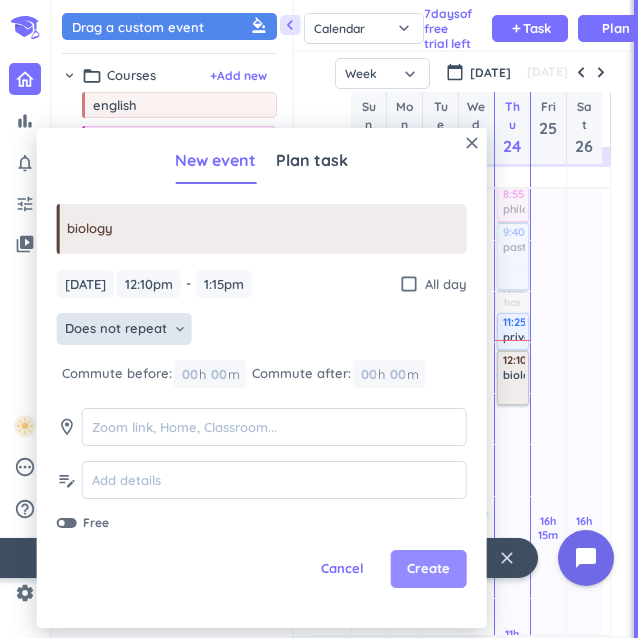 click on "Create" at bounding box center [428, 569] 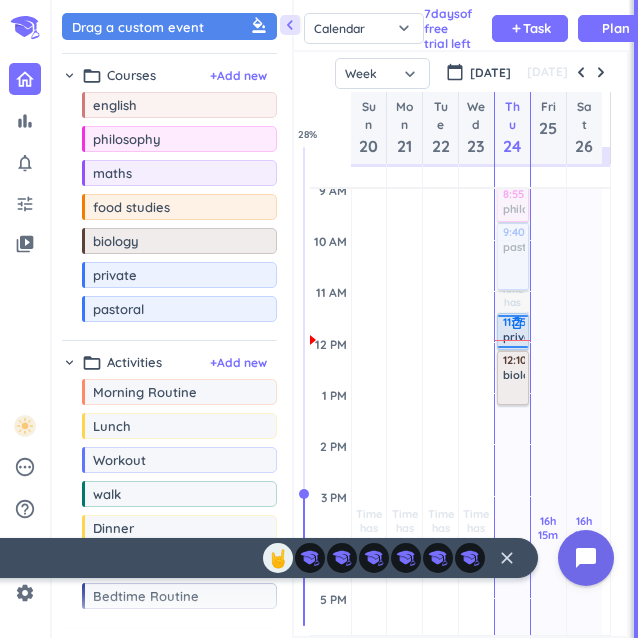click on "private" at bounding box center [522, 337] 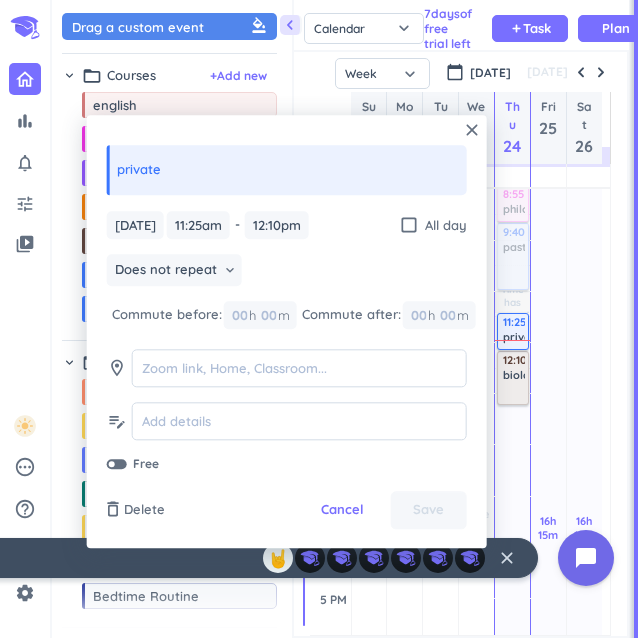 click at bounding box center [117, 464] 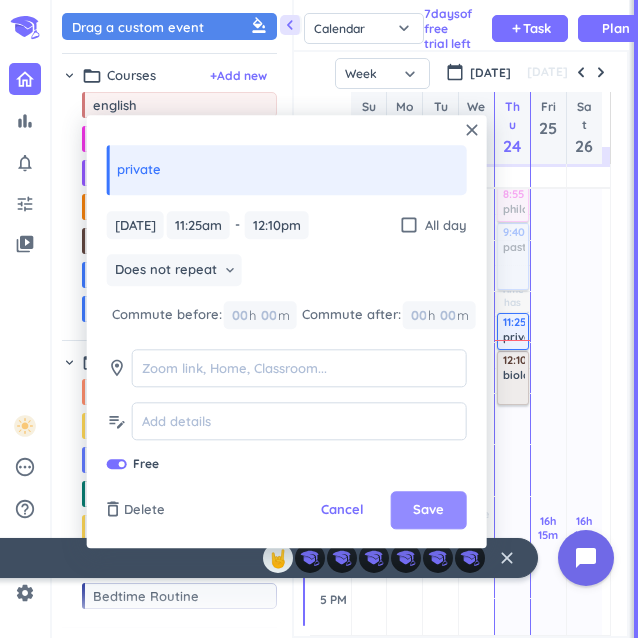 click on "Save" at bounding box center [428, 511] 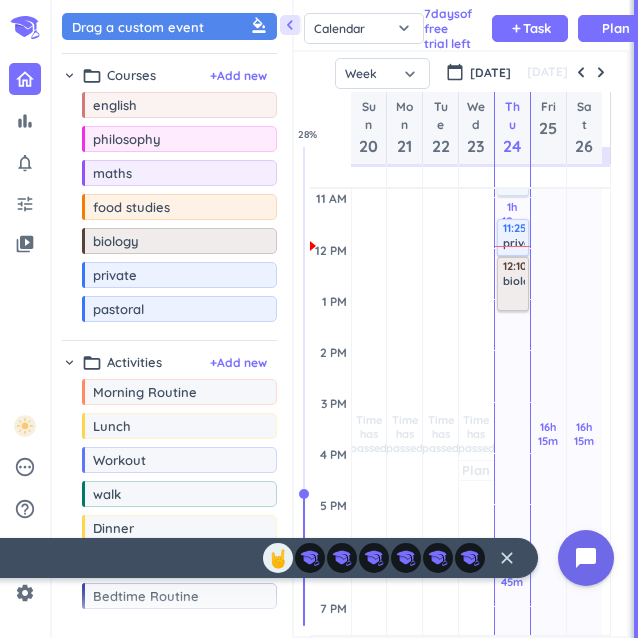 scroll, scrollTop: 350, scrollLeft: 0, axis: vertical 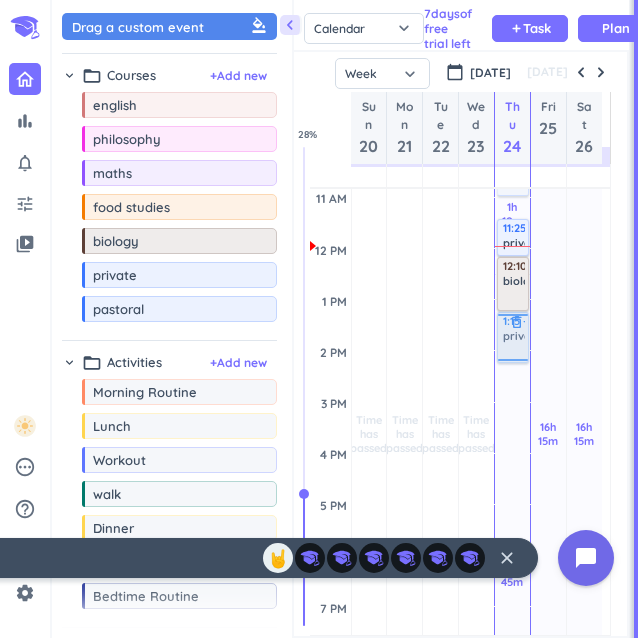 drag, startPoint x: 180, startPoint y: 283, endPoint x: 513, endPoint y: 312, distance: 334.26038 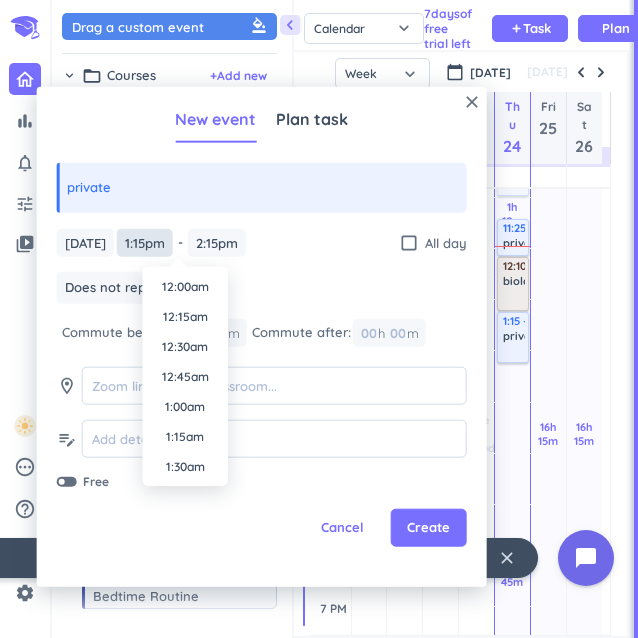 click on "1:15pm" at bounding box center [145, 242] 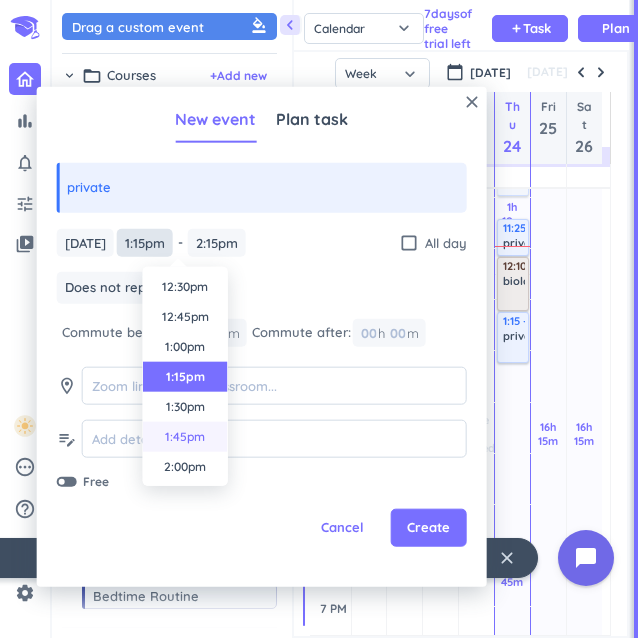 scroll, scrollTop: 1520, scrollLeft: 0, axis: vertical 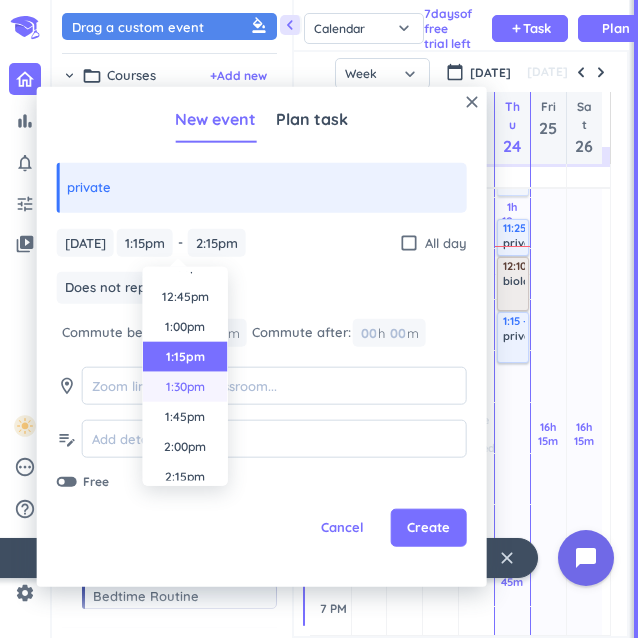 click on "1:30pm" at bounding box center [185, 387] 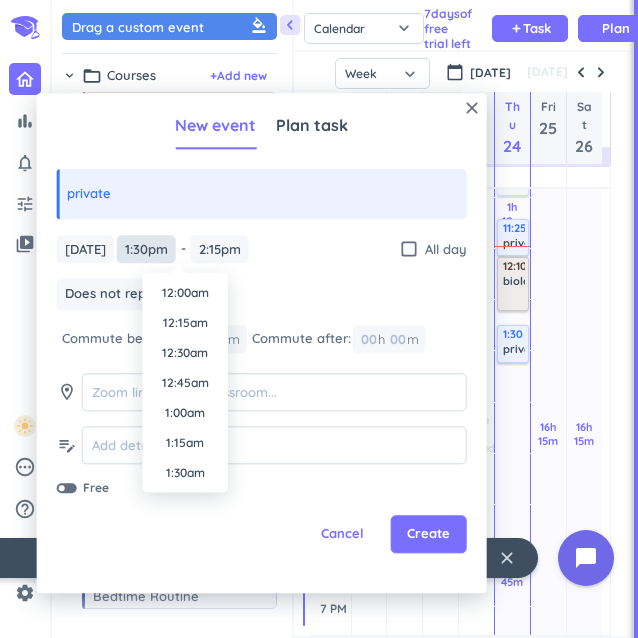 click on "1:30pm" at bounding box center (146, 249) 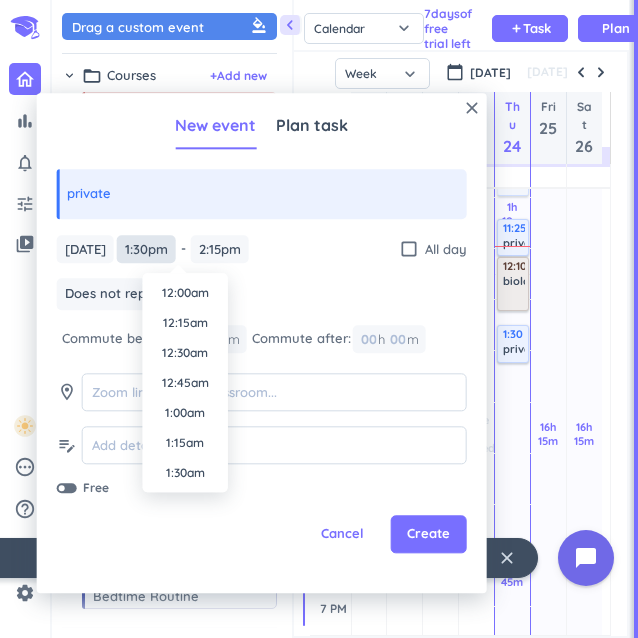 scroll, scrollTop: 1530, scrollLeft: 0, axis: vertical 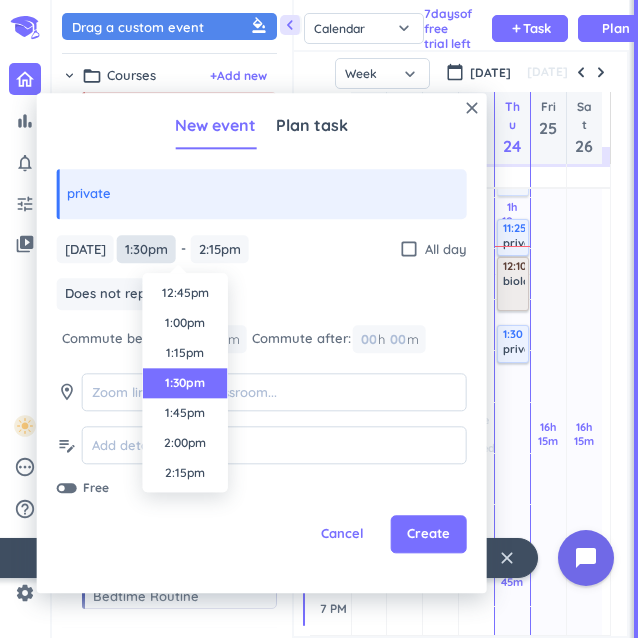 click on "1:30pm" at bounding box center (146, 249) 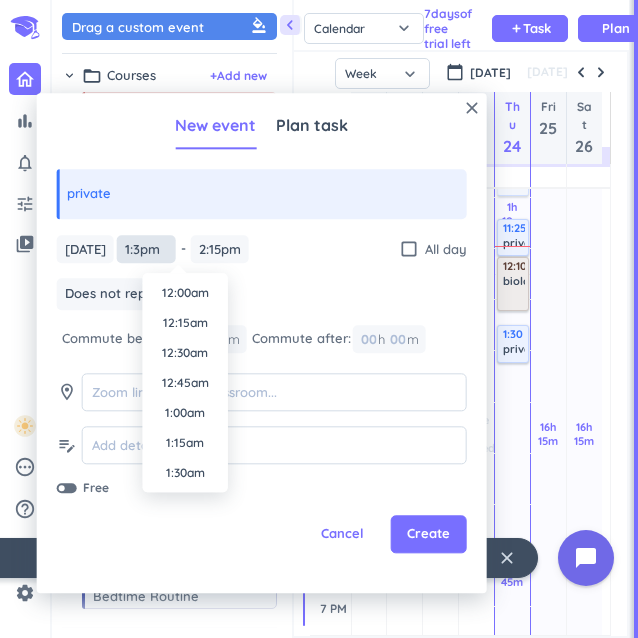 scroll, scrollTop: 1470, scrollLeft: 0, axis: vertical 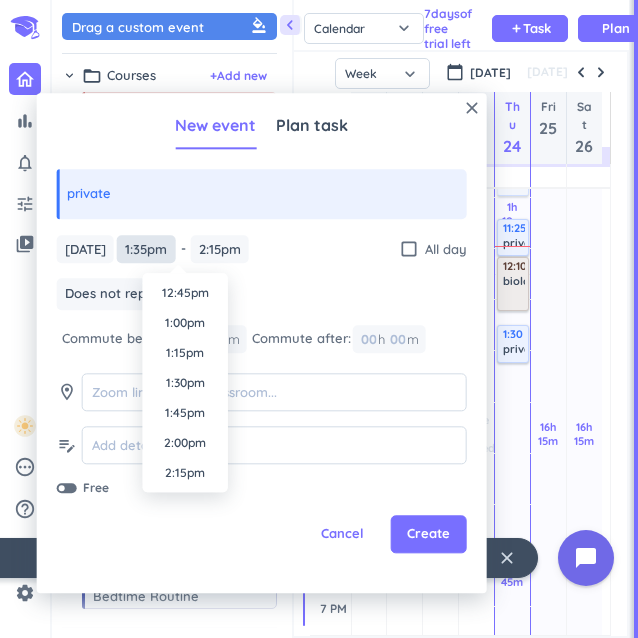 type on "1:35pm" 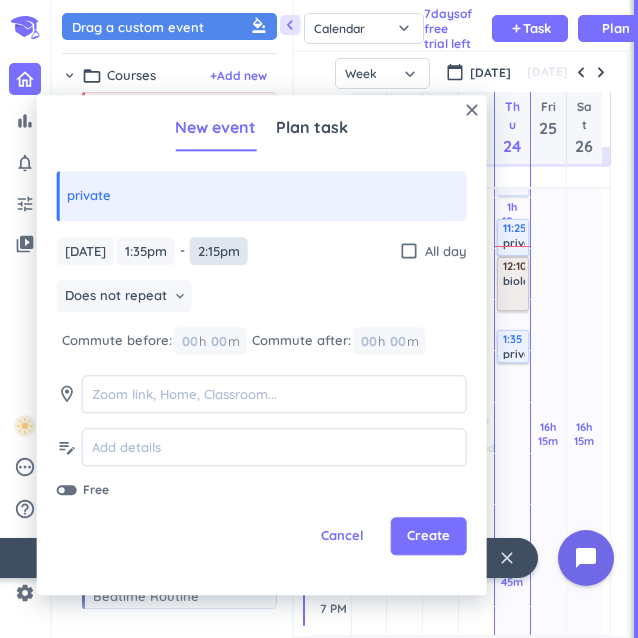 click on "2:15pm" at bounding box center [219, 251] 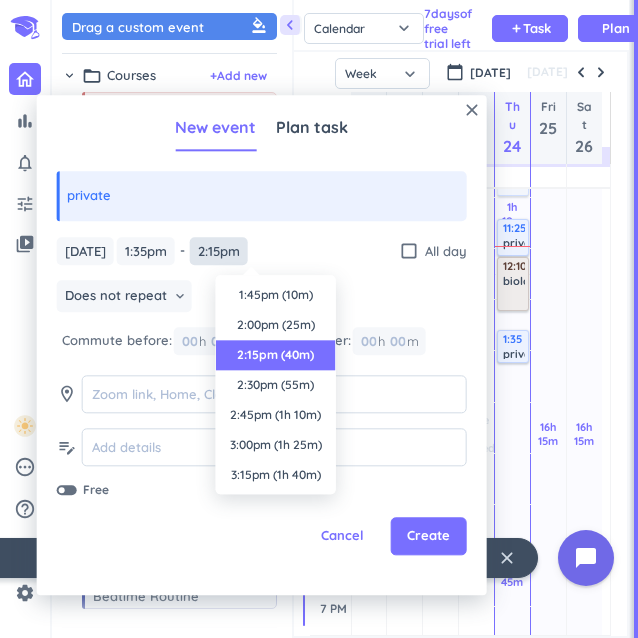 scroll, scrollTop: 60, scrollLeft: 0, axis: vertical 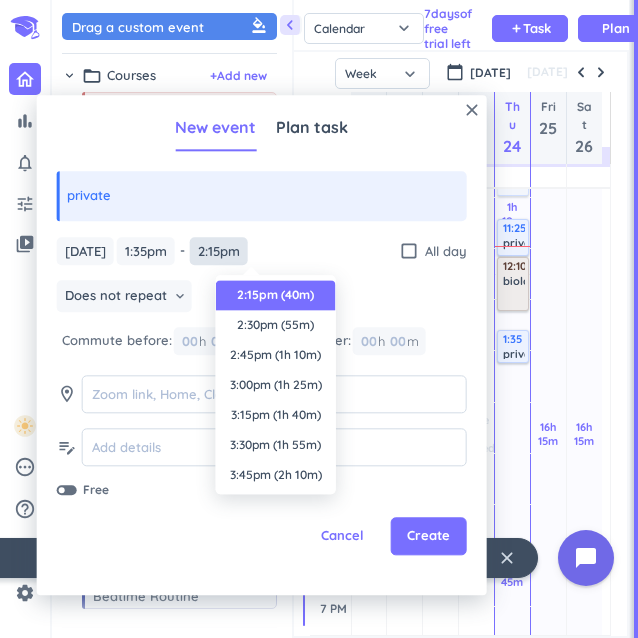click on "2:15pm" at bounding box center [219, 251] 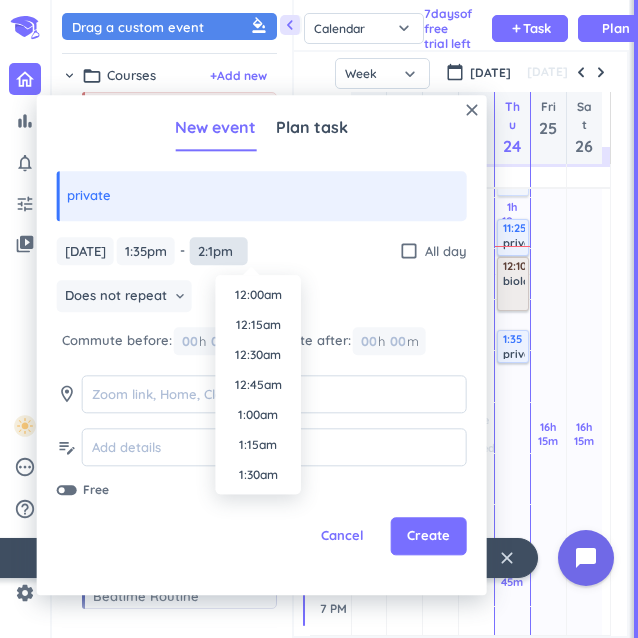 scroll, scrollTop: 1590, scrollLeft: 0, axis: vertical 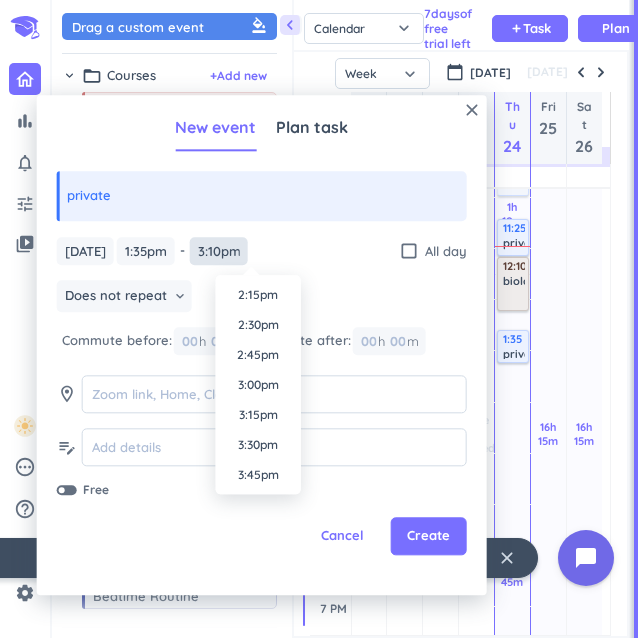 type on "3:10pm" 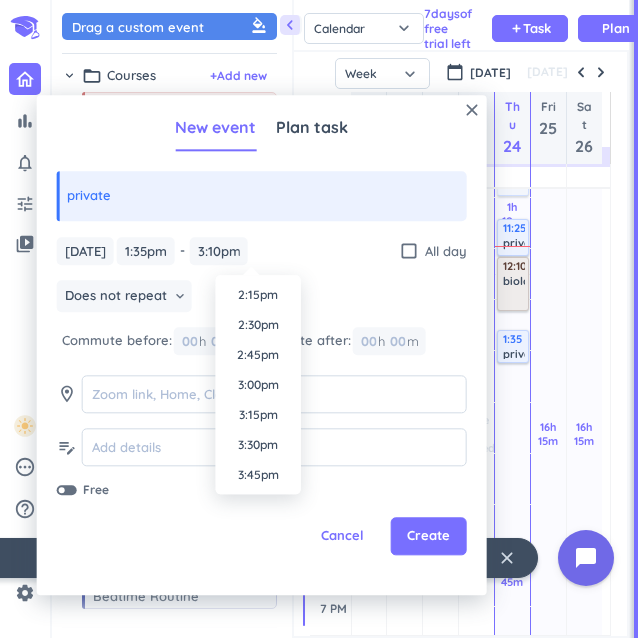 click on "[DATE] [DATE]   1:35pm 1:35pm - 2:15pm 3:10pm check_box_outline_blank All day Does not repeat keyboard_arrow_down Commute before: 00 h 00 m Commute after: 00 h 00 m room edit_note Free" at bounding box center [262, 368] 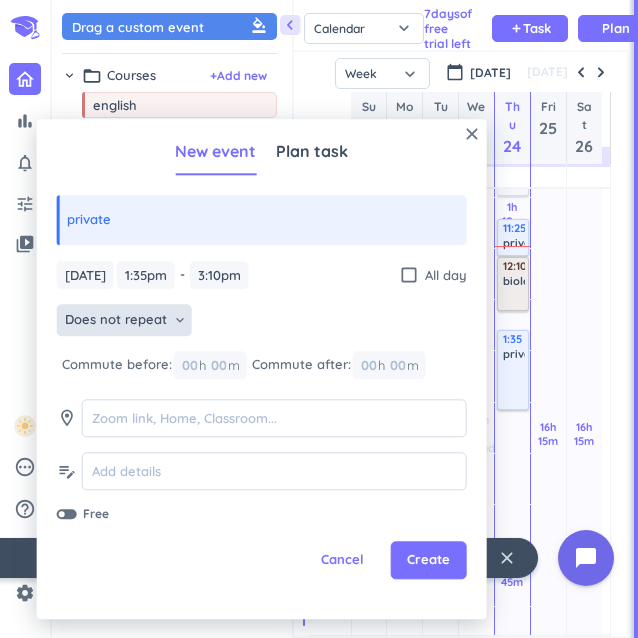 click on "Does not repeat keyboard_arrow_down" at bounding box center (124, 321) 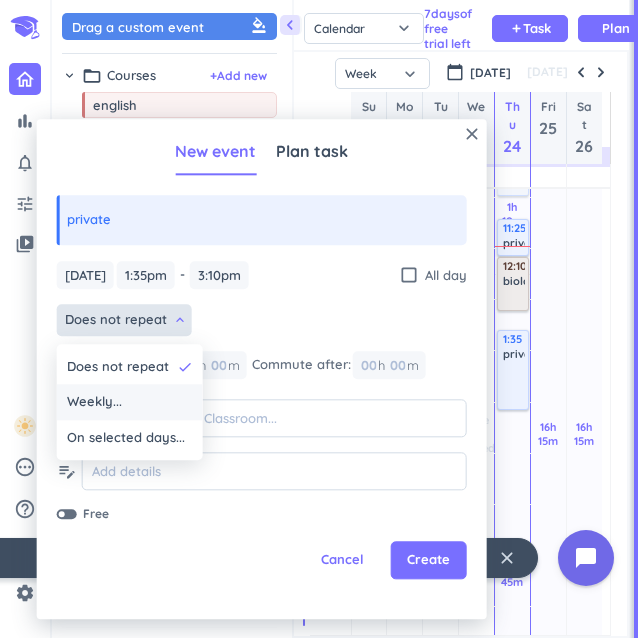 click on "Weekly..." at bounding box center [130, 403] 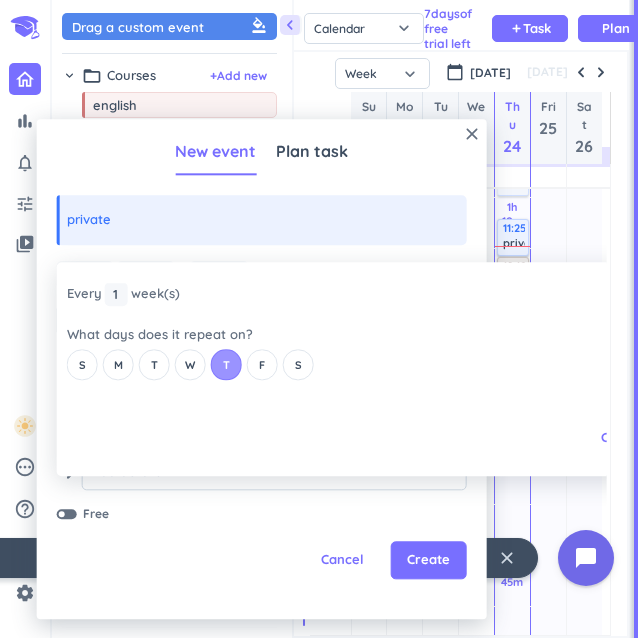 click on "T" at bounding box center (226, 365) 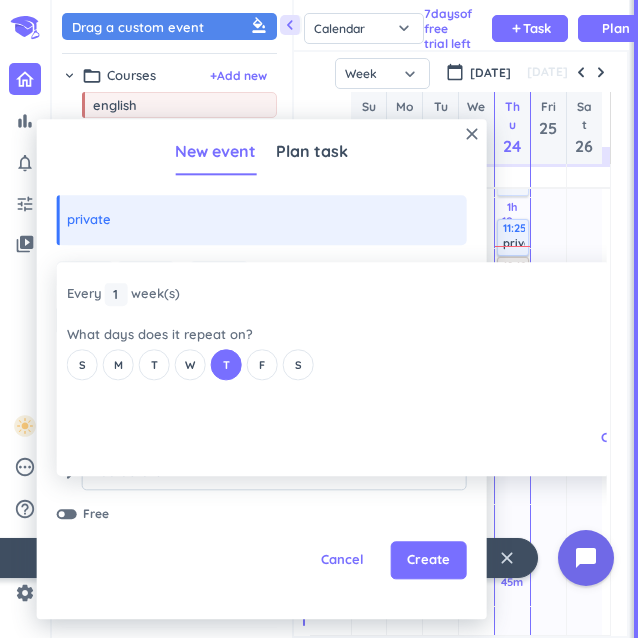 click on "close Every 1 1 1 week (s) What days does it repeat on? S M T W T F S Cancel Ok" at bounding box center [322, 369] 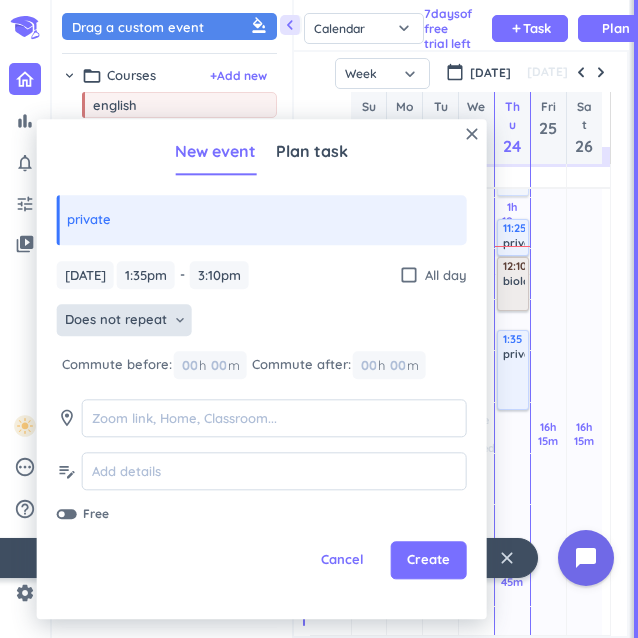 click at bounding box center [67, 514] 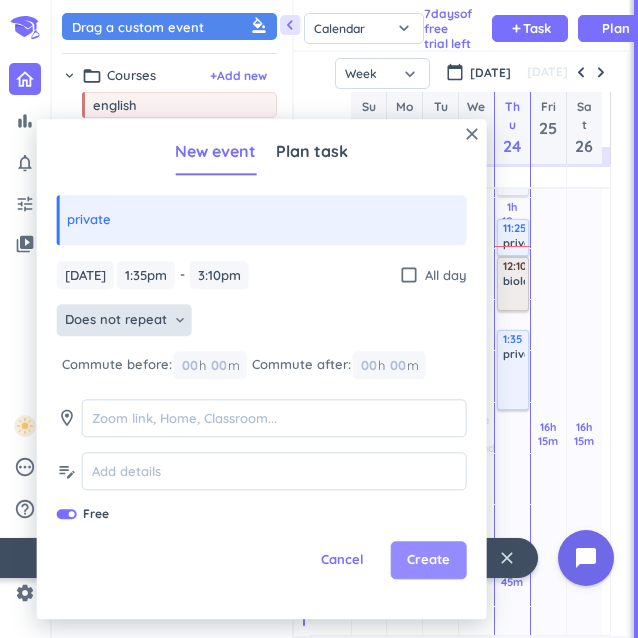 click on "Create" at bounding box center (428, 561) 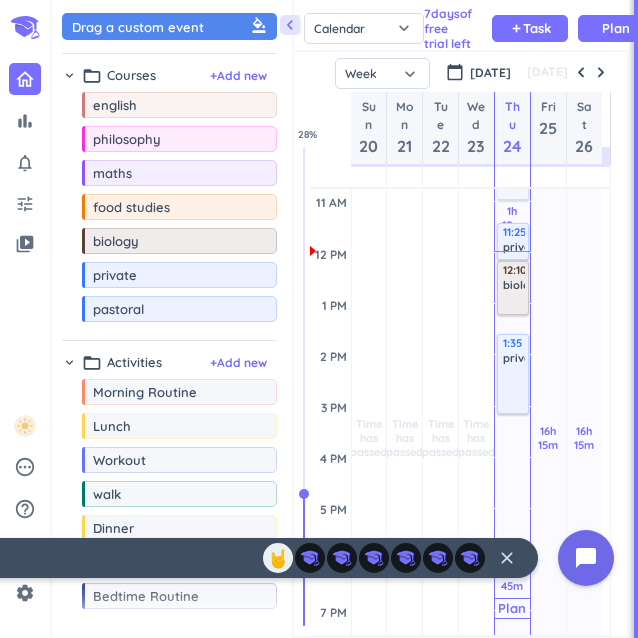 scroll, scrollTop: 536, scrollLeft: 0, axis: vertical 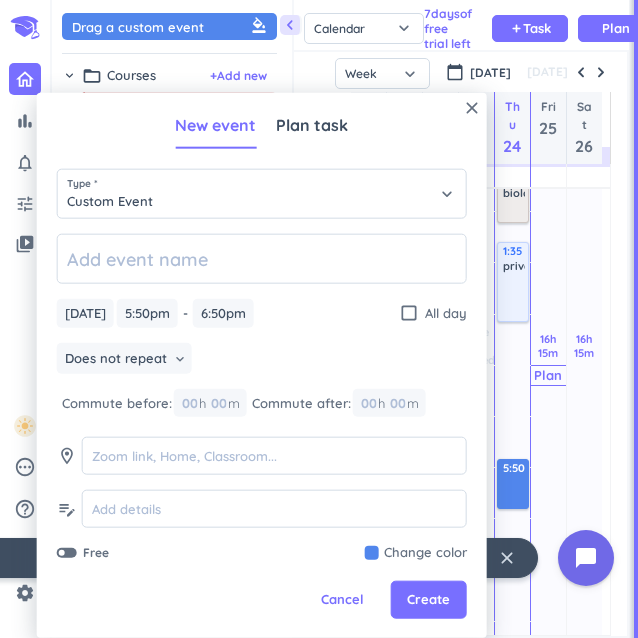 click on "Plan" at bounding box center [548, 375] 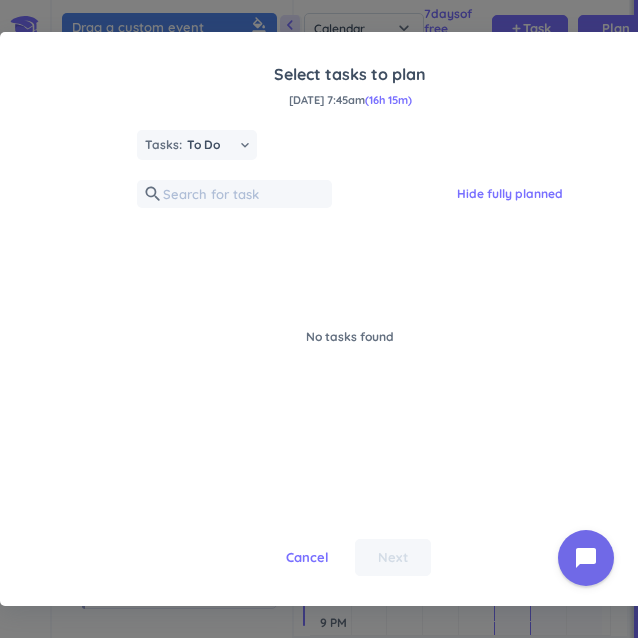 click on "close Select tasks to plan [DATE] 7:45am  (16h 15m) Tasks: To Do keyboard_arrow_down search Hide fully planned No tasks found Cancel Next" at bounding box center (319, 319) 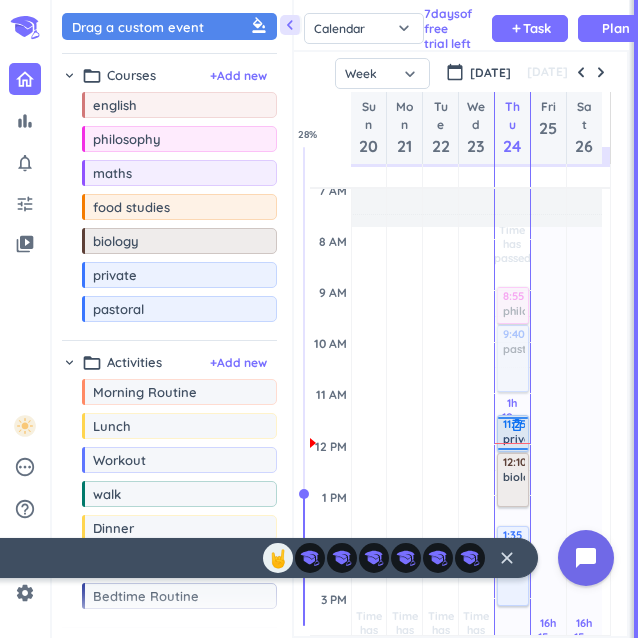 scroll, scrollTop: 155, scrollLeft: 0, axis: vertical 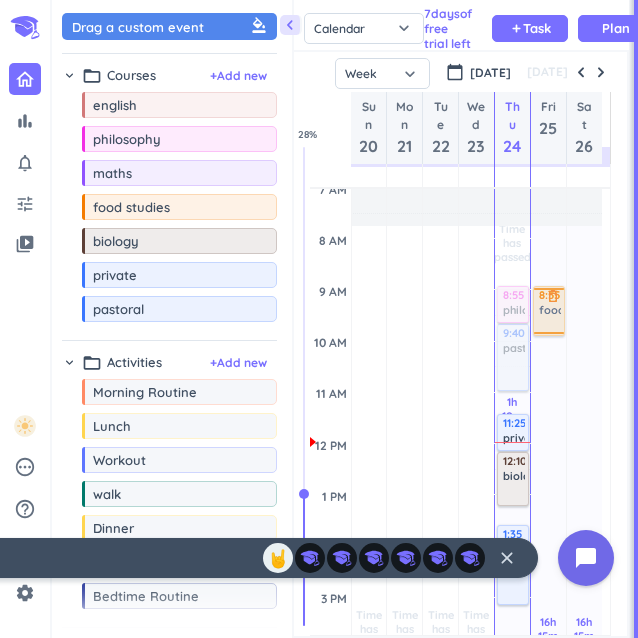 click on "chevron_left Drag a custom event format_color_fill chevron_right folder_open Courses   +  Add new drag_indicator english  more_horiz drag_indicator philosophy more_horiz drag_indicator maths more_horiz drag_indicator food studies more_horiz drag_indicator biology  more_horiz drag_indicator private  more_horiz drag_indicator pastoral  more_horiz chevron_right folder_open Activities   +  Add new drag_indicator Morning Routine more_horiz drag_indicator Lunch more_horiz drag_indicator Workout more_horiz drag_indicator walk more_horiz drag_indicator Dinner more_horiz drag_indicator Me Time more_horiz drag_indicator Bedtime Routine more_horiz link Connected Calendars add_circle chevron_right [EMAIL_ADDRESS][DOMAIN_NAME] autorenew delete_outline check_box_outline_blank Holidays in [GEOGRAPHIC_DATA] check_box_outline_blank [EMAIL_ADDRESS][DOMAIN_NAME] Calendar Task List Calendar keyboard_arrow_down 7  day s  of free trial left add Task Plan SHOVEL [DATE] - [DATE] Week Month Next 7 days keyboard_arrow_down Week [DATE] %" at bounding box center (345, 319) 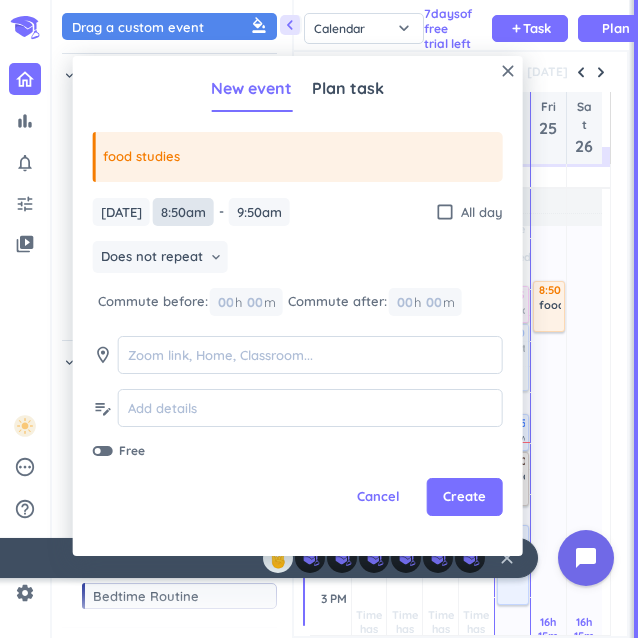 click on "8:50am" at bounding box center [183, 212] 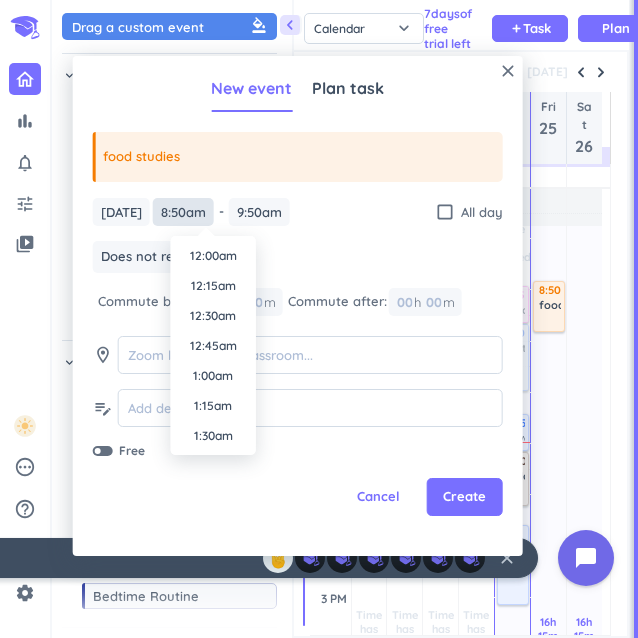 scroll, scrollTop: 960, scrollLeft: 0, axis: vertical 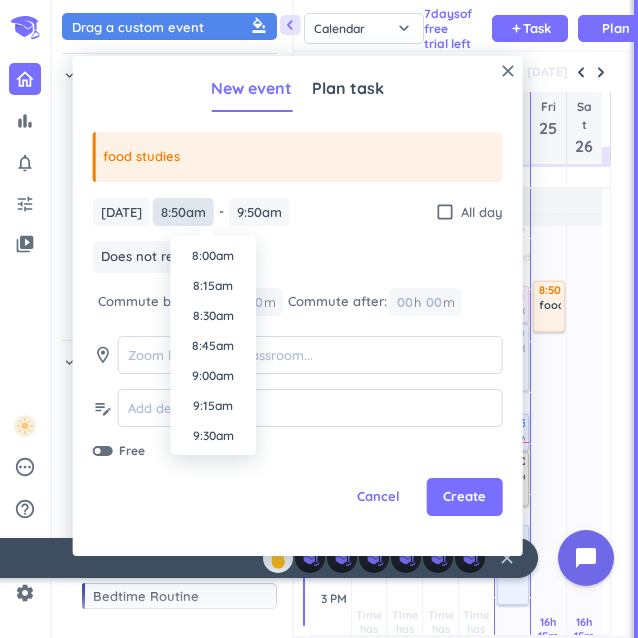 click on "8:50am" at bounding box center [183, 212] 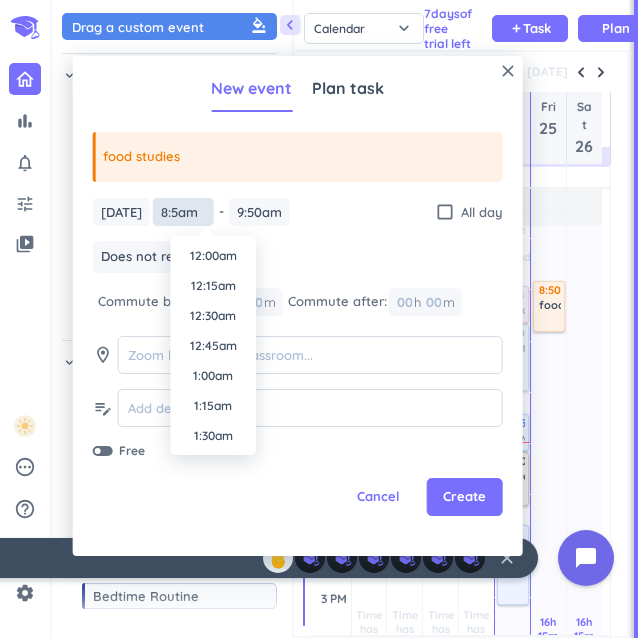 scroll, scrollTop: 870, scrollLeft: 0, axis: vertical 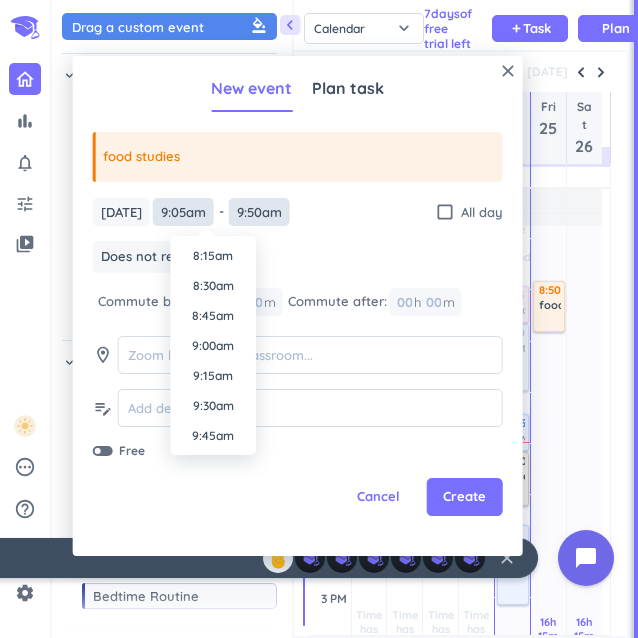 type on "9:05am" 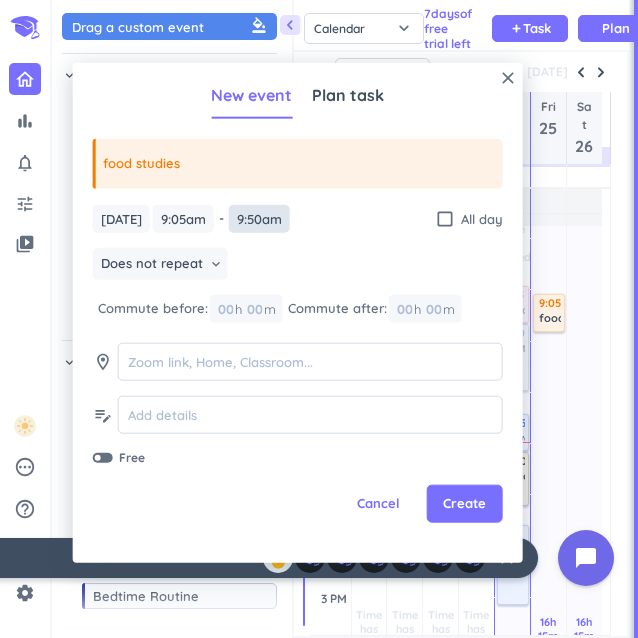 click on "9:50am" at bounding box center (259, 218) 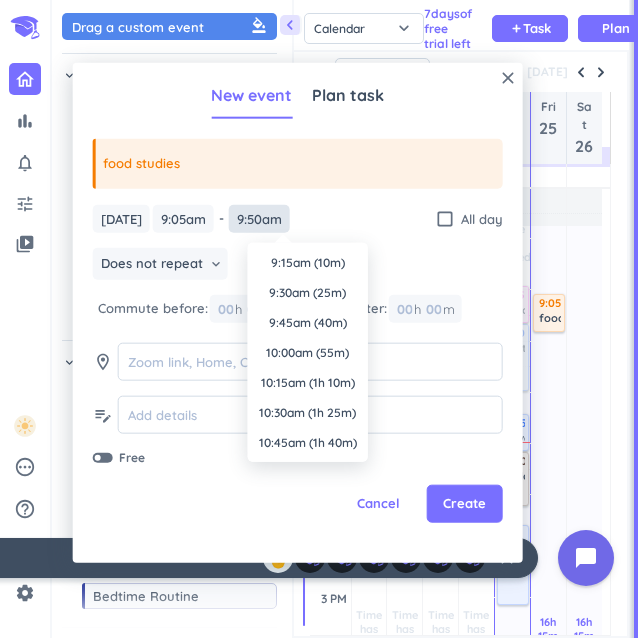 scroll, scrollTop: 1080, scrollLeft: 0, axis: vertical 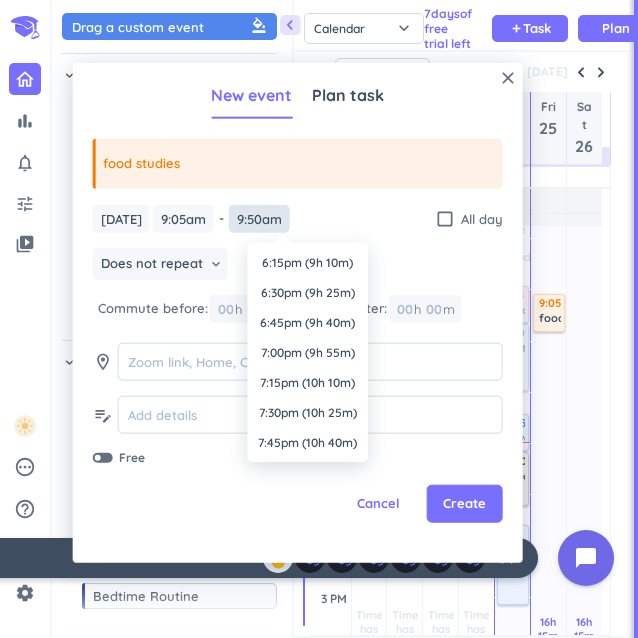 click on "9:50am" at bounding box center [259, 218] 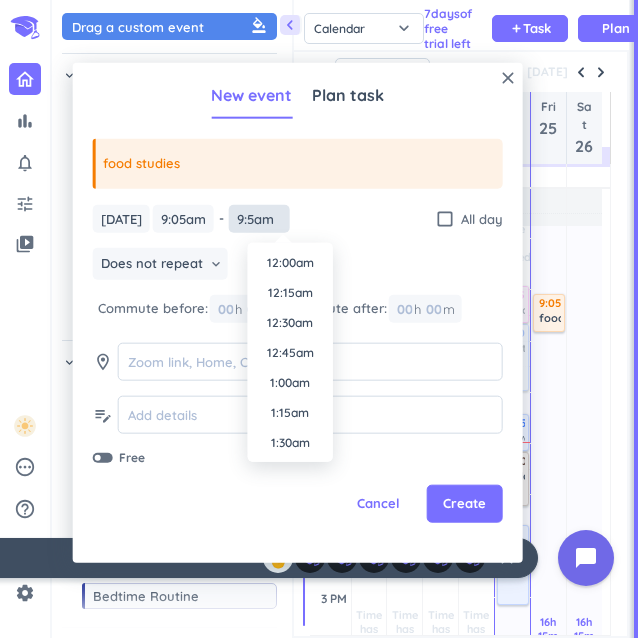 scroll, scrollTop: 990, scrollLeft: 0, axis: vertical 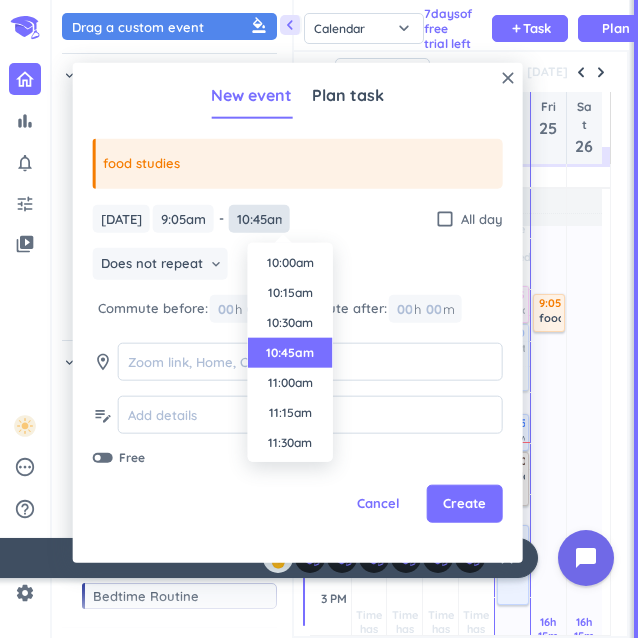 type on "10:45am" 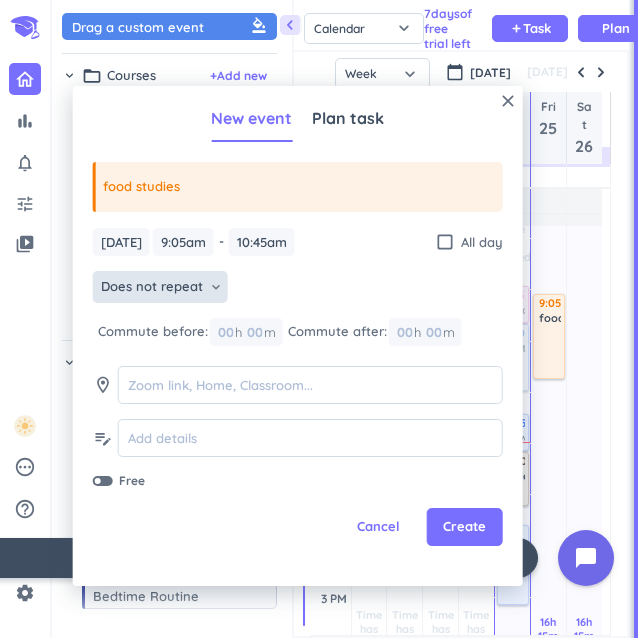 click on "Does not repeat" at bounding box center [152, 287] 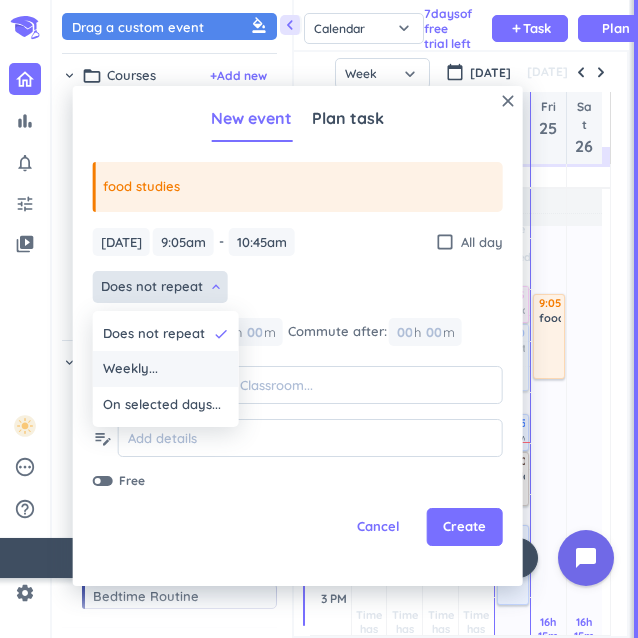 click on "Weekly..." at bounding box center [166, 369] 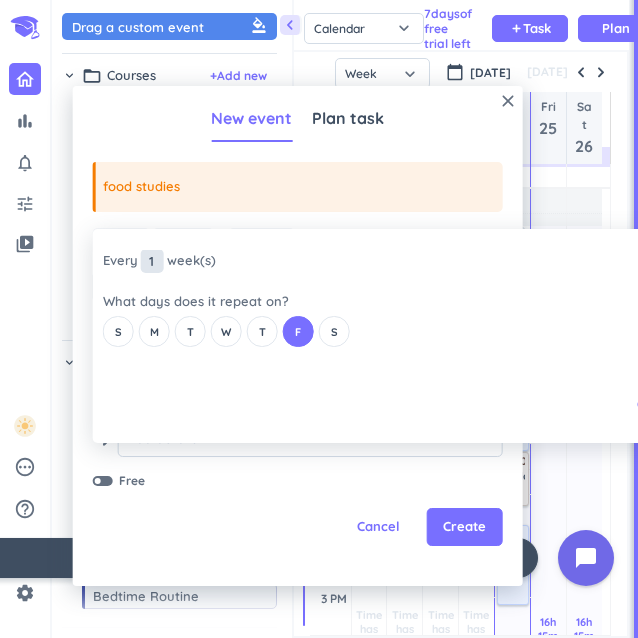 click on "1" at bounding box center [152, 261] 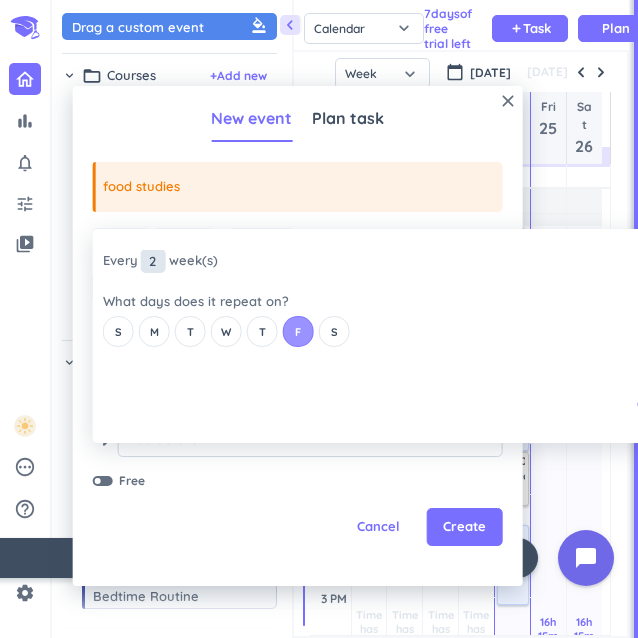 type on "2" 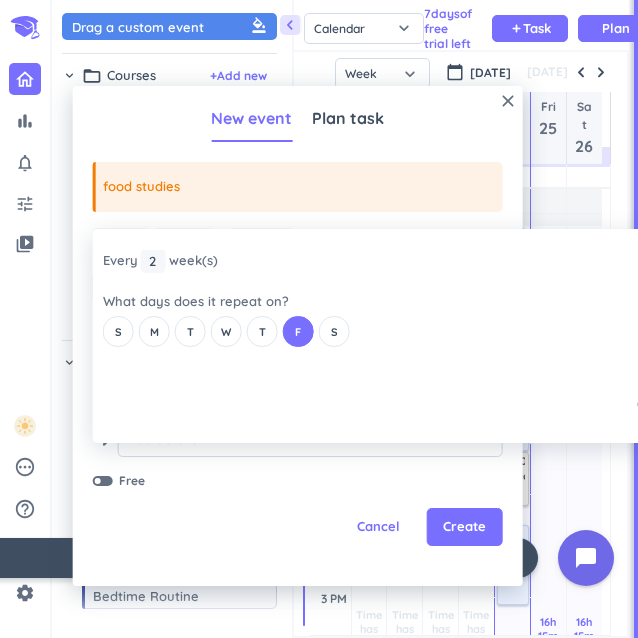 click on "close Every 2 2 1 week (s) What days does it repeat on? S M T W T F S Cancel Ok" at bounding box center (358, 336) 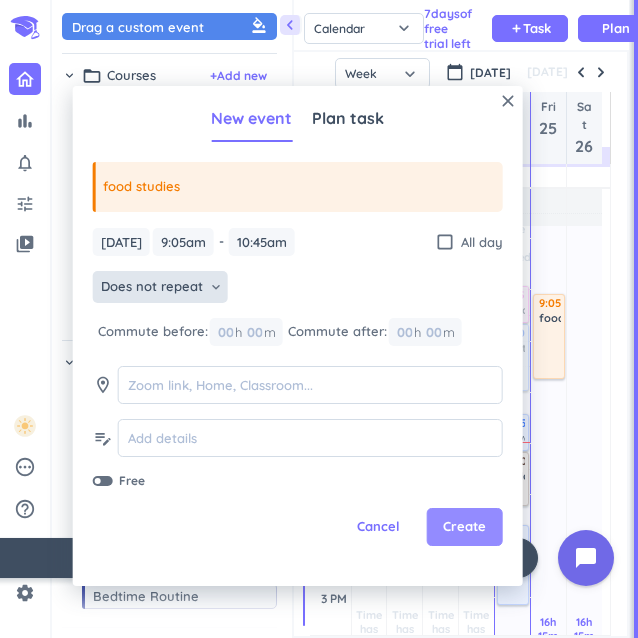 click on "Create" at bounding box center [464, 527] 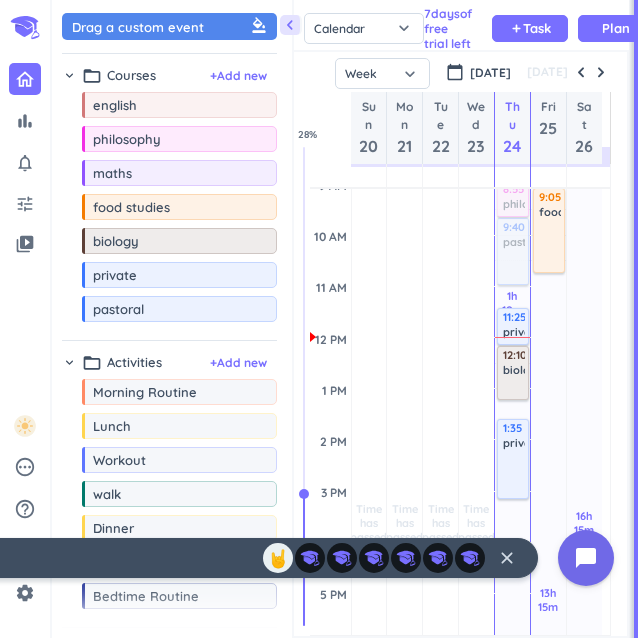 scroll, scrollTop: 262, scrollLeft: 0, axis: vertical 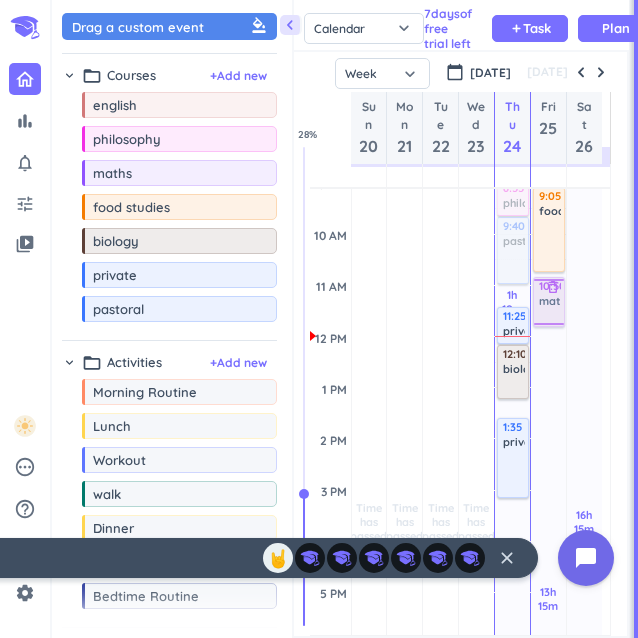 drag, startPoint x: 152, startPoint y: 179, endPoint x: 540, endPoint y: 278, distance: 400.43103 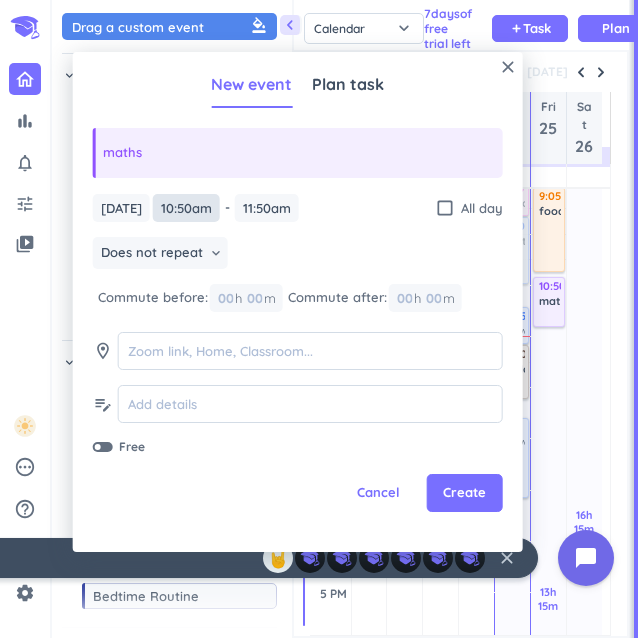 click on "10:50am" at bounding box center (186, 208) 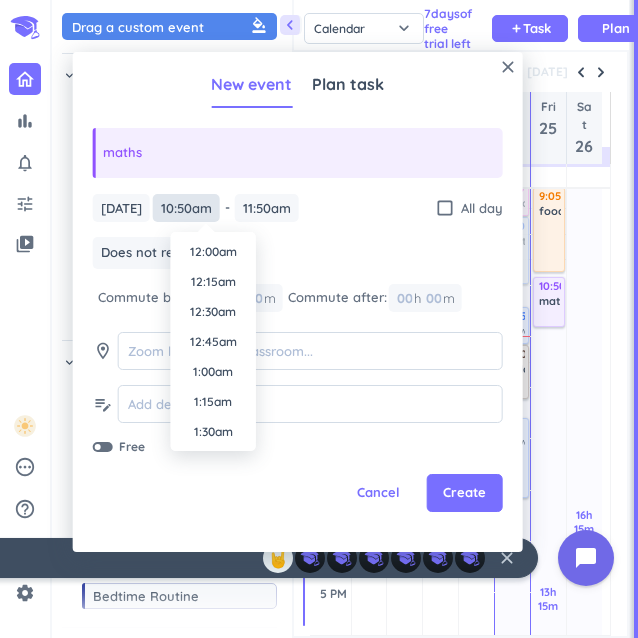 scroll, scrollTop: 1200, scrollLeft: 0, axis: vertical 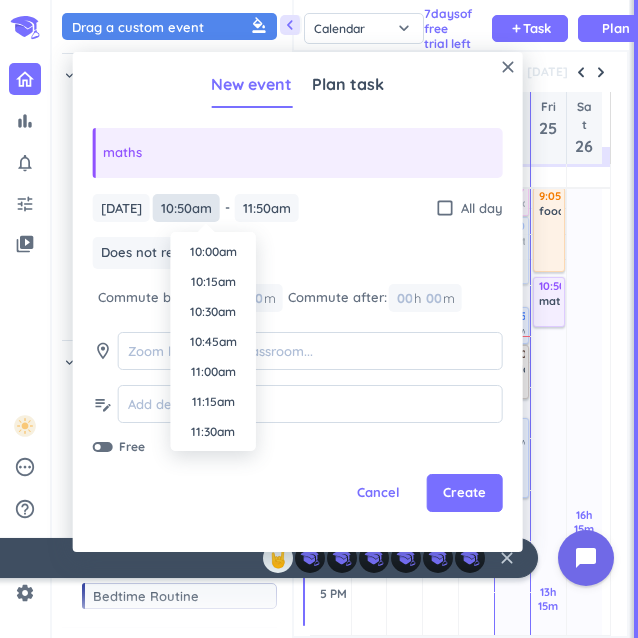 click on "10:50am" at bounding box center [186, 208] 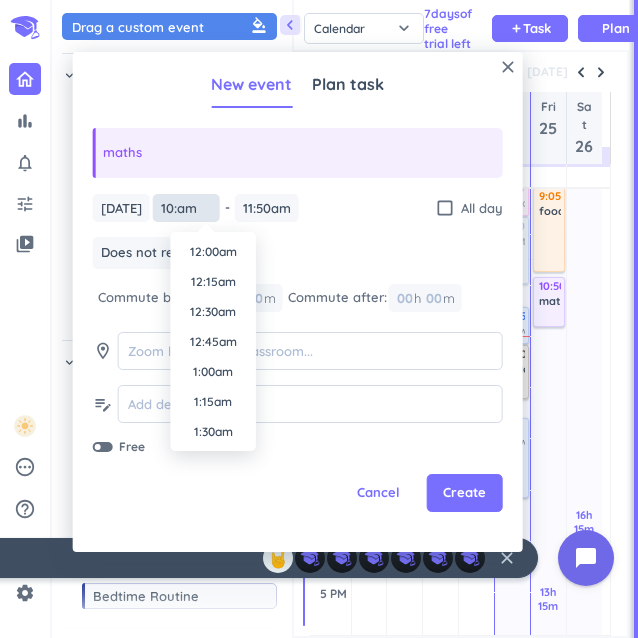scroll, scrollTop: 1110, scrollLeft: 0, axis: vertical 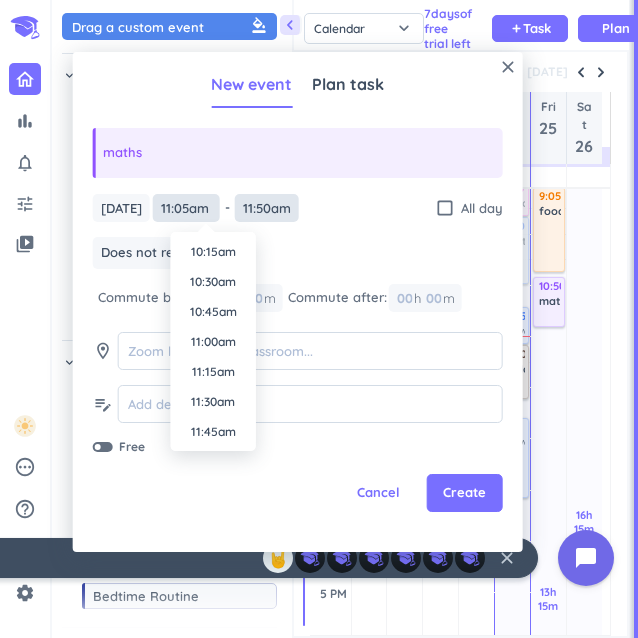 type on "11:05am" 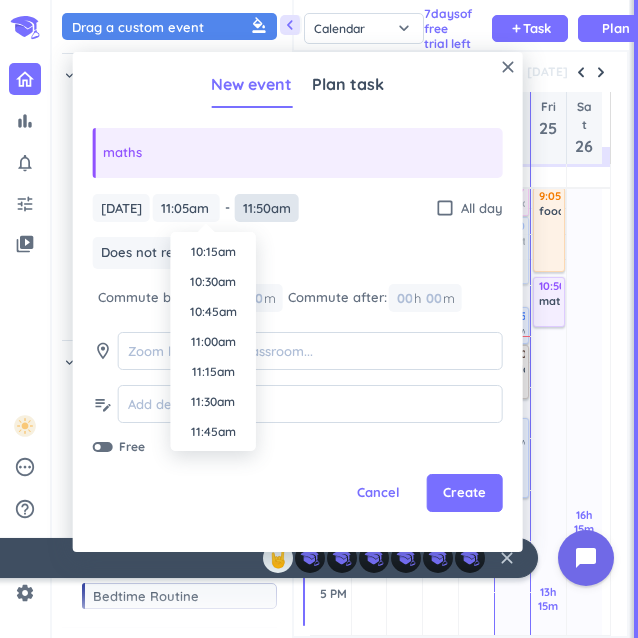 click on "bar_chart notifications_none tune video_library pending help_outline settings 0 / 9 🤘 close 👋 chevron_left Drag a custom event format_color_fill chevron_right folder_open Courses   +  Add new drag_indicator english  more_horiz drag_indicator philosophy more_horiz drag_indicator maths more_horiz drag_indicator food studies more_horiz drag_indicator biology  more_horiz drag_indicator private  more_horiz drag_indicator pastoral  more_horiz chevron_right folder_open Activities   +  Add new drag_indicator Morning Routine more_horiz drag_indicator Lunch more_horiz drag_indicator Workout more_horiz drag_indicator walk more_horiz drag_indicator Dinner more_horiz drag_indicator Me Time more_horiz drag_indicator Bedtime Routine more_horiz link Connected Calendars add_circle chevron_right [EMAIL_ADDRESS][DOMAIN_NAME] autorenew delete_outline check_box_outline_blank Holidays in [GEOGRAPHIC_DATA] check_box_outline_blank [EMAIL_ADDRESS][DOMAIN_NAME] Calendar Task List Calendar keyboard_arrow_down 7  day s add Task Plan Sun" at bounding box center [319, 319] 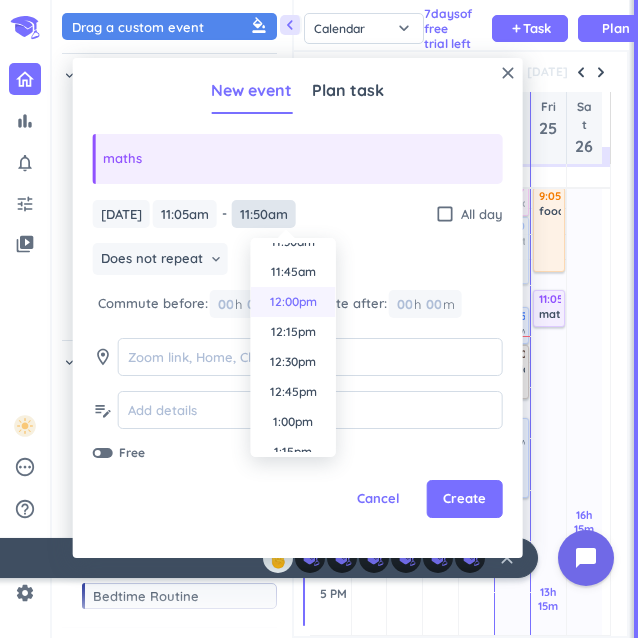 scroll, scrollTop: 1398, scrollLeft: 0, axis: vertical 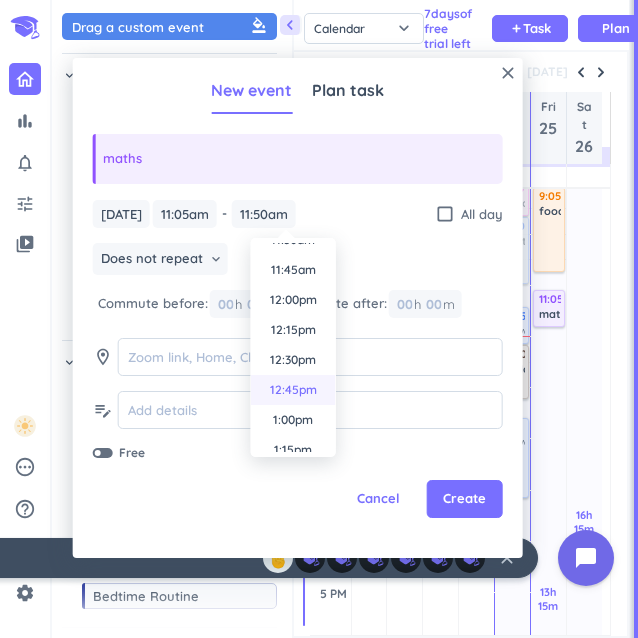 click on "12:45pm" at bounding box center [293, 390] 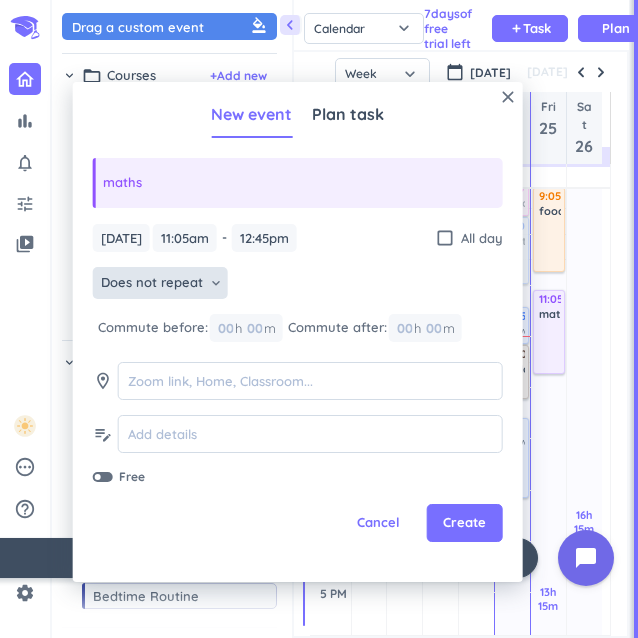 click on "Does not repeat keyboard_arrow_down" at bounding box center (160, 283) 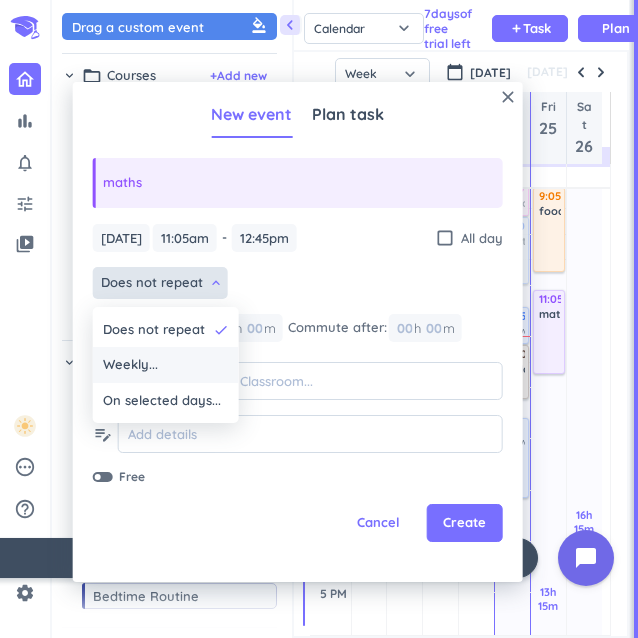 click on "Weekly..." at bounding box center (130, 365) 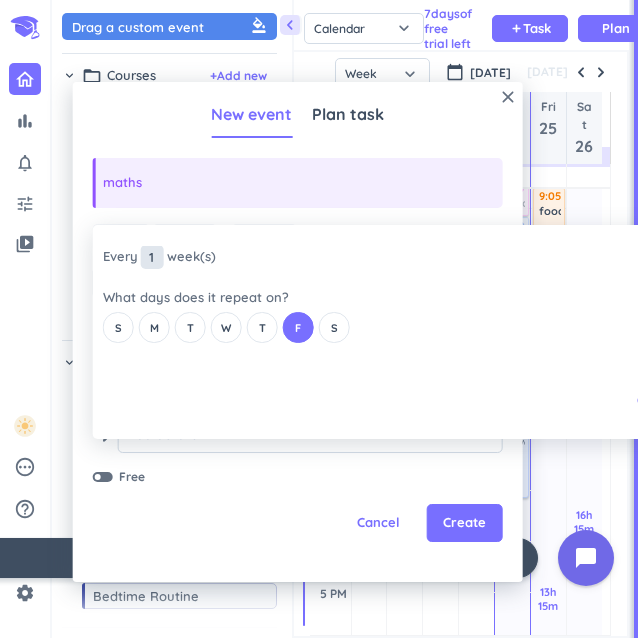 click on "1" at bounding box center (152, 257) 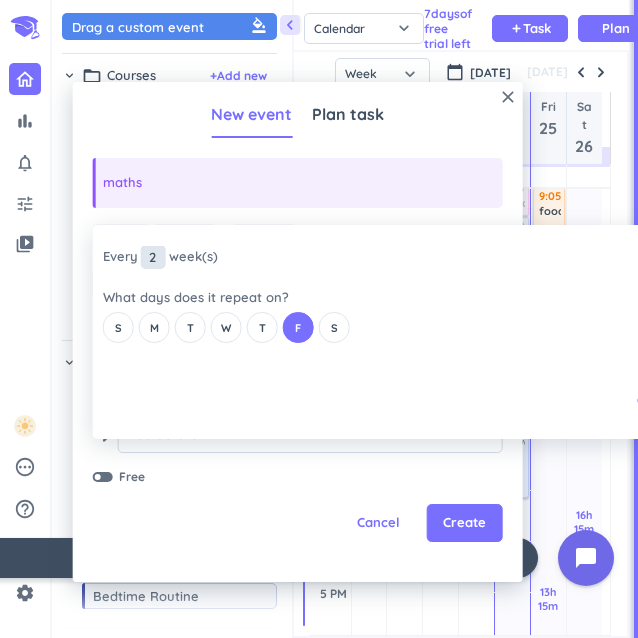 type on "2" 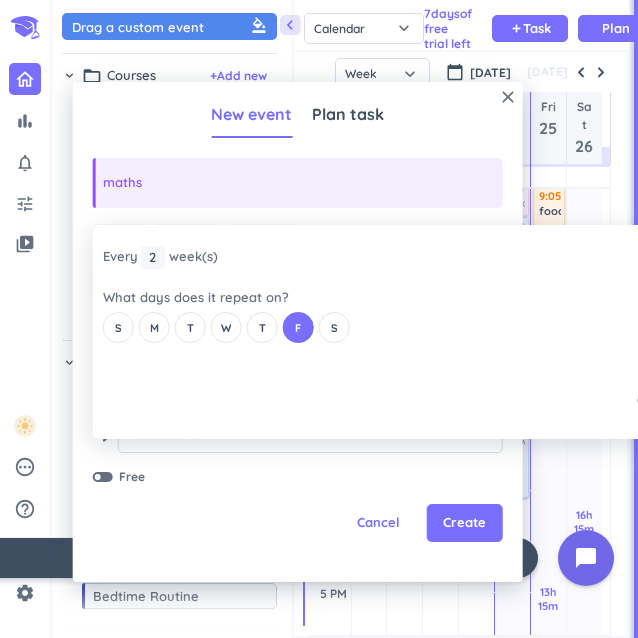 click on "close Every 2 2 1 week (s) What days does it repeat on? S M T W T F S Cancel Ok" at bounding box center (358, 332) 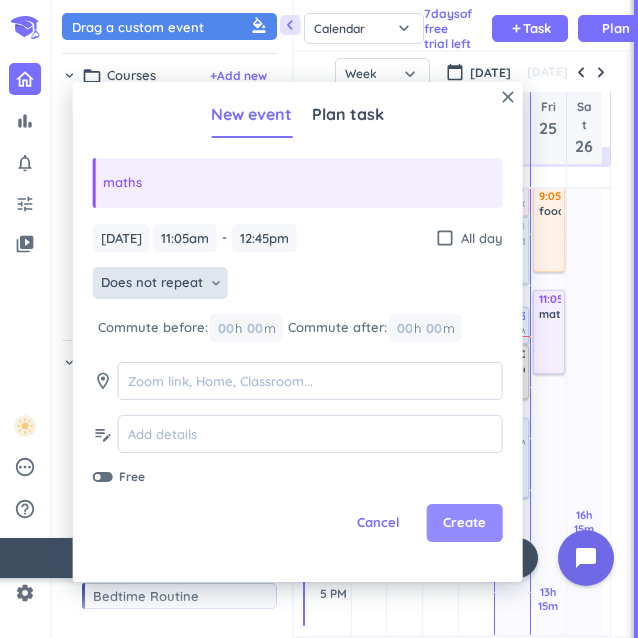 click on "Create" at bounding box center [464, 523] 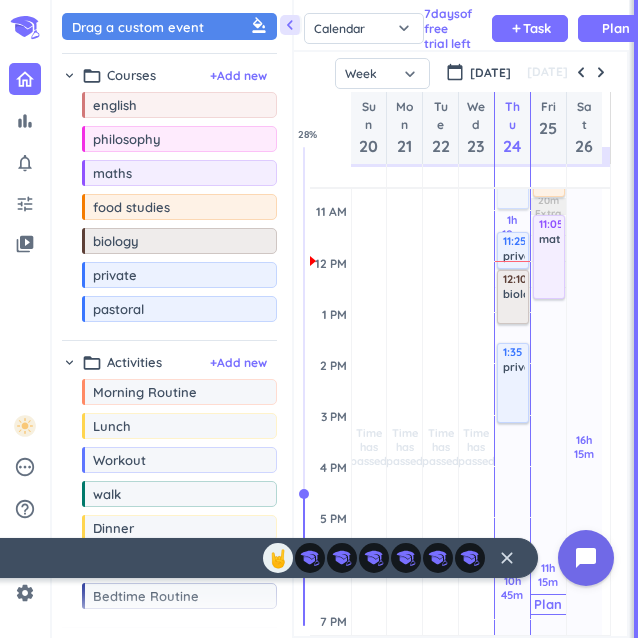 scroll, scrollTop: 341, scrollLeft: 0, axis: vertical 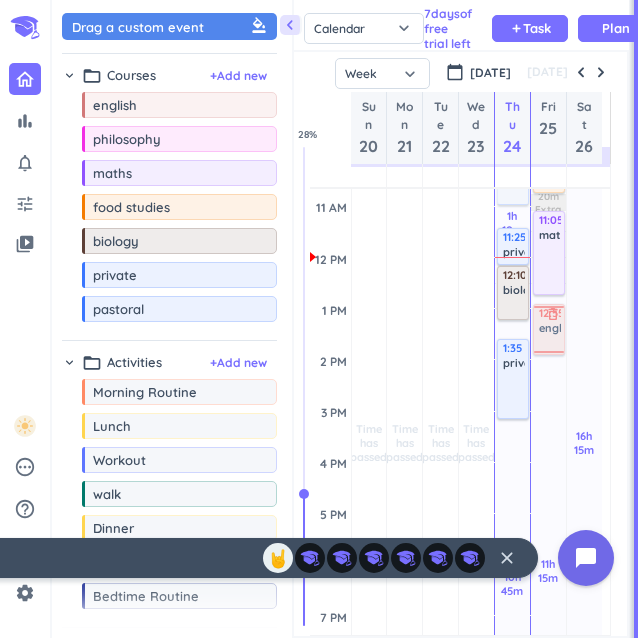 drag, startPoint x: 140, startPoint y: 113, endPoint x: 544, endPoint y: 305, distance: 447.30304 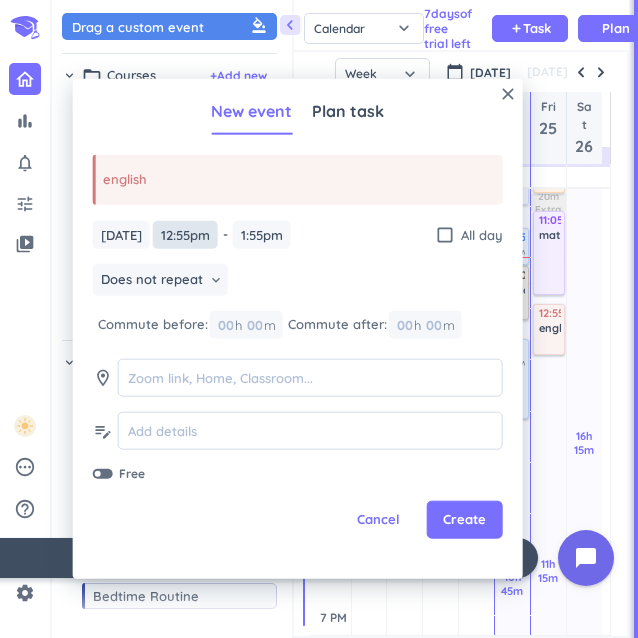 click on "12:55pm" at bounding box center [185, 234] 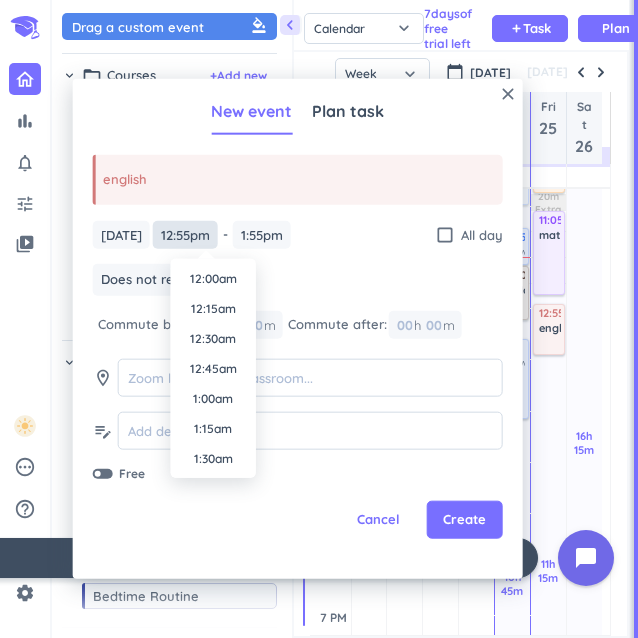 scroll, scrollTop: 1440, scrollLeft: 0, axis: vertical 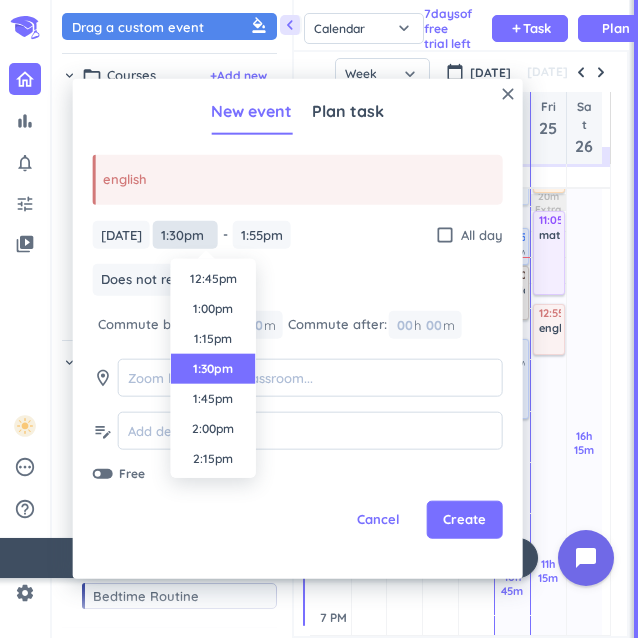 type on "1:30pm" 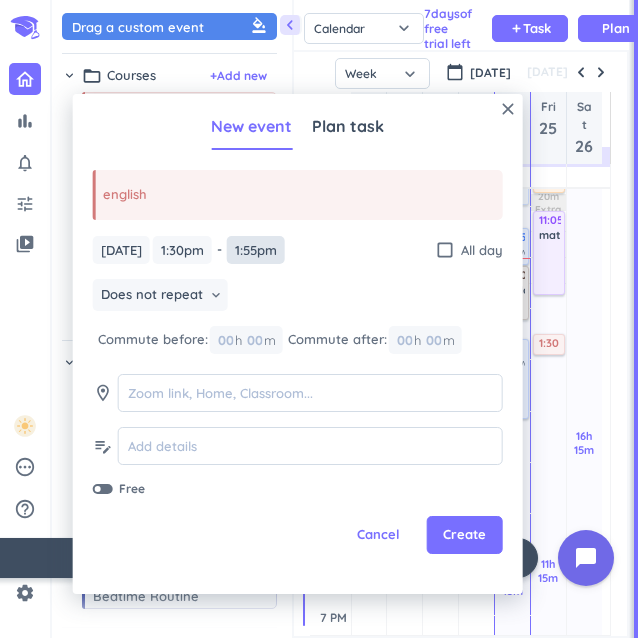 click on "1:55pm" at bounding box center (256, 250) 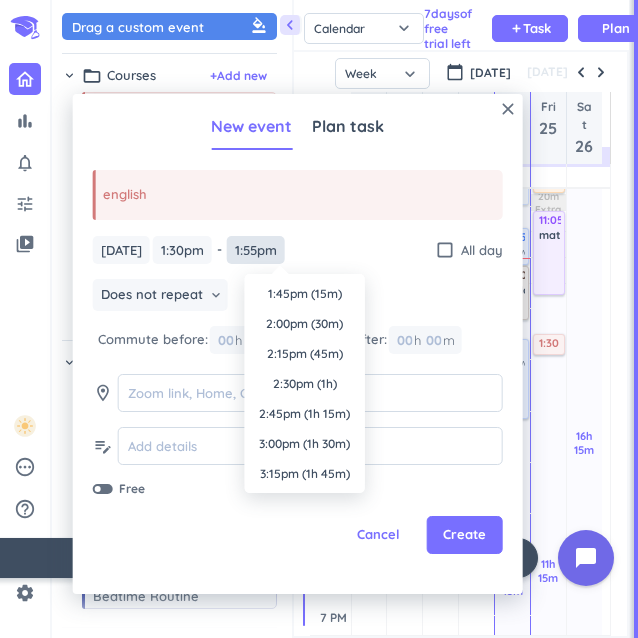 scroll, scrollTop: 1560, scrollLeft: 0, axis: vertical 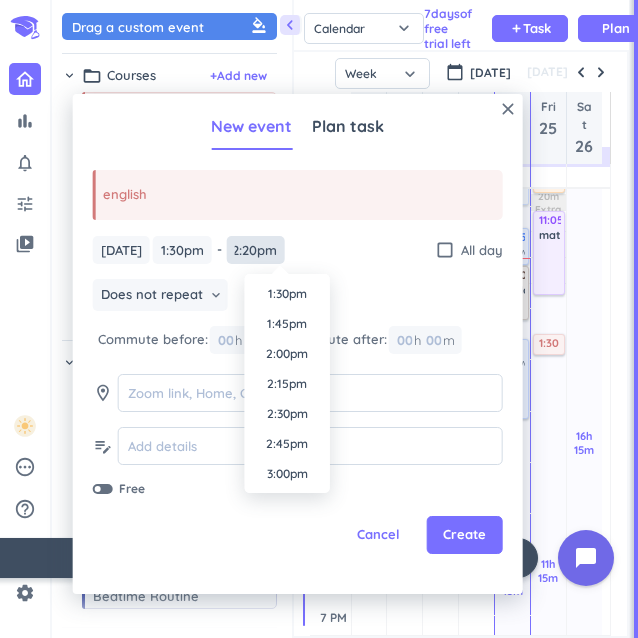 type on "2:20pm" 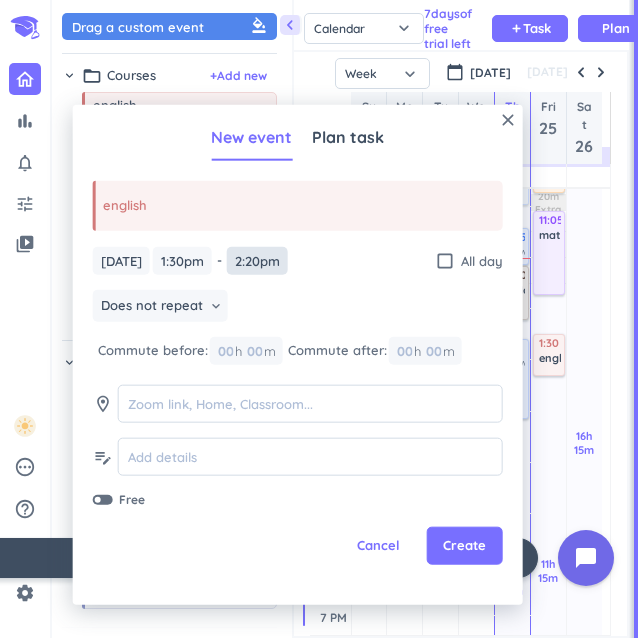 scroll, scrollTop: 0, scrollLeft: 0, axis: both 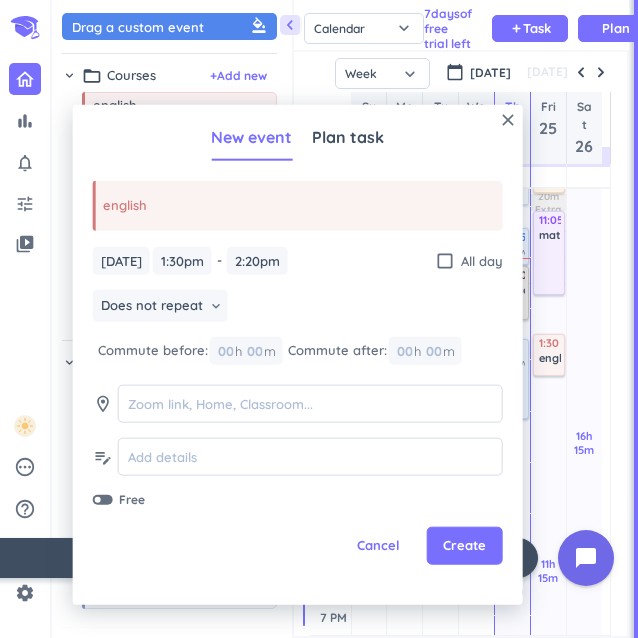 click on "Does not repeat keyboard_arrow_down" at bounding box center (298, 308) 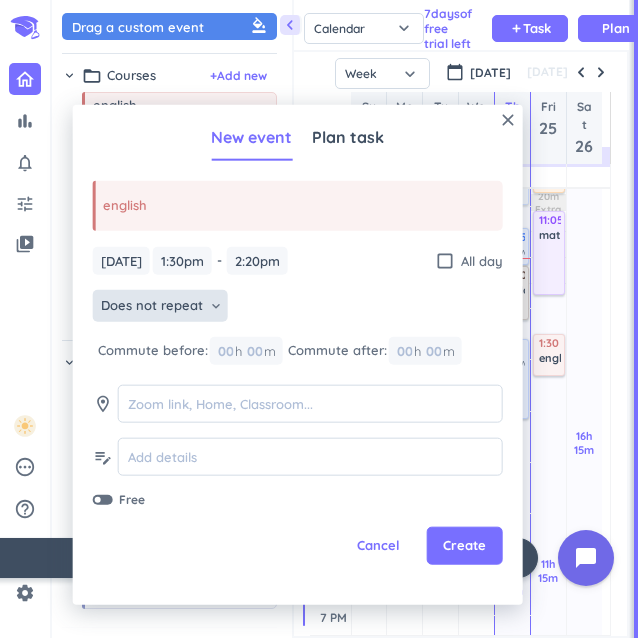 click on "Does not repeat" at bounding box center (152, 306) 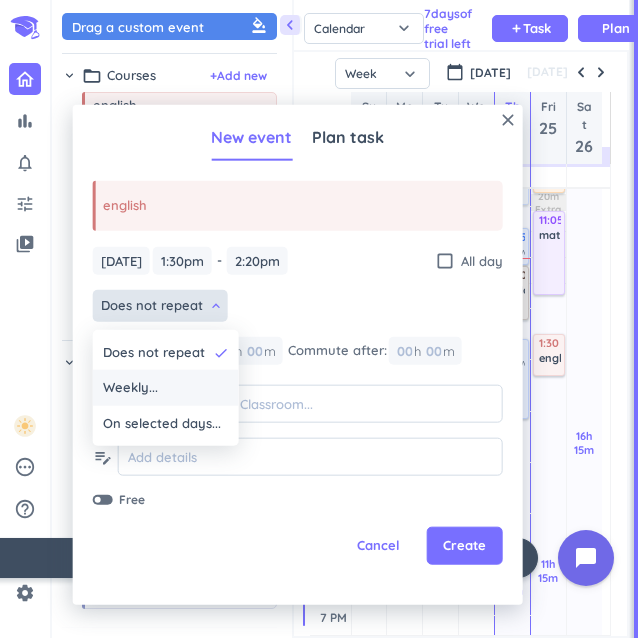 click on "Weekly..." at bounding box center (166, 388) 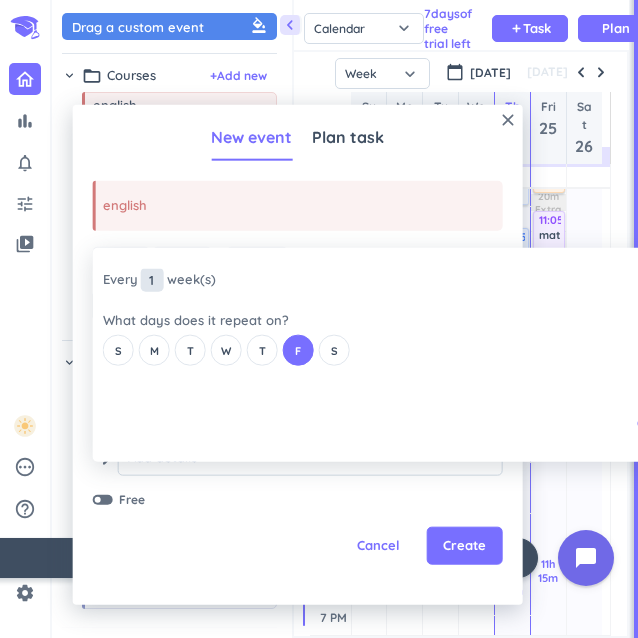 click on "1" at bounding box center (152, 279) 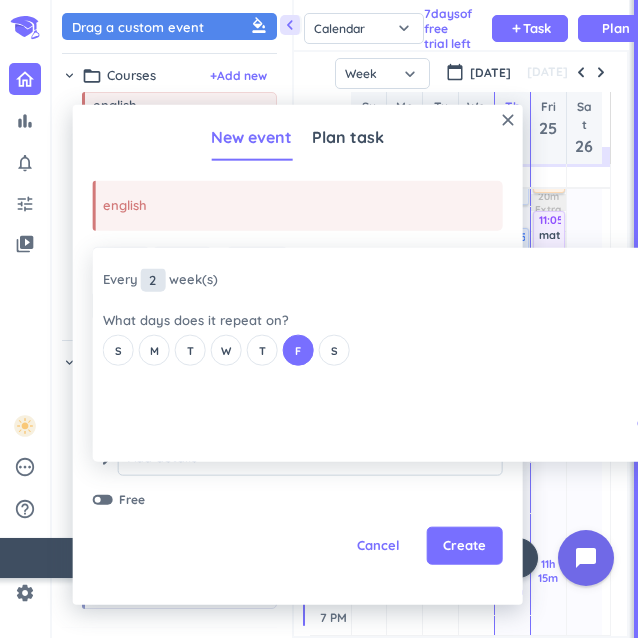 type on "2" 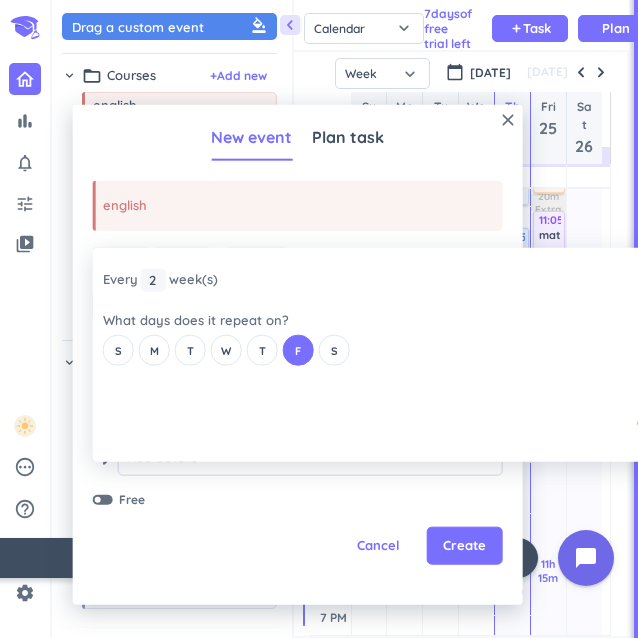 click on "close Every 2 2 1 week (s) What days does it repeat on? S M T W T F S Cancel Ok" at bounding box center [358, 355] 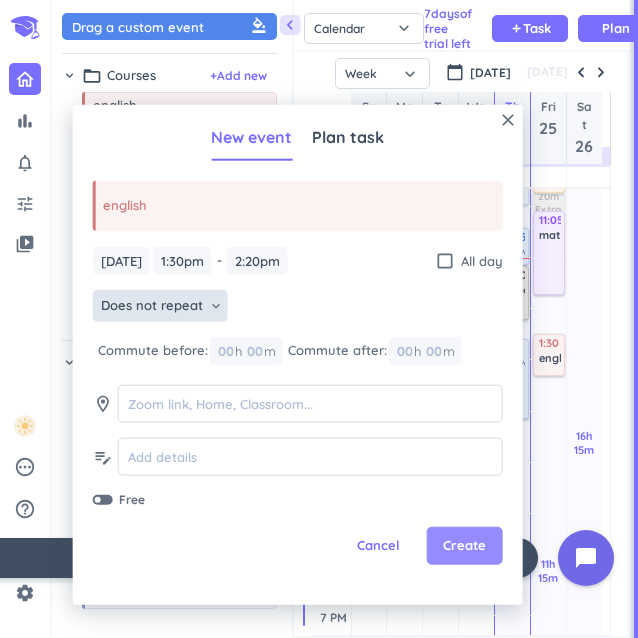 click on "Create" at bounding box center (465, 546) 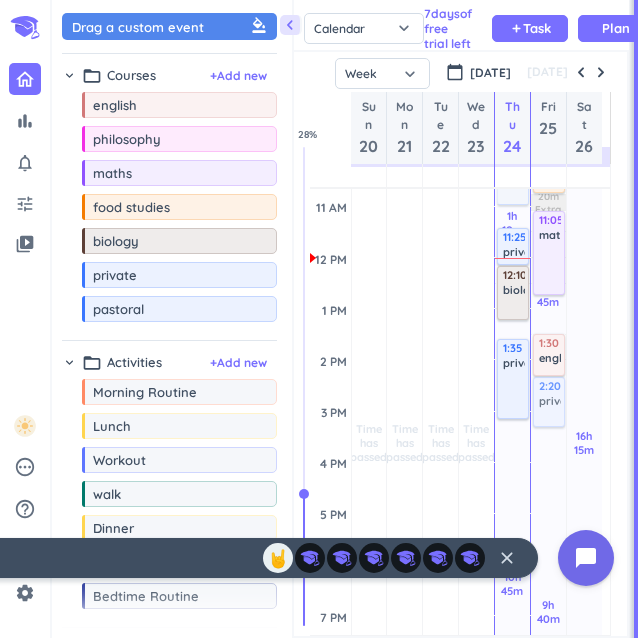 drag, startPoint x: 176, startPoint y: 285, endPoint x: 534, endPoint y: 377, distance: 369.63226 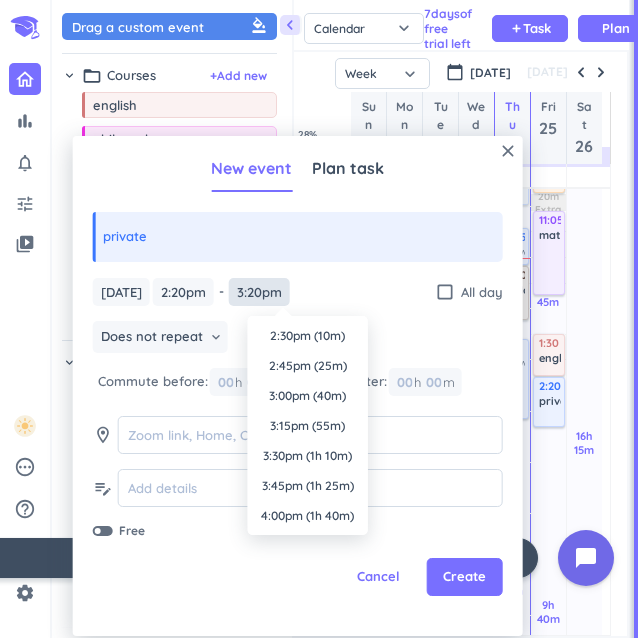 click on "3:20pm" at bounding box center [259, 292] 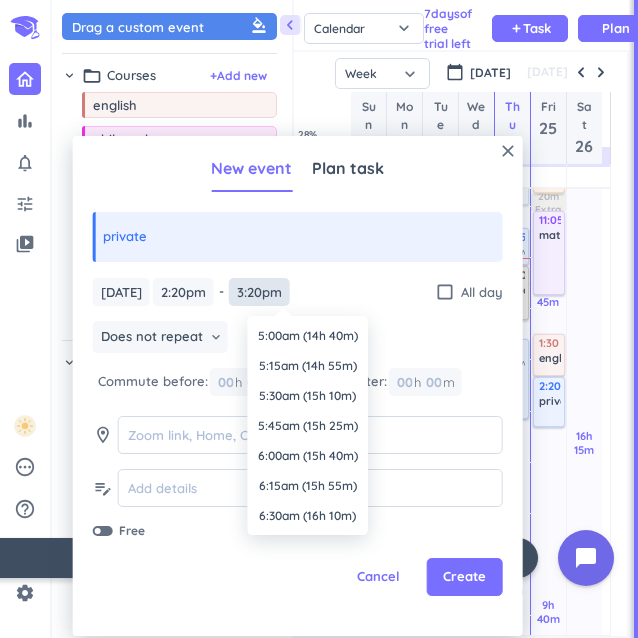 click on "3:20pm" at bounding box center [259, 292] 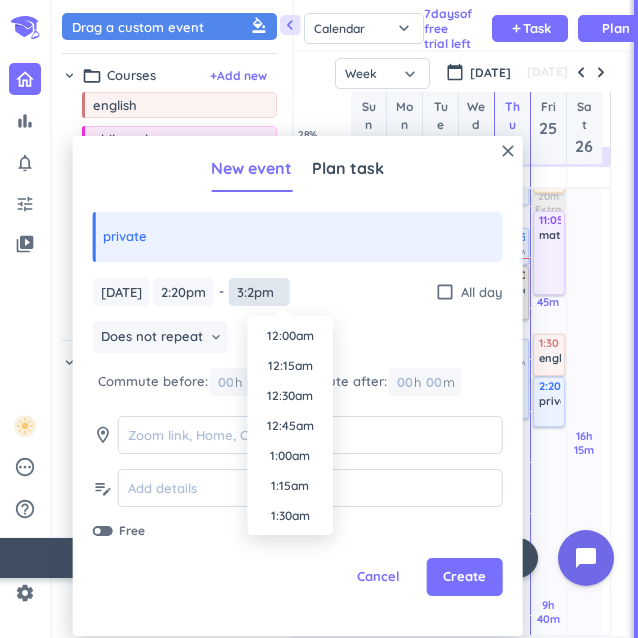 scroll, scrollTop: 1710, scrollLeft: 0, axis: vertical 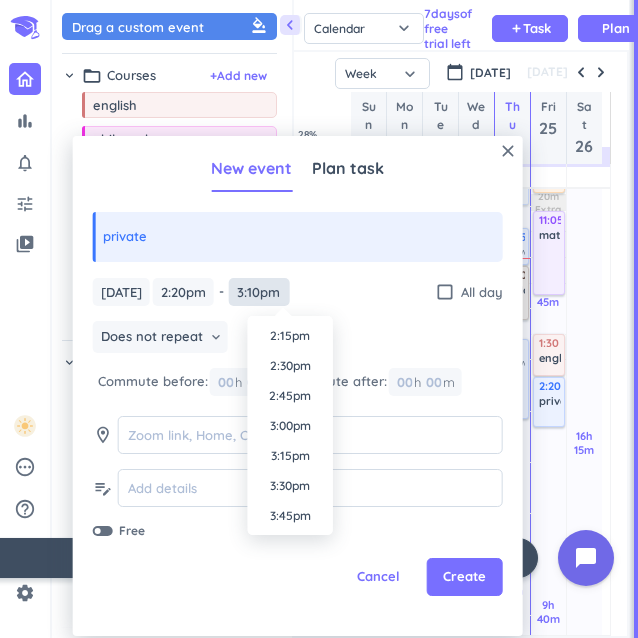 type on "3:10pm" 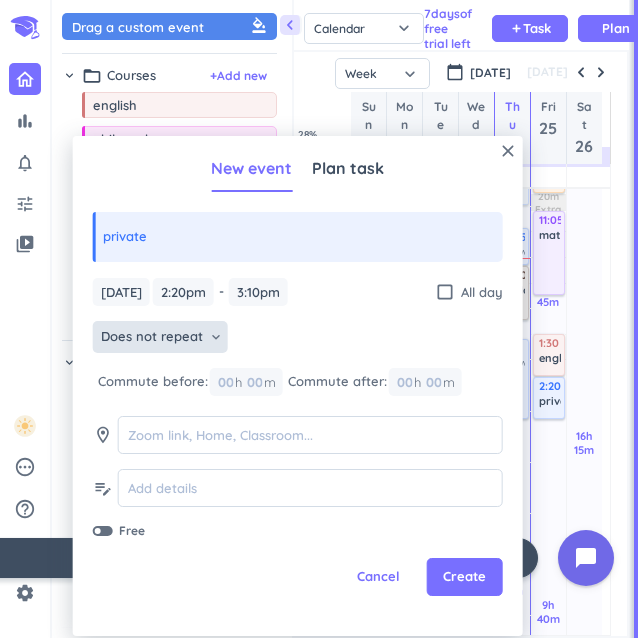 click on "Does not repeat" at bounding box center (152, 337) 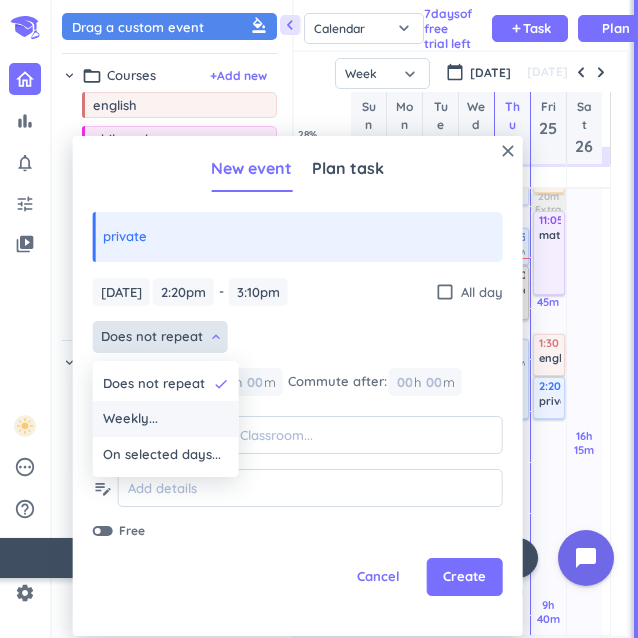 click on "Weekly..." at bounding box center (130, 419) 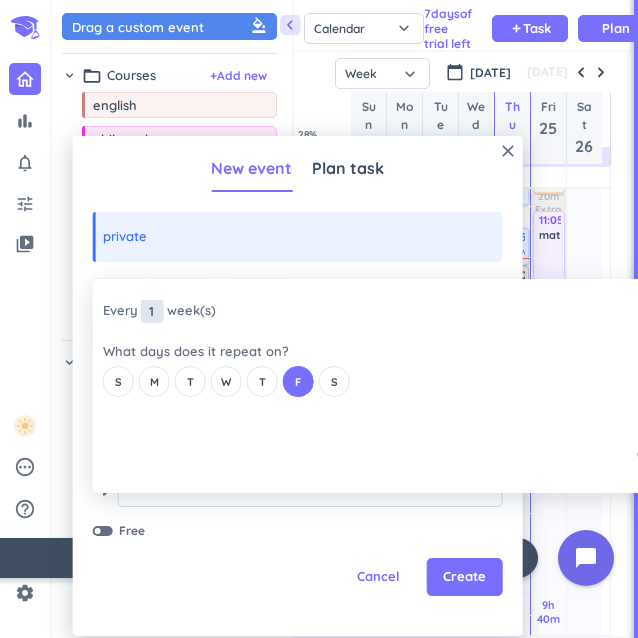 click on "1" at bounding box center [152, 311] 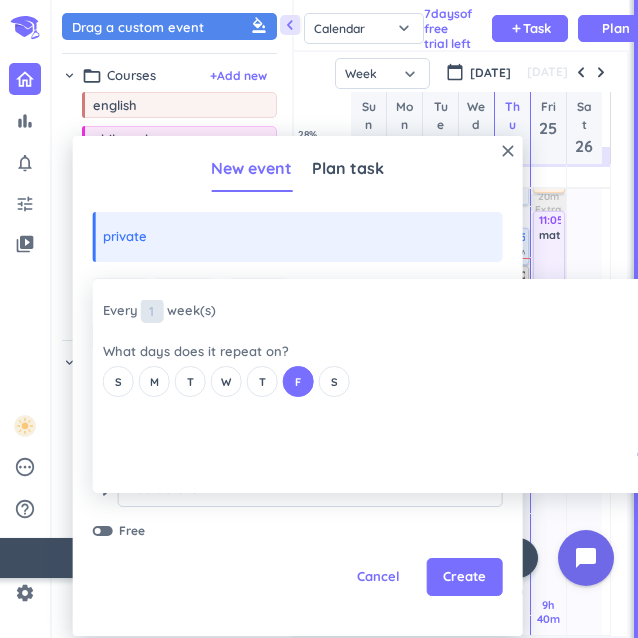 type on "3" 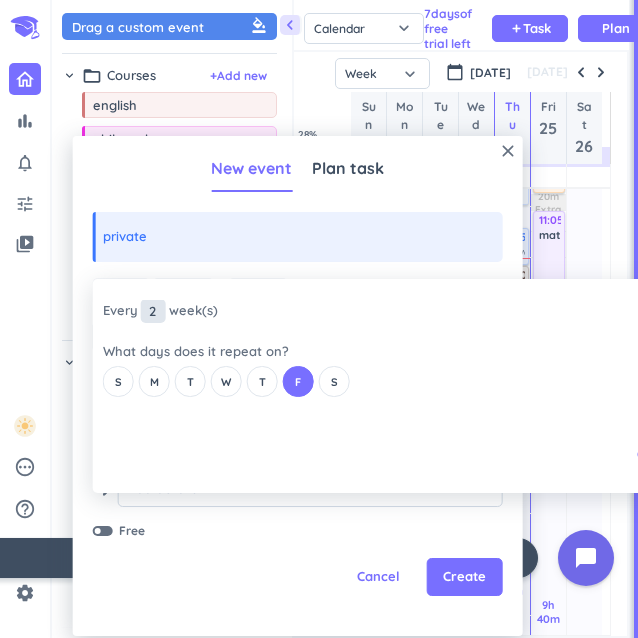 type on "2" 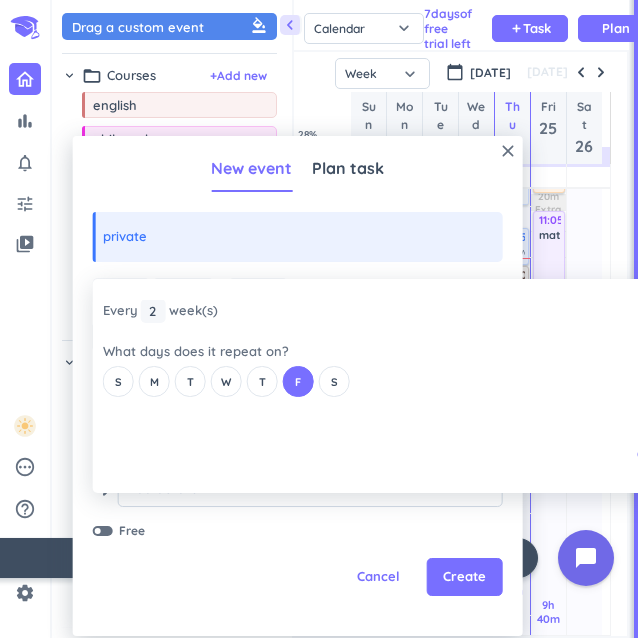 click on "close Every 2 2 1 week (s) What days does it repeat on? S M T W T F S Cancel Ok" at bounding box center [358, 386] 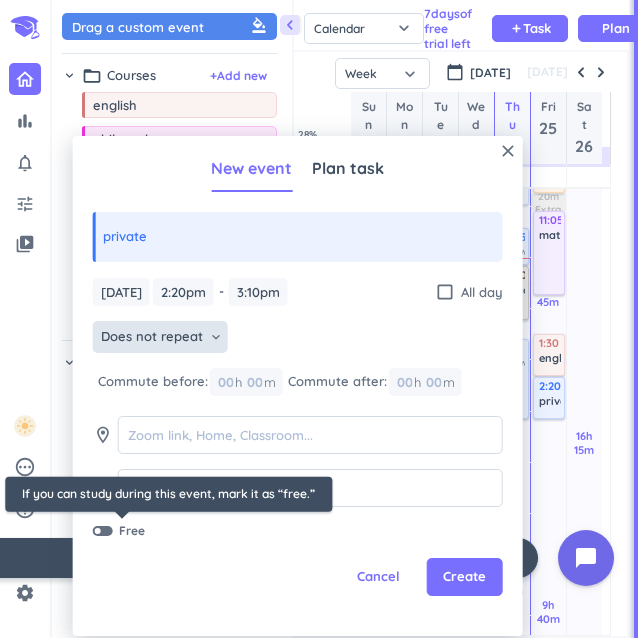 click at bounding box center (103, 531) 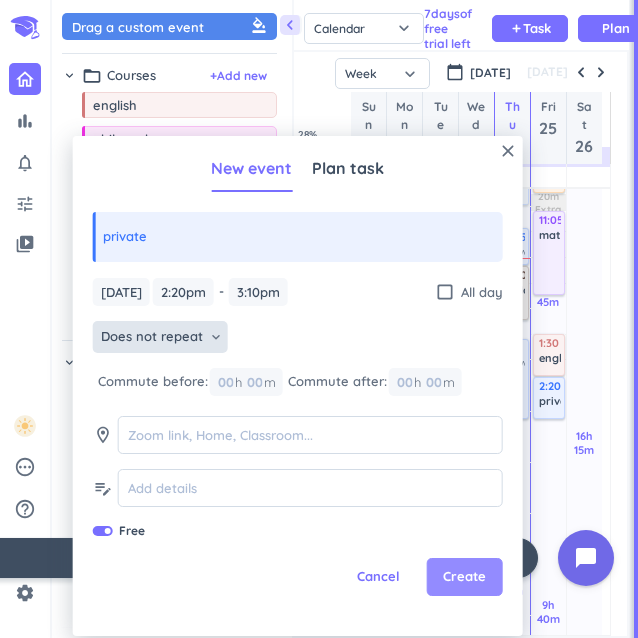 click on "Create" at bounding box center (464, 577) 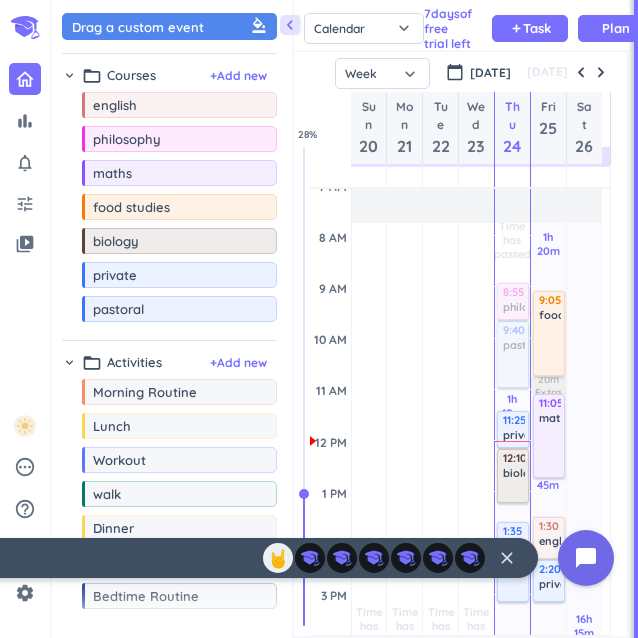 scroll, scrollTop: 159, scrollLeft: 0, axis: vertical 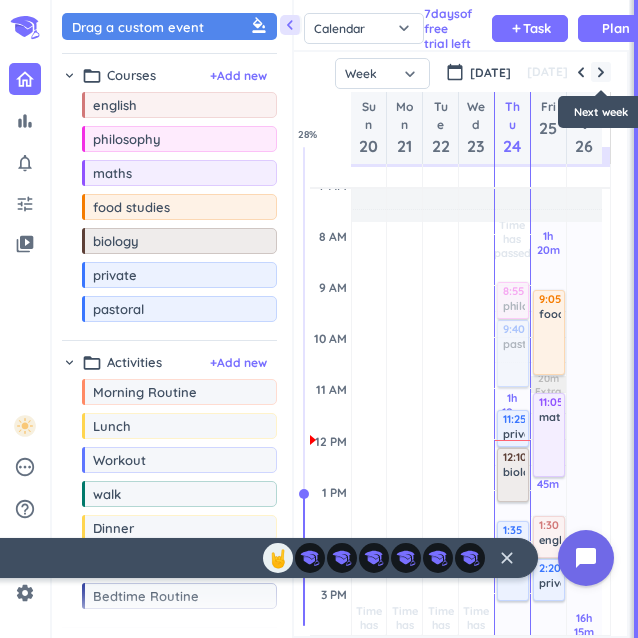 click at bounding box center (601, 72) 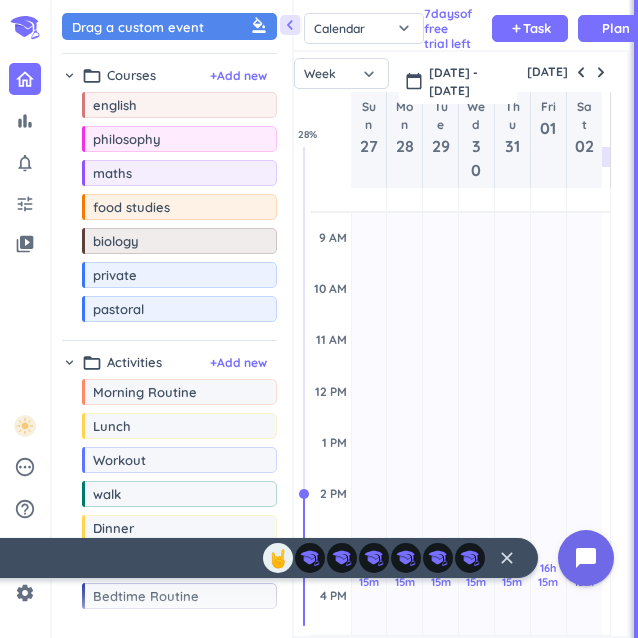 scroll, scrollTop: 233, scrollLeft: 0, axis: vertical 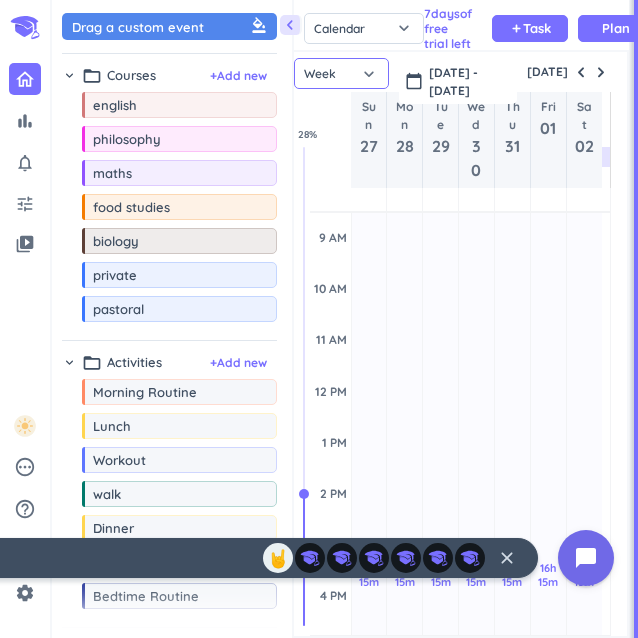 click on "Week" 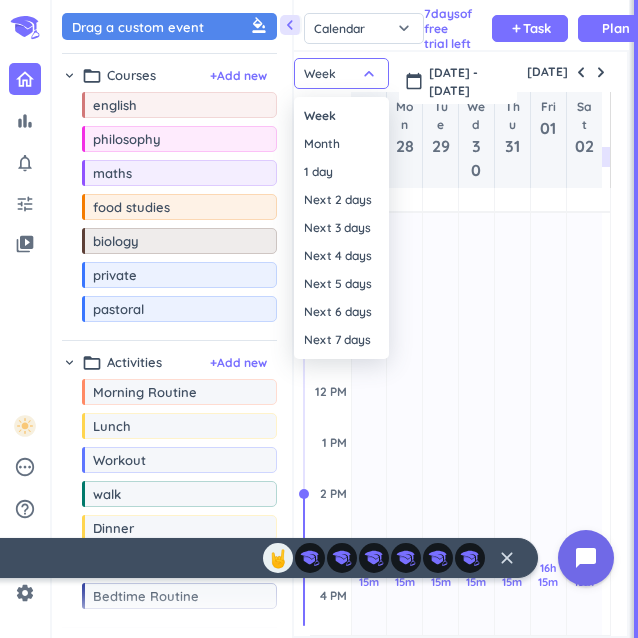 click at bounding box center (319, 319) 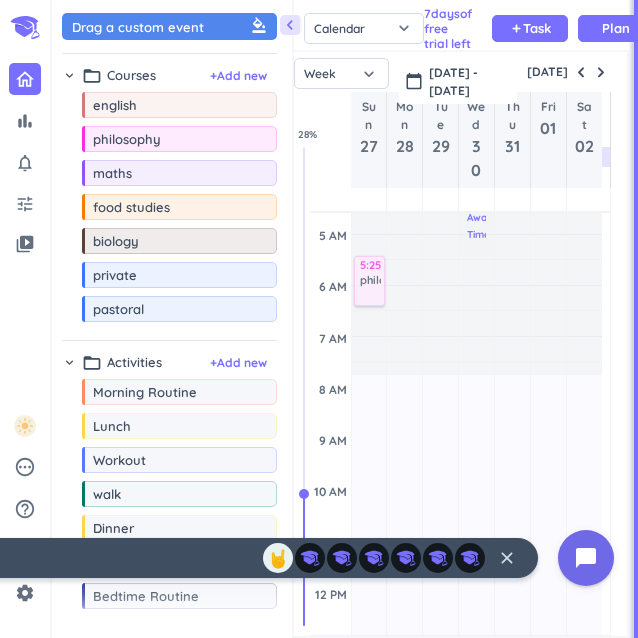 scroll, scrollTop: 8, scrollLeft: 0, axis: vertical 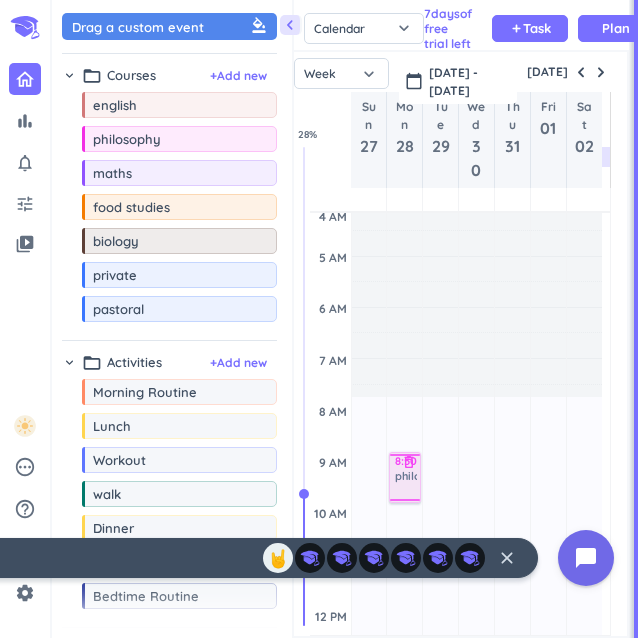 drag, startPoint x: 120, startPoint y: 143, endPoint x: 406, endPoint y: 431, distance: 405.88174 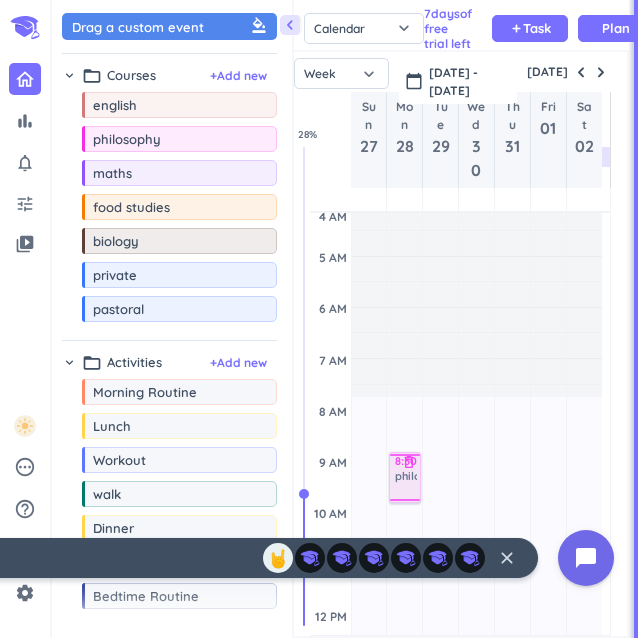 click on "chevron_left Drag a custom event format_color_fill chevron_right folder_open Courses   +  Add new drag_indicator english  more_horiz drag_indicator philosophy more_horiz drag_indicator maths more_horiz drag_indicator food studies more_horiz drag_indicator biology  more_horiz drag_indicator private  more_horiz drag_indicator pastoral  more_horiz chevron_right folder_open Activities   +  Add new drag_indicator Morning Routine more_horiz drag_indicator Lunch more_horiz drag_indicator Workout more_horiz drag_indicator walk more_horiz drag_indicator Dinner more_horiz drag_indicator Me Time more_horiz drag_indicator Bedtime Routine more_horiz link Connected Calendars add_circle chevron_right [EMAIL_ADDRESS][DOMAIN_NAME] autorenew delete_outline check_box_outline_blank Holidays in [GEOGRAPHIC_DATA] check_box_outline_blank [EMAIL_ADDRESS][DOMAIN_NAME] Calendar Task List Calendar keyboard_arrow_down 7  day s  of free trial left add Task Plan SHOVEL [DATE] - [DATE] Week Month Next 7 days keyboard_arrow_down Week [DATE] 27" at bounding box center (345, 319) 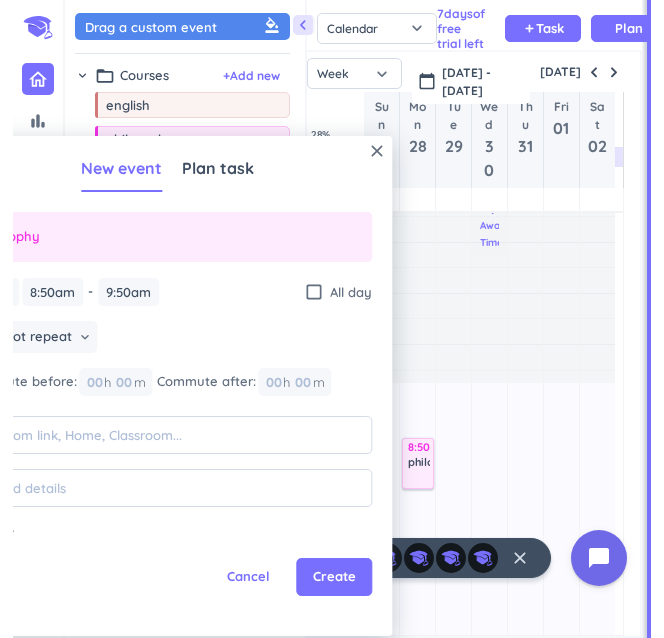 scroll, scrollTop: 26, scrollLeft: 0, axis: vertical 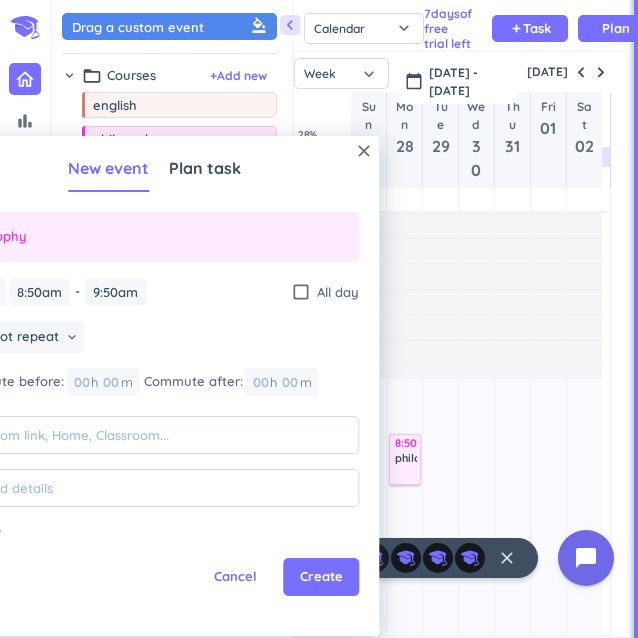 click on "close New event Plan task philosophy [DATE] [DATE]   8:50am 8:50am - 9:50am 9:50am check_box_outline_blank All day Does not repeat keyboard_arrow_down Commute before: 00 h 00 m Commute after: 00 h 00 m room edit_note Free Cancel Create" at bounding box center (154, 386) 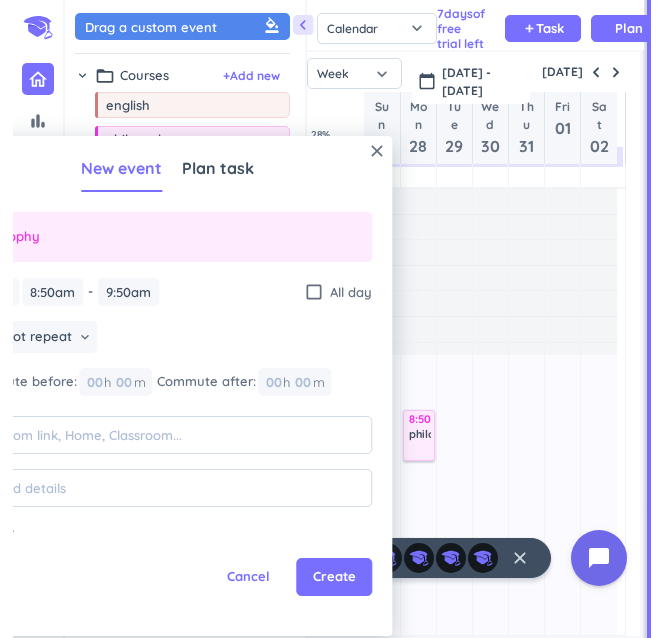 scroll, scrollTop: 9, scrollLeft: 8, axis: both 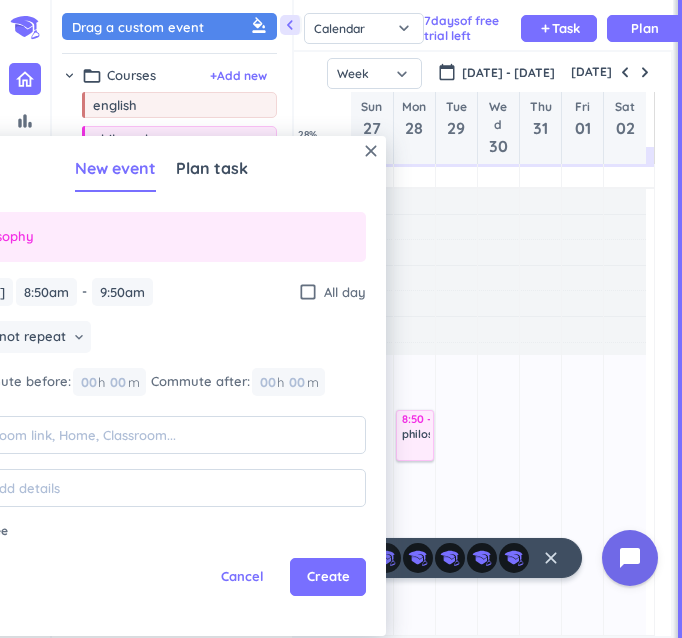 click on "close New event Plan task philosophy [DATE] [DATE]   8:50am 8:50am - 9:50am 9:50am check_box_outline_blank All day Does not repeat keyboard_arrow_down Commute before: 00 h 00 m Commute after: 00 h 00 m room edit_note Free Cancel Create" at bounding box center [161, 386] 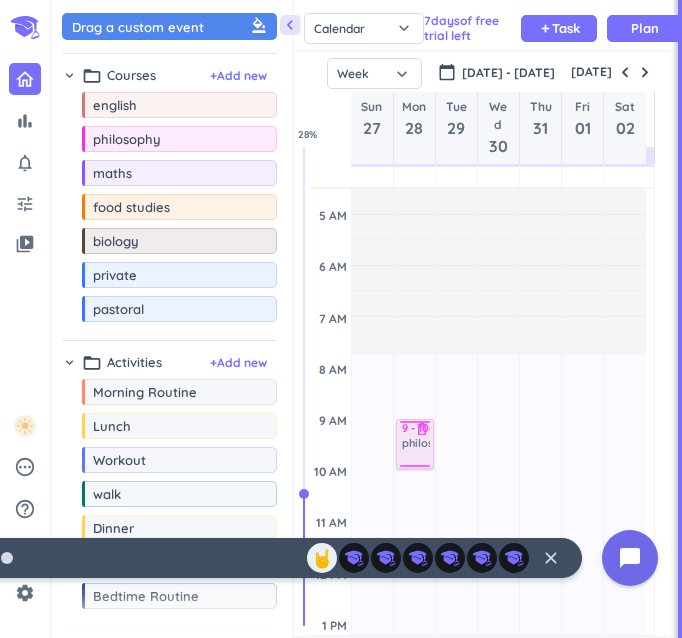 drag, startPoint x: 142, startPoint y: 141, endPoint x: 408, endPoint y: 422, distance: 386.9328 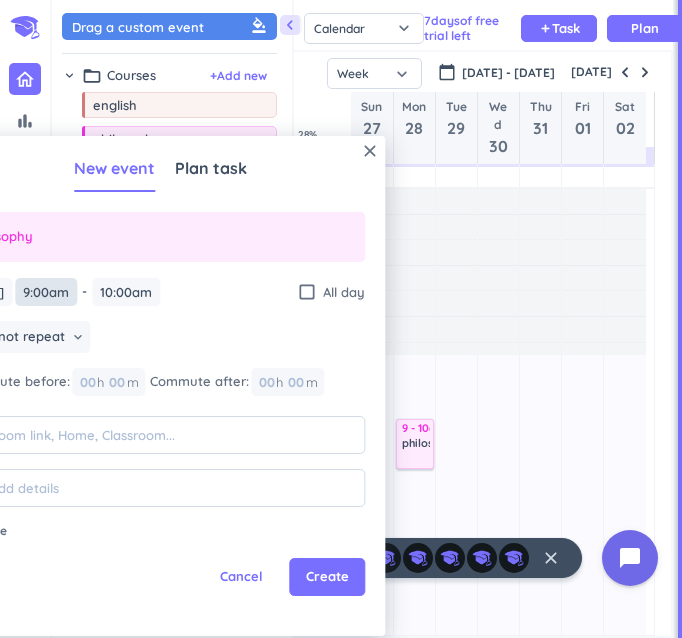 click on "9:00am" at bounding box center [46, 292] 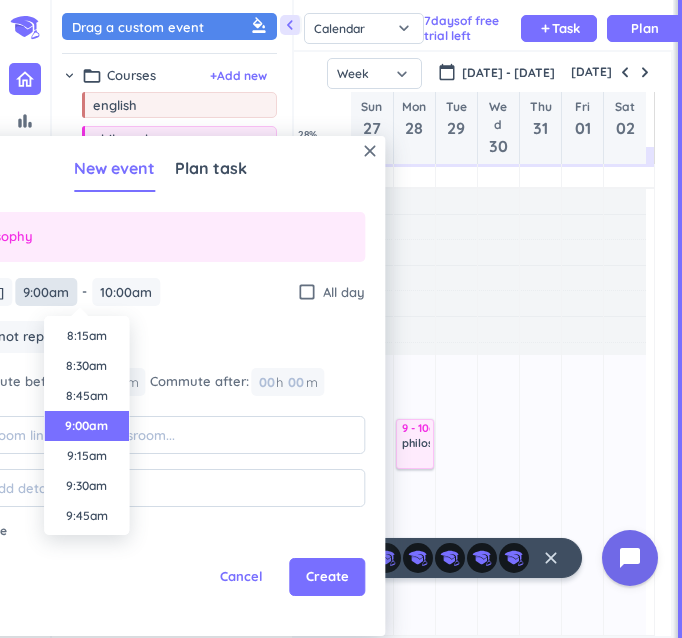 click on "9:00am" at bounding box center (46, 292) 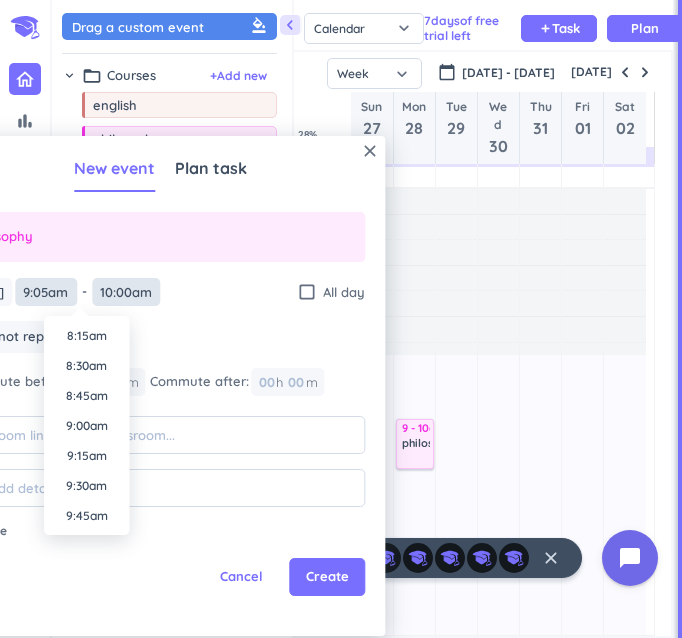 type on "9:05am" 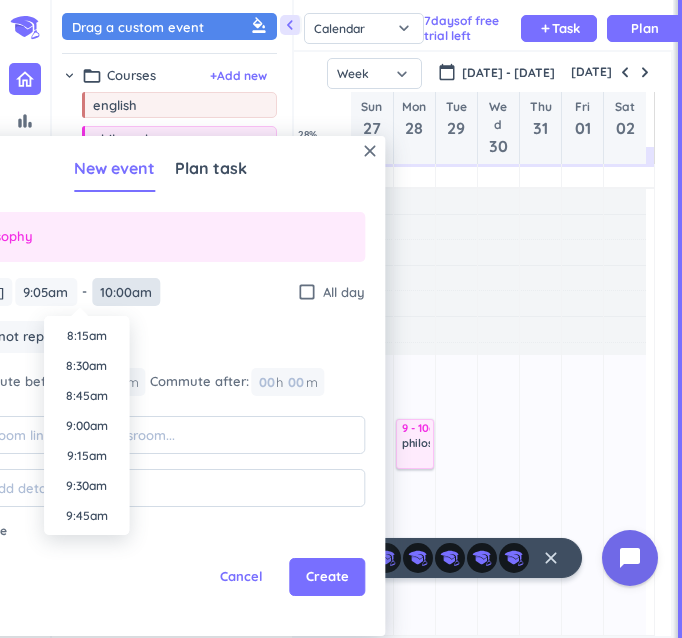 click on "bar_chart notifications_none tune video_library pending help_outline settings 0 / 9 🤘 close 👋 chevron_left Drag a custom event format_color_fill chevron_right folder_open Courses   +  Add new drag_indicator english  more_horiz drag_indicator philosophy more_horiz drag_indicator maths more_horiz drag_indicator food studies more_horiz drag_indicator biology  more_horiz drag_indicator private  more_horiz drag_indicator pastoral  more_horiz chevron_right folder_open Activities   +  Add new drag_indicator Morning Routine more_horiz drag_indicator Lunch more_horiz drag_indicator Workout more_horiz drag_indicator walk more_horiz drag_indicator Dinner more_horiz drag_indicator Me Time more_horiz drag_indicator Bedtime Routine more_horiz link Connected Calendars add_circle chevron_right [EMAIL_ADDRESS][DOMAIN_NAME] autorenew delete_outline check_box_outline_blank Holidays in [GEOGRAPHIC_DATA] check_box_outline_blank [EMAIL_ADDRESS][DOMAIN_NAME] Calendar Task List Calendar keyboard_arrow_down 7  day s add Task Plan Sun" at bounding box center (341, 319) 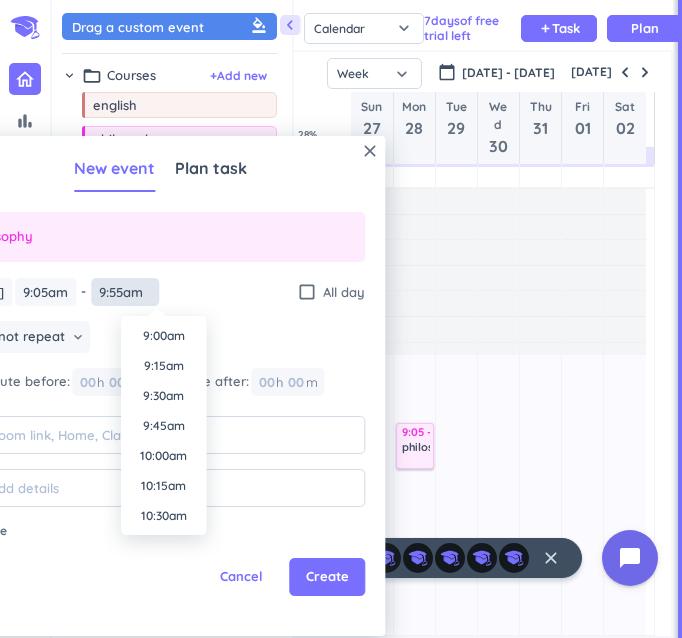 type on "9:55am" 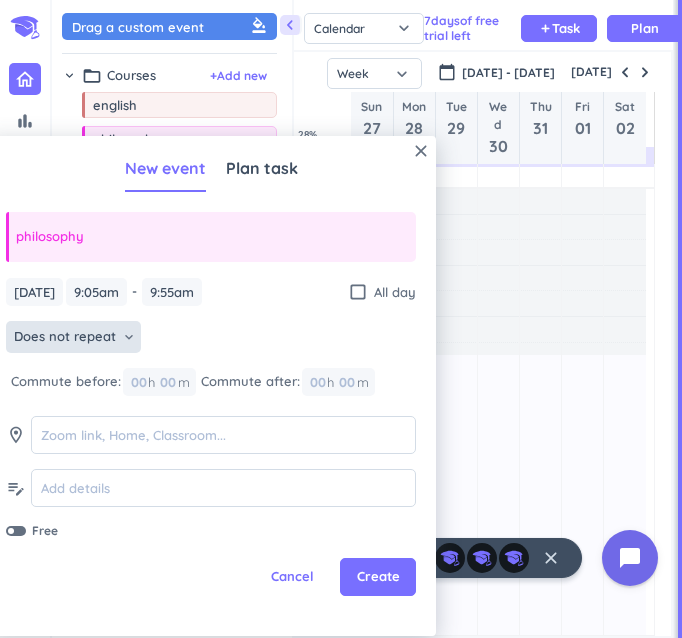 click on "Does not repeat" at bounding box center (65, 337) 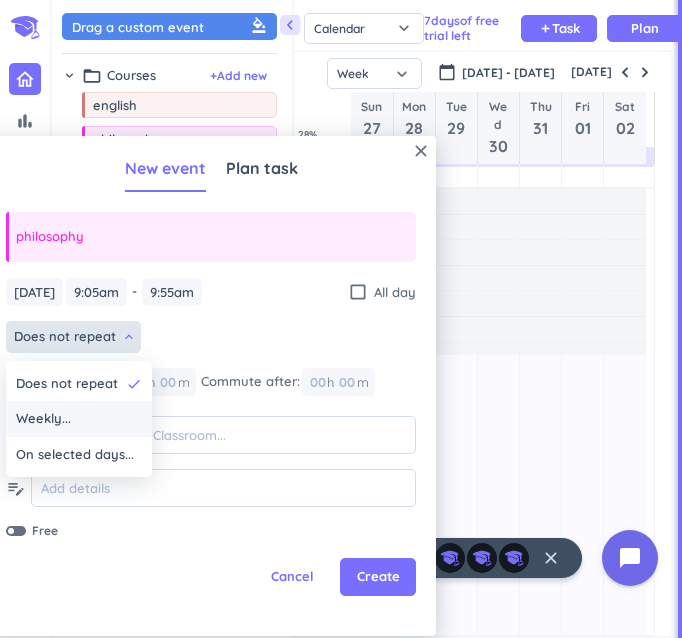 click on "Weekly..." at bounding box center [43, 419] 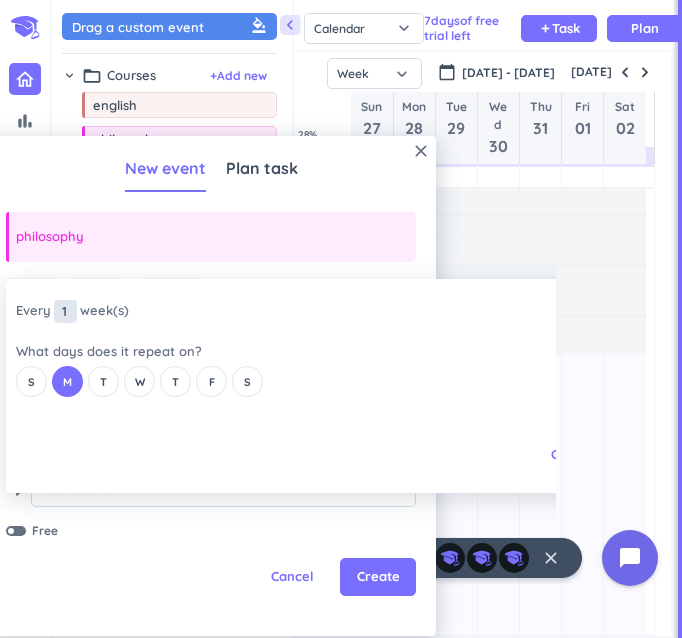 click on "1" at bounding box center (65, 311) 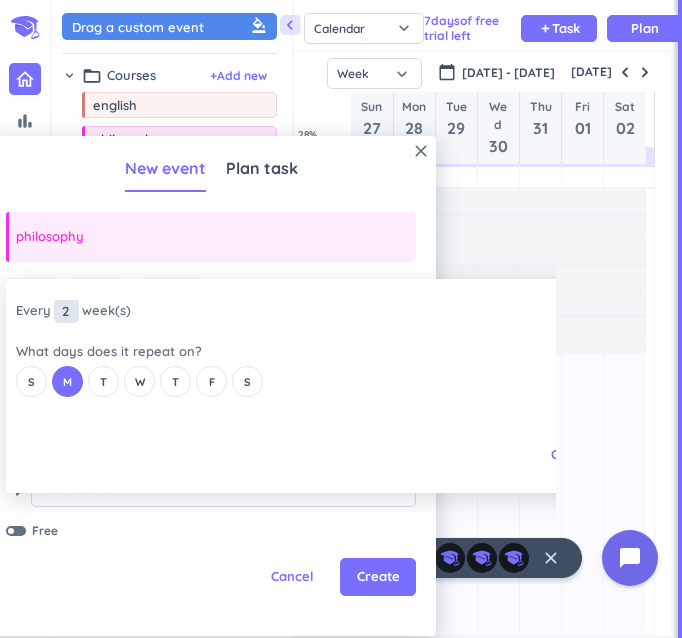 type on "2" 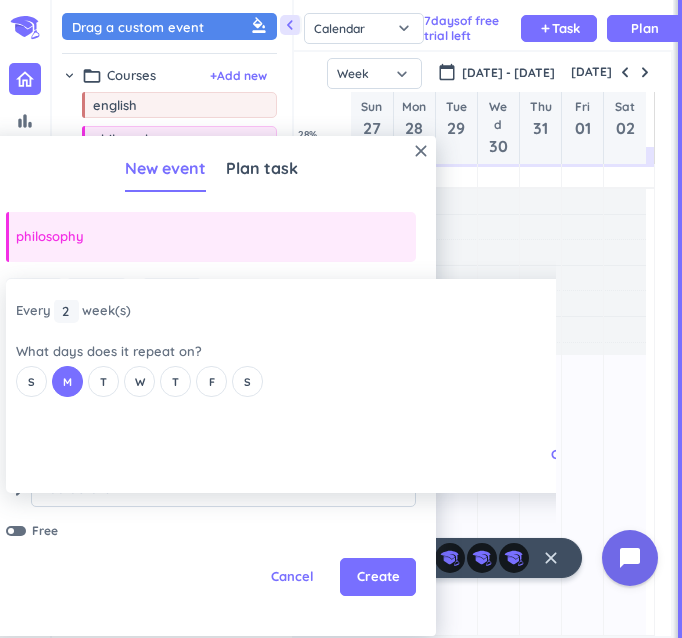 click on "close Every 2 2 1 week (s) What days does it repeat on? S M T W T F S Cancel Ok" at bounding box center (271, 386) 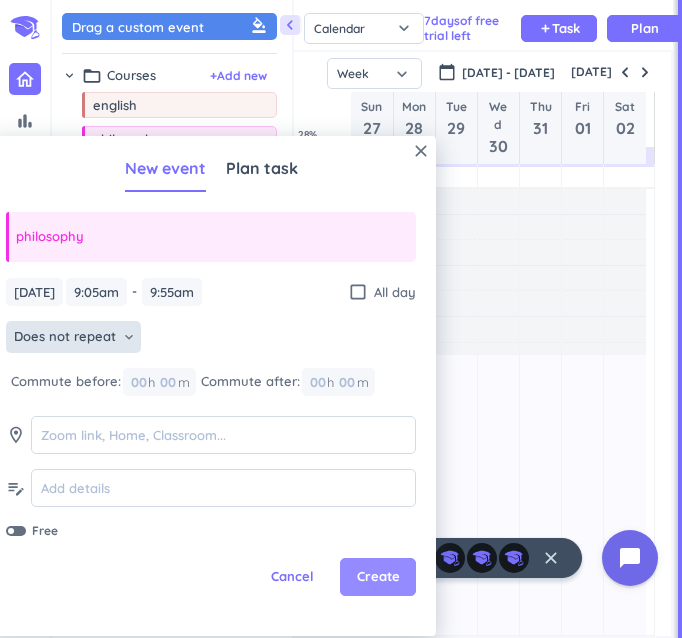 click on "Create" at bounding box center (378, 577) 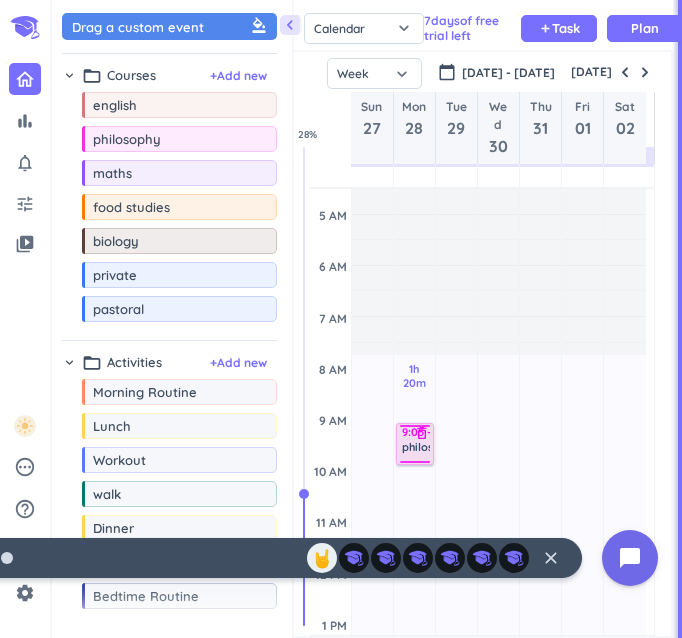 click on "delete_outline" at bounding box center (422, 433) 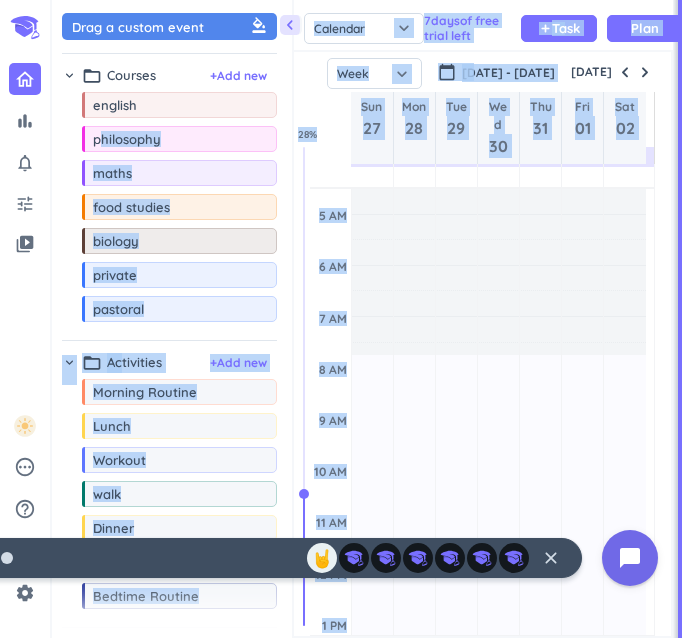 drag, startPoint x: 98, startPoint y: 153, endPoint x: 276, endPoint y: 302, distance: 232.13142 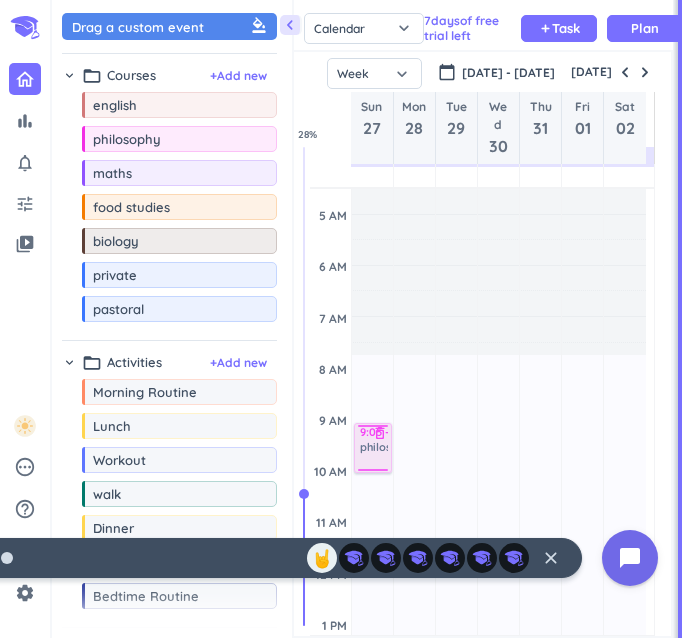 drag, startPoint x: 196, startPoint y: 143, endPoint x: 364, endPoint y: 424, distance: 327.3912 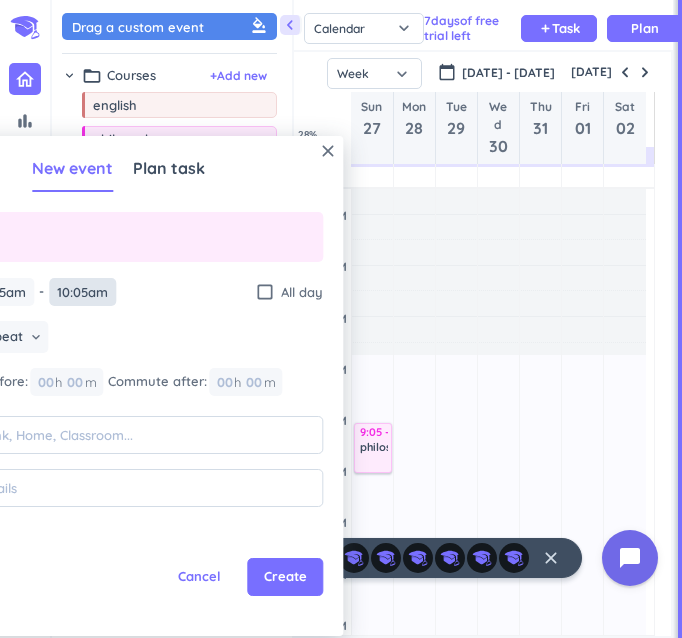 click on "10:05am" at bounding box center [82, 292] 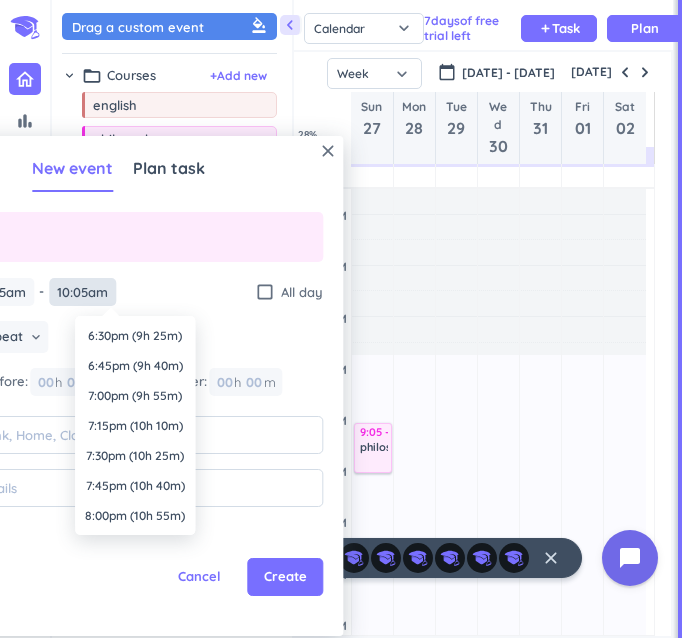 click on "10:05am" at bounding box center (82, 292) 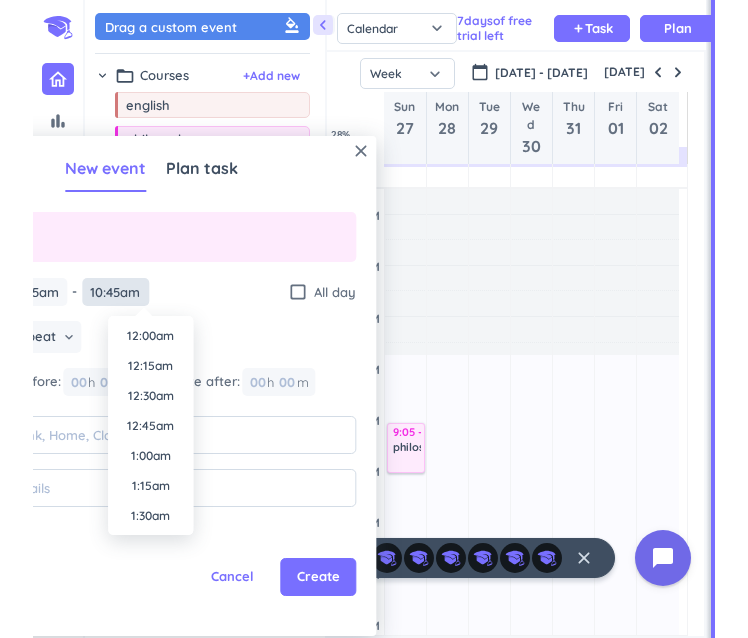 scroll, scrollTop: 1200, scrollLeft: 0, axis: vertical 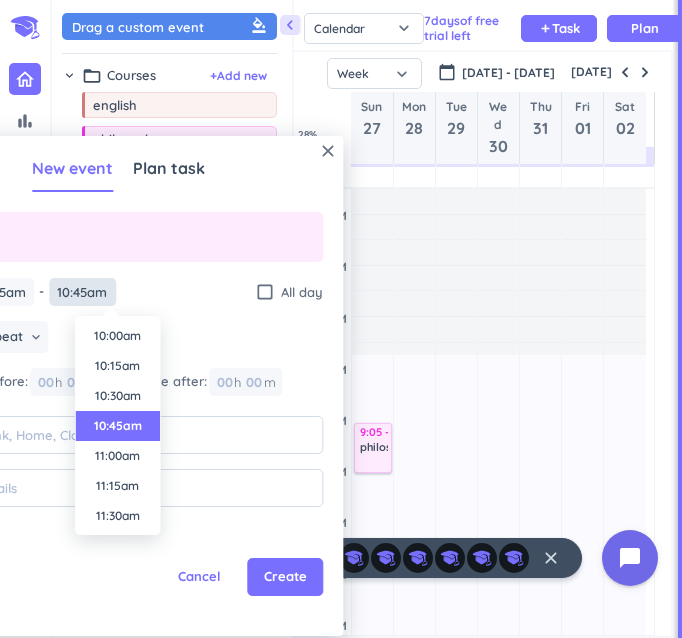 type on "10:45am" 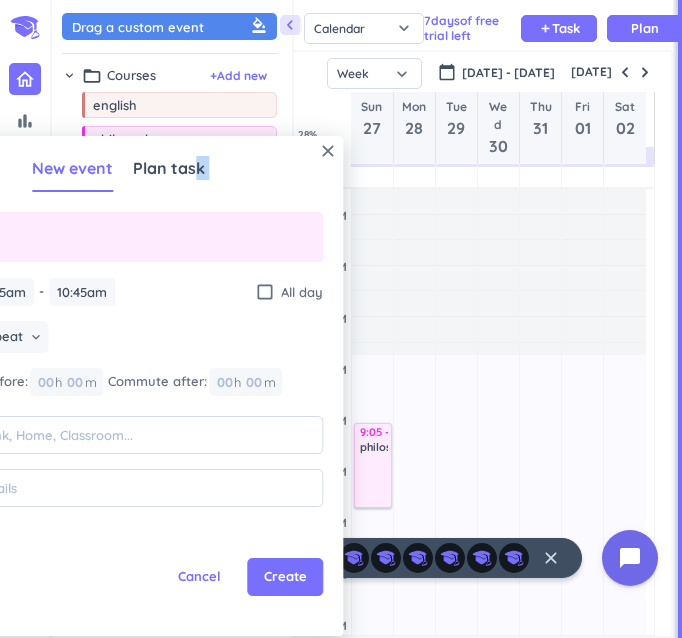 drag, startPoint x: 196, startPoint y: 145, endPoint x: 278, endPoint y: 156, distance: 82.73451 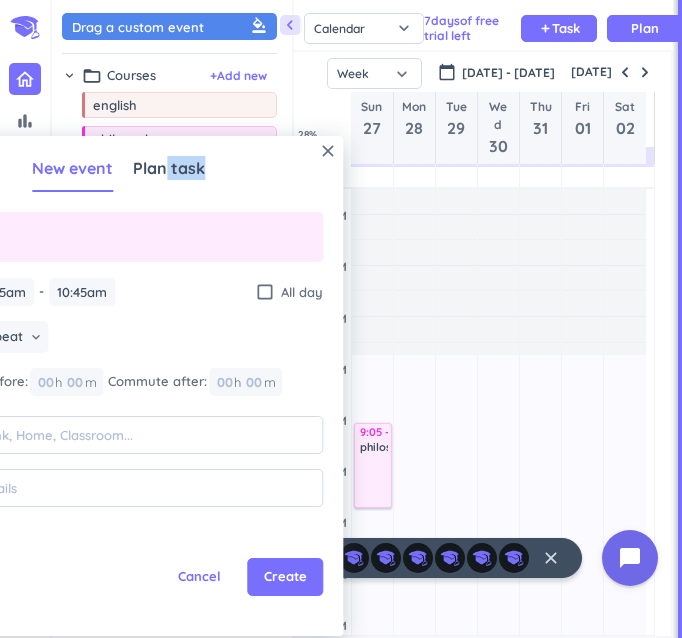 drag, startPoint x: 166, startPoint y: 145, endPoint x: 259, endPoint y: 155, distance: 93.53609 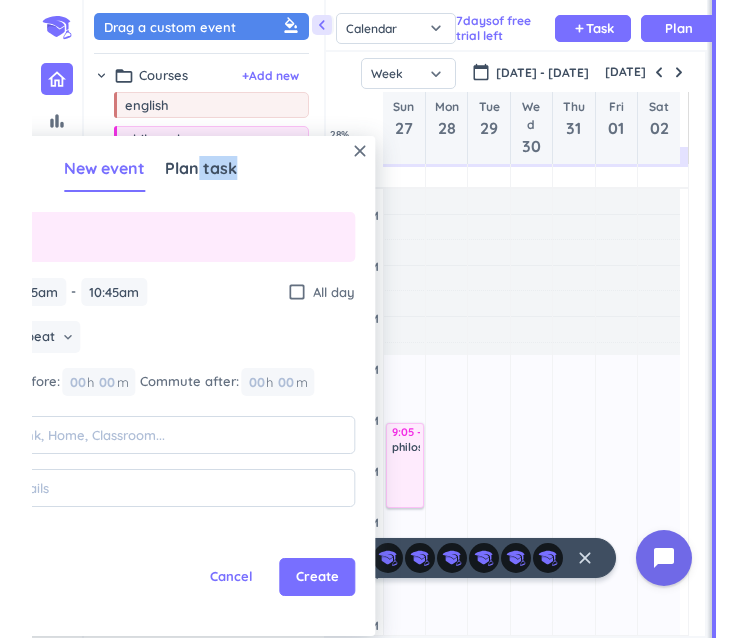 scroll, scrollTop: 1, scrollLeft: 0, axis: vertical 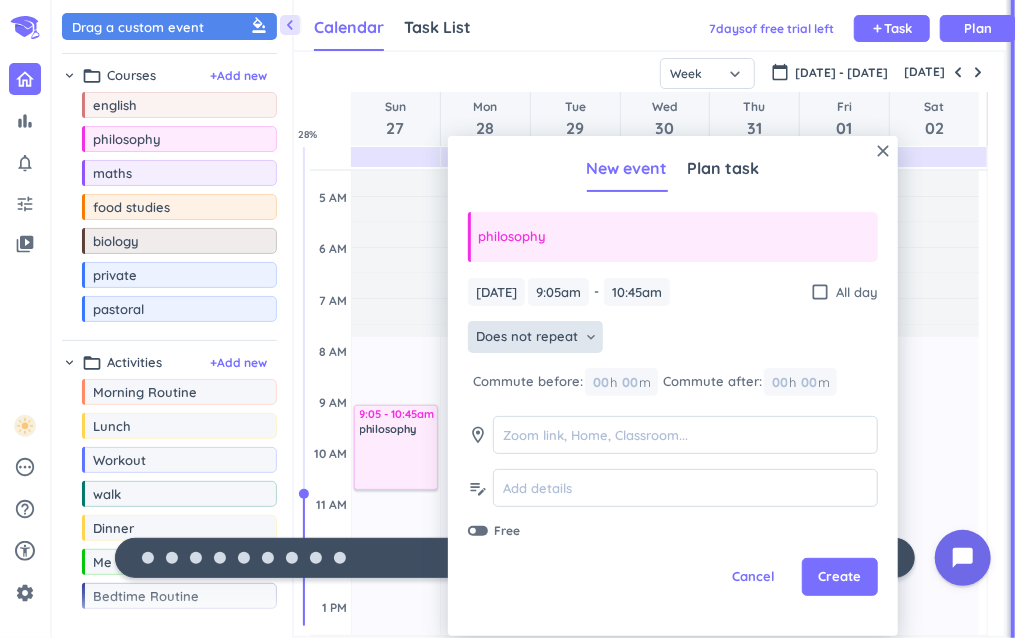 click on "Does not repeat keyboard_arrow_down" at bounding box center (535, 337) 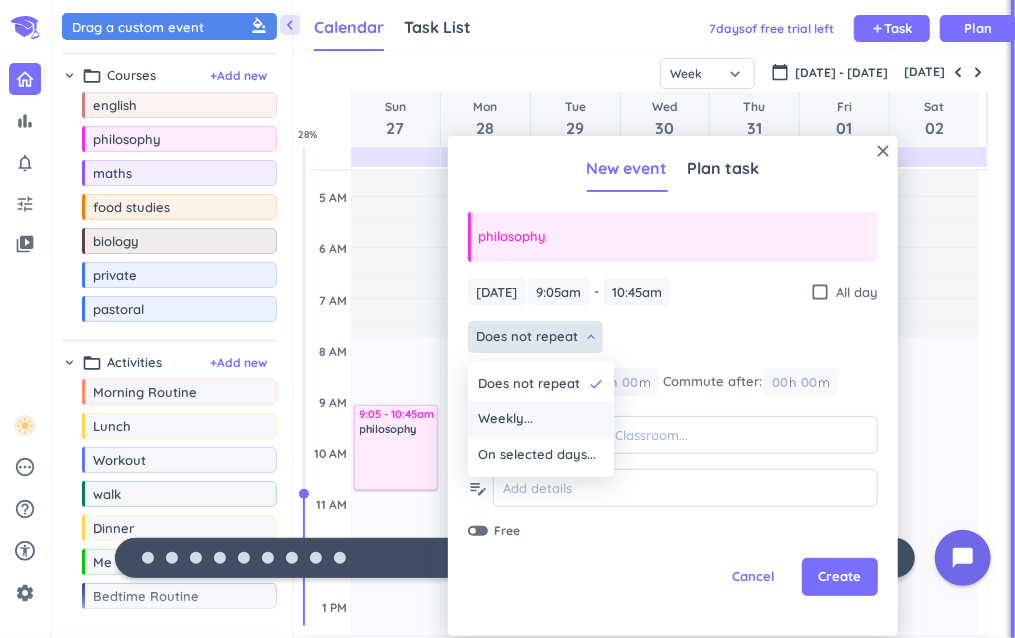 click on "Weekly..." at bounding box center (505, 419) 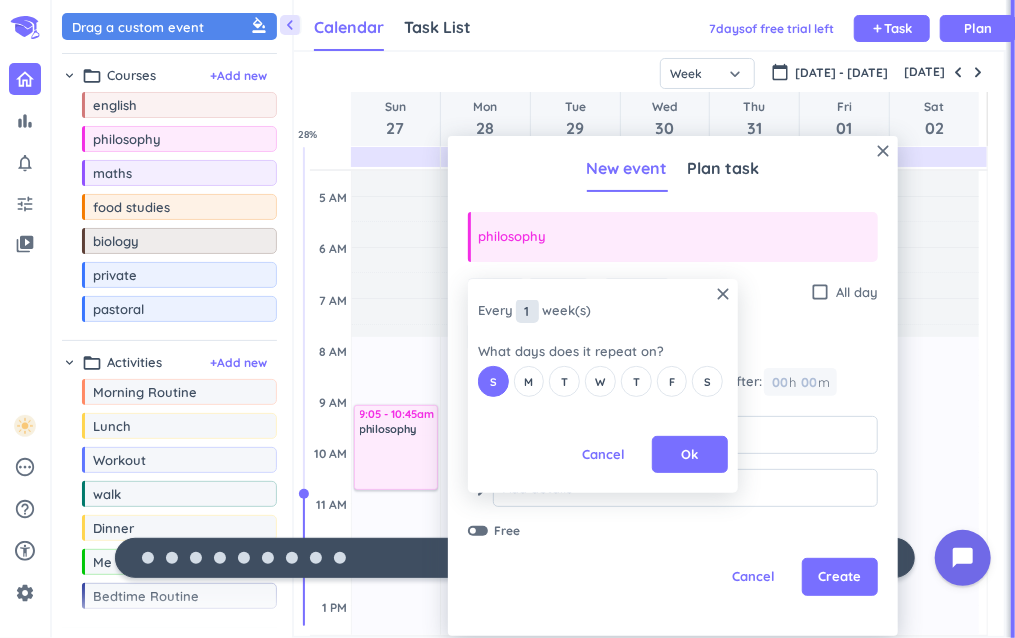 click on "1" at bounding box center (527, 311) 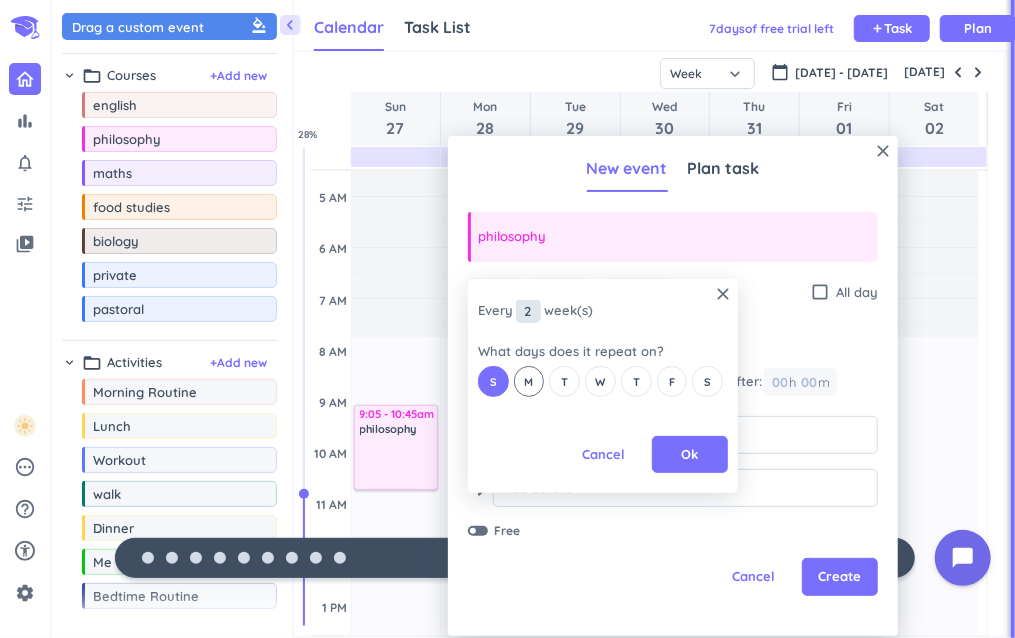 type on "2" 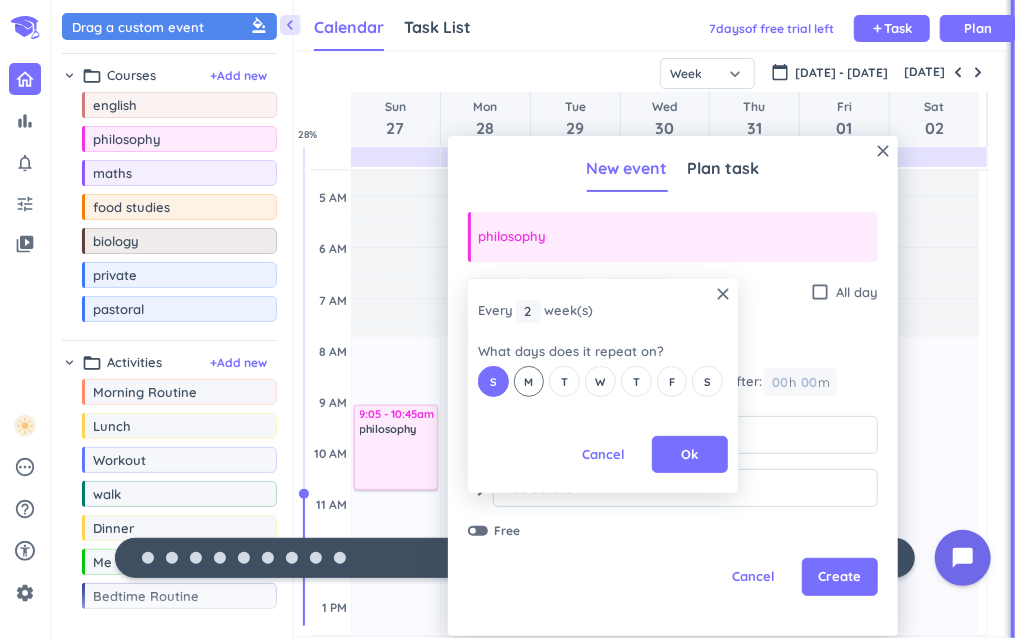 click on "M" at bounding box center [529, 381] 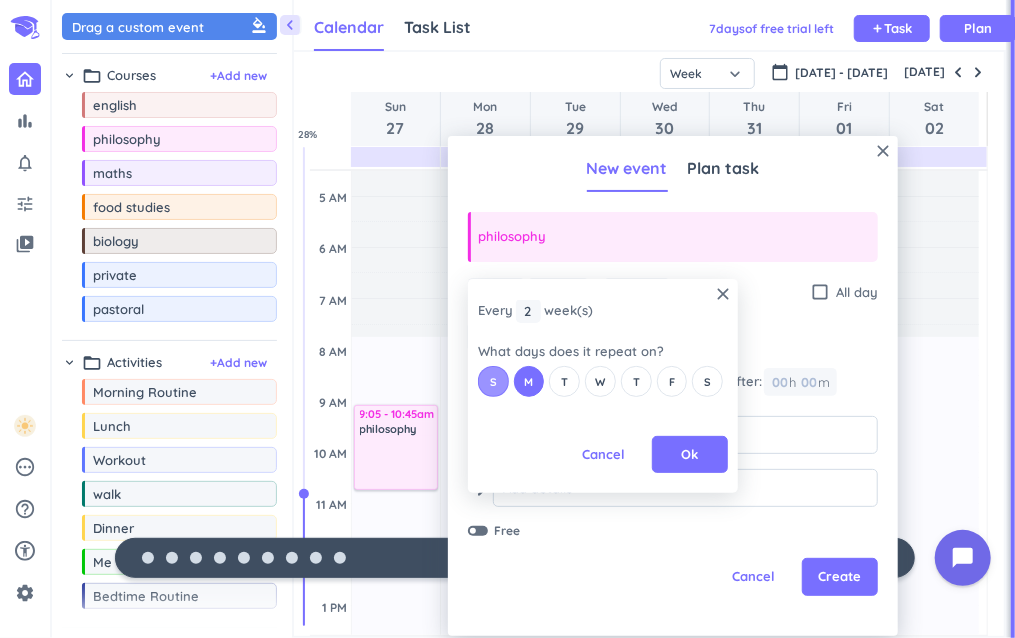 click on "S" at bounding box center (493, 381) 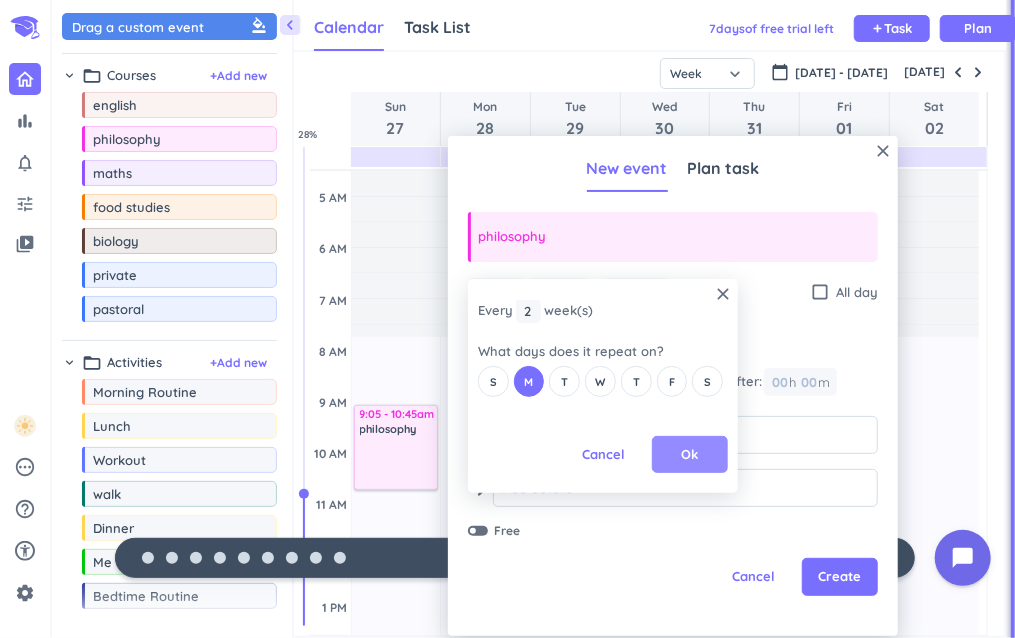click on "Ok" at bounding box center (690, 455) 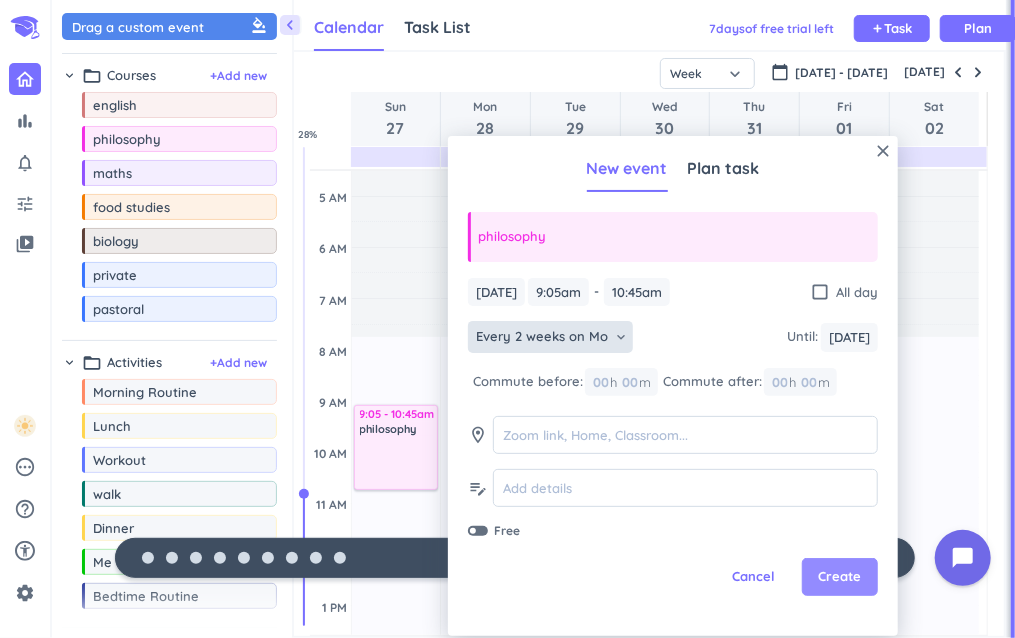 click on "Create" at bounding box center [840, 577] 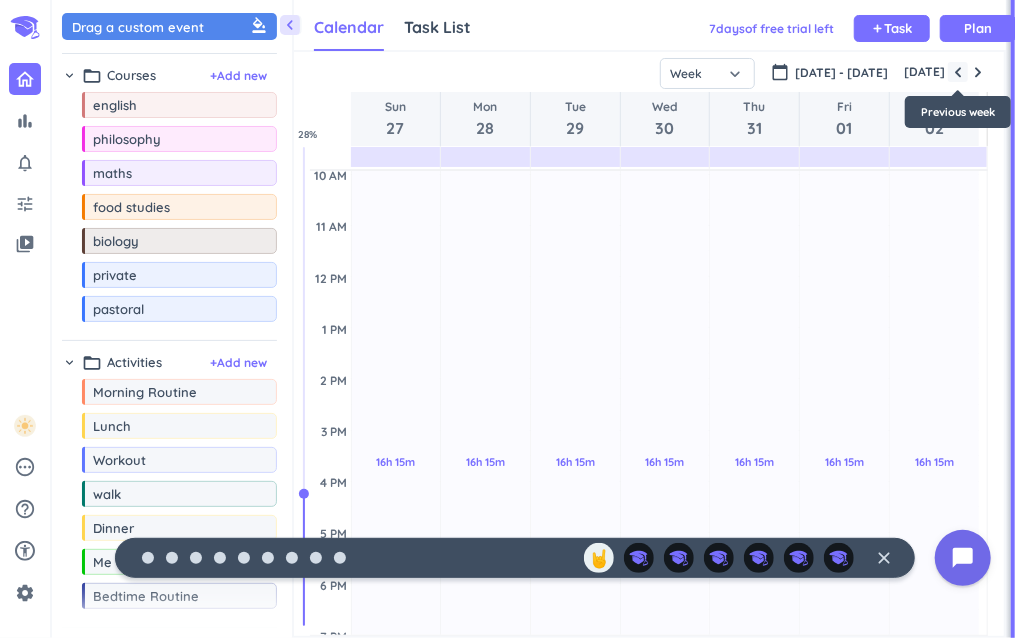 click at bounding box center [958, 72] 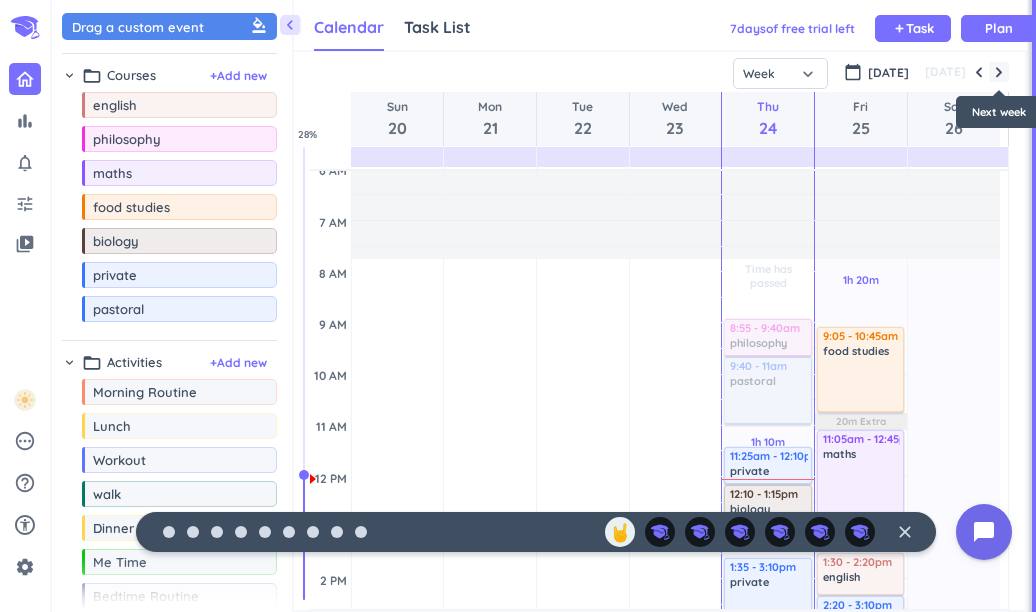 click at bounding box center [999, 72] 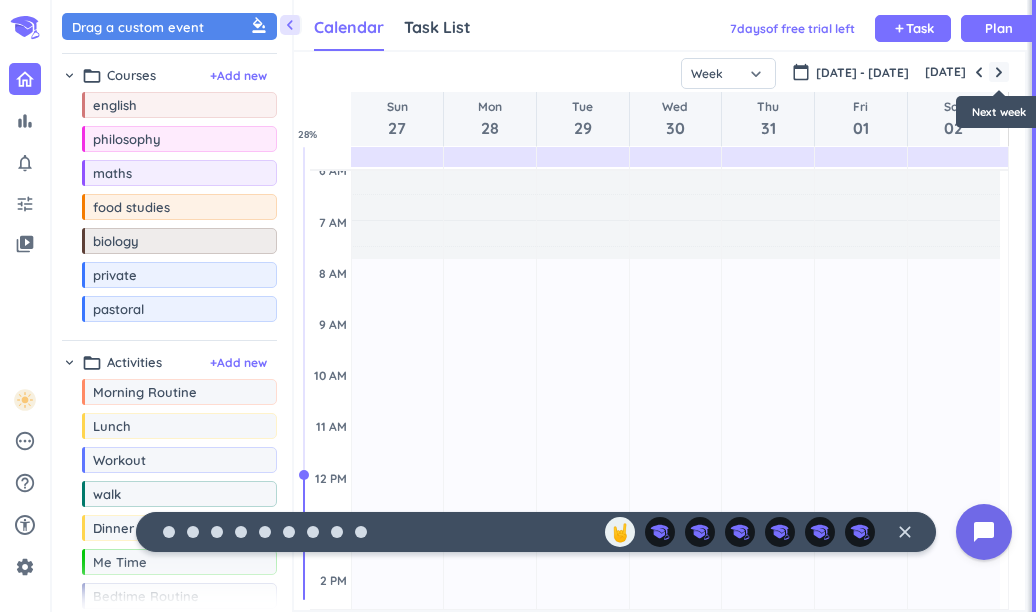 click at bounding box center [999, 72] 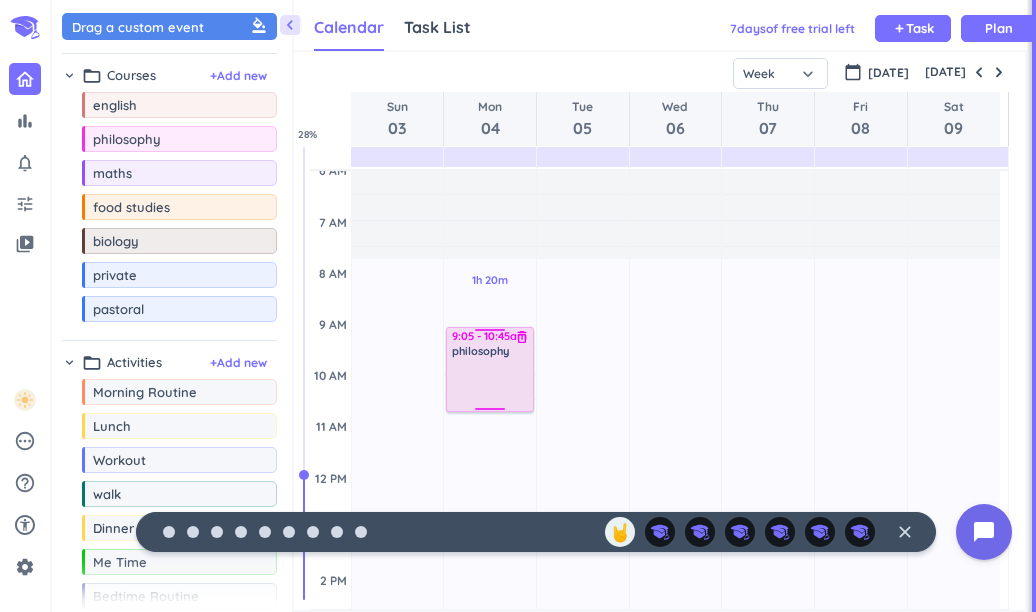 click on "philosophy" at bounding box center (480, 351) 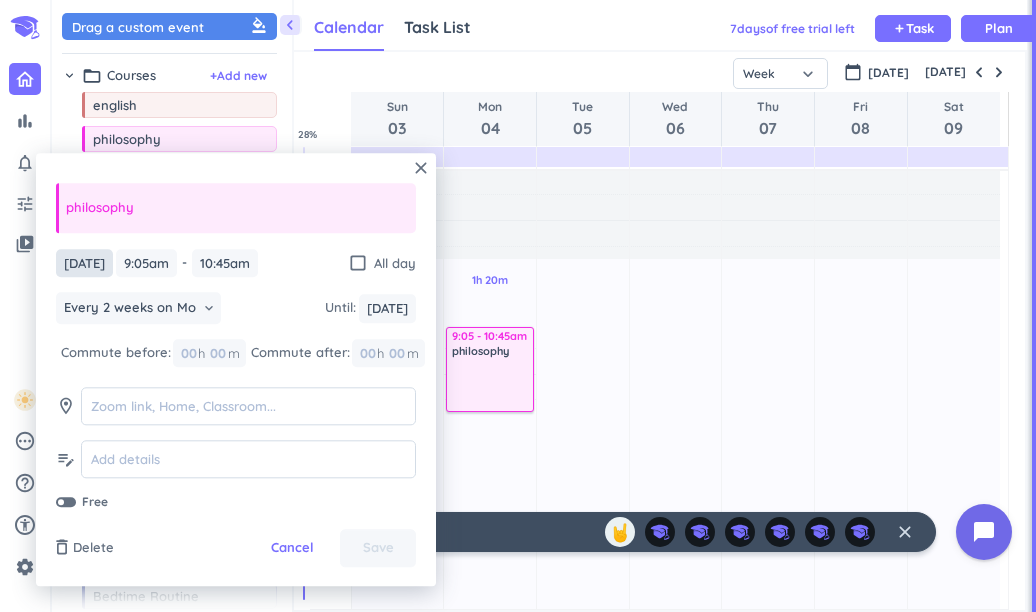 click on "[DATE]" at bounding box center (84, 263) 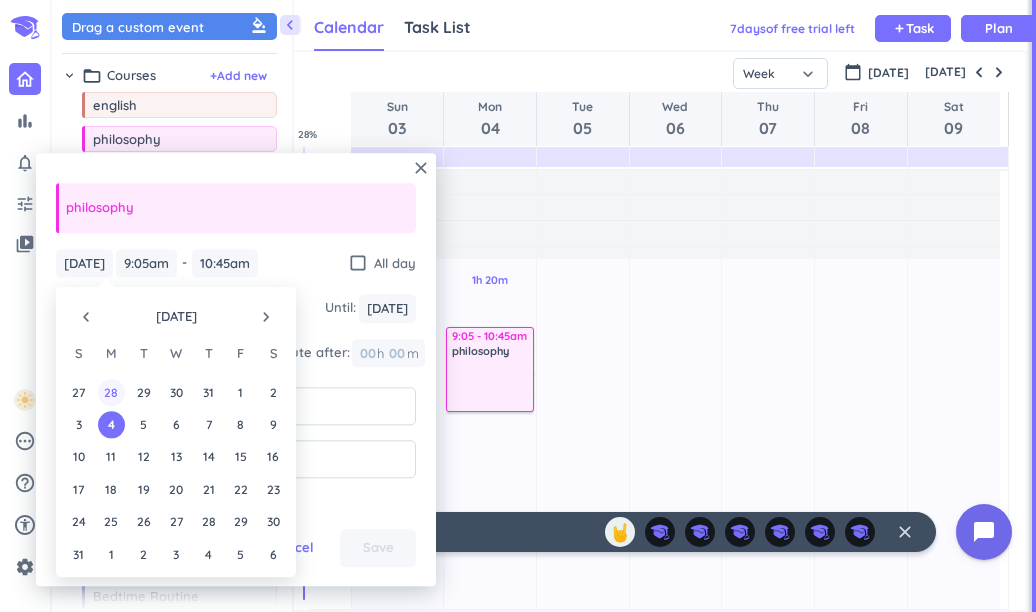 click on "28" at bounding box center [111, 392] 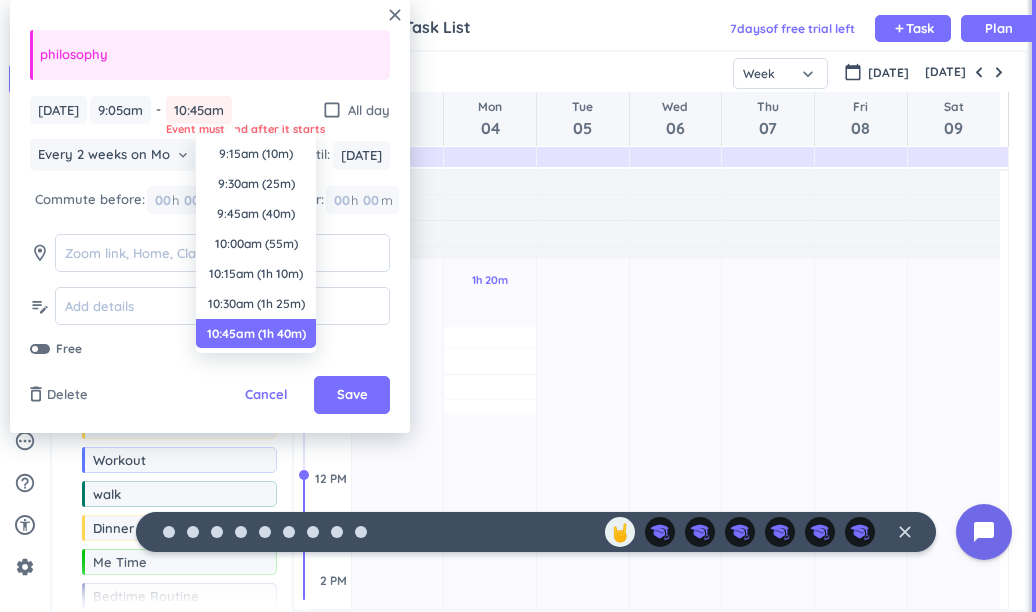 click on "10:45am" at bounding box center (199, 110) 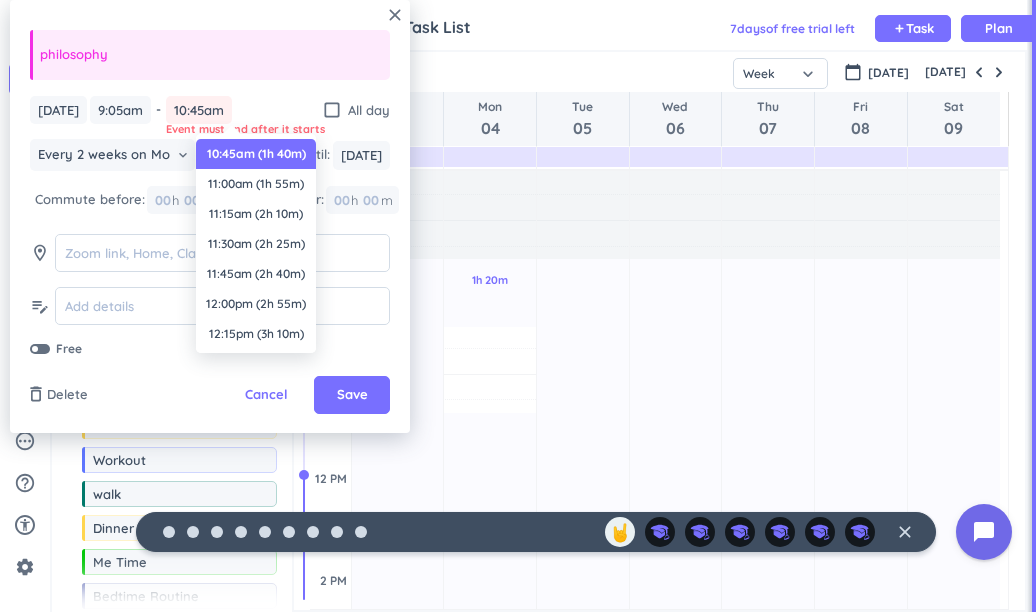 click on "10:45am (1h 40m)" at bounding box center (256, 154) 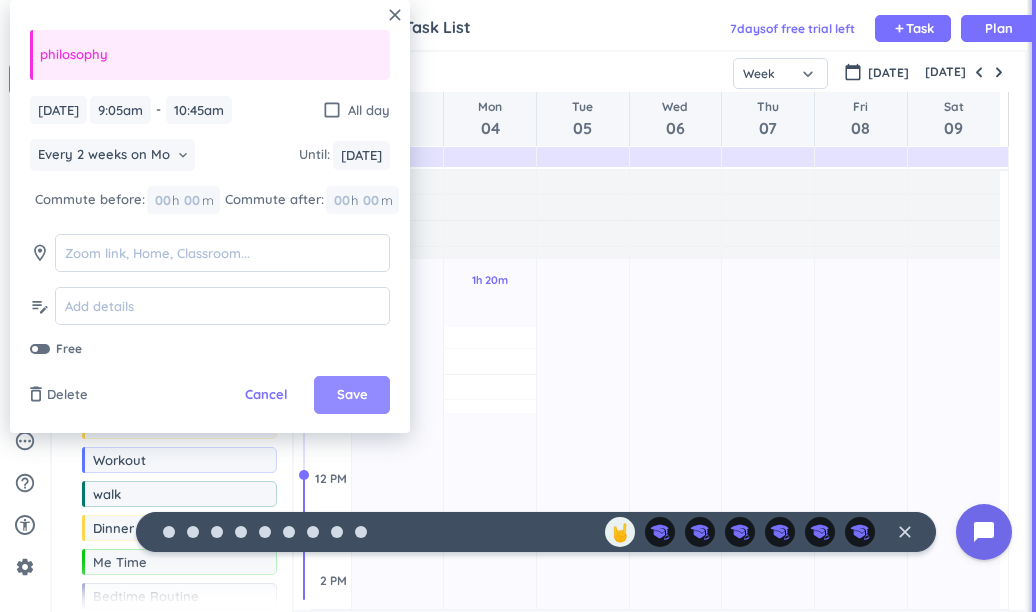 click on "Save" at bounding box center (352, 395) 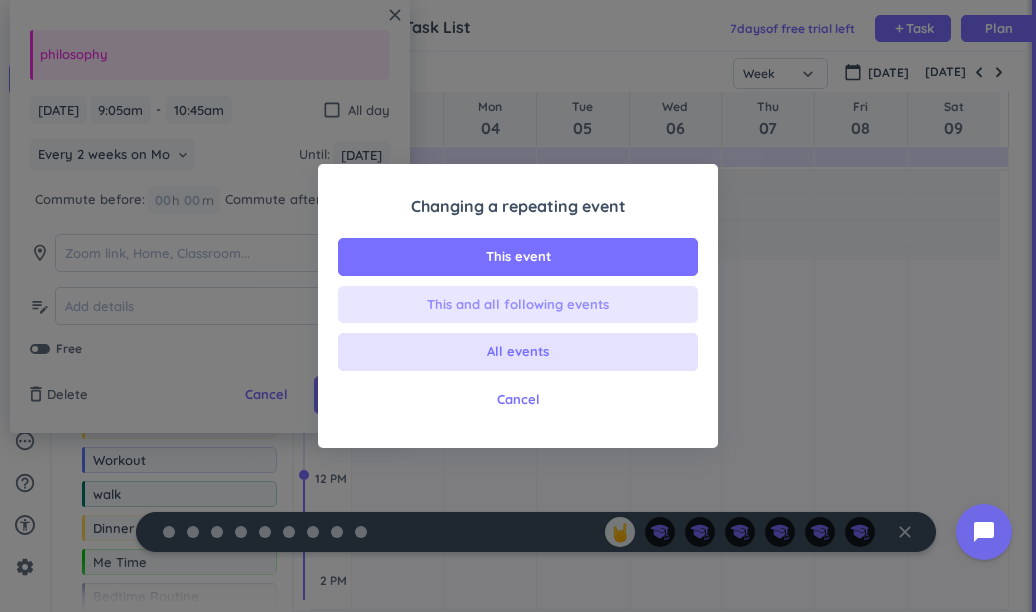 click on "This and all following events" at bounding box center (518, 305) 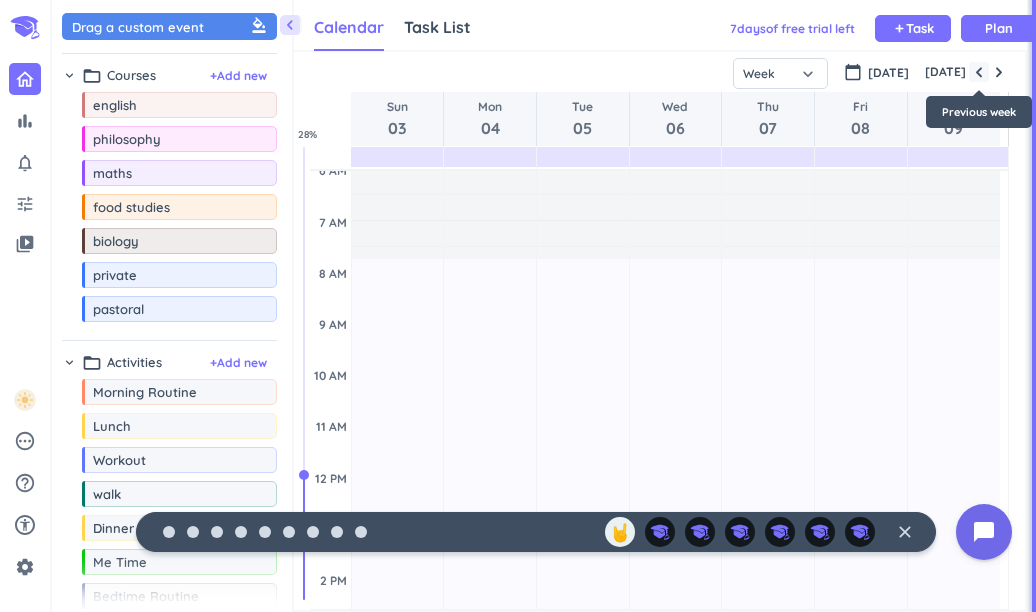 click at bounding box center (979, 72) 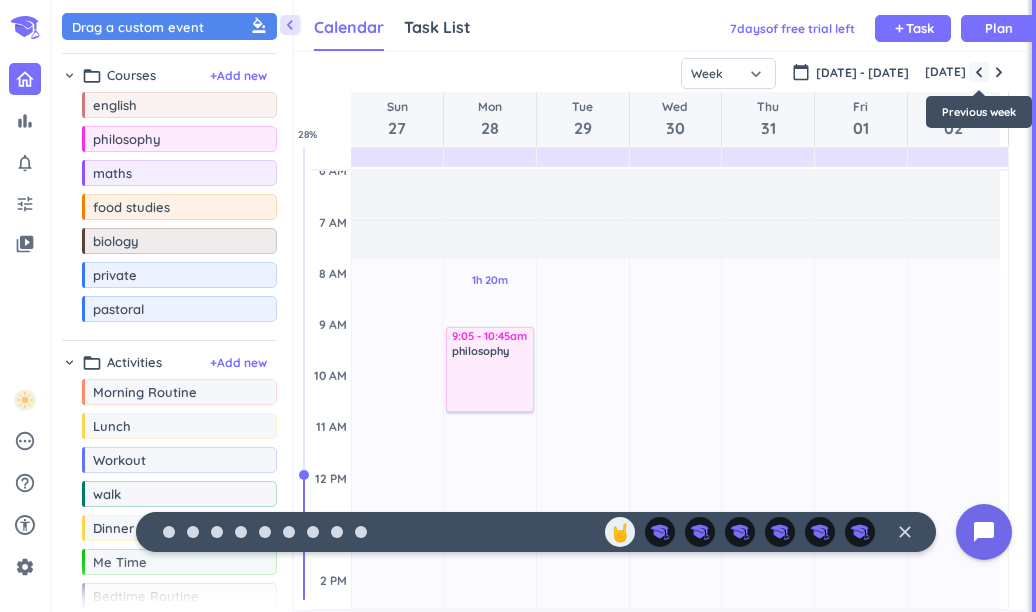 click at bounding box center (979, 72) 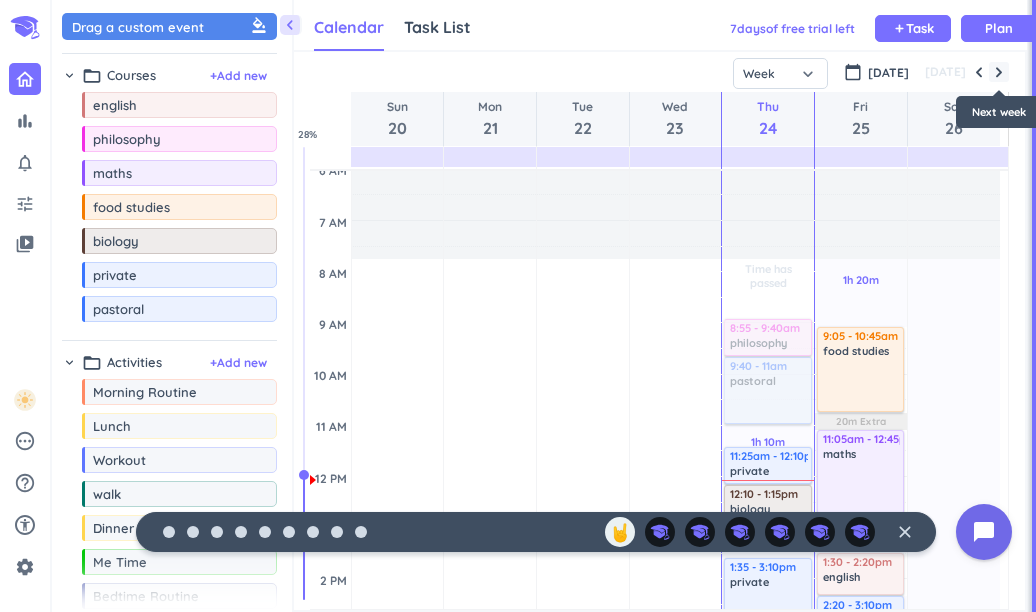 click at bounding box center (999, 72) 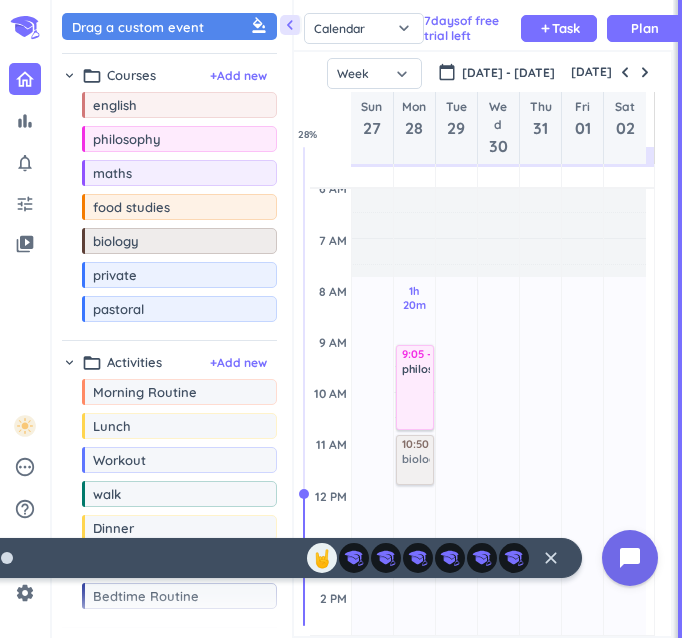 drag, startPoint x: 140, startPoint y: 240, endPoint x: 420, endPoint y: 438, distance: 342.9344 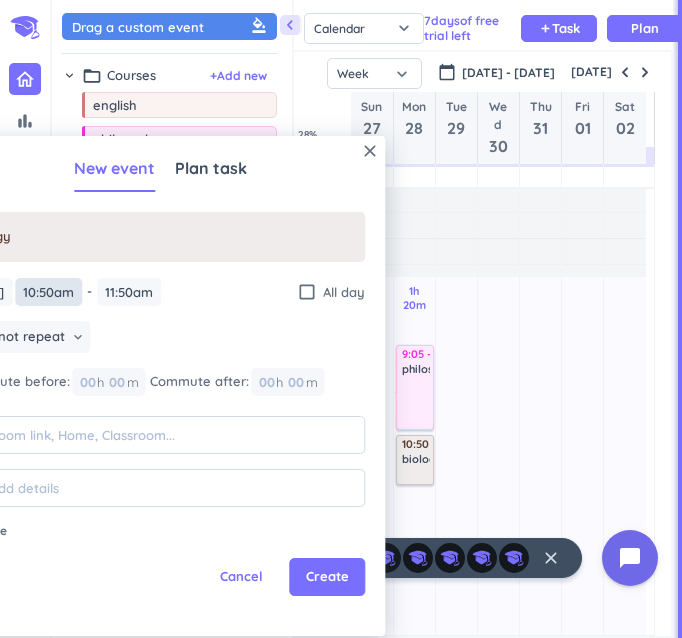 click on "10:50am" at bounding box center [48, 292] 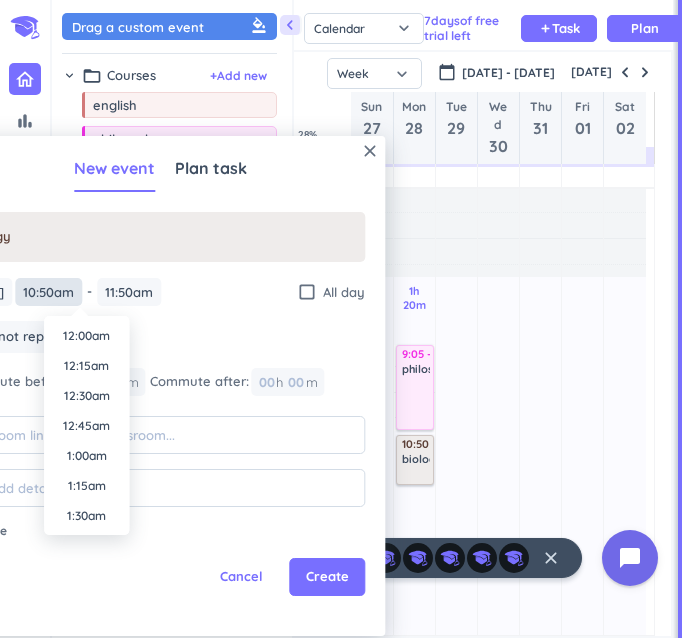 scroll, scrollTop: 1200, scrollLeft: 0, axis: vertical 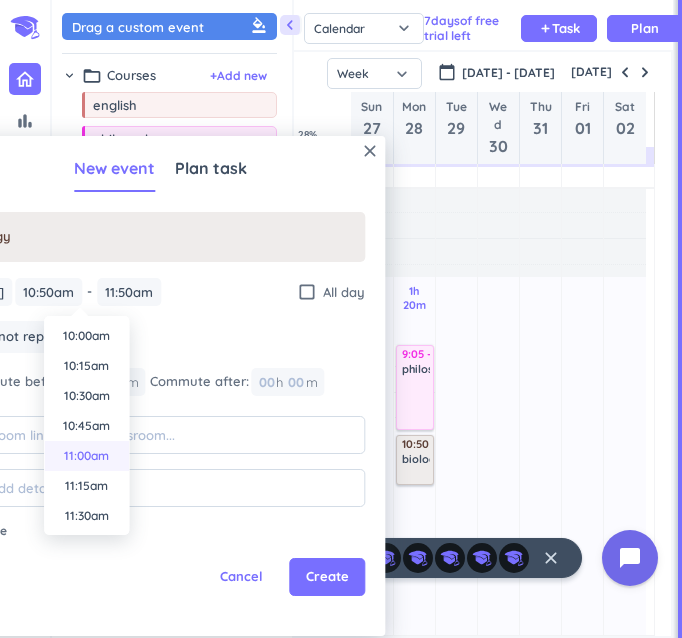 click on "11:00am" at bounding box center (86, 456) 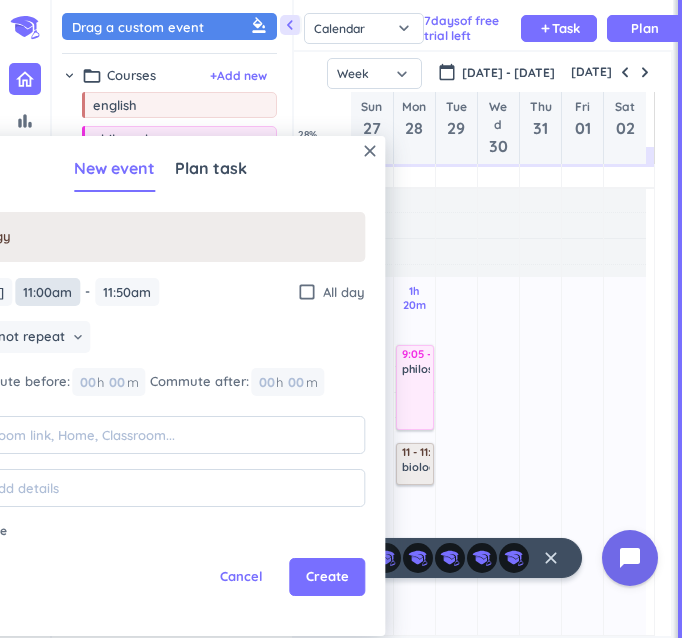 click on "11:00am" at bounding box center (47, 292) 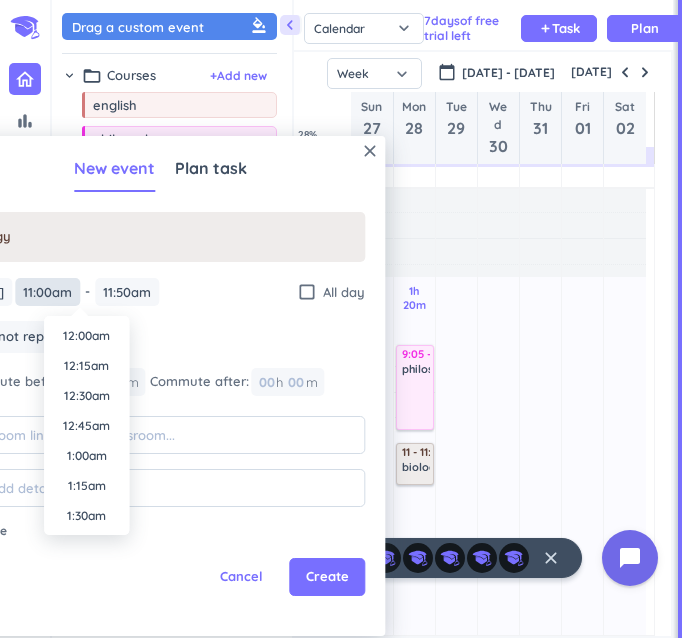 scroll, scrollTop: 1230, scrollLeft: 0, axis: vertical 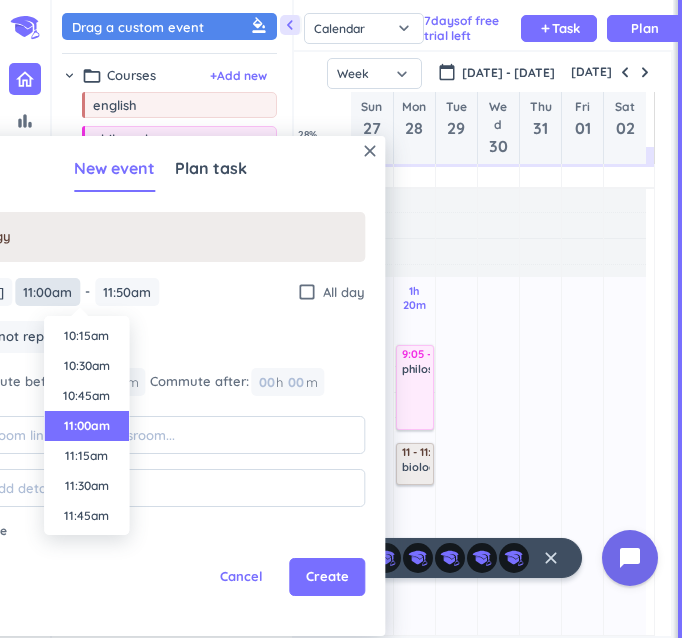 click on "11:00am" at bounding box center (47, 292) 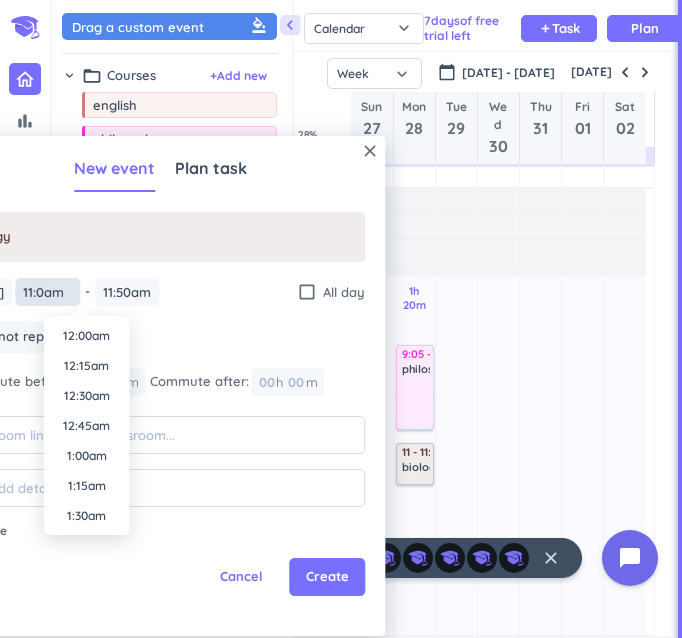 scroll, scrollTop: 1230, scrollLeft: 0, axis: vertical 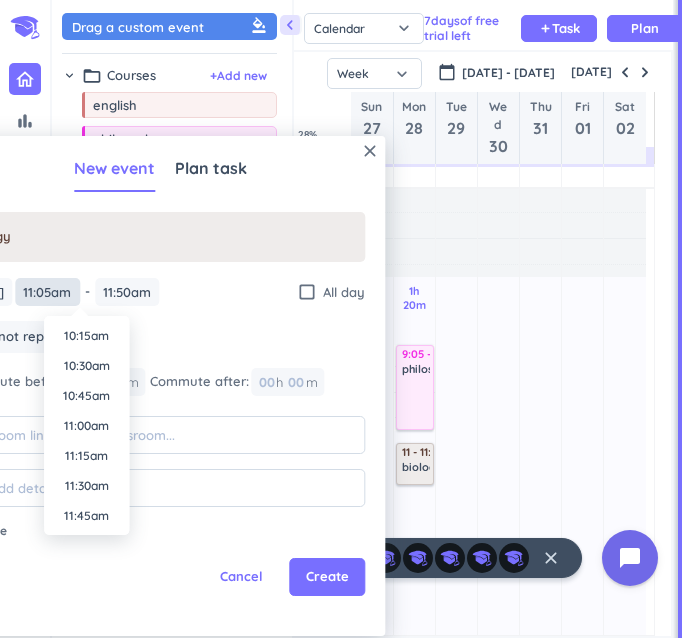 type on "11:05am" 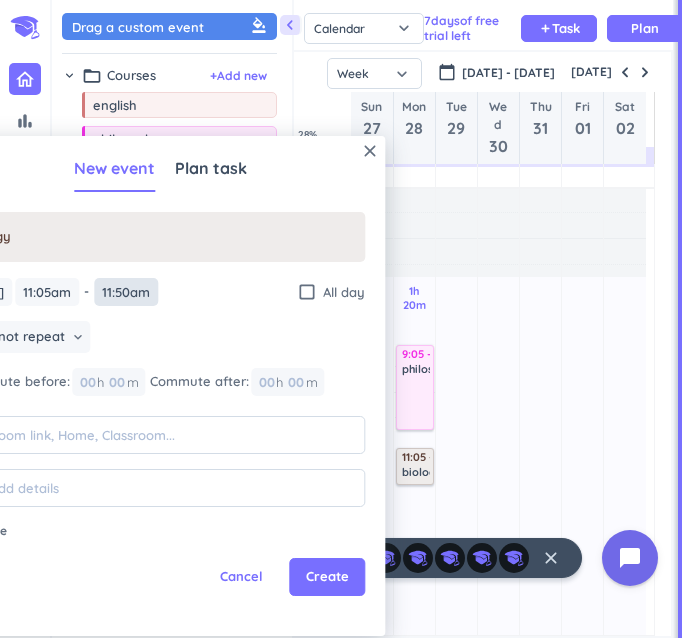 click on "11:50am" at bounding box center (126, 292) 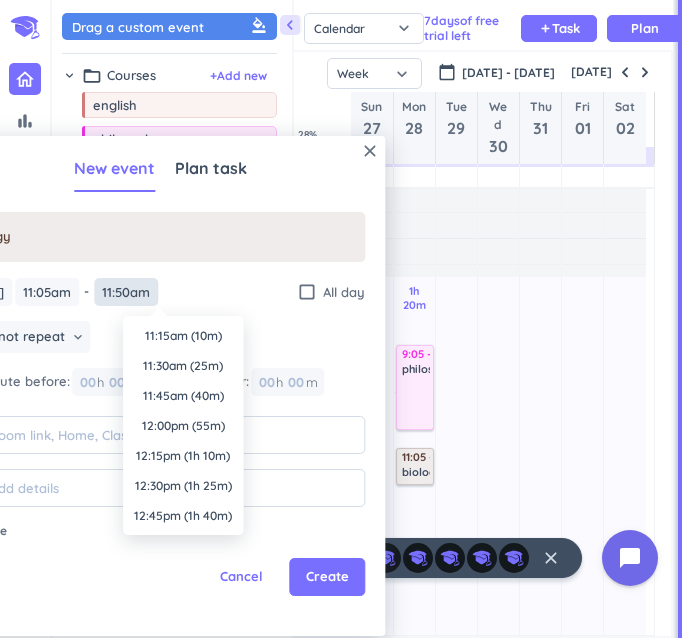 scroll, scrollTop: 1320, scrollLeft: 0, axis: vertical 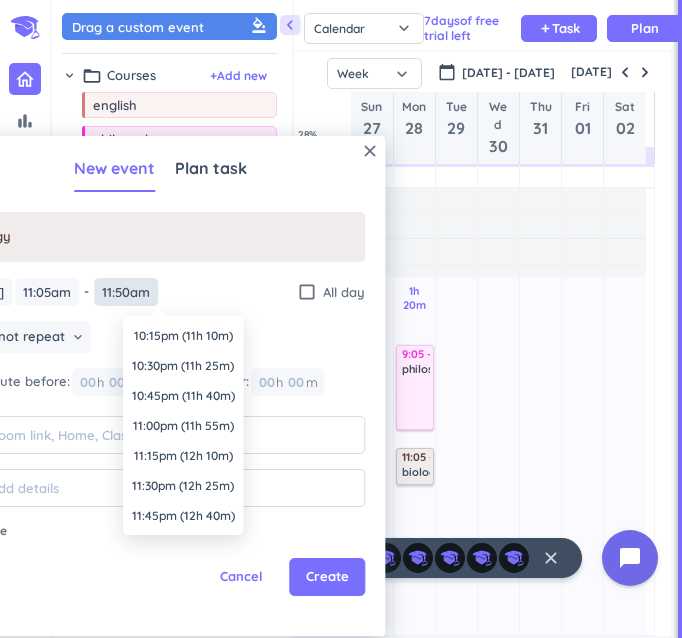 click on "11:50am" at bounding box center [126, 292] 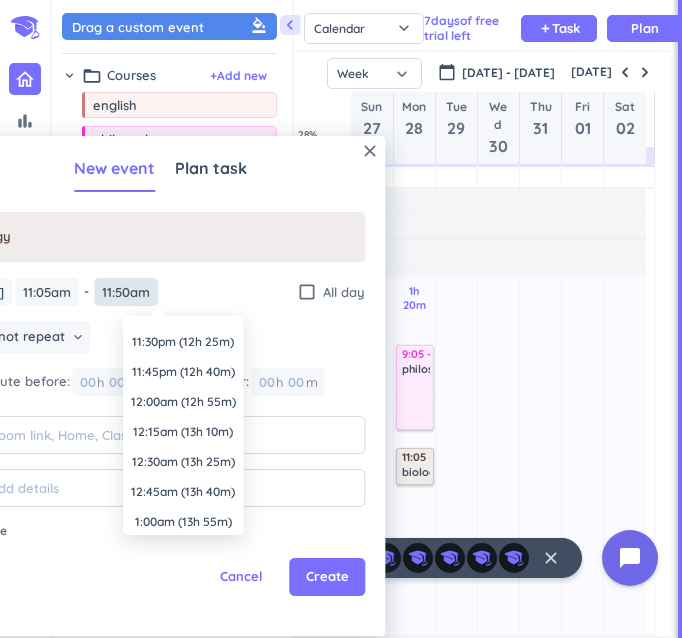 scroll, scrollTop: 1472, scrollLeft: 0, axis: vertical 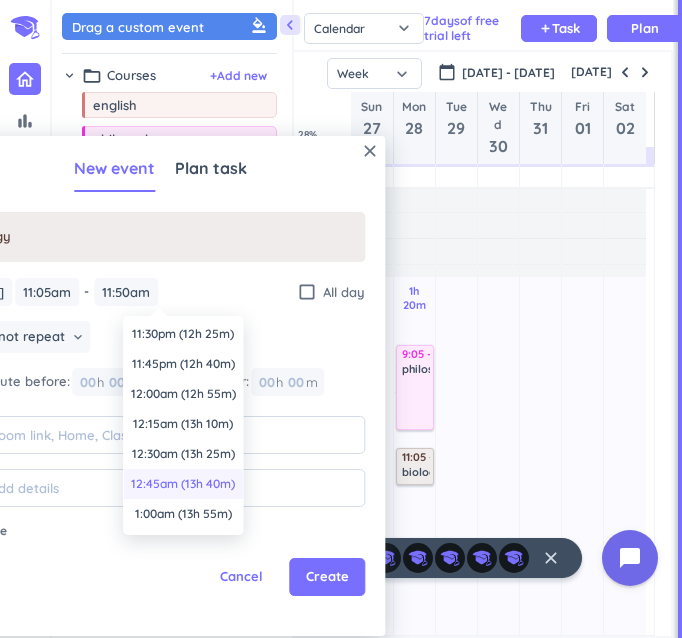 click on "12:45am (13h 40m)" at bounding box center (183, 484) 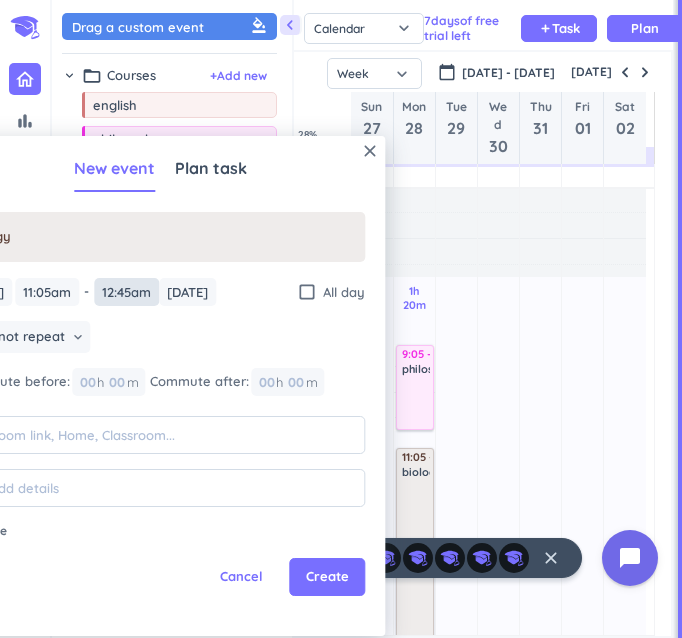 click on "12:45am" at bounding box center (126, 292) 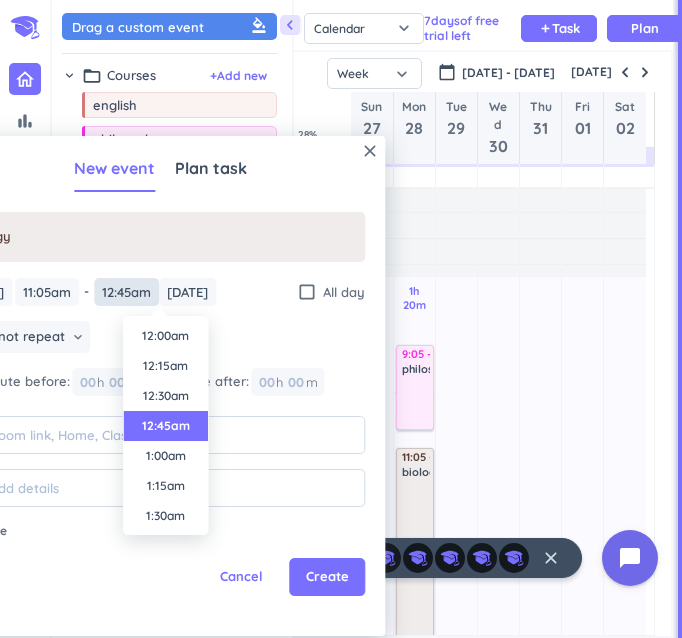 scroll, scrollTop: 0, scrollLeft: 0, axis: both 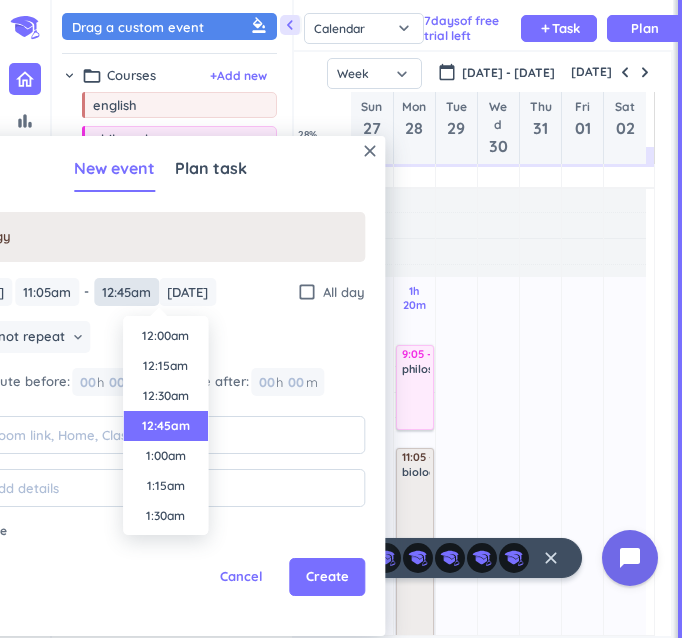 click on "12:45am" at bounding box center (126, 292) 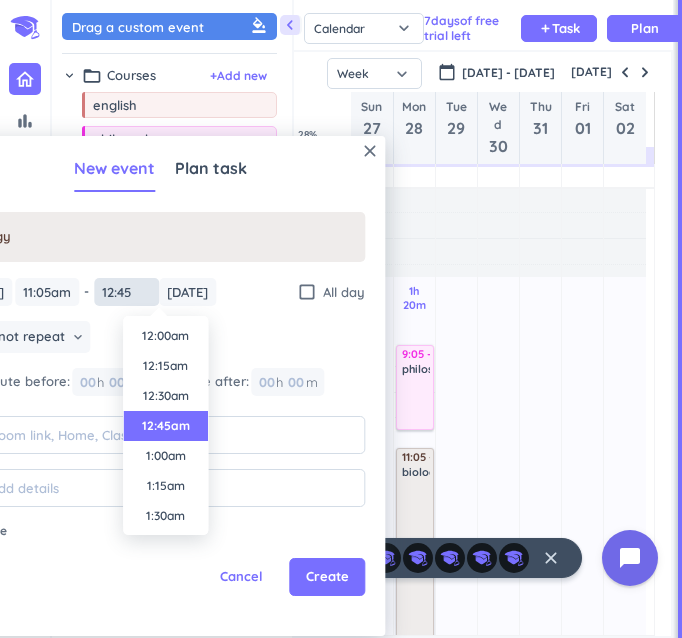 scroll, scrollTop: 0, scrollLeft: 0, axis: both 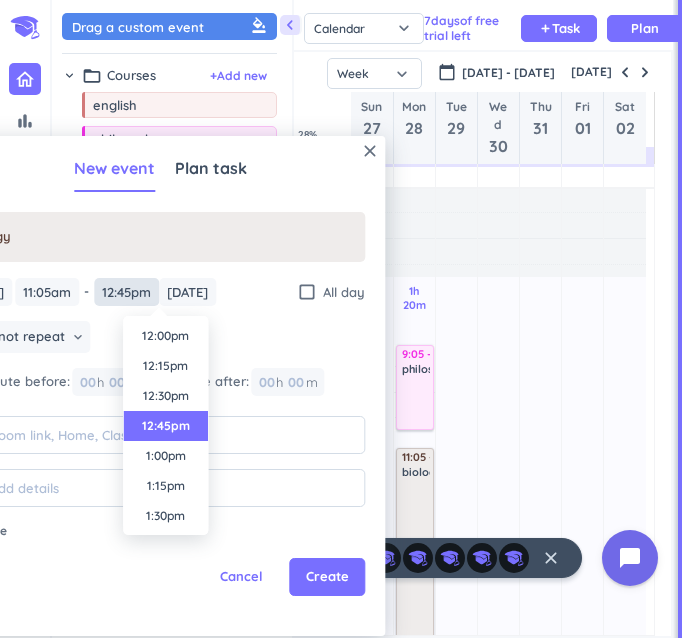 type on "12:45pm" 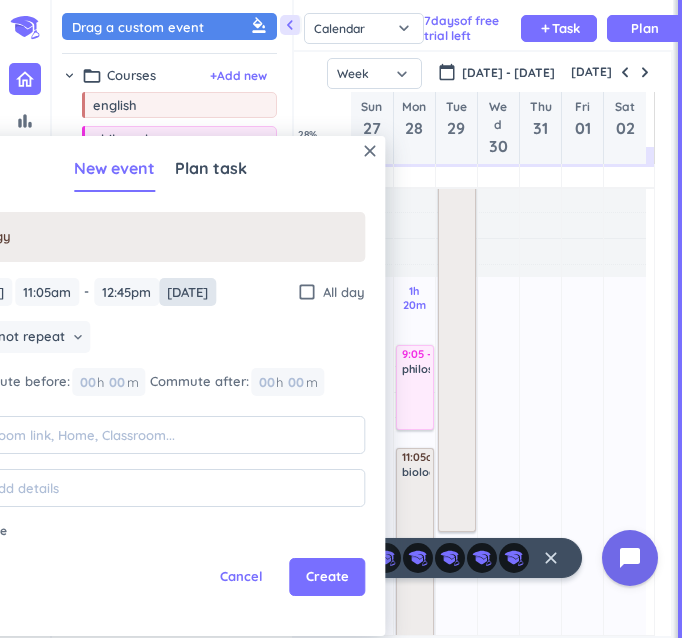 click on "[DATE]" at bounding box center [187, 292] 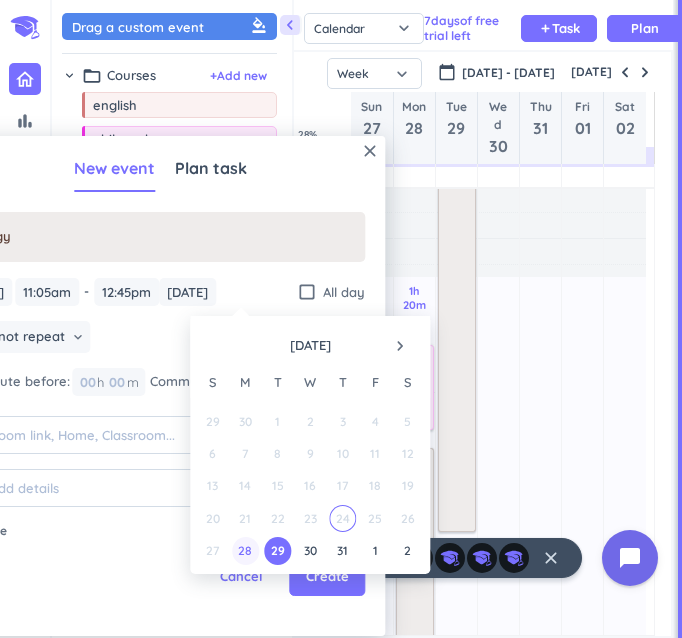 click on "28" at bounding box center (245, 550) 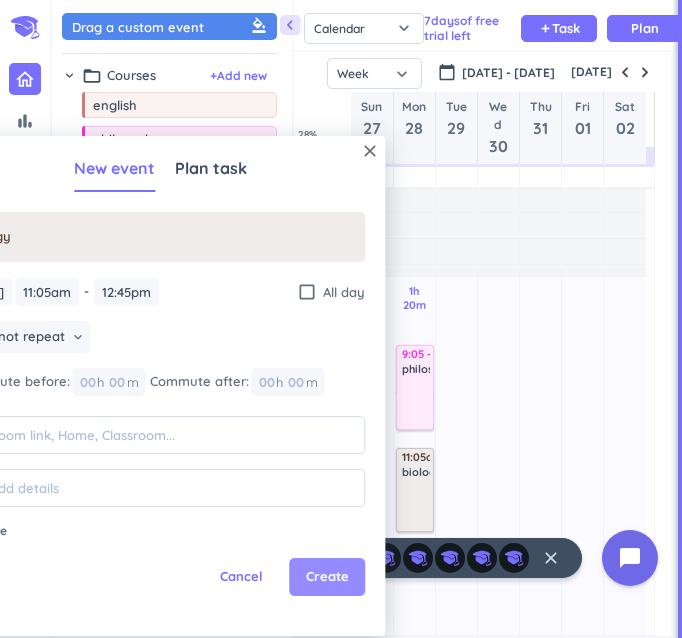 click on "Create" at bounding box center (327, 577) 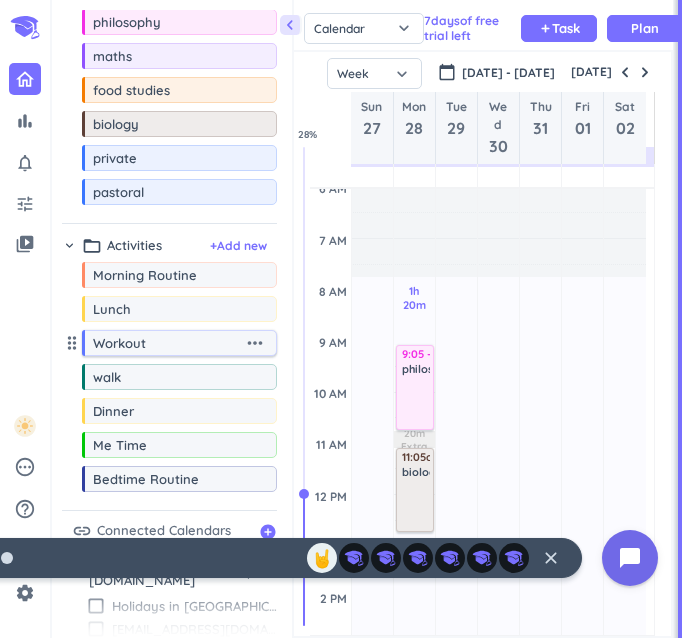 scroll, scrollTop: 118, scrollLeft: 0, axis: vertical 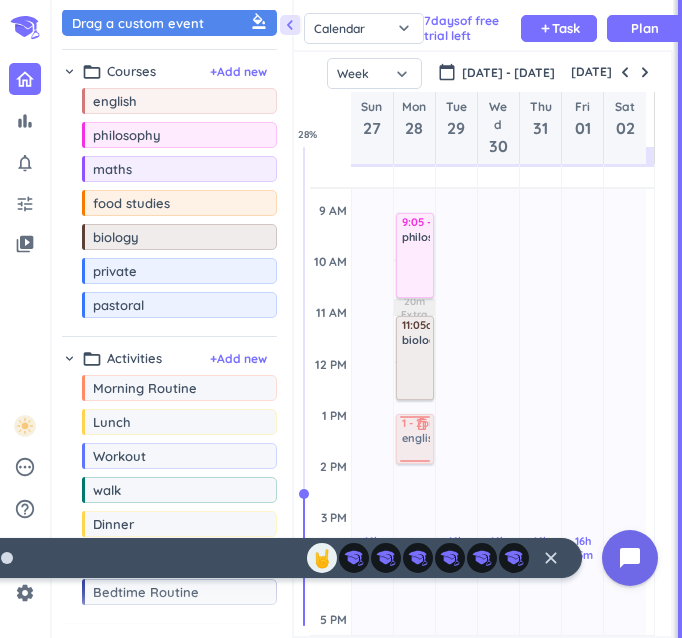 drag, startPoint x: 116, startPoint y: 105, endPoint x: 408, endPoint y: 415, distance: 425.86853 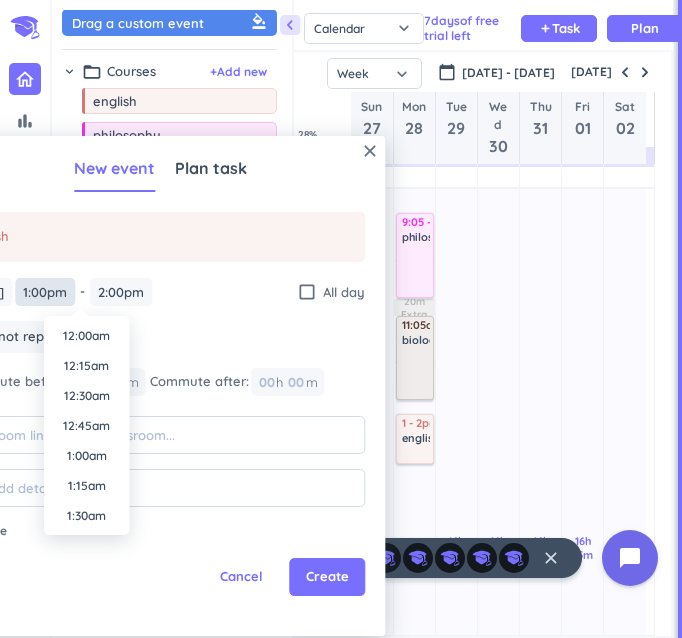 click on "1:00pm" at bounding box center (45, 292) 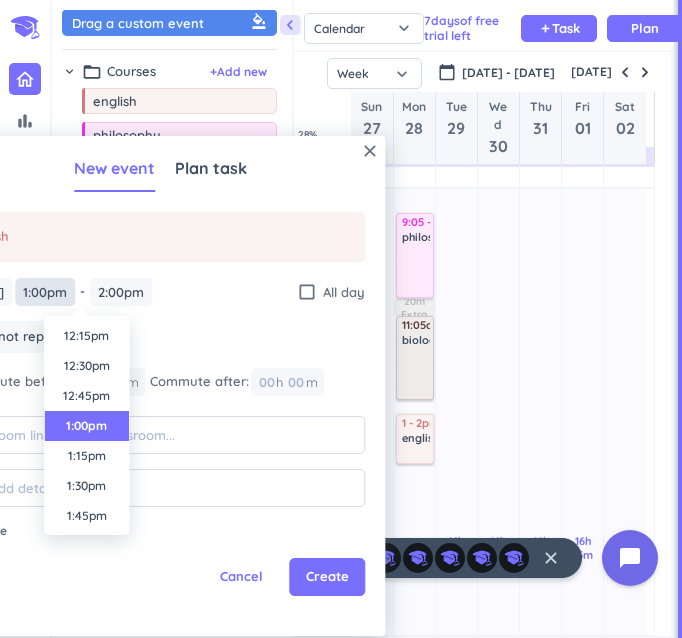 click on "1:00pm" at bounding box center [45, 292] 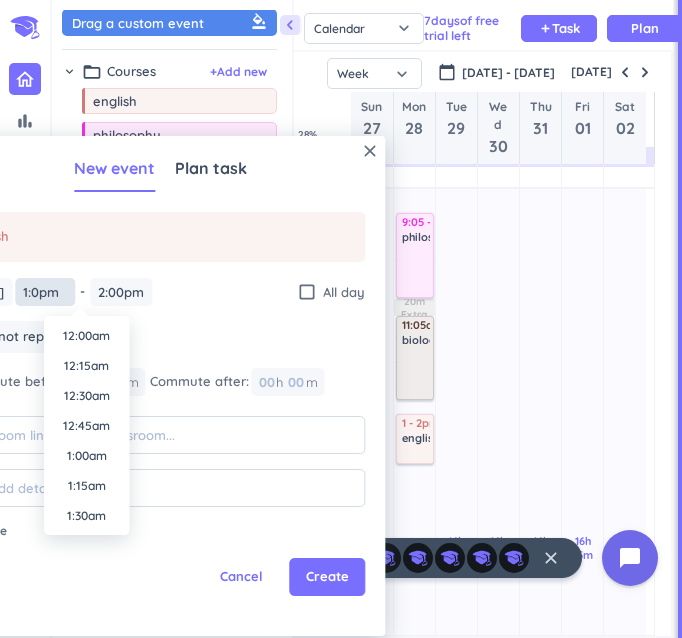 scroll, scrollTop: 1470, scrollLeft: 0, axis: vertical 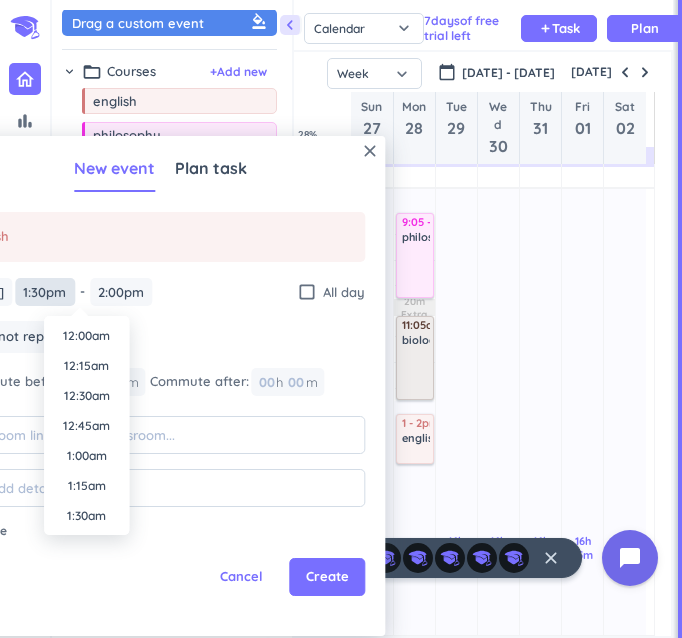 type on "1:30pm" 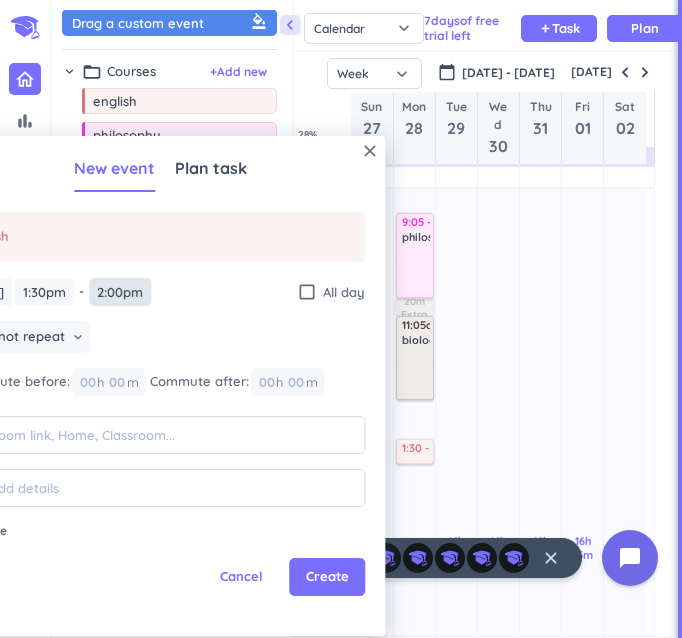 click on "2:00pm" at bounding box center (120, 292) 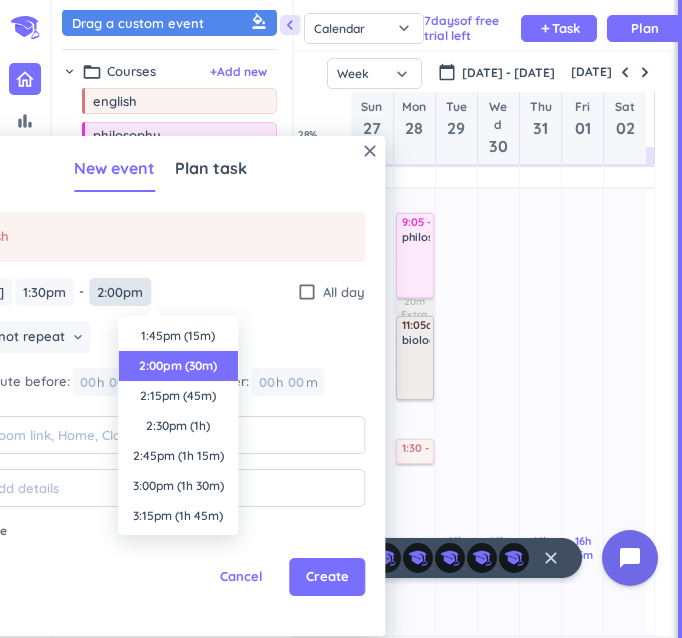 scroll, scrollTop: 30, scrollLeft: 0, axis: vertical 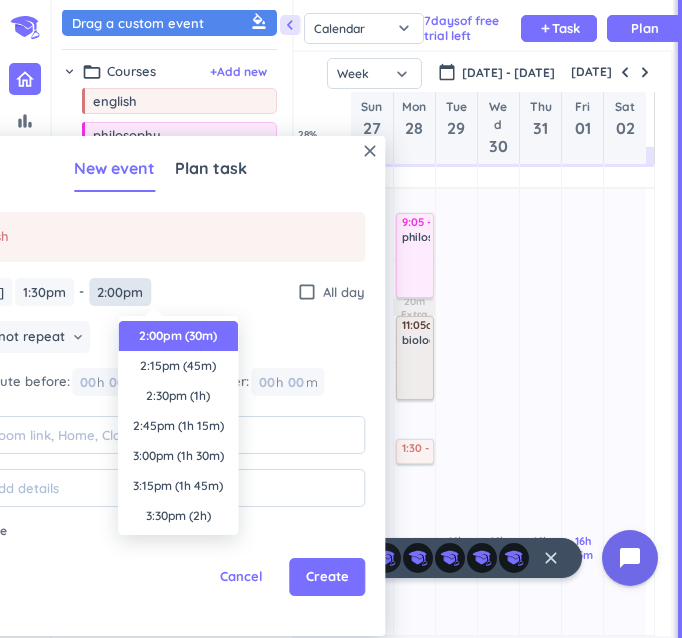click on "2:00pm" at bounding box center [120, 292] 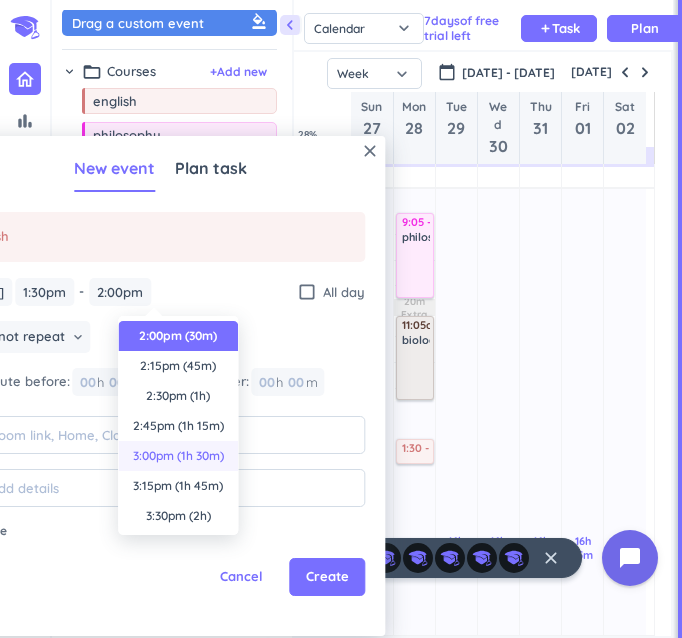 click on "3:00pm (1h 30m)" at bounding box center (178, 456) 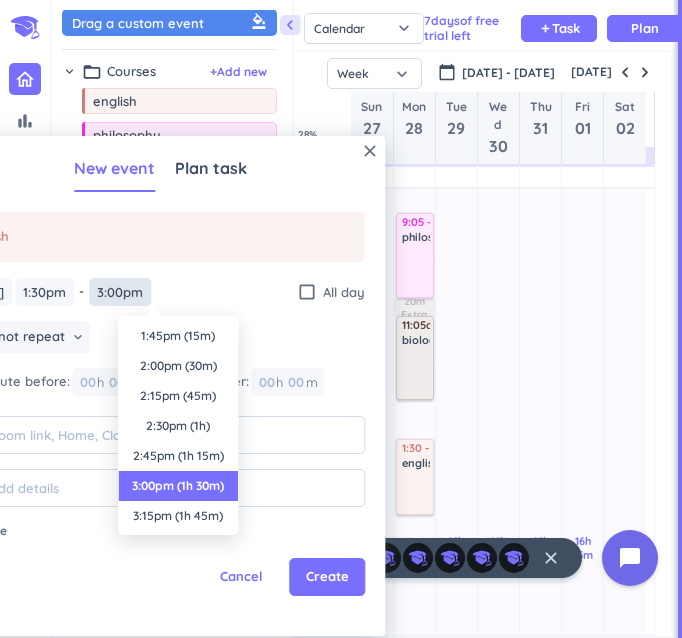 click on "3:00pm" at bounding box center [120, 292] 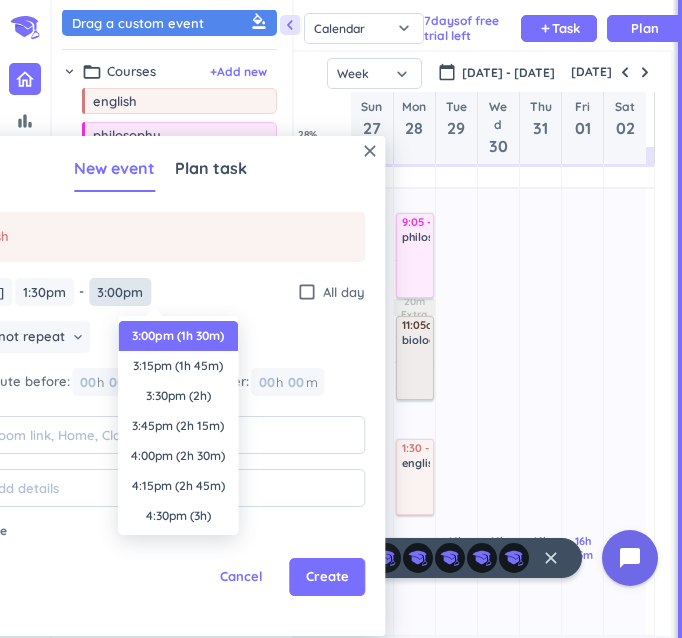 click on "3:00pm" at bounding box center [120, 292] 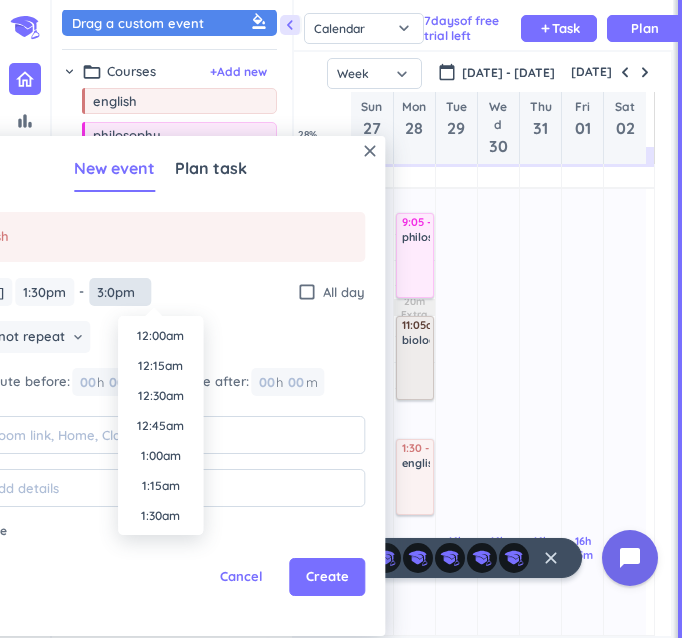 scroll, scrollTop: 1710, scrollLeft: 0, axis: vertical 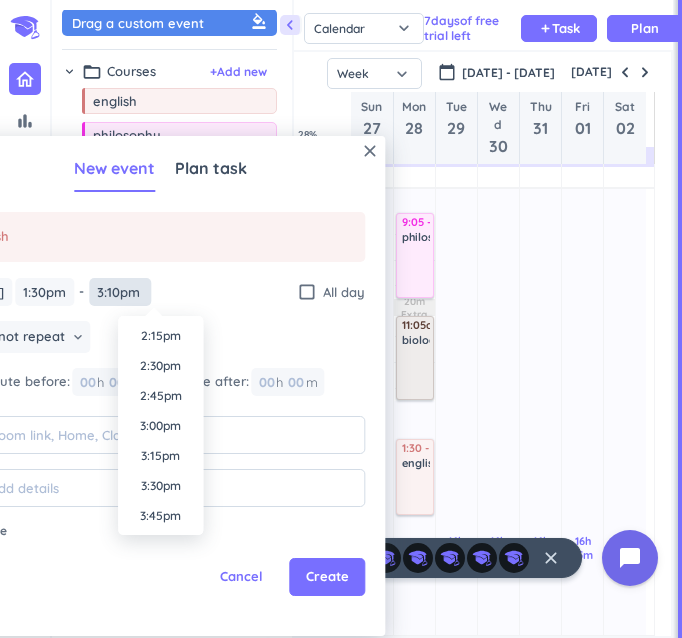 type on "3:10pm" 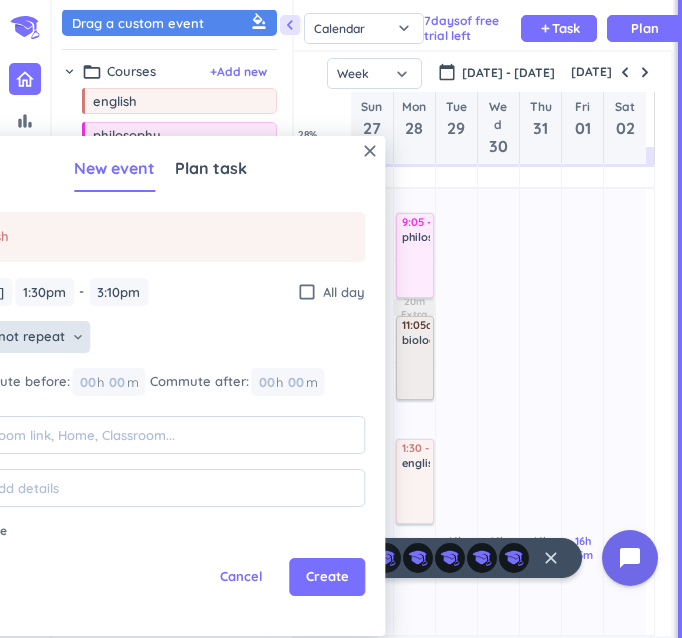 click on "Does not repeat" at bounding box center (14, 337) 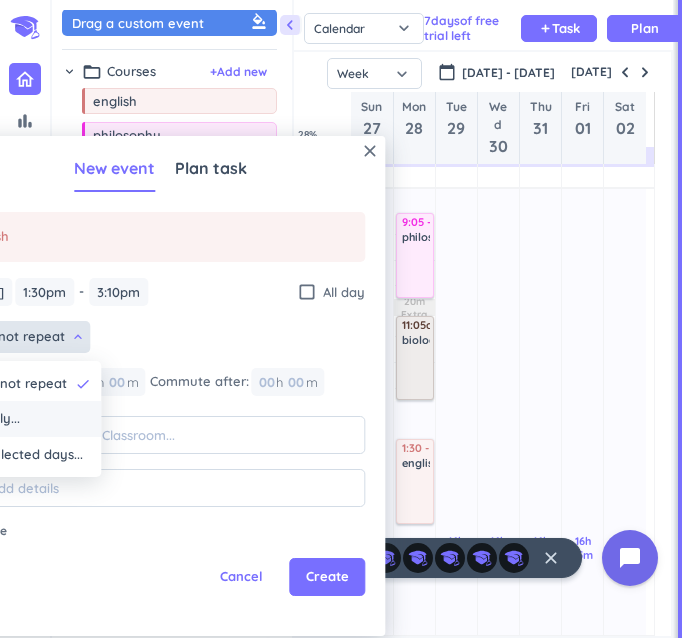 click on "Weekly..." at bounding box center [28, 419] 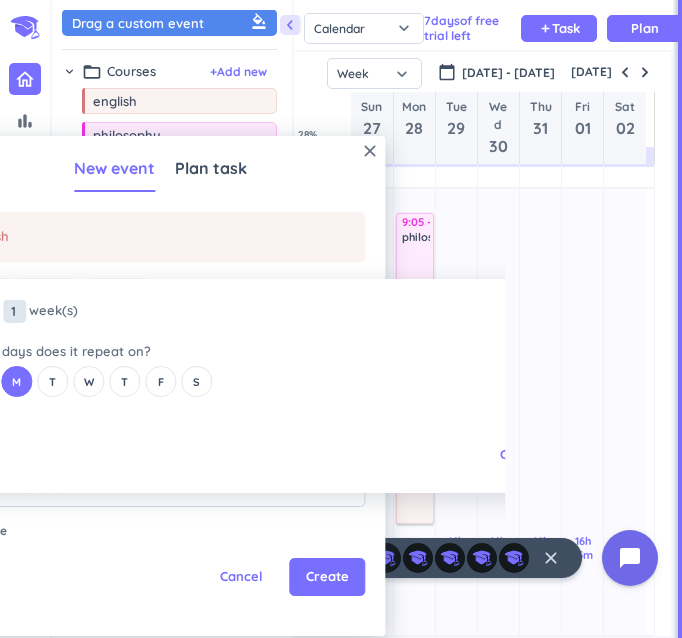 click on "1" at bounding box center (14, 311) 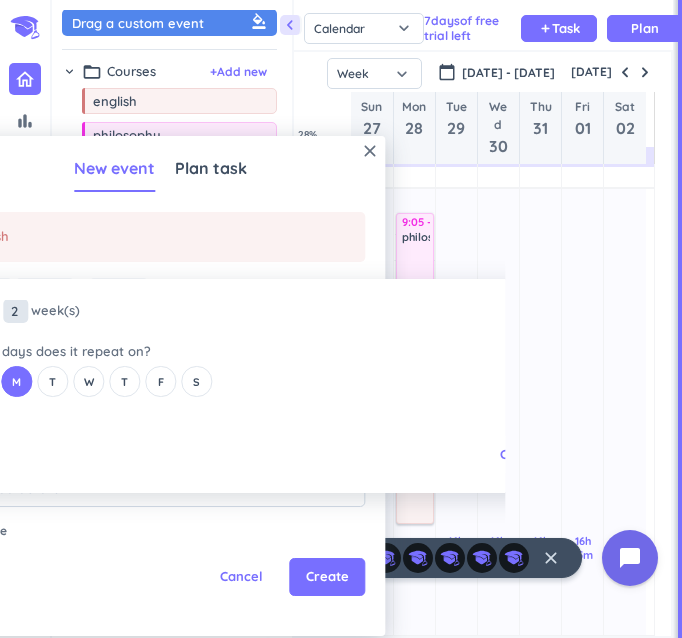 type on "2" 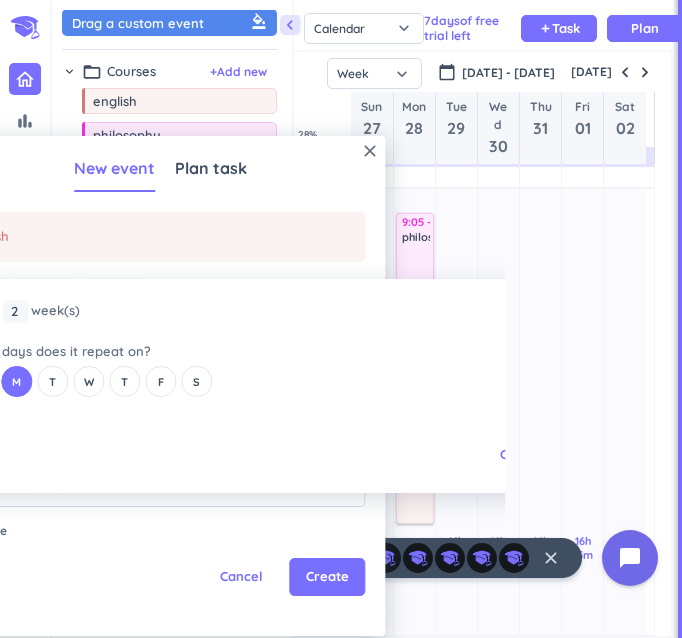 click on "close Every 2 2 1 week (s) What days does it repeat on? S M T W T F S Cancel Ok" at bounding box center [220, 386] 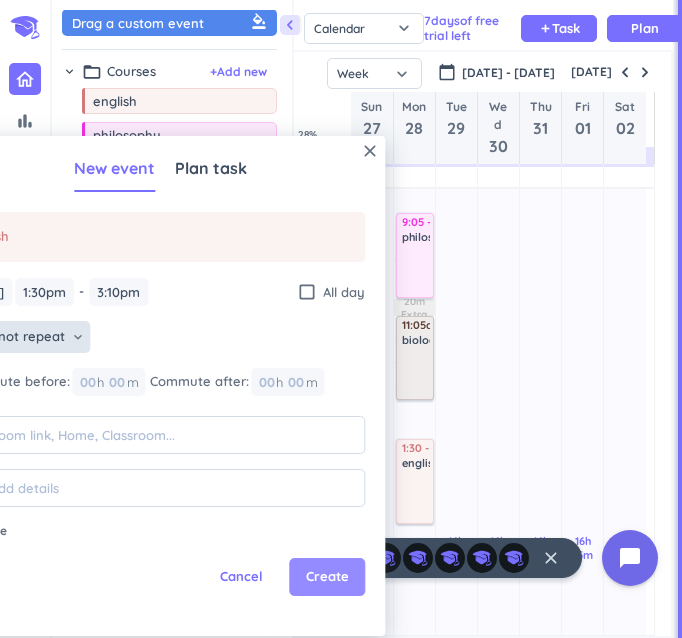 click on "Create" at bounding box center [327, 577] 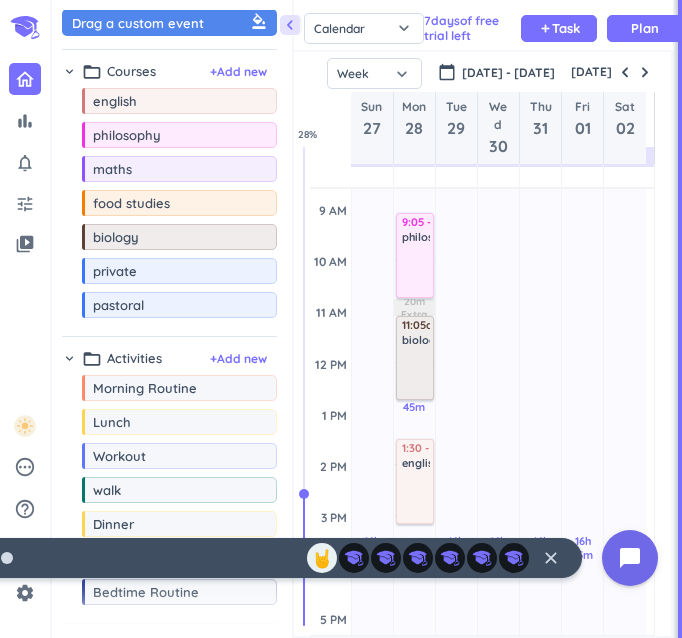 click at bounding box center [416, 372] 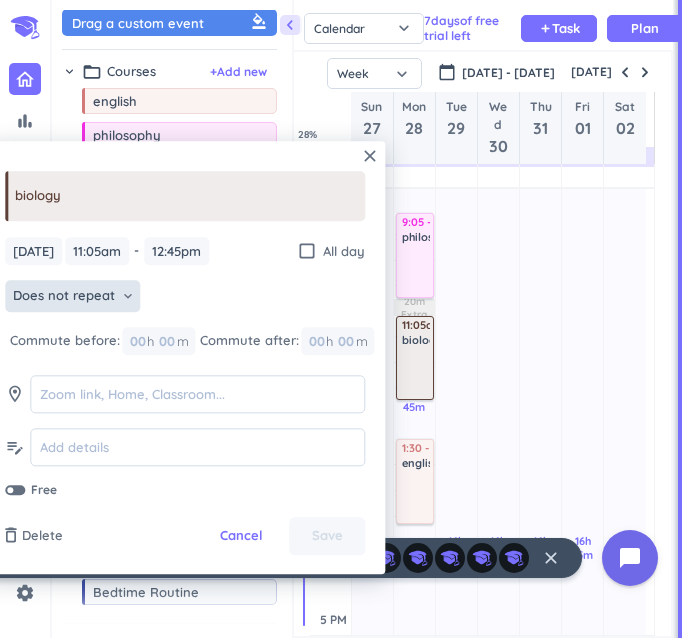 click on "Does not repeat" at bounding box center (64, 297) 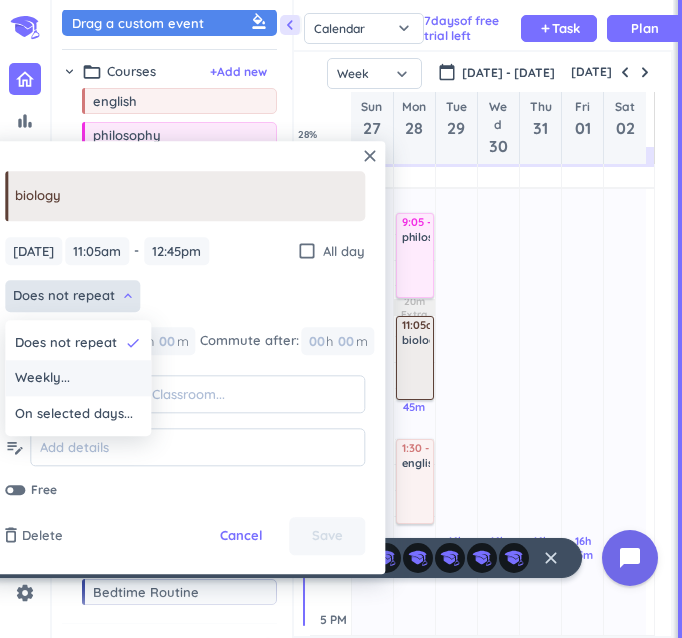 click on "Weekly..." at bounding box center [42, 379] 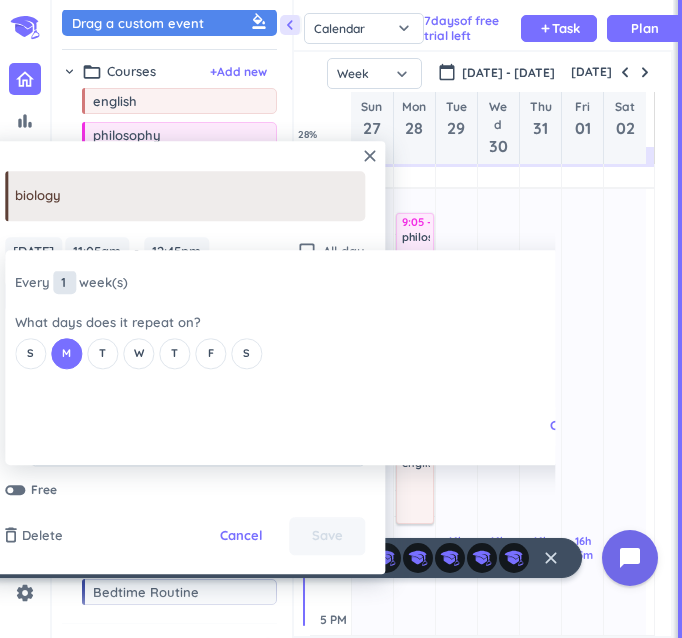 click on "1" at bounding box center (64, 283) 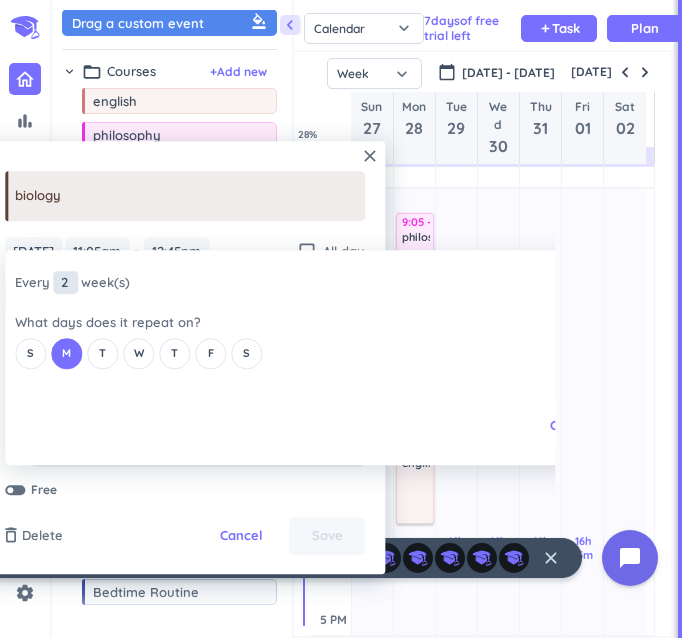type on "2" 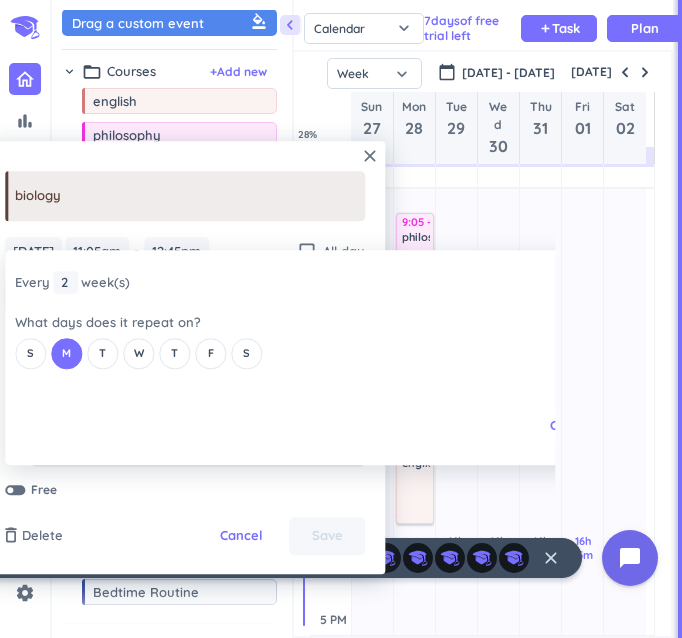 click on "close Every 2 2 1 week (s) What days does it repeat on? S M T W T F S Cancel Ok" at bounding box center [270, 357] 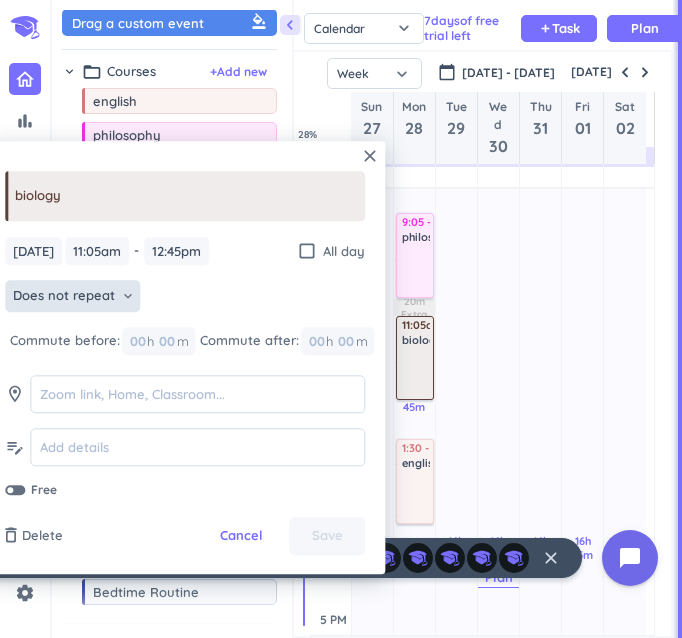 click on "16h 15m Past due Plan" at bounding box center [498, 561] 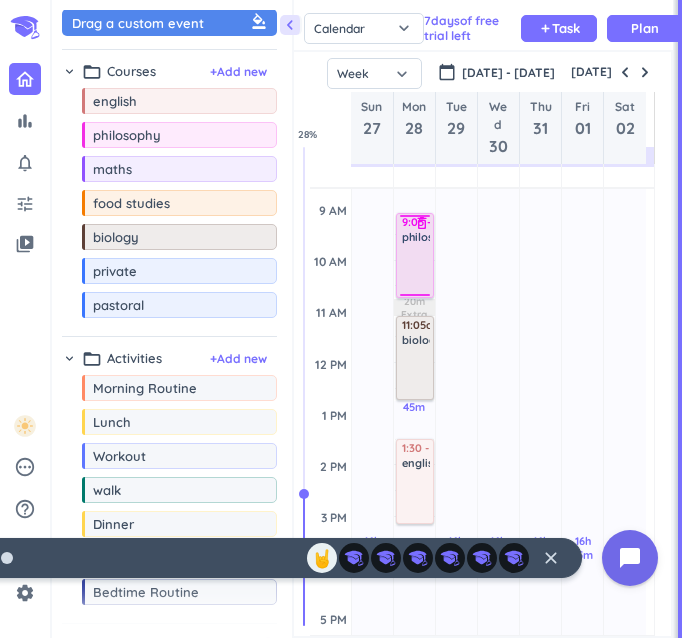 click at bounding box center [416, 270] 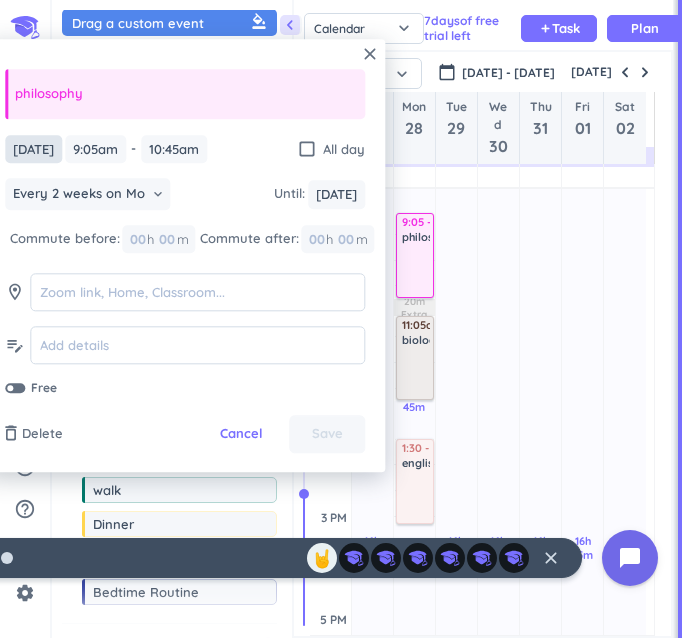 click on "[DATE]" at bounding box center [33, 149] 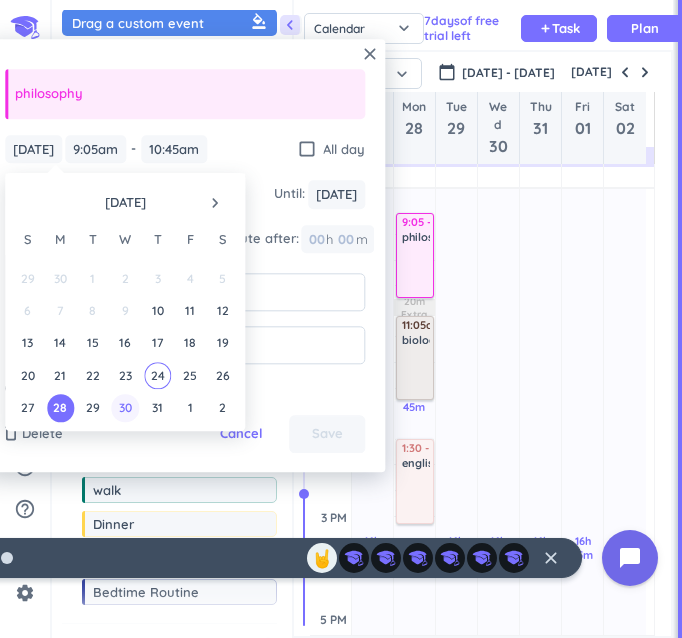 click on "30" at bounding box center (125, 408) 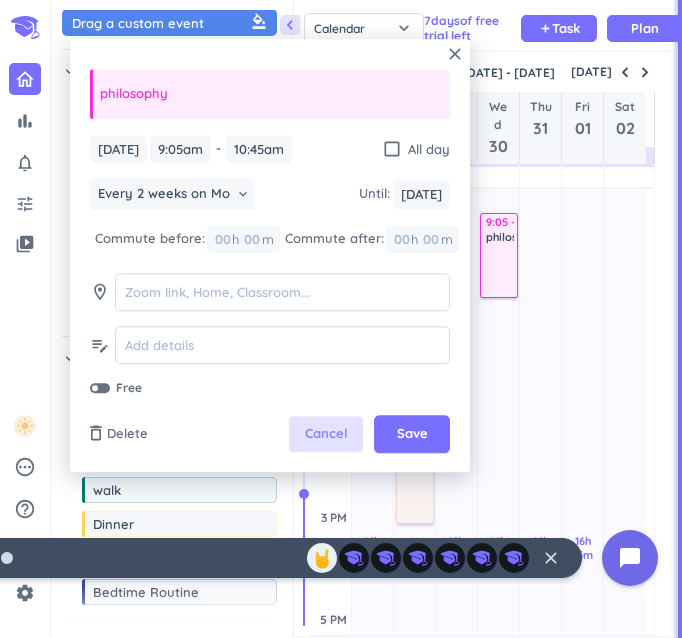 click on "Cancel" at bounding box center [326, 435] 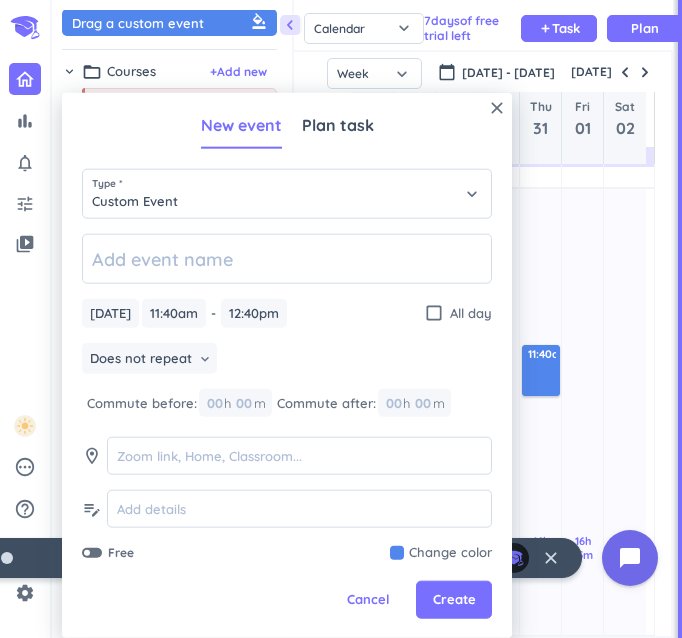 click on "close" at bounding box center (497, 108) 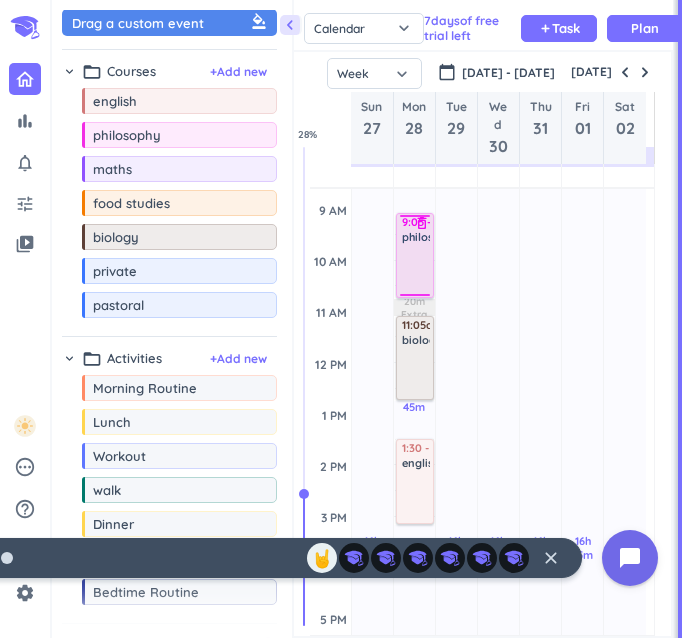 click at bounding box center (416, 270) 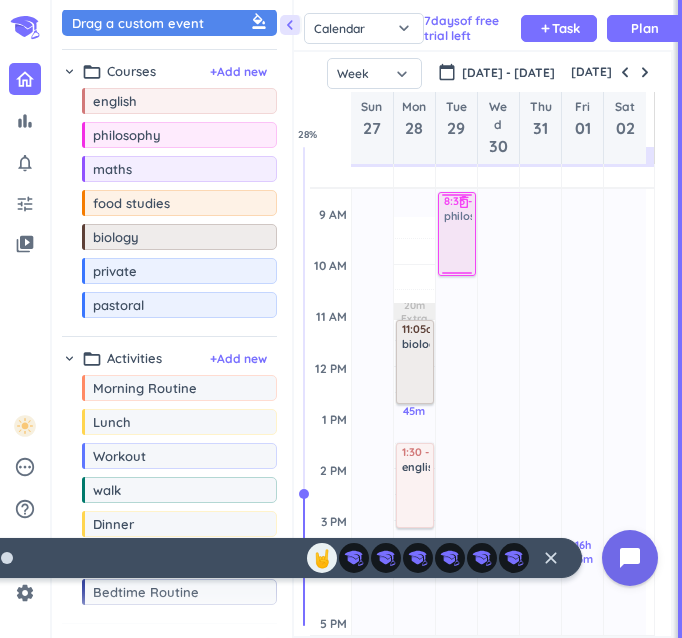 scroll, scrollTop: 230, scrollLeft: 0, axis: vertical 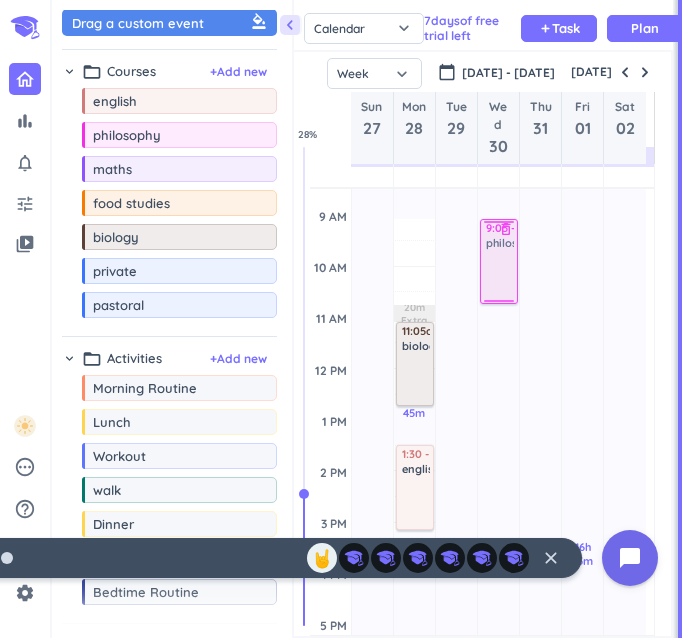 drag, startPoint x: 413, startPoint y: 289, endPoint x: 493, endPoint y: 290, distance: 80.00625 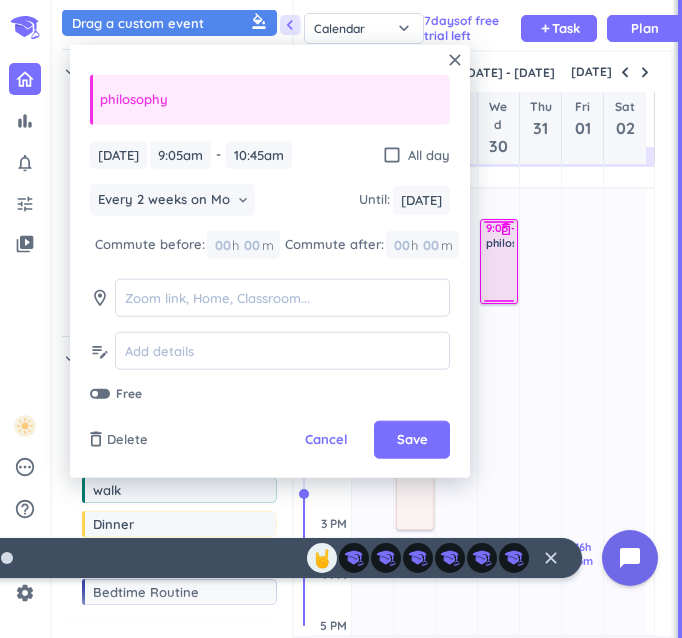 click at bounding box center (500, 276) 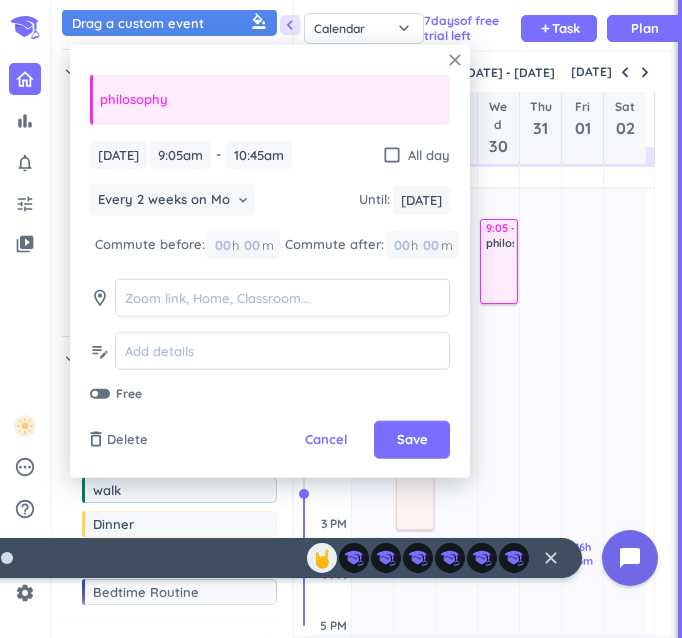 click on "close" at bounding box center (455, 60) 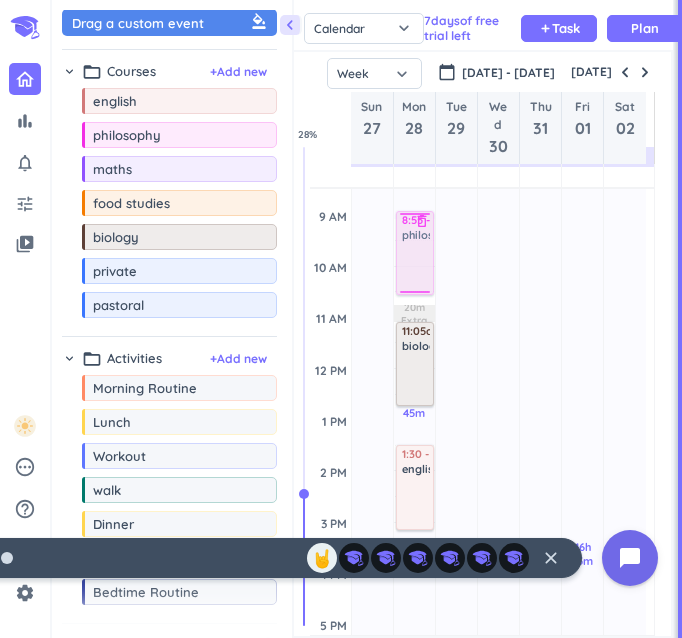 scroll, scrollTop: 229, scrollLeft: 0, axis: vertical 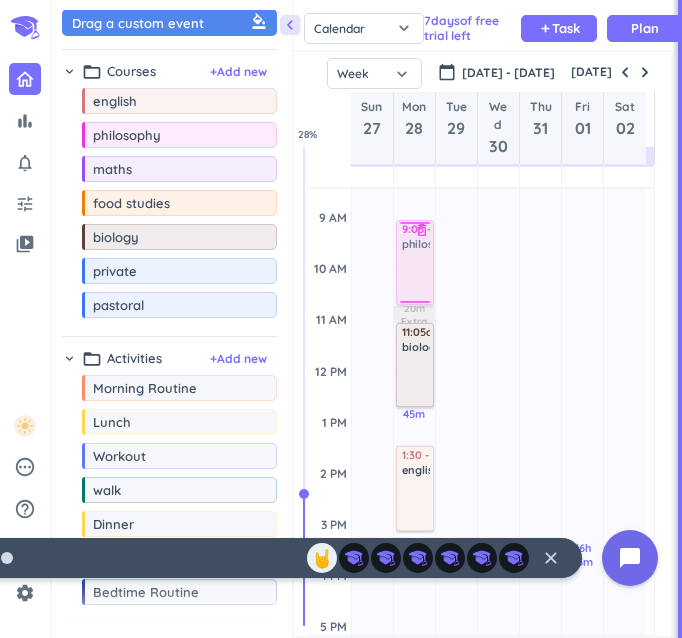 drag, startPoint x: 497, startPoint y: 264, endPoint x: 416, endPoint y: 278, distance: 82.20097 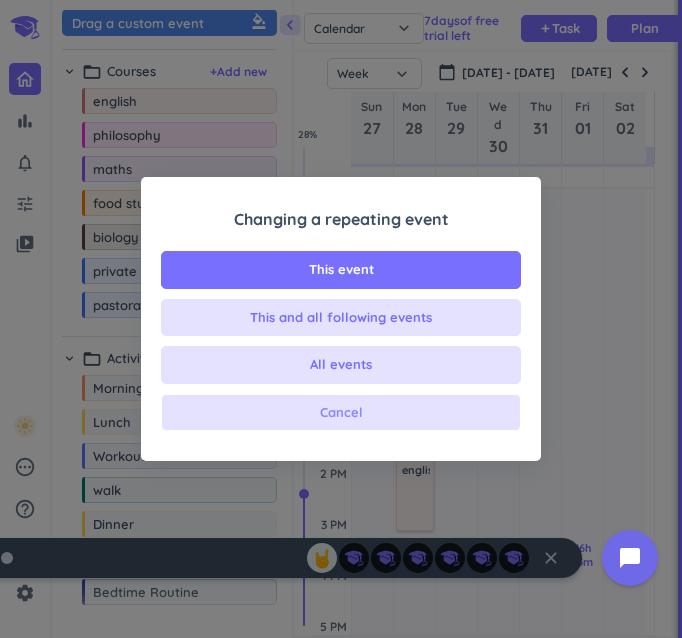 click on "Cancel" at bounding box center [341, 413] 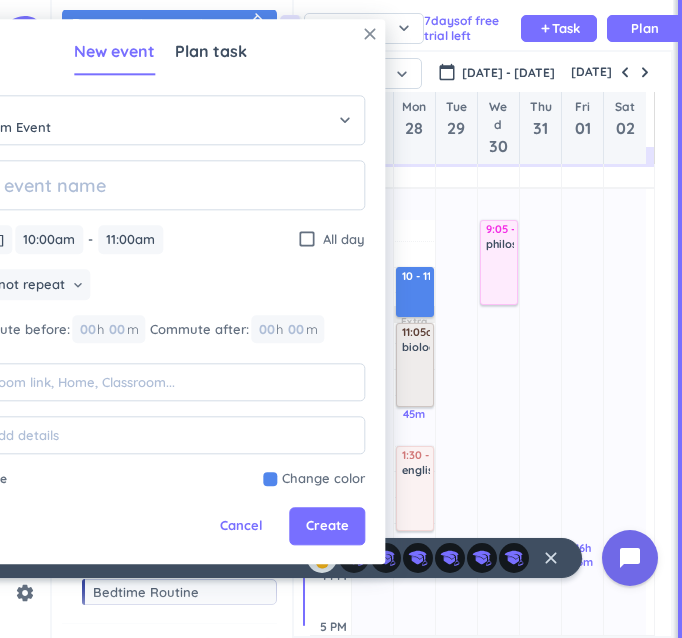 click on "close" at bounding box center [370, 34] 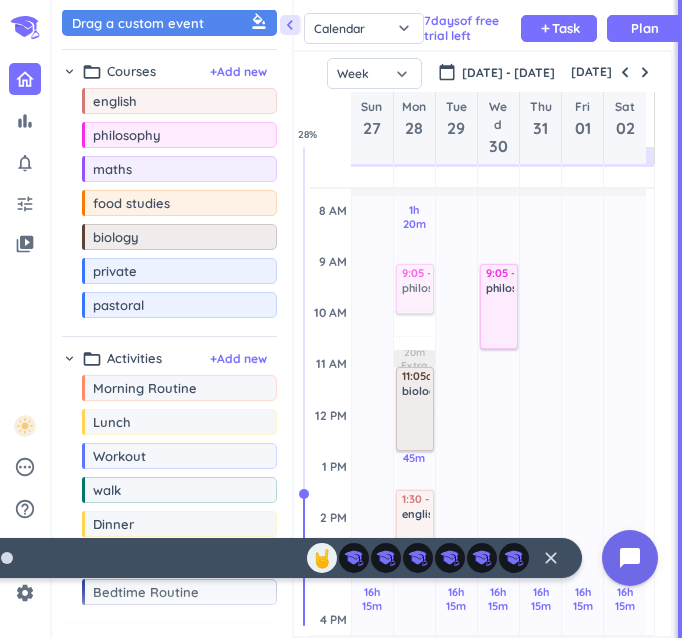 scroll, scrollTop: 184, scrollLeft: 0, axis: vertical 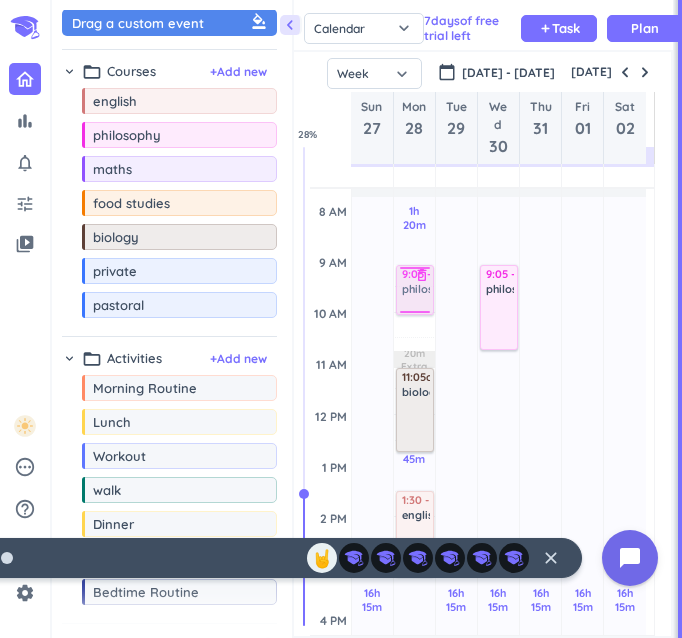 drag, startPoint x: 174, startPoint y: 145, endPoint x: 404, endPoint y: 267, distance: 260.3536 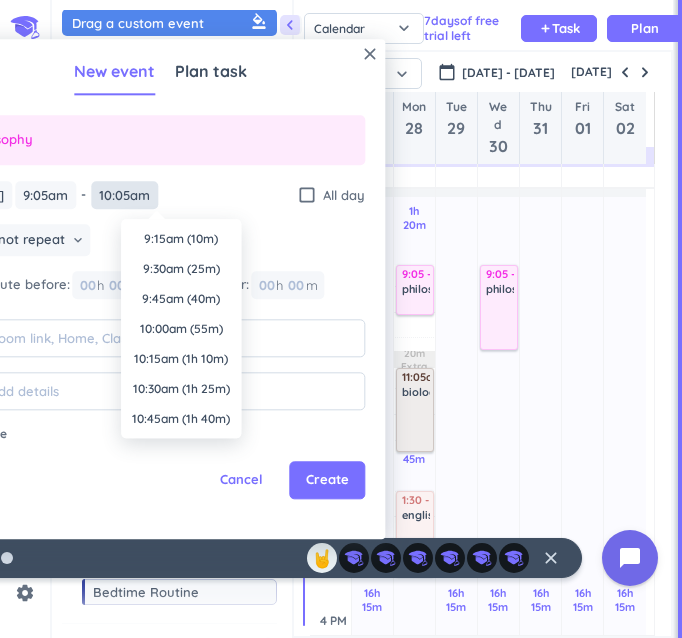 click on "10:05am" at bounding box center (124, 195) 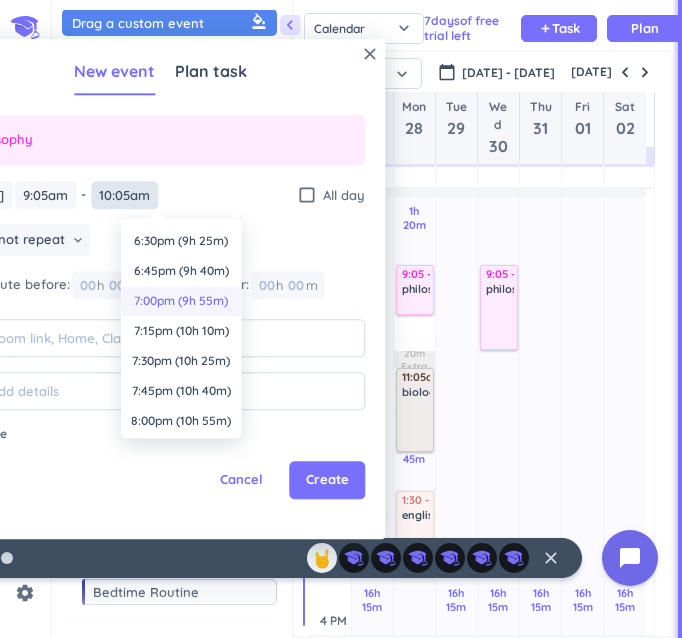 scroll, scrollTop: 1072, scrollLeft: 0, axis: vertical 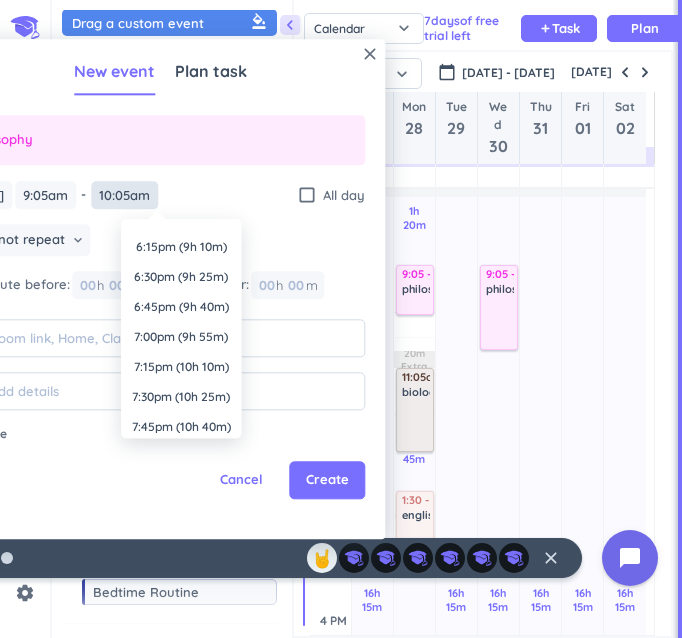 click on "10:05am" at bounding box center (124, 195) 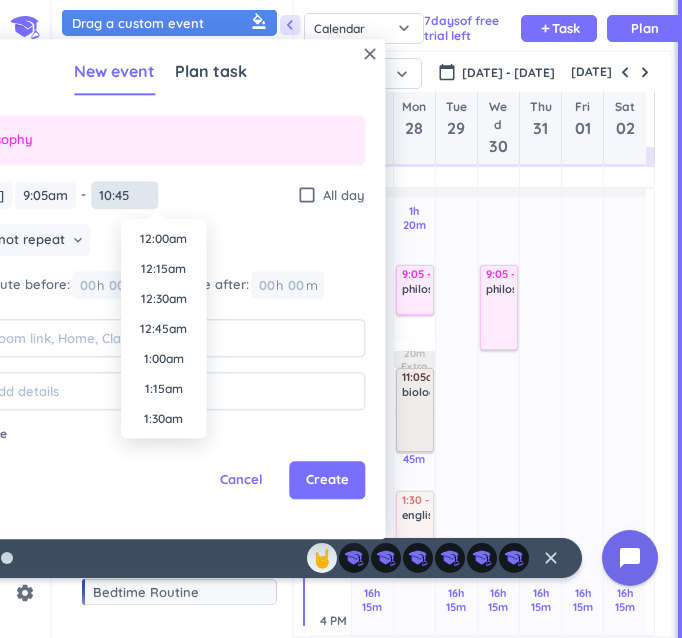 scroll, scrollTop: 2550, scrollLeft: 0, axis: vertical 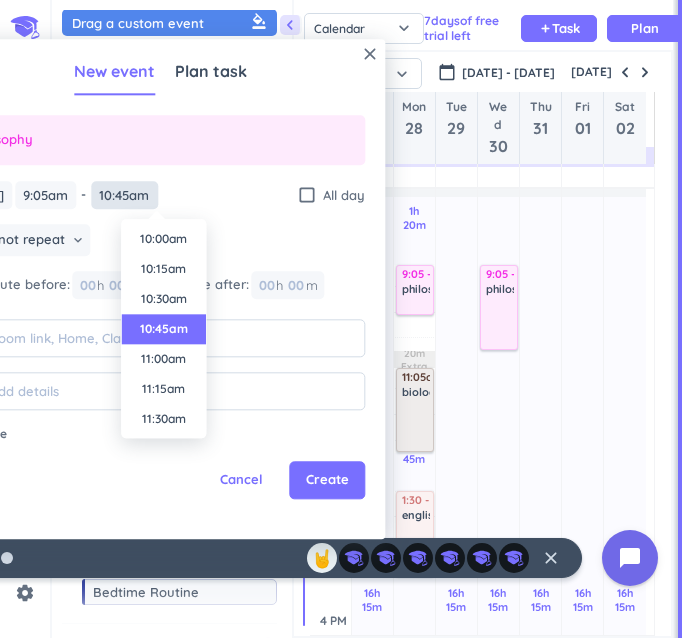 type on "10:45am" 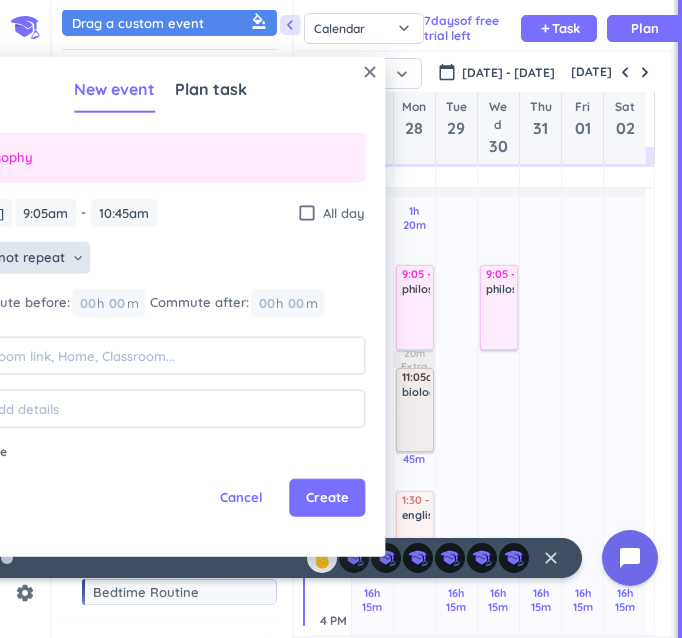 click on "keyboard_arrow_down" at bounding box center [78, 258] 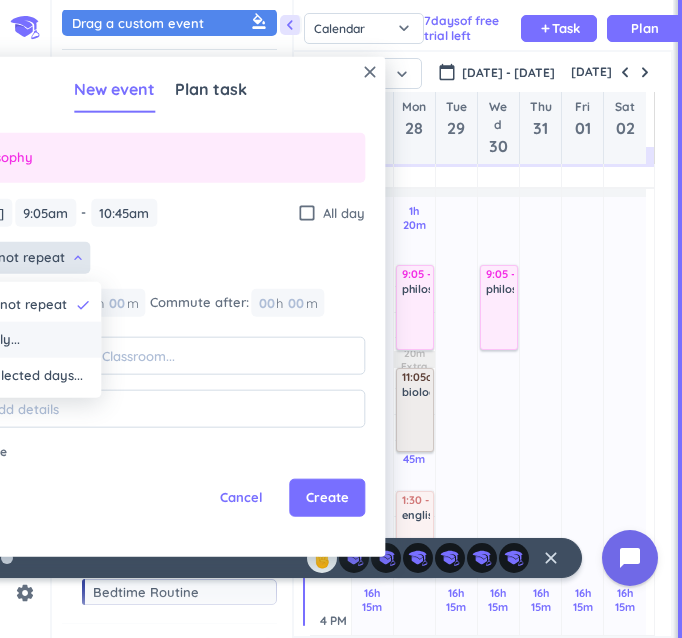 click on "Weekly..." at bounding box center [28, 340] 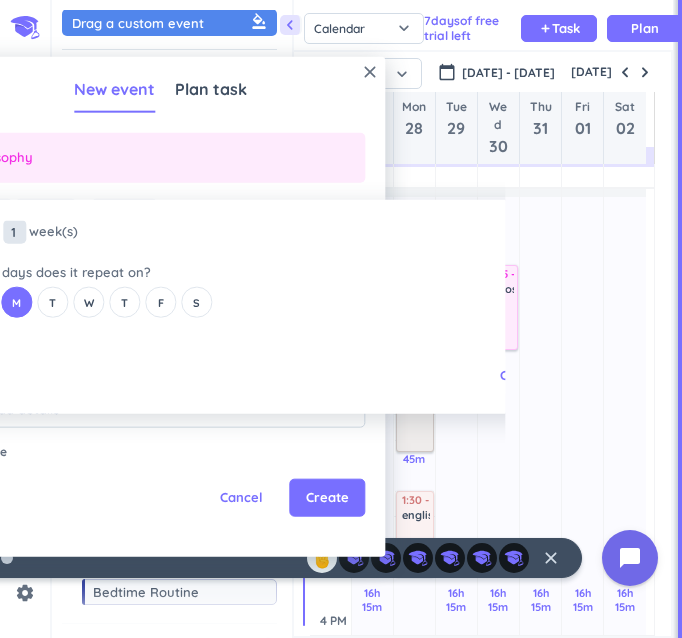 click on "1" at bounding box center (14, 231) 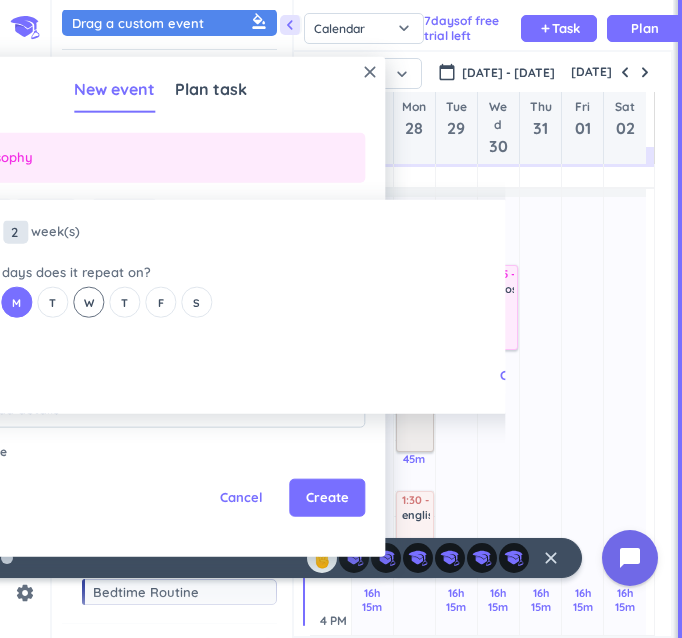 type on "2" 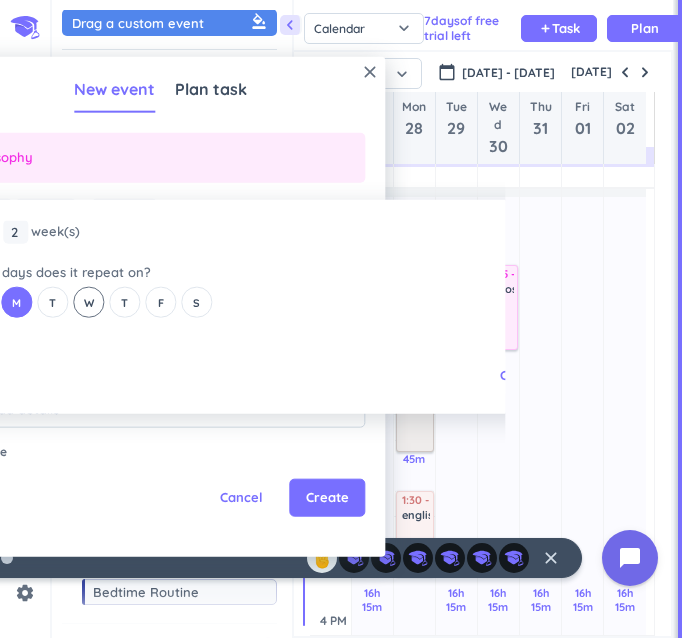 click on "W" at bounding box center [89, 302] 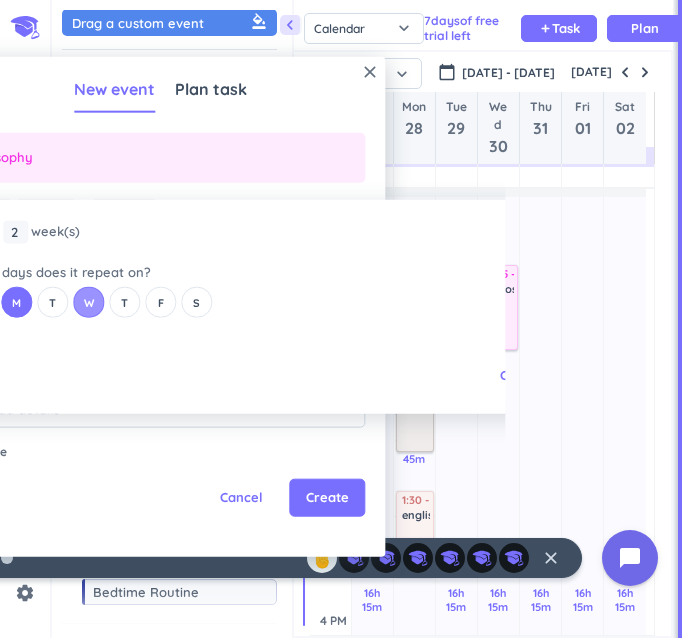 click on "W" at bounding box center [88, 302] 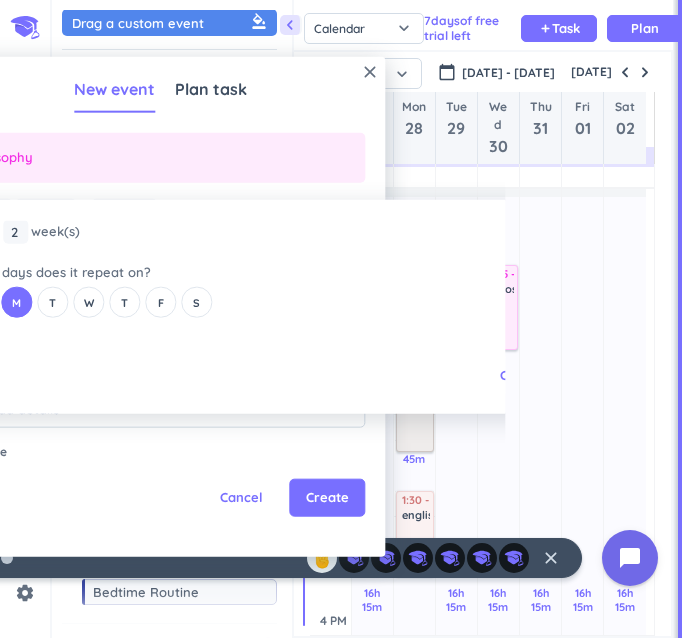 click on "close Every 2 2 1 week (s) What days does it repeat on? S M T W T F S Cancel Ok" at bounding box center (220, 307) 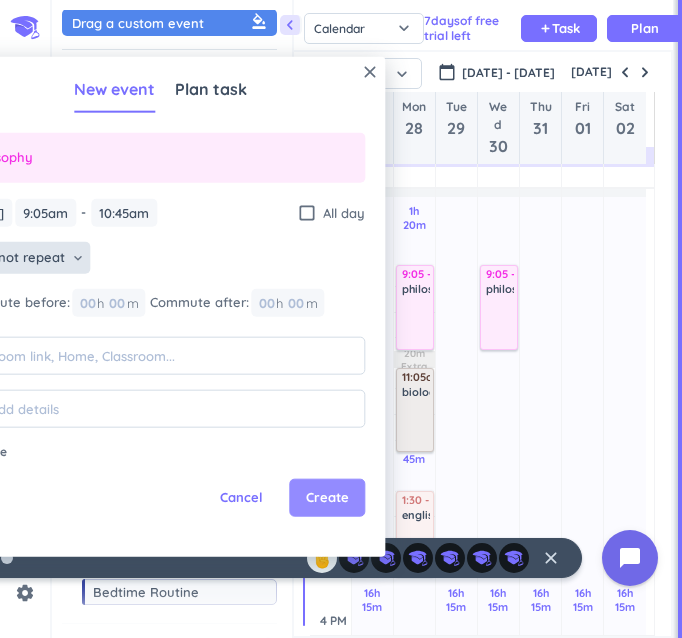 click on "Create" at bounding box center (327, 498) 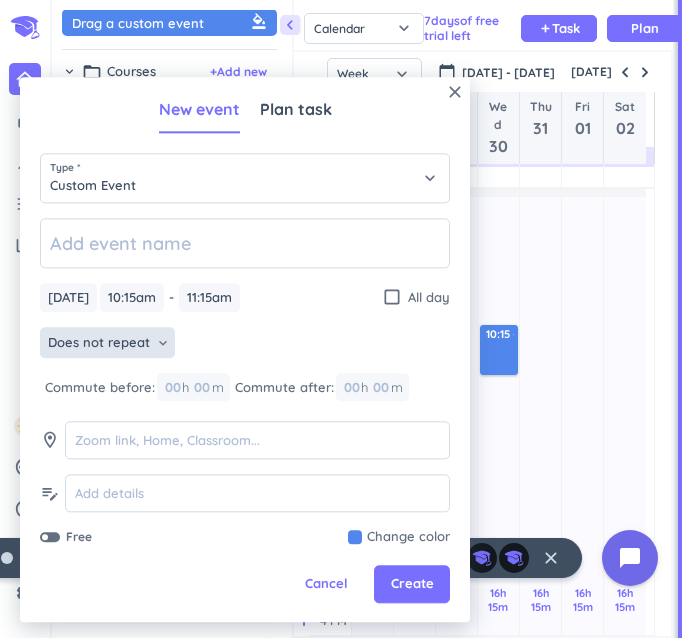 click on "Does not repeat" at bounding box center (99, 343) 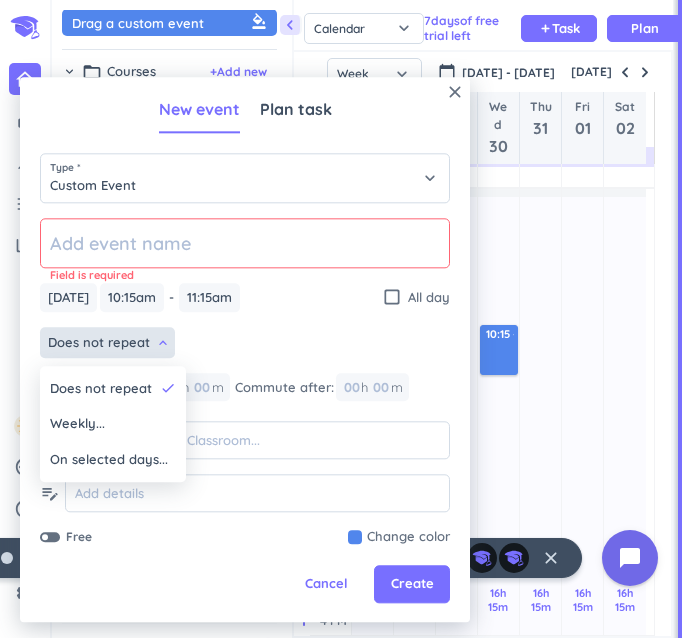 click at bounding box center [245, 349] 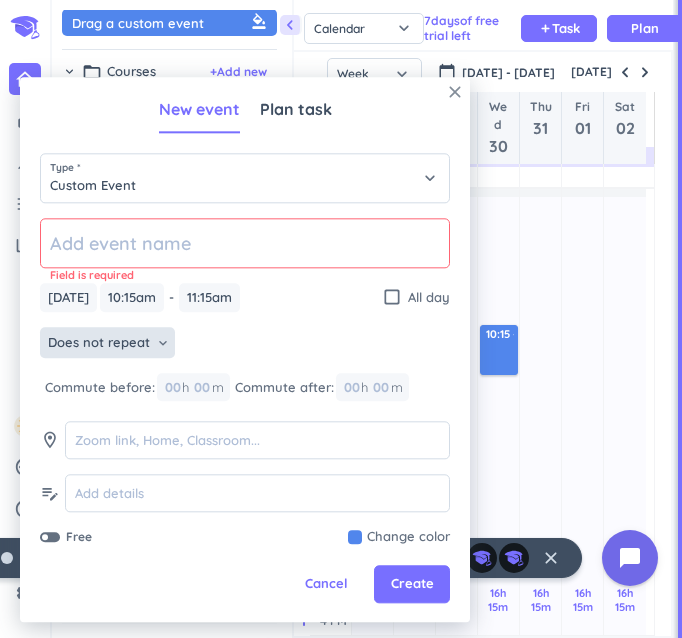 click on "close" at bounding box center (455, 92) 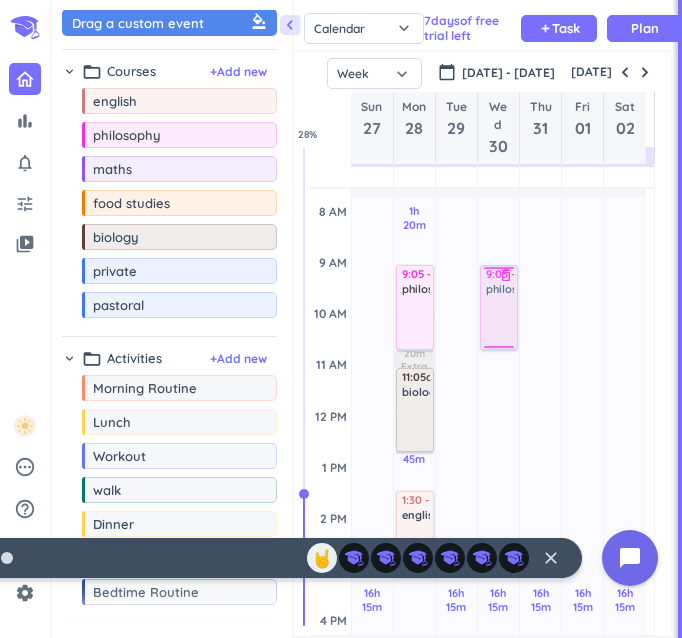 drag, startPoint x: 427, startPoint y: 308, endPoint x: 488, endPoint y: 317, distance: 61.66036 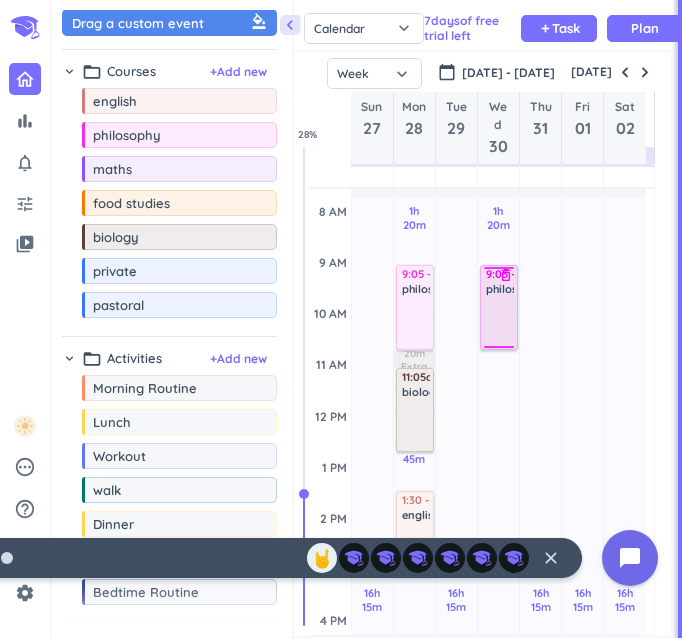 drag, startPoint x: 488, startPoint y: 317, endPoint x: 510, endPoint y: 326, distance: 23.769728 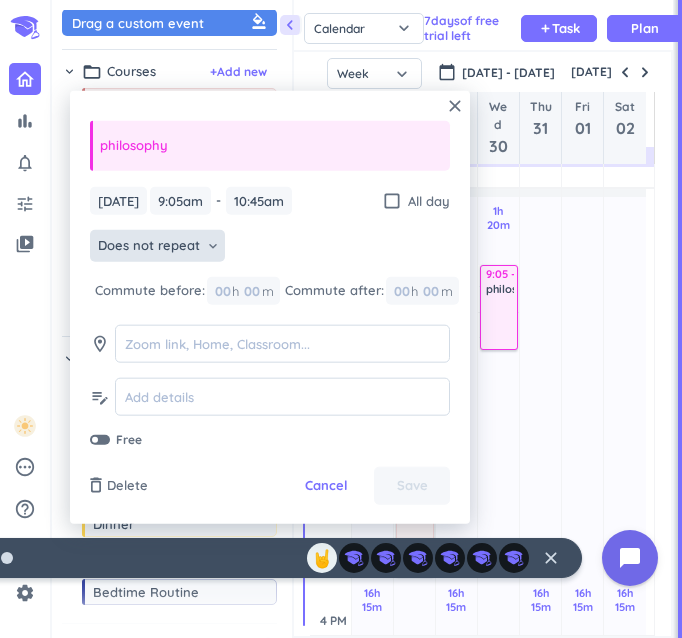 click on "Does not repeat" at bounding box center [149, 246] 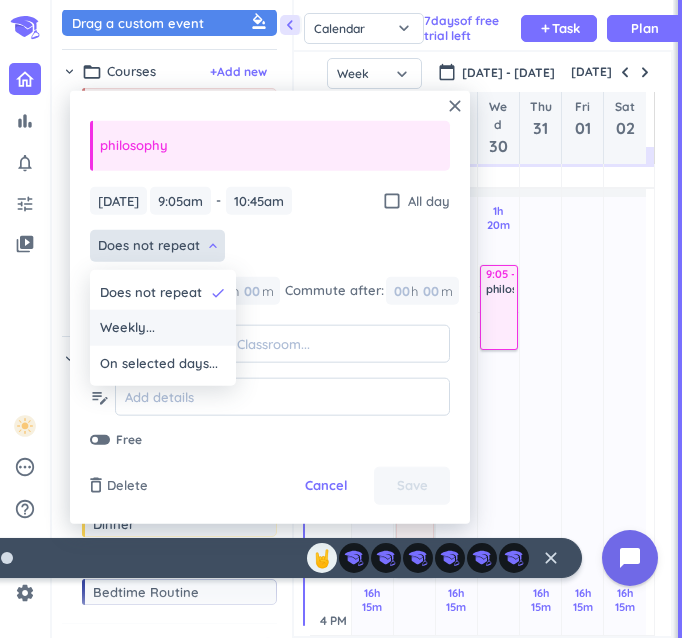 click on "Weekly..." at bounding box center (163, 328) 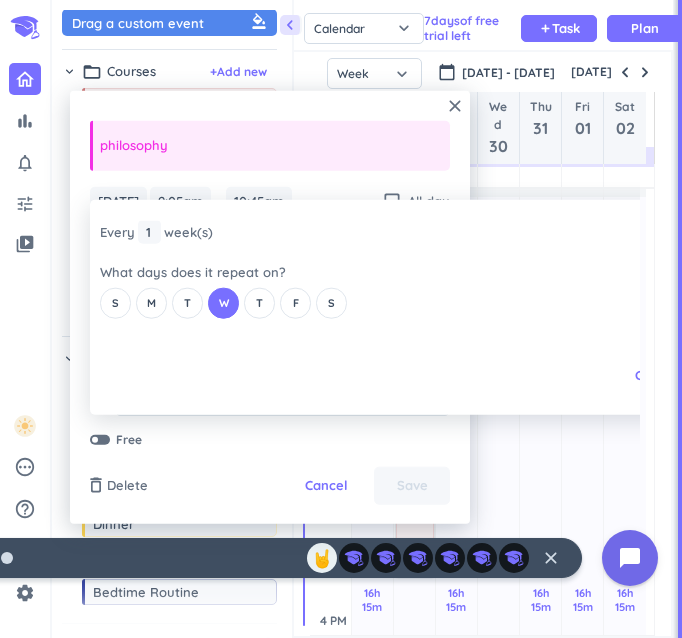 click on "close Every 1 1 1 week (s) What days does it repeat on? S M T W T F S Cancel Ok" at bounding box center (355, 307) 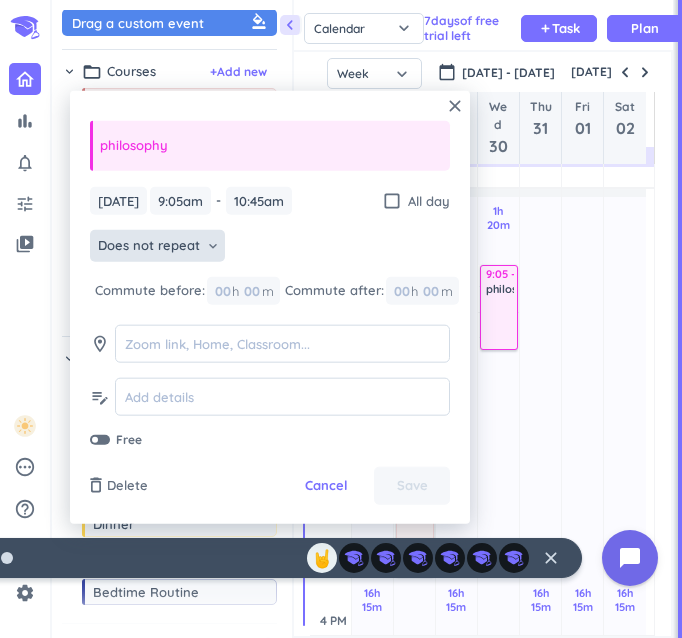 click on "Does not repeat" at bounding box center [149, 246] 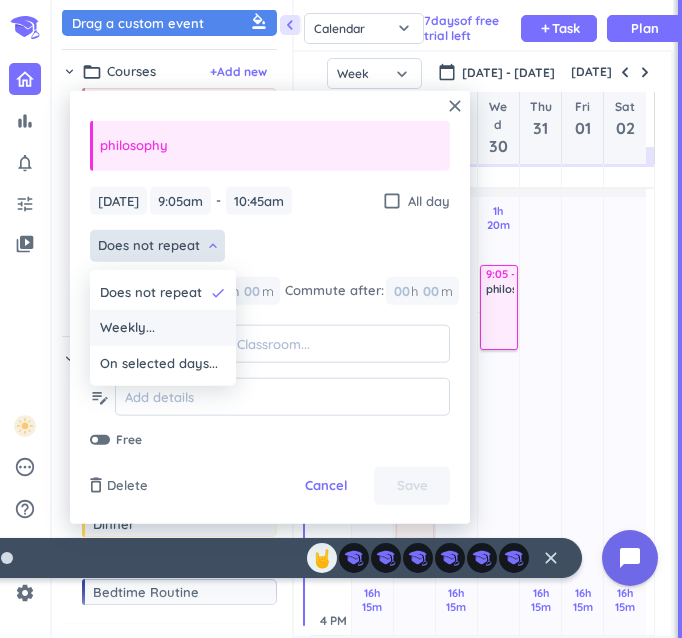 click on "Weekly..." at bounding box center [163, 328] 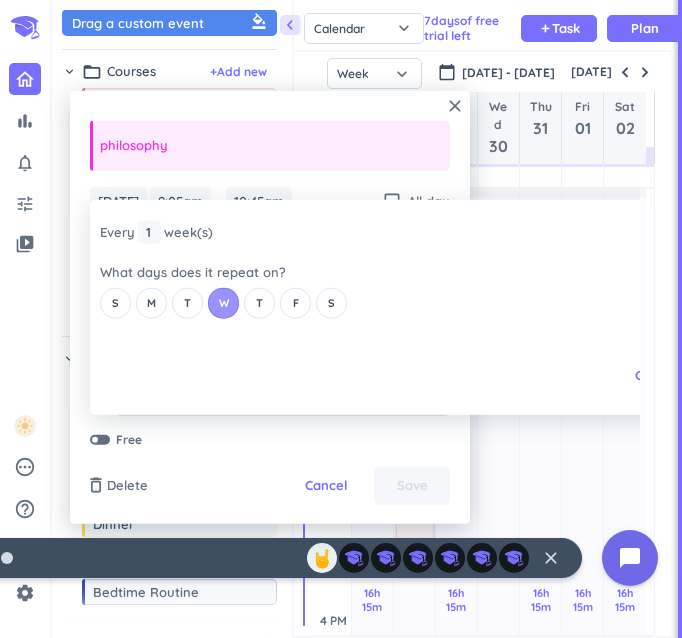 click on "W" at bounding box center (224, 303) 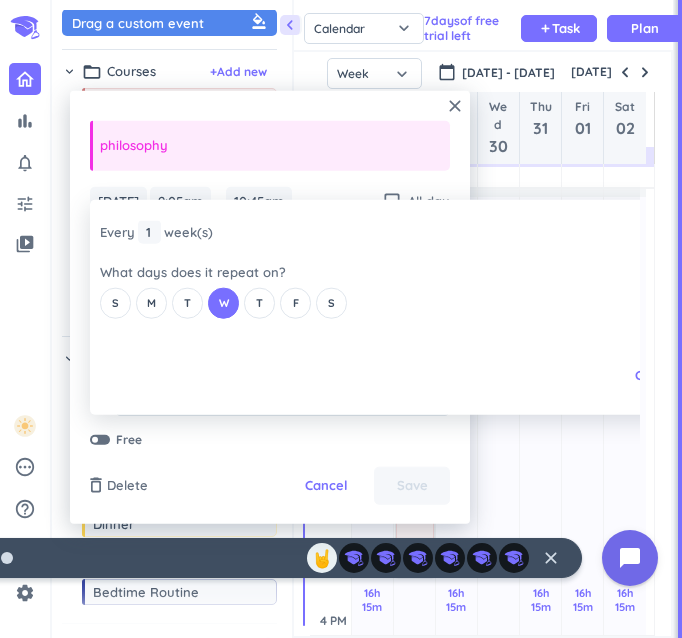 click on "close Every 1 1 1 week (s) What days does it repeat on? S M T W T F S Cancel Ok" at bounding box center (355, 307) 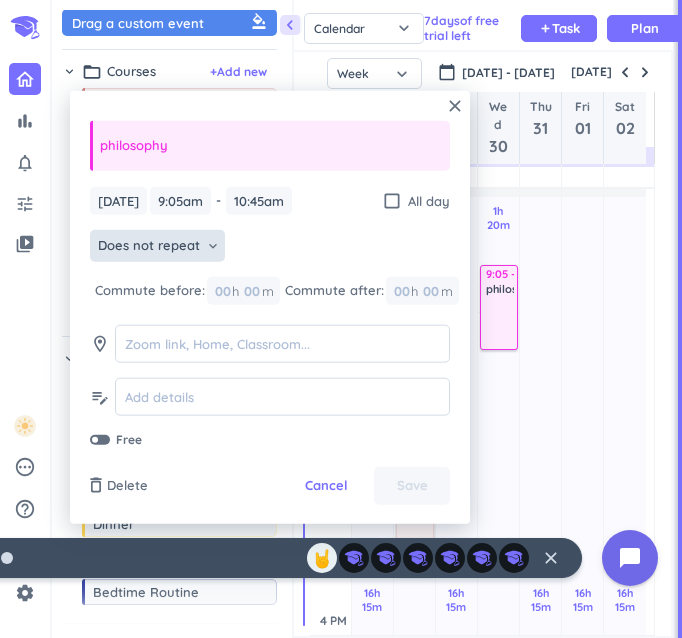 click on "13h 15m Past due Plan" at bounding box center [498, 690] 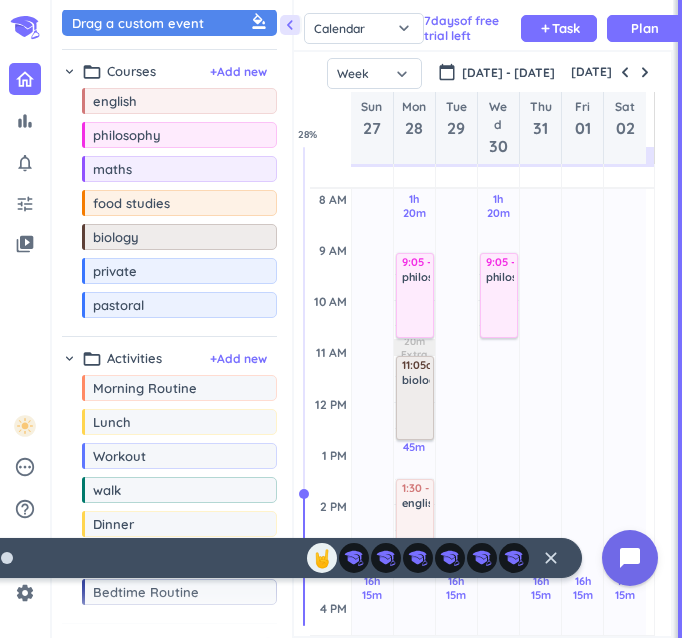 scroll, scrollTop: 196, scrollLeft: 0, axis: vertical 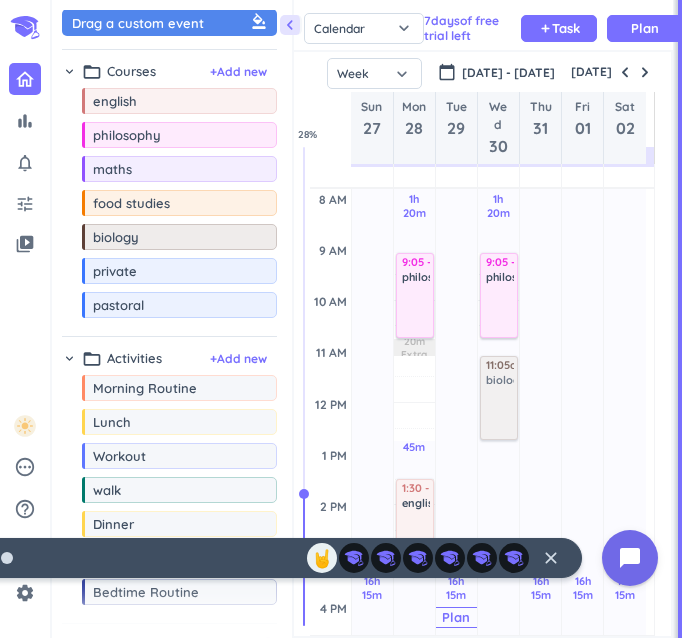 drag, startPoint x: 402, startPoint y: 402, endPoint x: 476, endPoint y: 389, distance: 75.13322 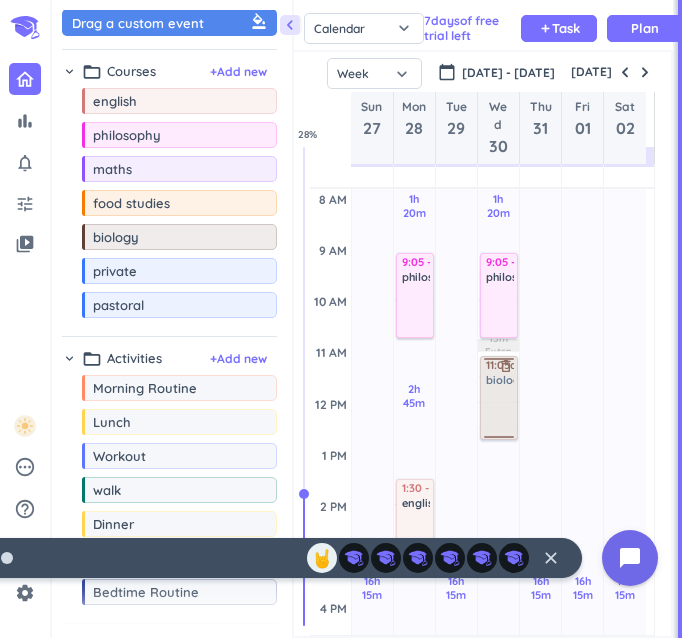 click on "1h 20m Past due Plan 11h 20m Past due Plan 15m Extra Adjust Awake Time Adjust Awake Time 9:05 - 10:45am philosophy delete_outline 11am - 12:40pm biology  delete_outline 11:05am - 12:45pm biology  delete_outline" at bounding box center [498, 607] 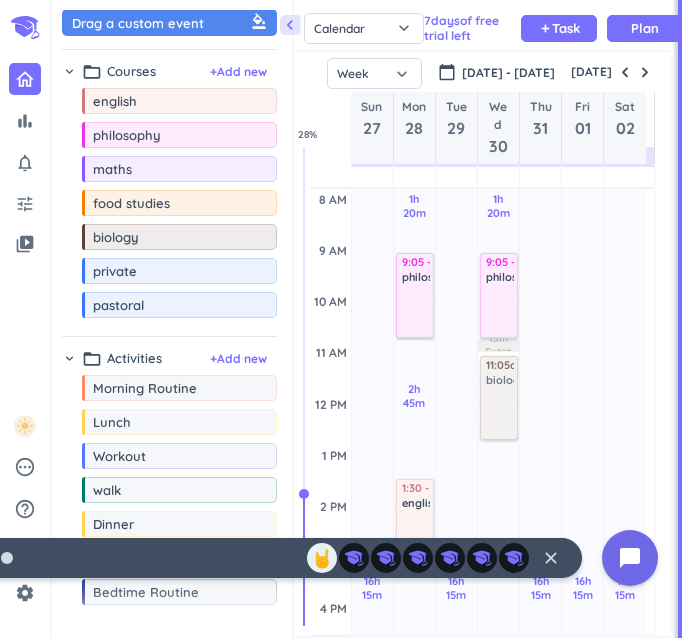 click on "1h 20m Past due Plan 11h 20m Past due Plan 15m Extra Adjust Awake Time Adjust Awake Time 9:05 - 10:45am philosophy delete_outline 11am - 12:40pm biology  delete_outline 11:05am - 12:45pm biology  delete_outline" at bounding box center (498, 607) 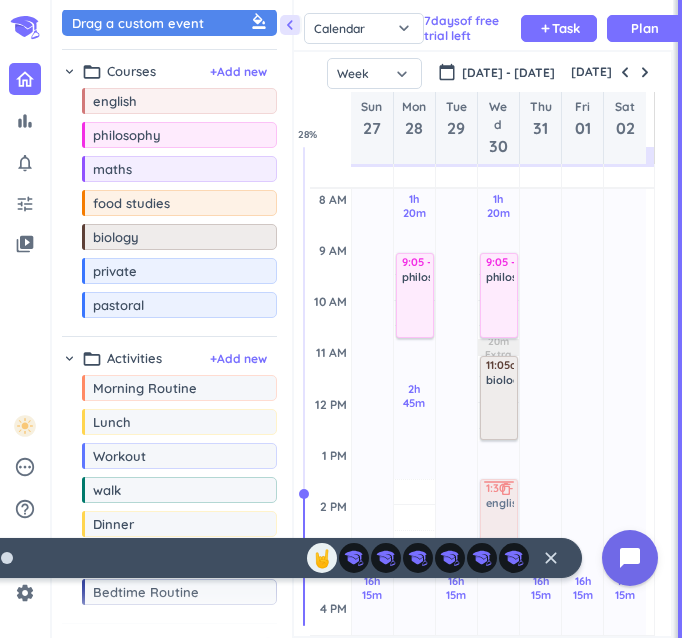 drag, startPoint x: 413, startPoint y: 509, endPoint x: 493, endPoint y: 504, distance: 80.1561 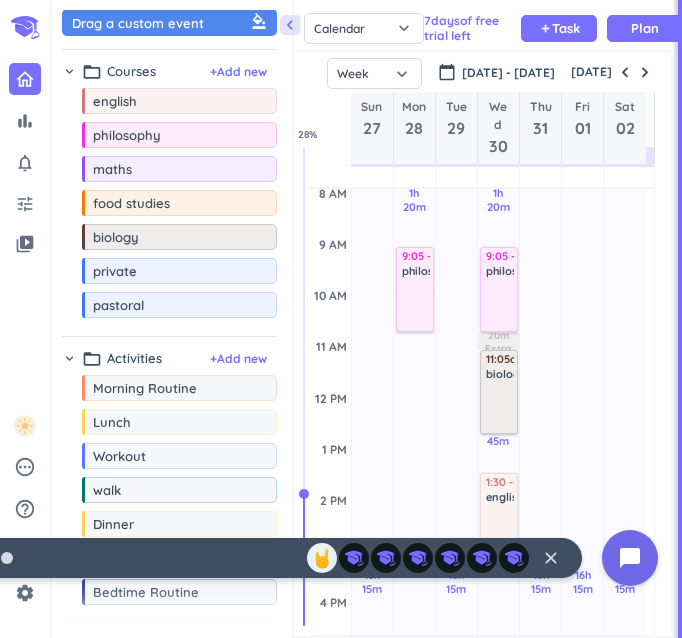 scroll, scrollTop: 198, scrollLeft: 0, axis: vertical 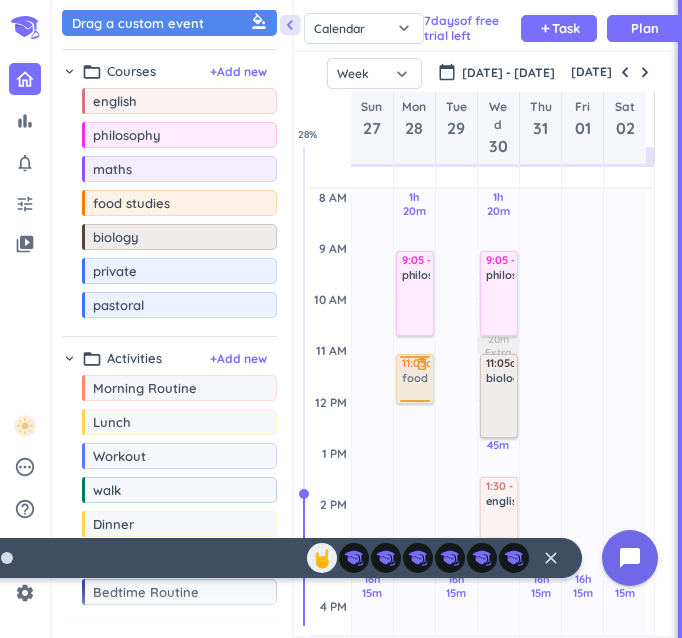 drag, startPoint x: 164, startPoint y: 211, endPoint x: 412, endPoint y: 355, distance: 286.77518 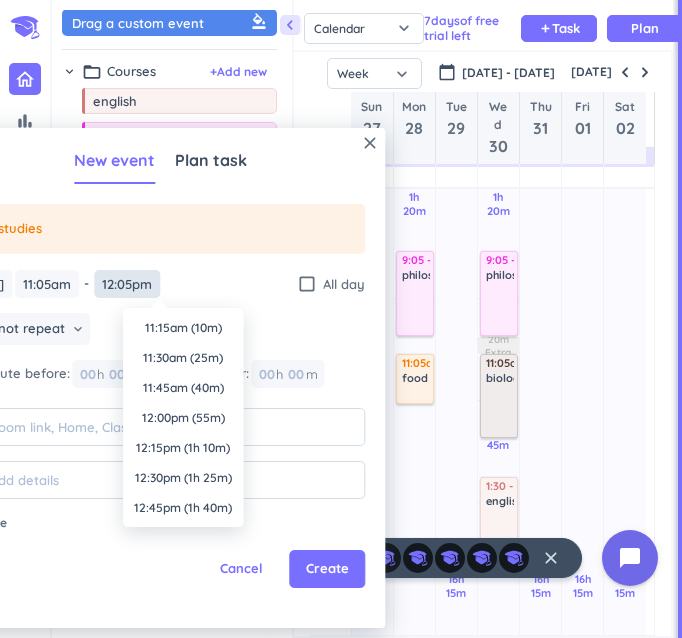 click on "12:05pm" at bounding box center [127, 284] 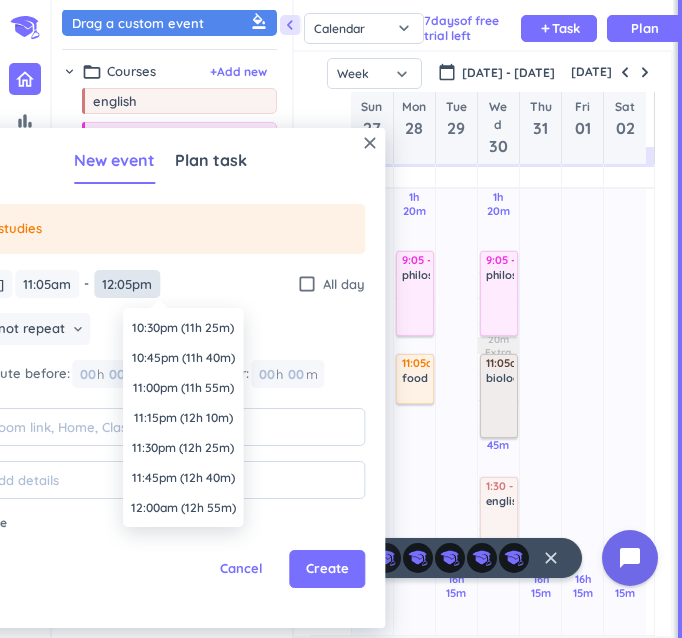 click on "12:05pm" at bounding box center (127, 284) 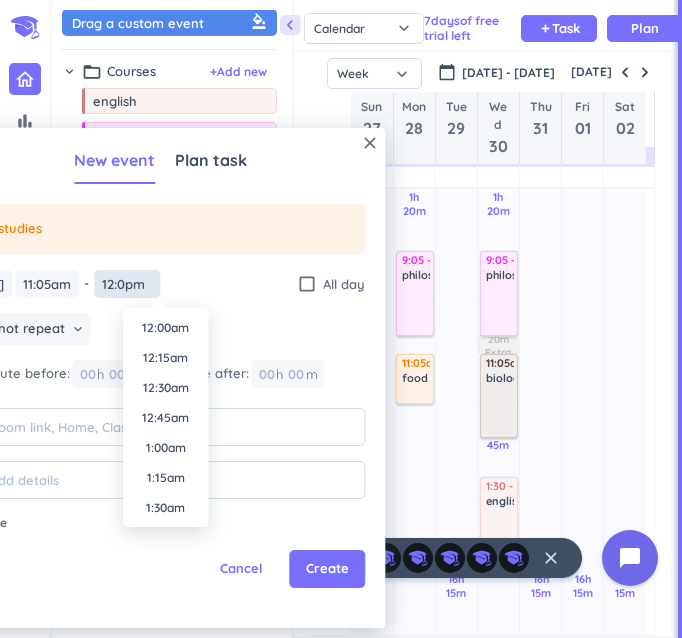 scroll, scrollTop: 1350, scrollLeft: 0, axis: vertical 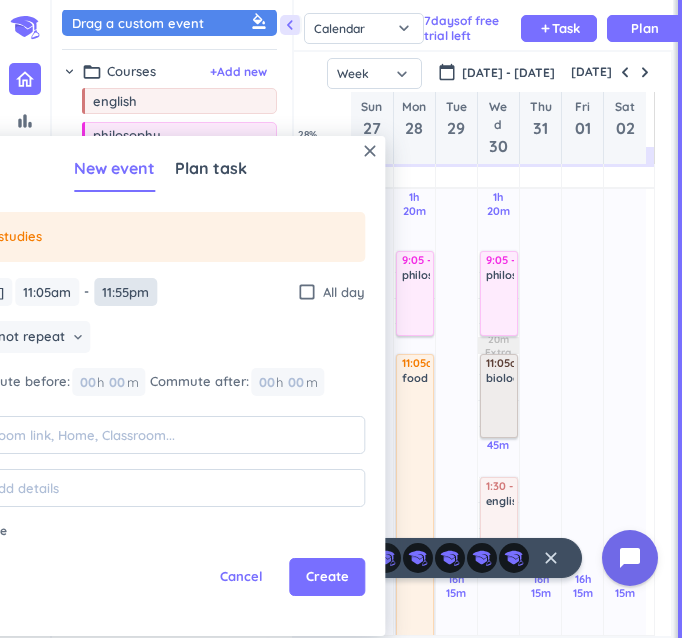 click on "11:55pm" at bounding box center [125, 292] 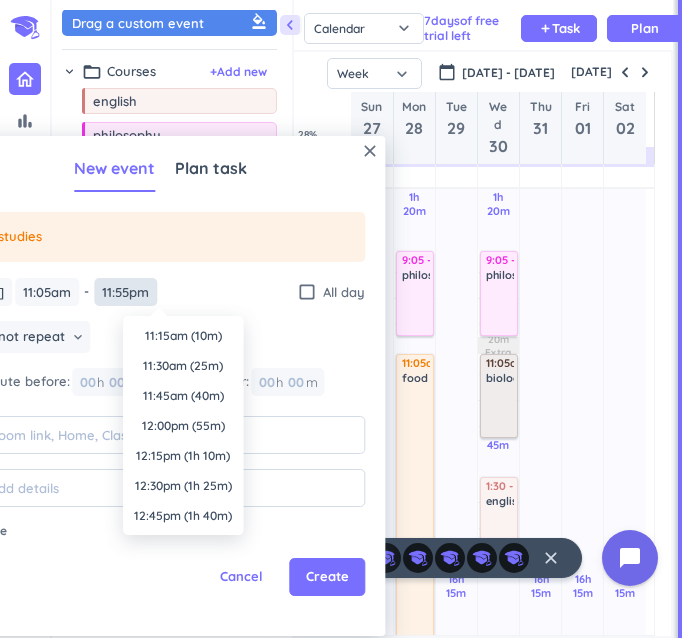 scroll, scrollTop: 2671, scrollLeft: 0, axis: vertical 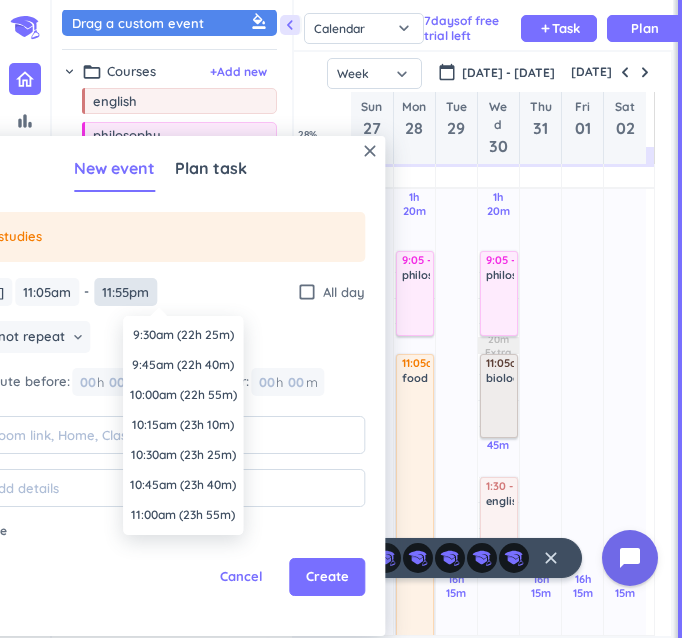 click on "11:55pm" at bounding box center (125, 292) 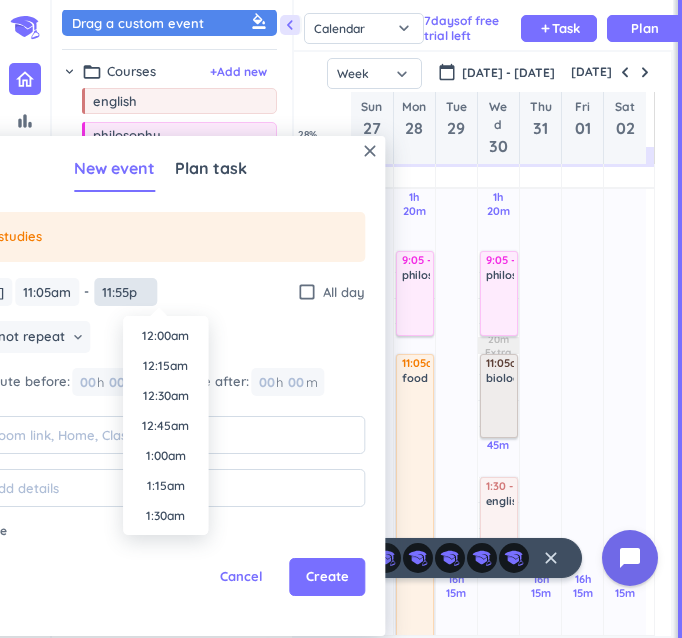 scroll, scrollTop: 2671, scrollLeft: 0, axis: vertical 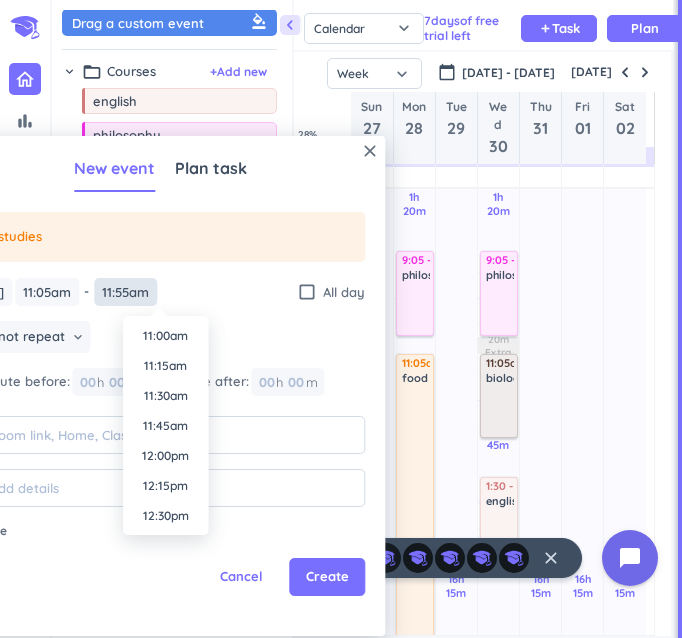 type on "11:55am" 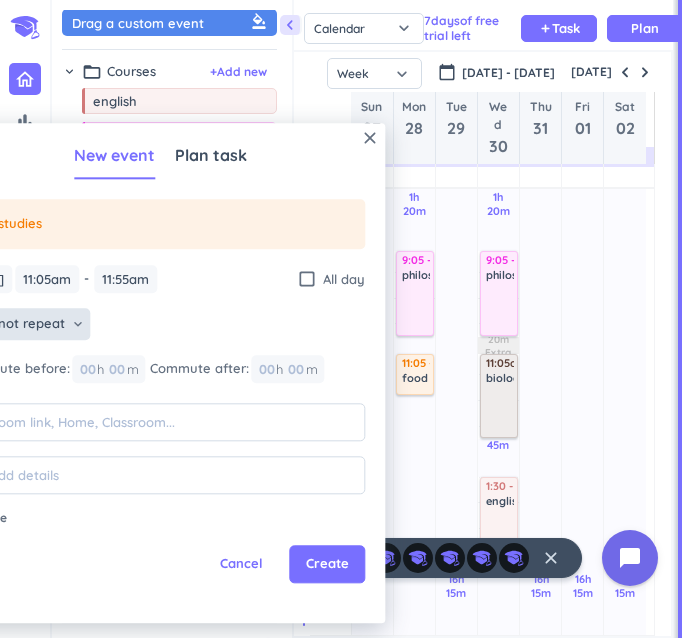 click on "Does not repeat" at bounding box center (14, 325) 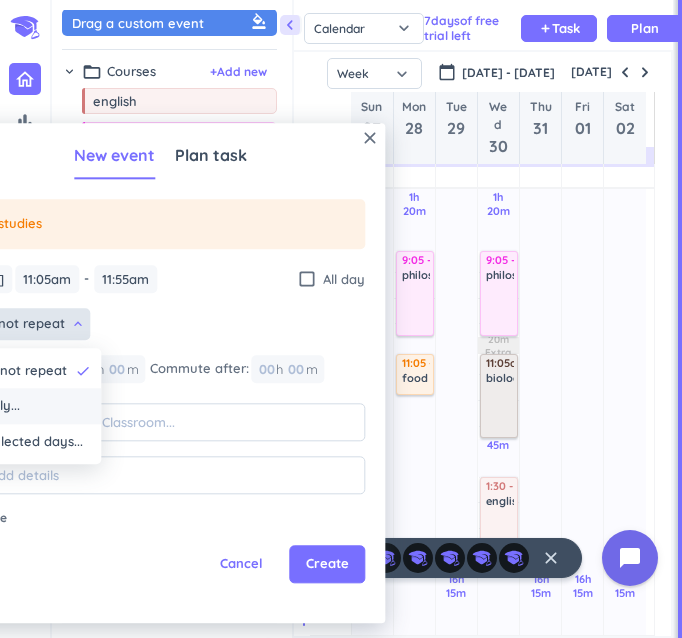 click on "Weekly..." at bounding box center (28, 407) 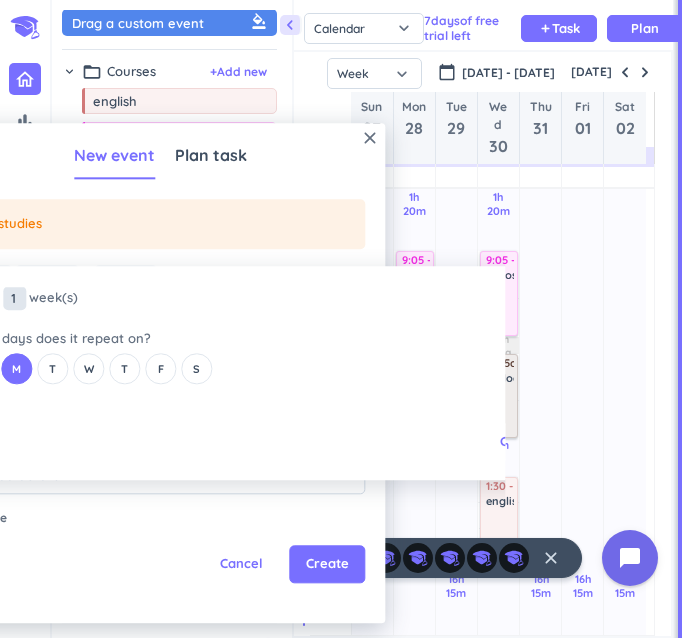 click on "1" at bounding box center [14, 298] 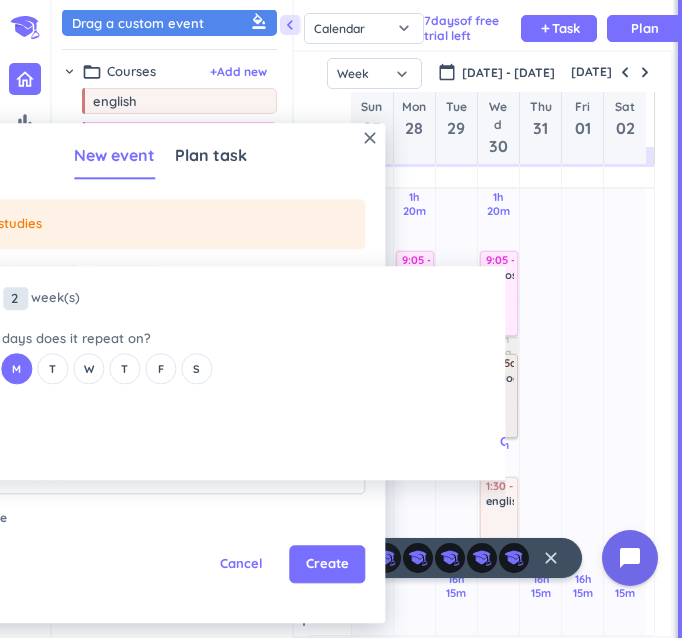 type on "2" 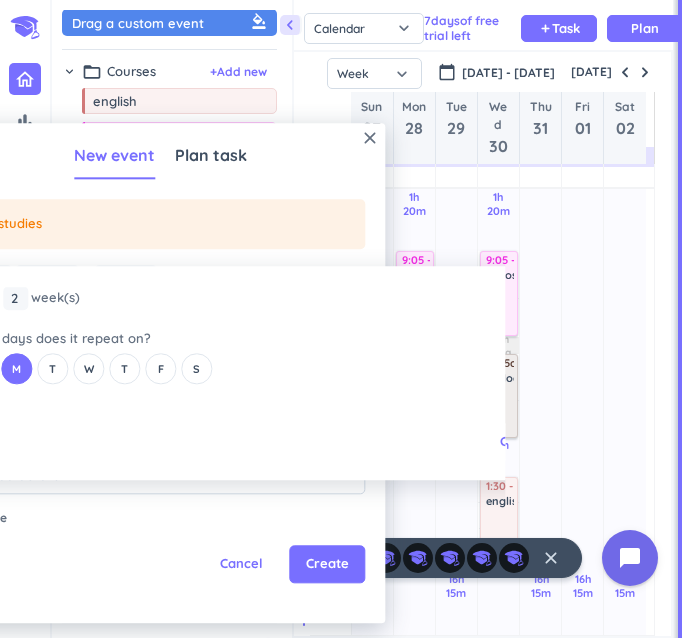 click on "close Every 2 2 1 week (s) What days does it repeat on? S M T W T F S Cancel Ok" at bounding box center [220, 373] 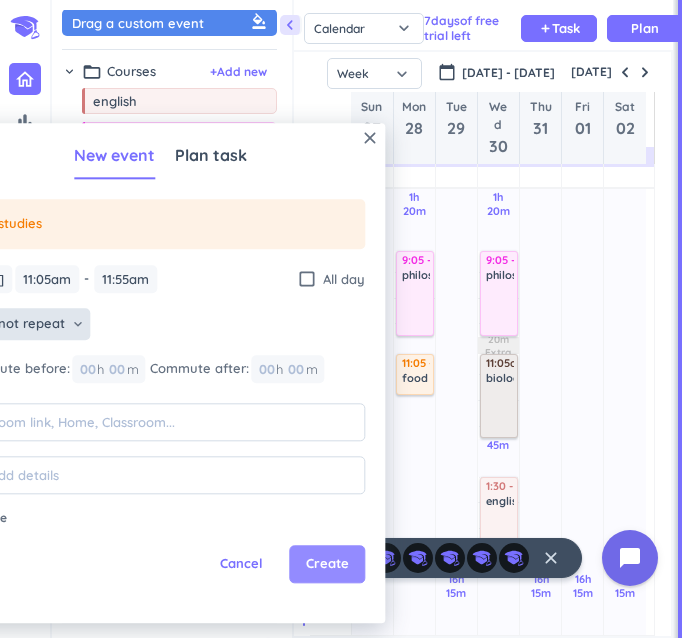 click on "Create" at bounding box center [327, 565] 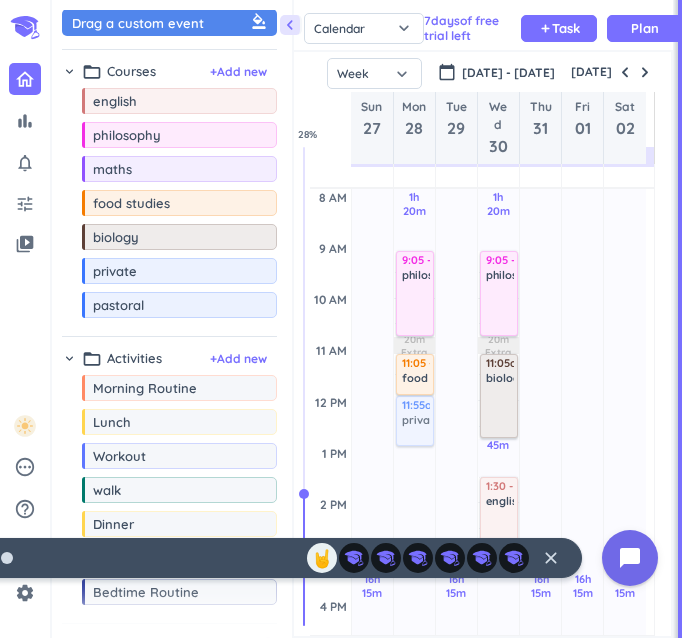 drag, startPoint x: 132, startPoint y: 281, endPoint x: 417, endPoint y: 396, distance: 307.32718 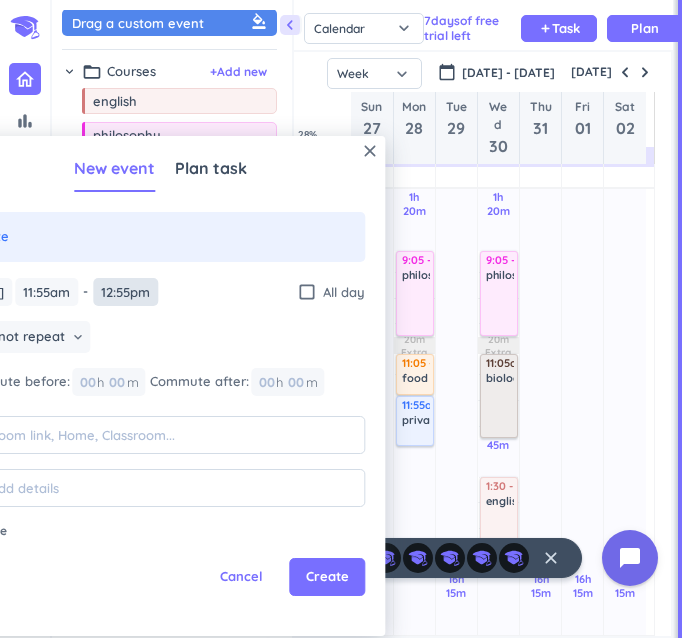 click on "12:55pm" at bounding box center (125, 292) 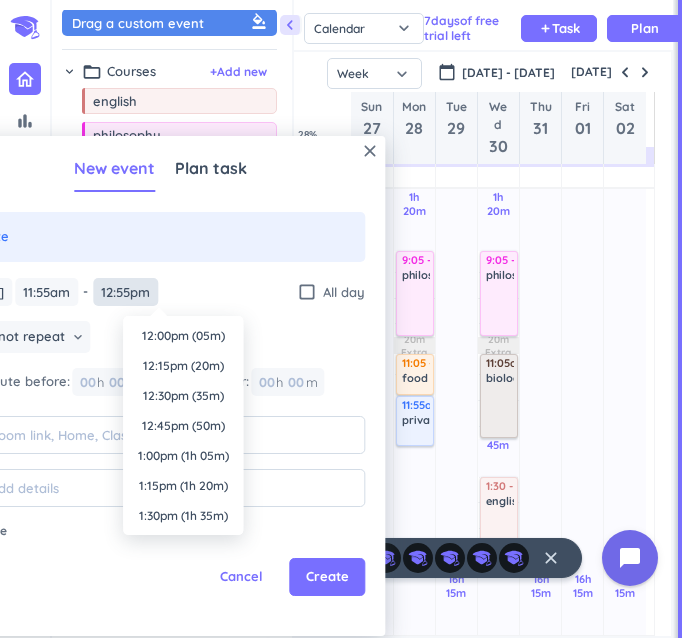 scroll, scrollTop: 1440, scrollLeft: 0, axis: vertical 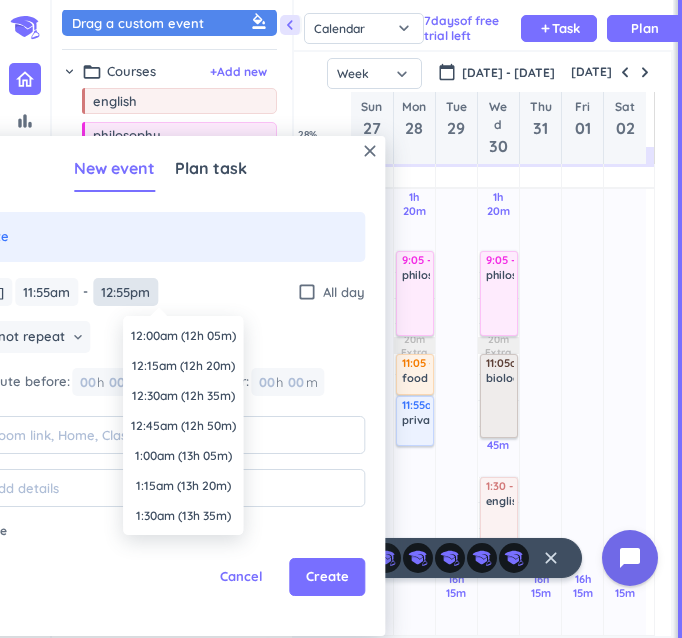 click on "12:55pm" at bounding box center [125, 292] 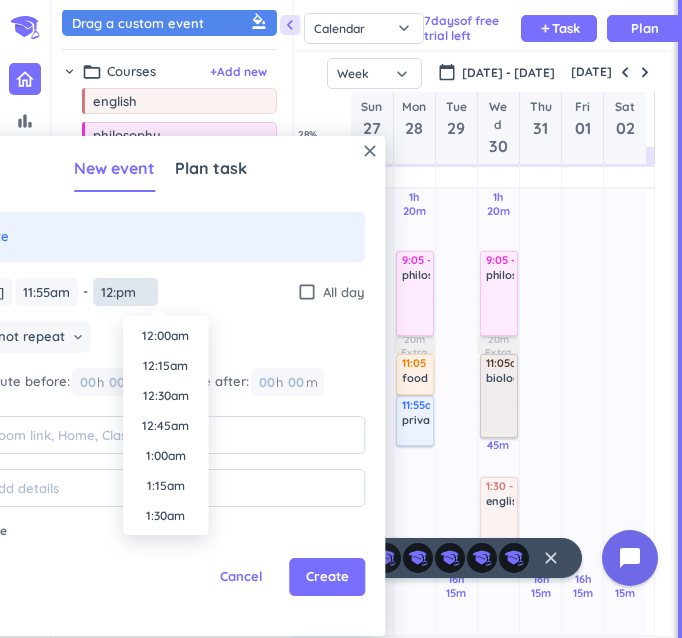 scroll, scrollTop: 1350, scrollLeft: 0, axis: vertical 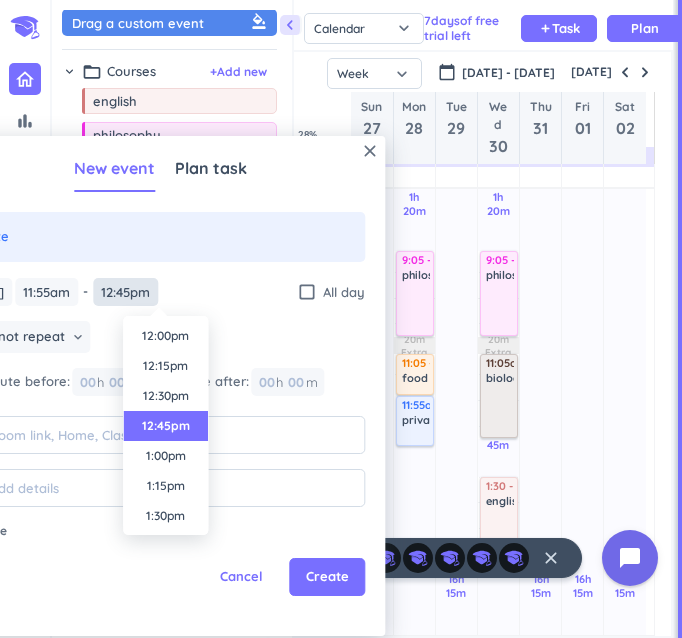 type on "12:45pm" 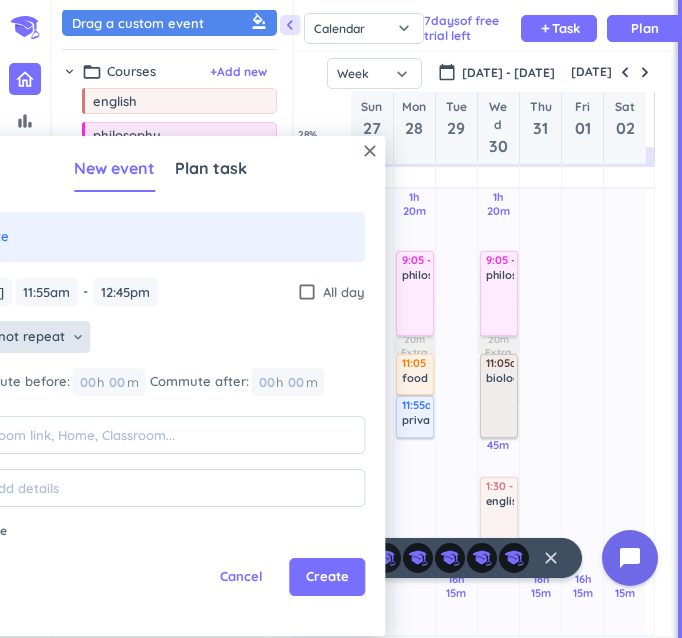 click on "Does not repeat keyboard_arrow_down" at bounding box center (22, 337) 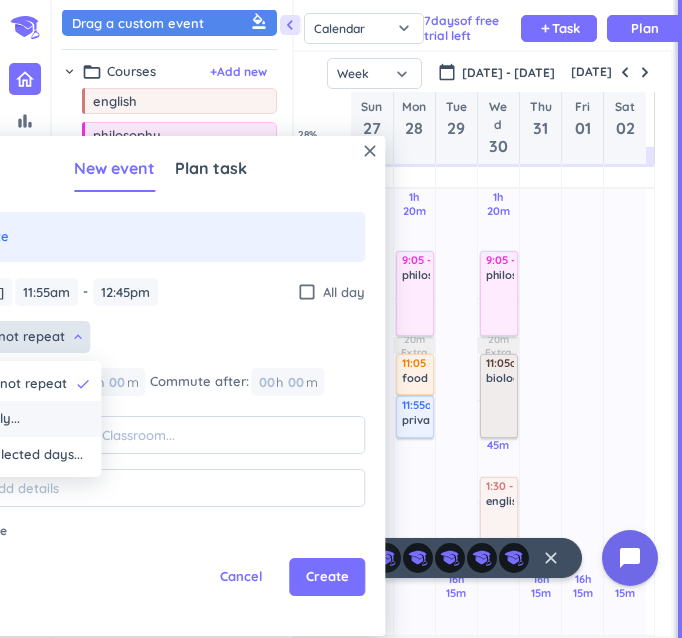 click on "Weekly..." at bounding box center (28, 419) 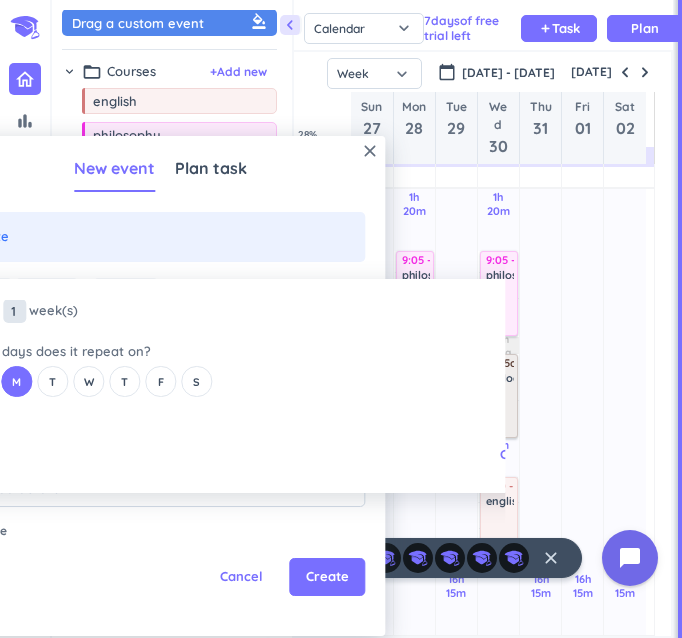 click on "1" at bounding box center (14, 311) 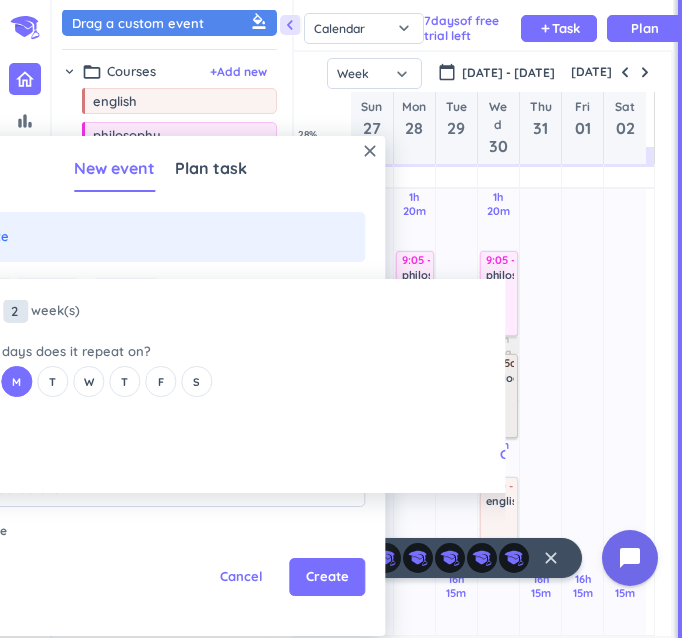 type on "2" 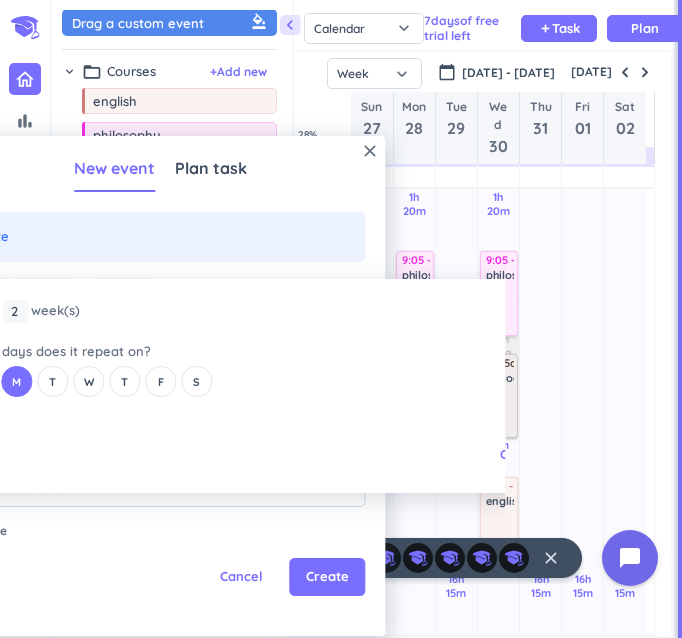 click on "close Every 2 2 1 week (s) What days does it repeat on? S M T W T F S Cancel Ok" at bounding box center [220, 386] 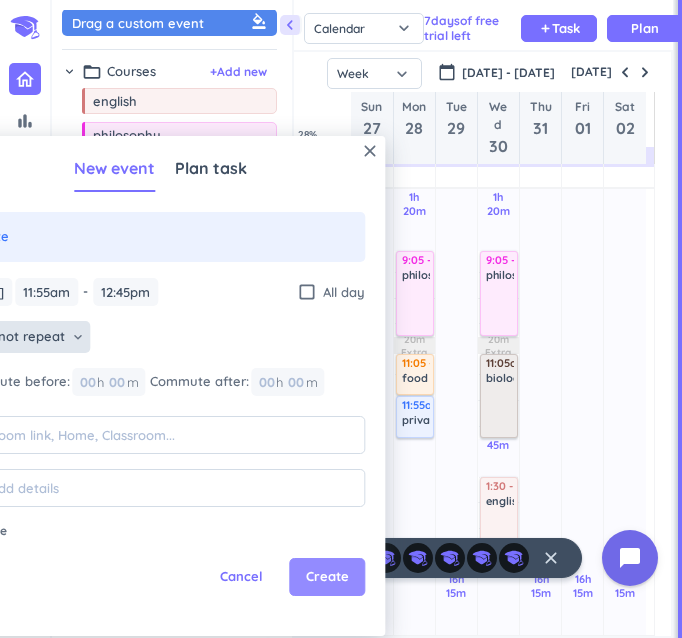 click on "Create" at bounding box center (327, 577) 